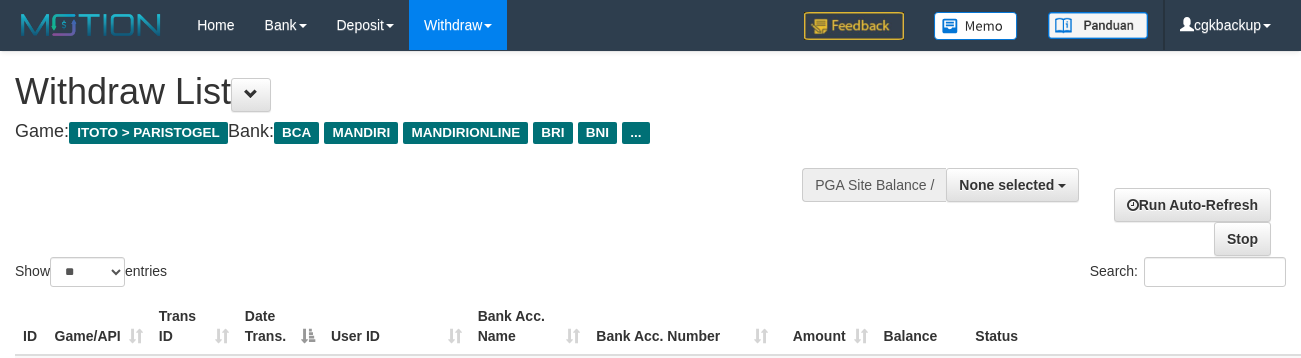 select 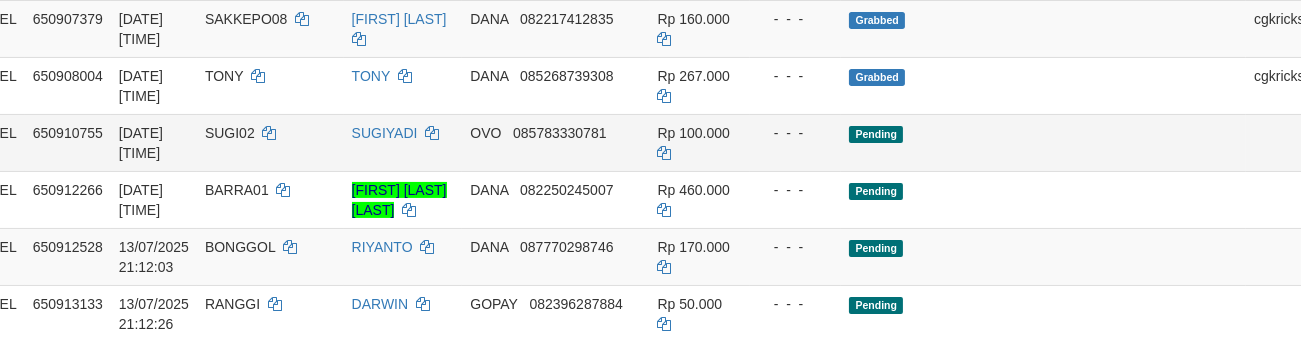 scroll, scrollTop: 865, scrollLeft: 126, axis: both 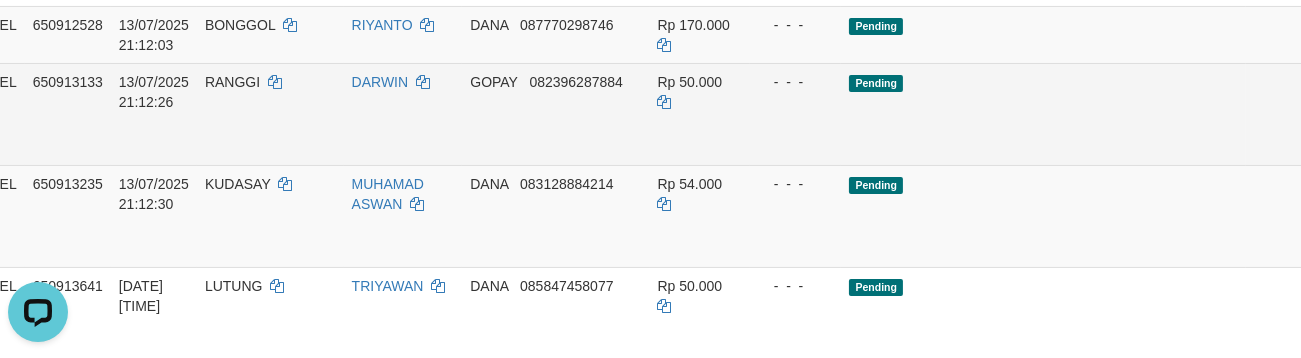 click on "Allow Grab" at bounding box center [1353, 92] 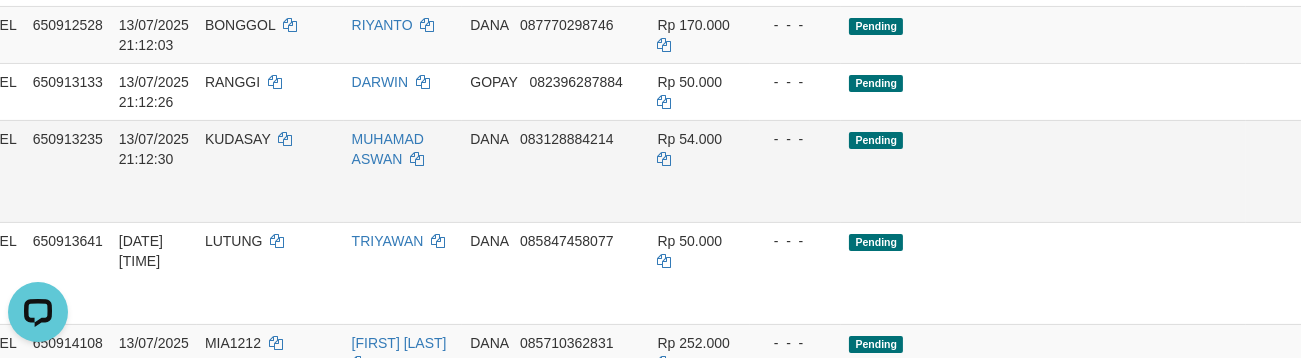 click on "Allow Grab" at bounding box center (1353, 149) 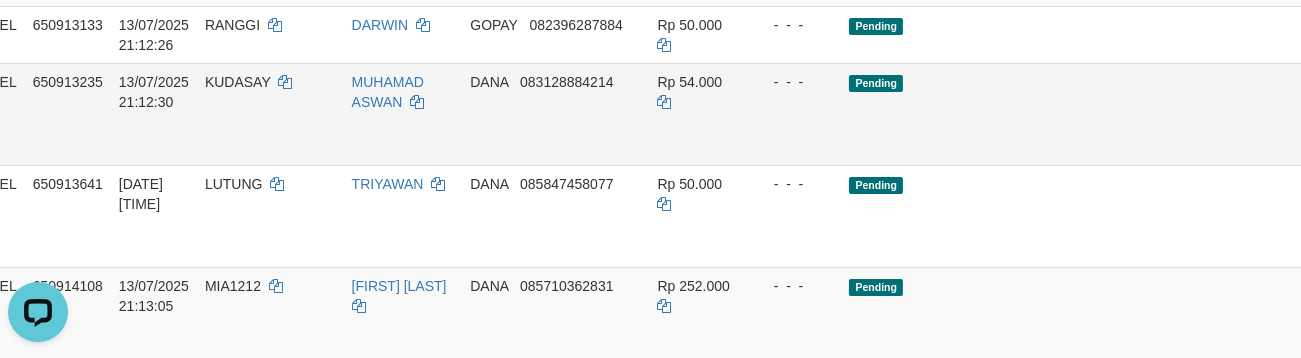 scroll, scrollTop: 976, scrollLeft: 126, axis: both 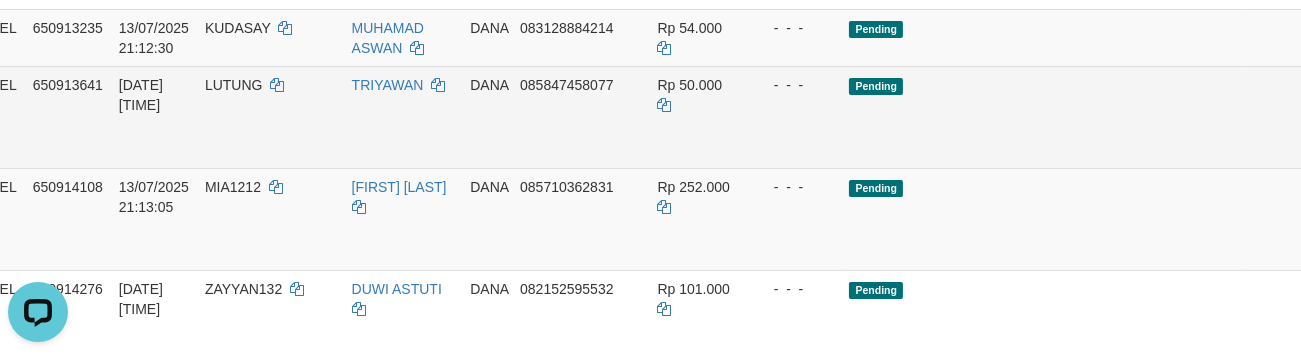 click on "Allow Grab" at bounding box center [1353, 95] 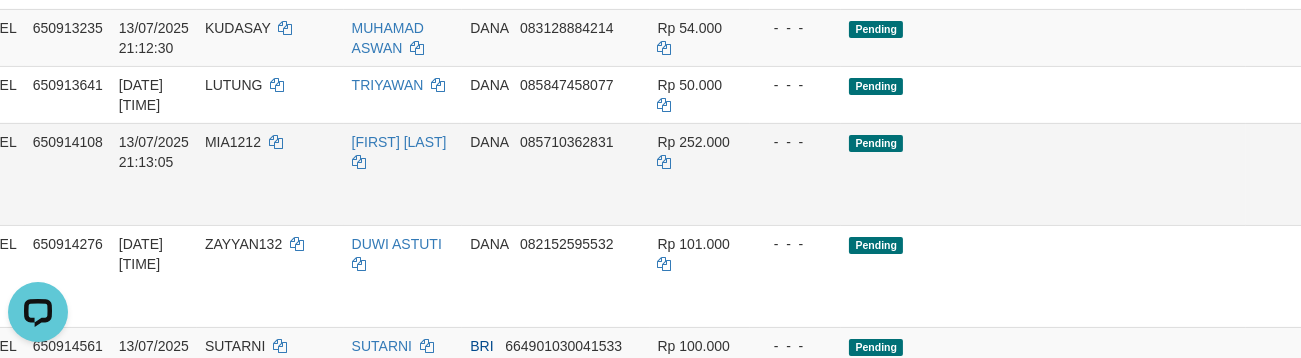 click on "Allow Grab" at bounding box center (1353, 152) 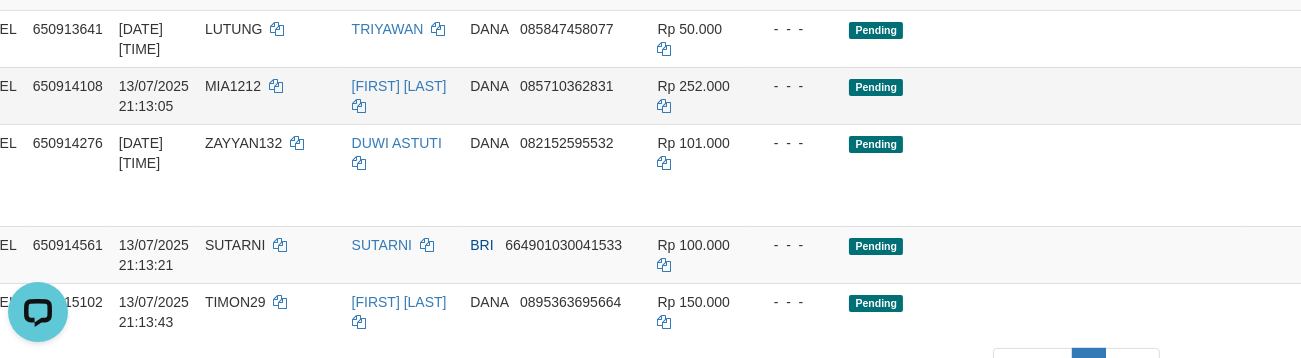scroll, scrollTop: 1087, scrollLeft: 126, axis: both 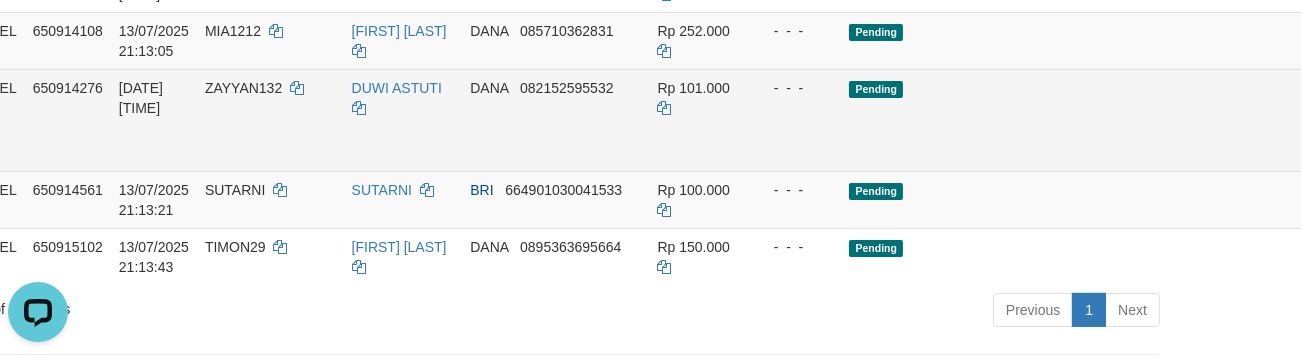 click on "Allow Grab" at bounding box center [1353, 98] 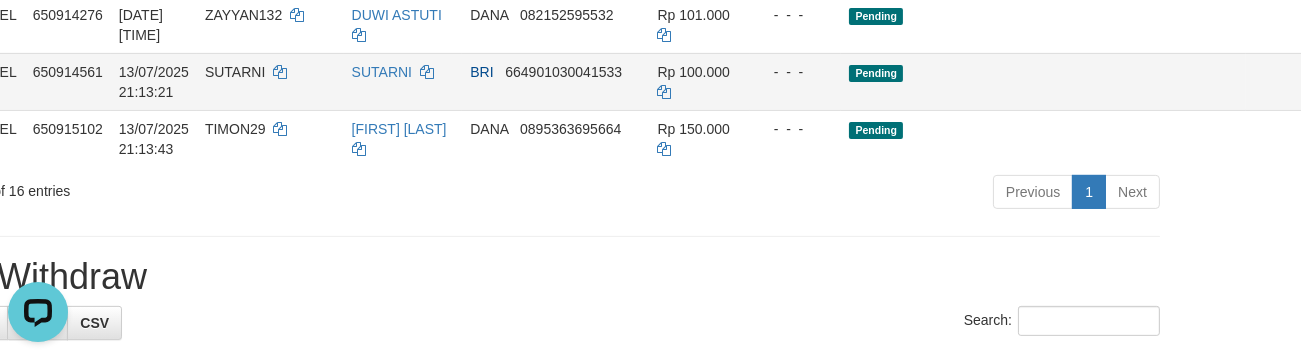 scroll, scrollTop: 1198, scrollLeft: 126, axis: both 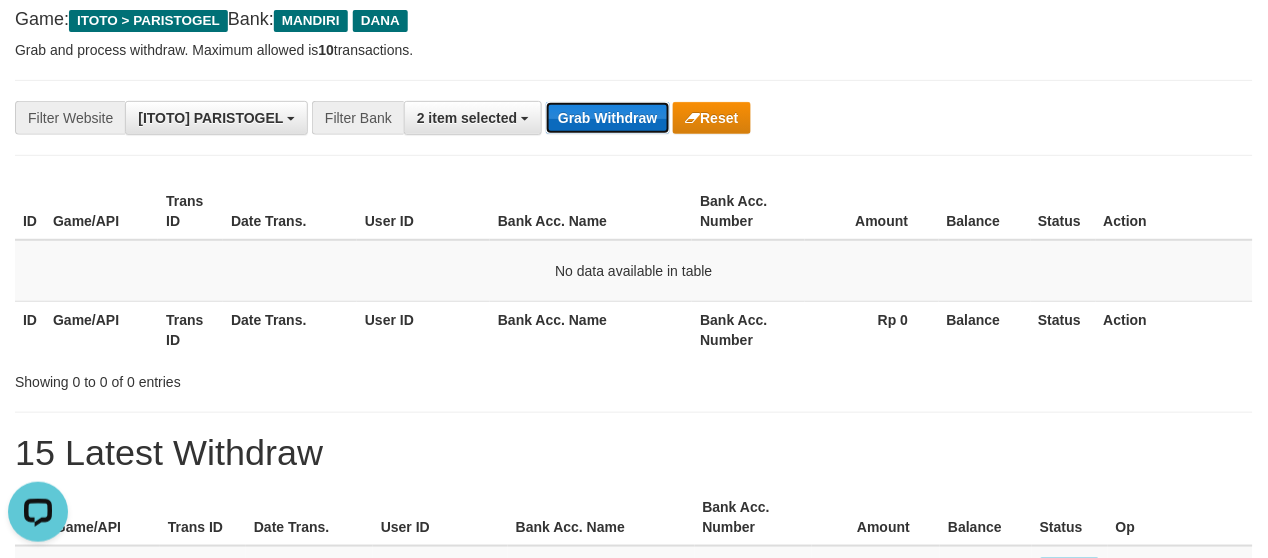 click on "Grab Withdraw" at bounding box center (607, 118) 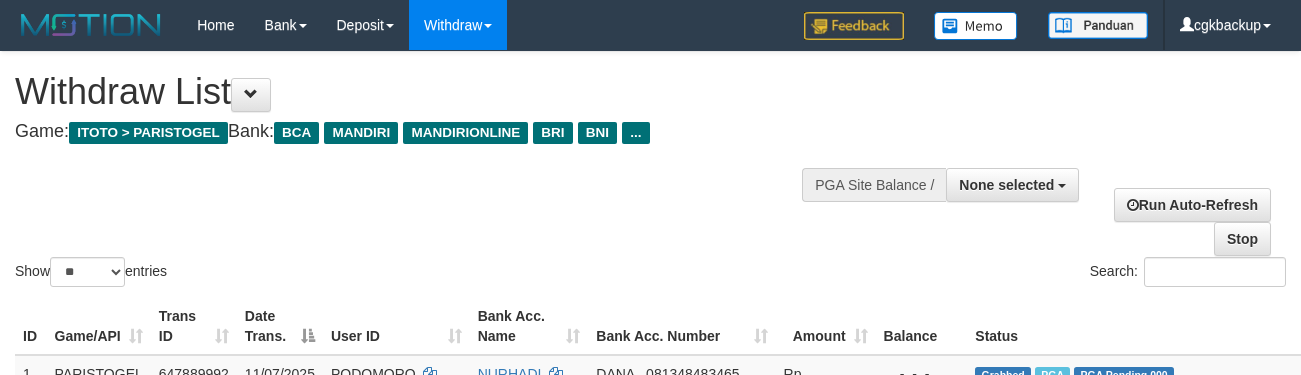 select 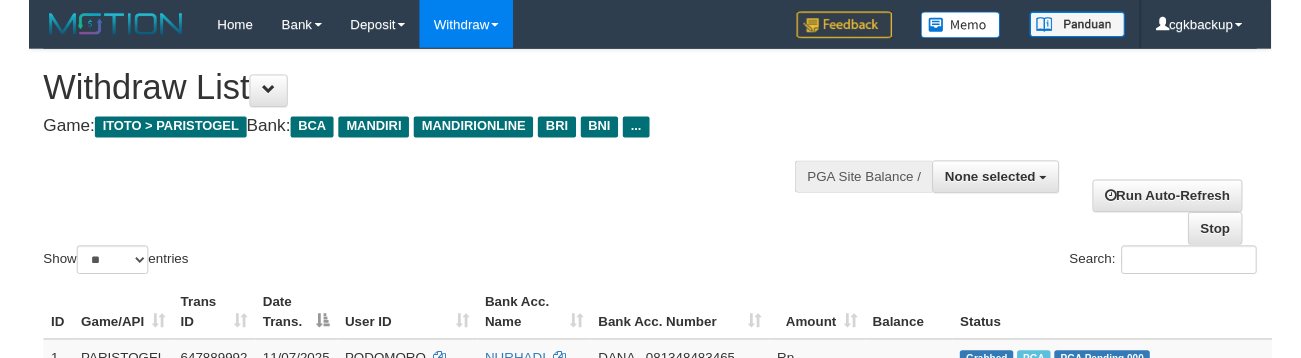 scroll, scrollTop: 1188, scrollLeft: 118, axis: both 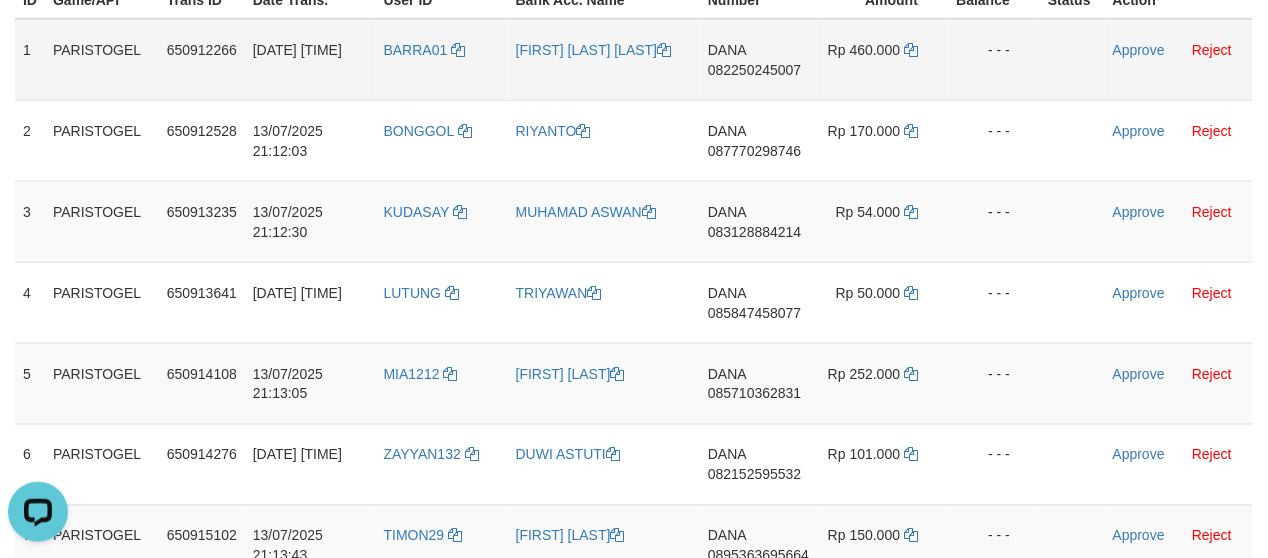 click on "BARRA01" at bounding box center (442, 60) 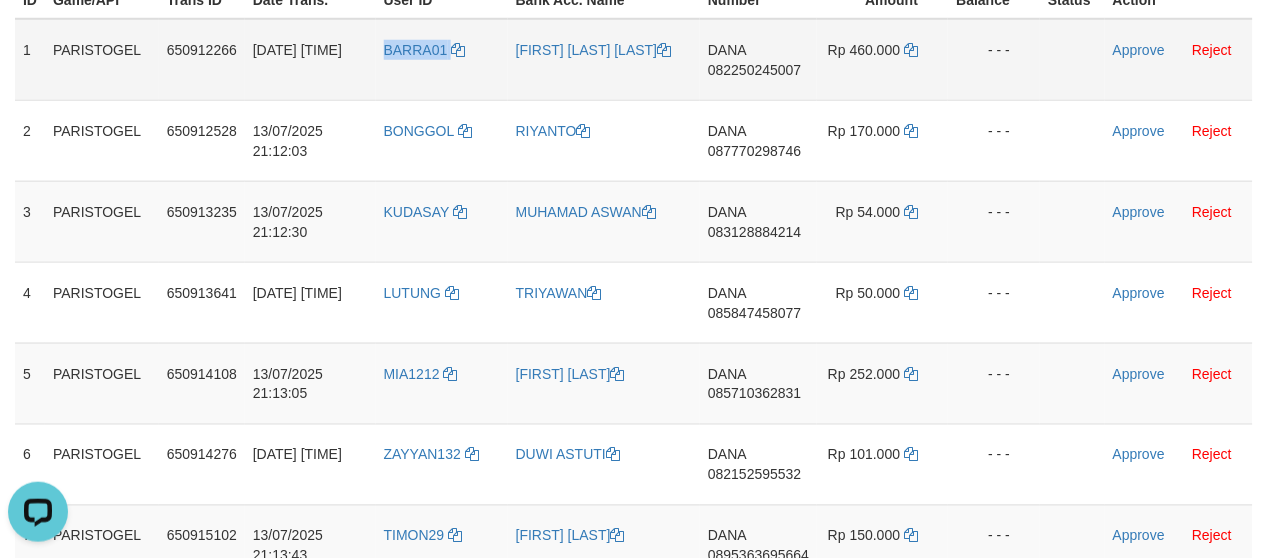 click on "BARRA01" at bounding box center (442, 60) 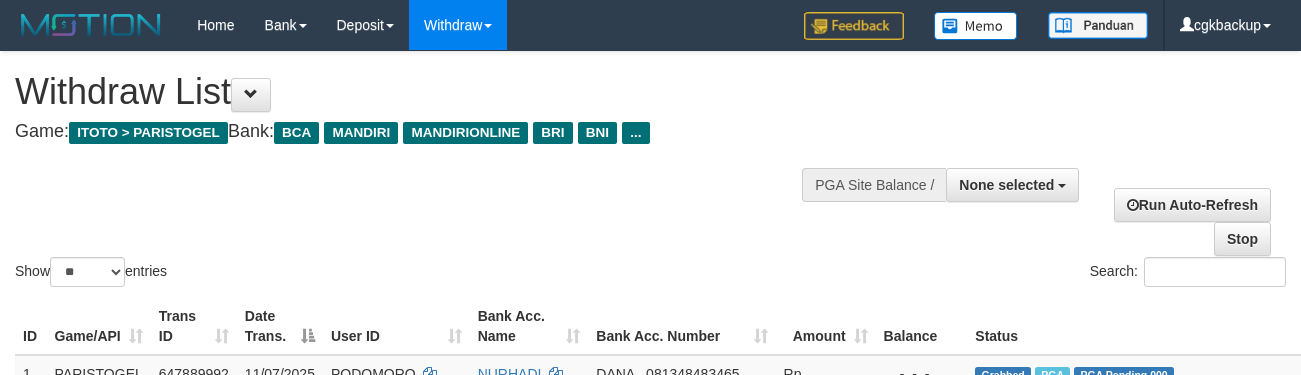 select 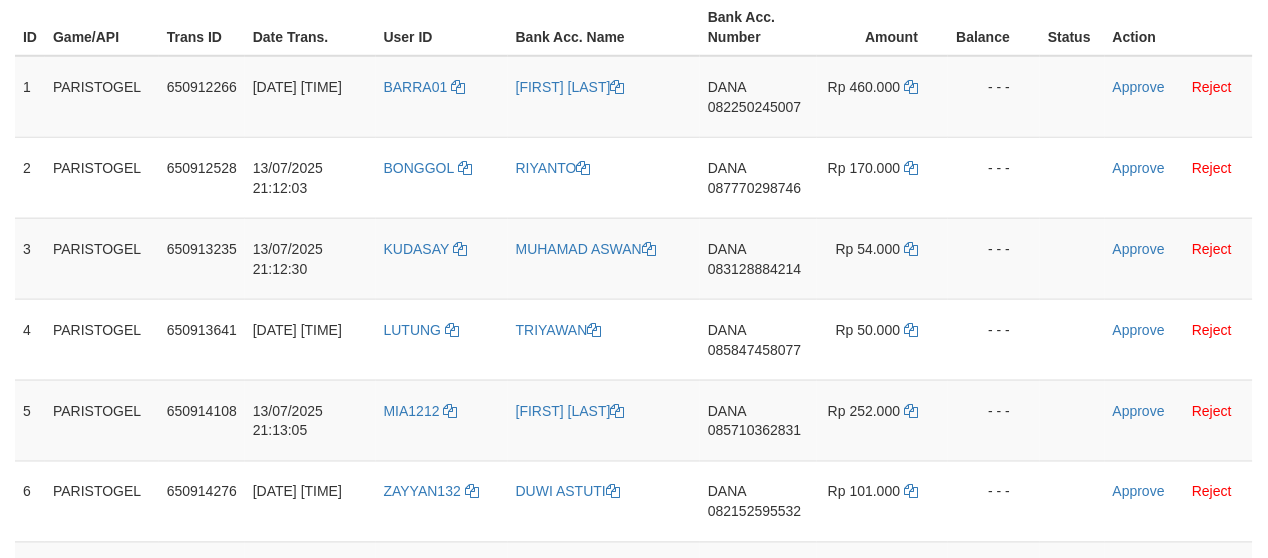 scroll, scrollTop: 333, scrollLeft: 0, axis: vertical 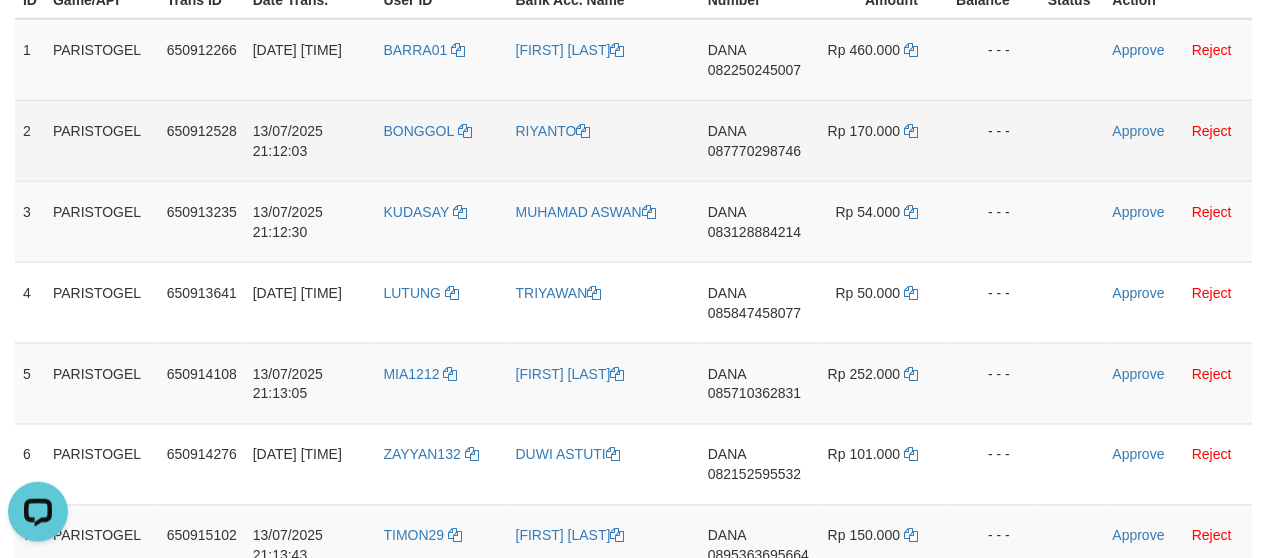 click on "BONGGOL" at bounding box center [442, 140] 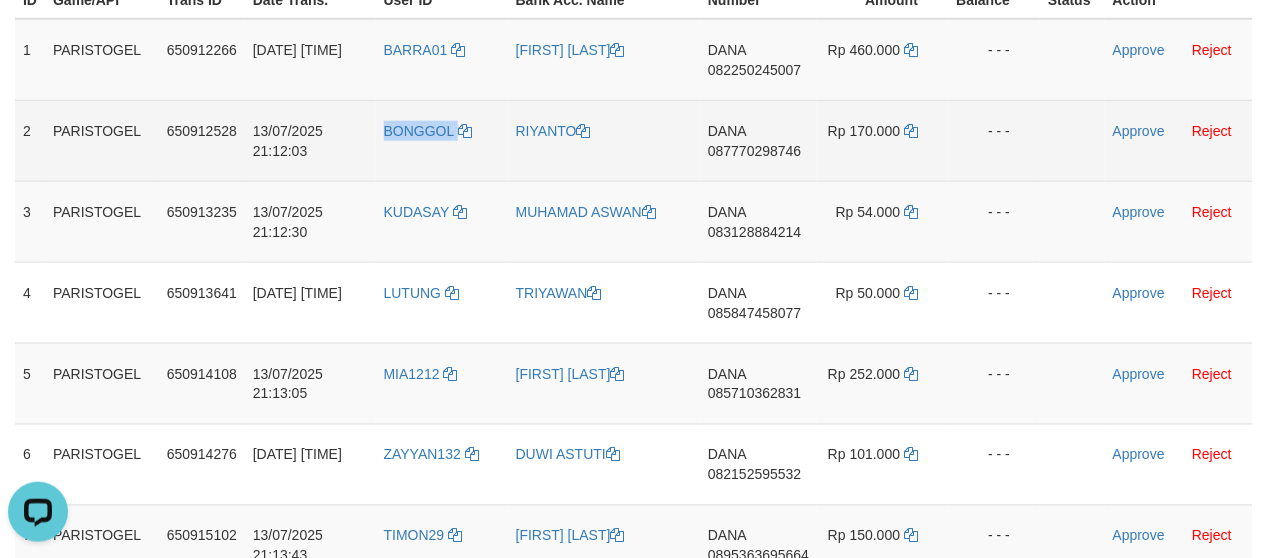click on "BONGGOL" at bounding box center [442, 140] 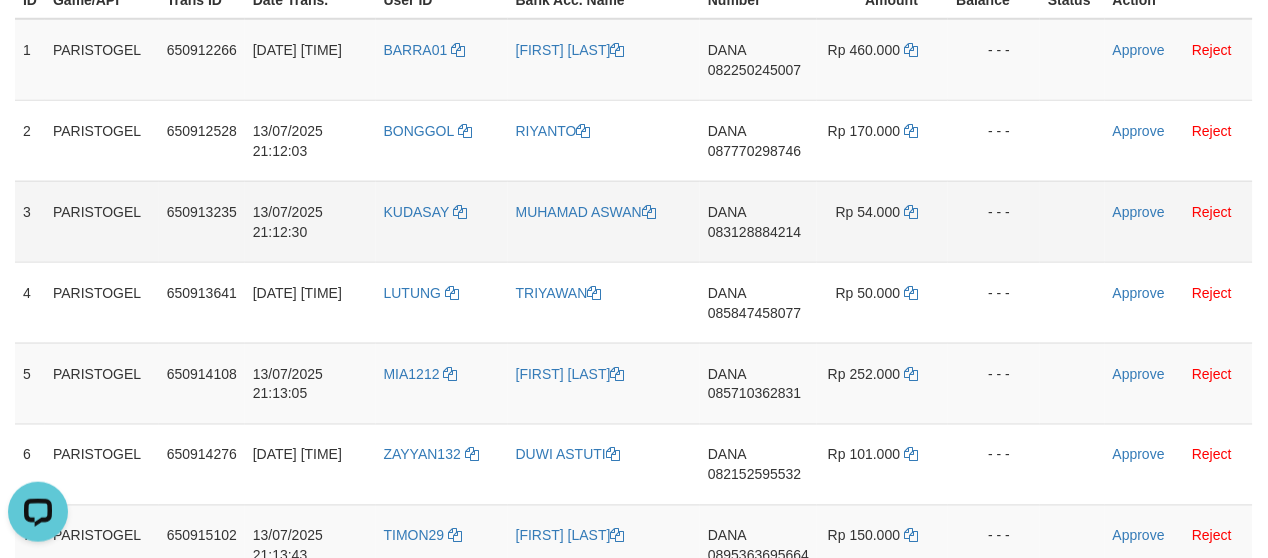 click on "KUDASAY" at bounding box center (442, 221) 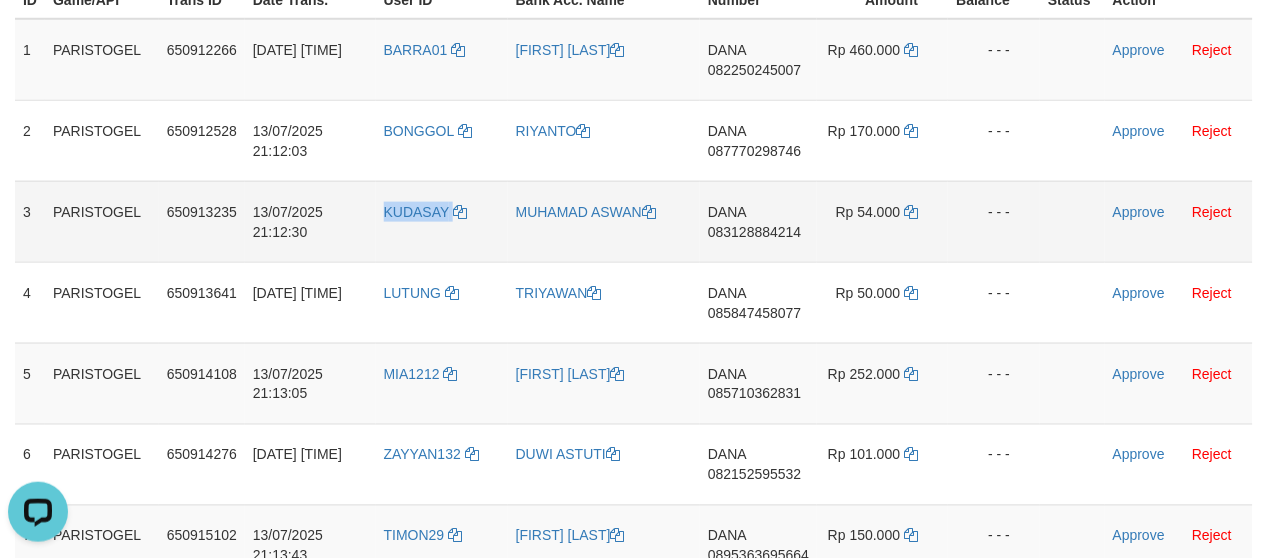 click on "KUDASAY" at bounding box center [442, 221] 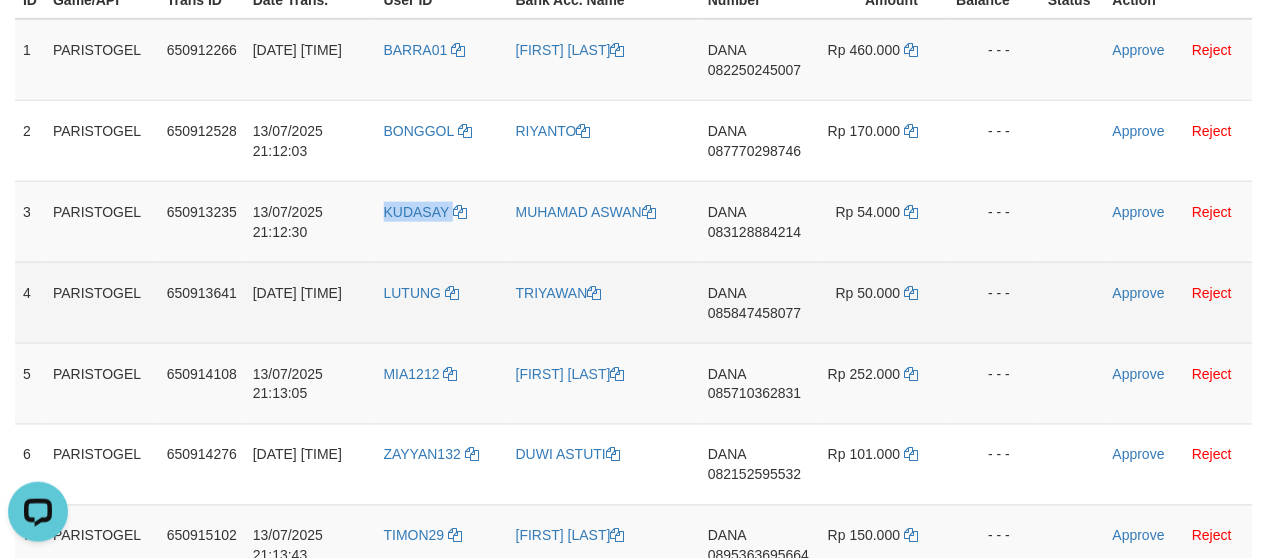 copy on "KUDASAY" 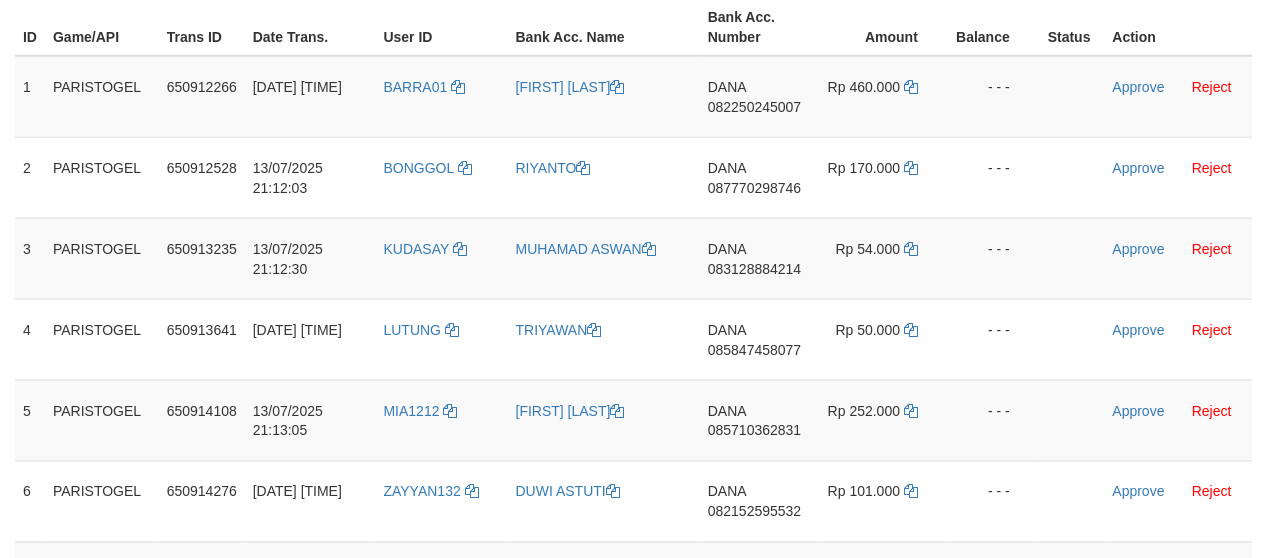 scroll, scrollTop: 333, scrollLeft: 0, axis: vertical 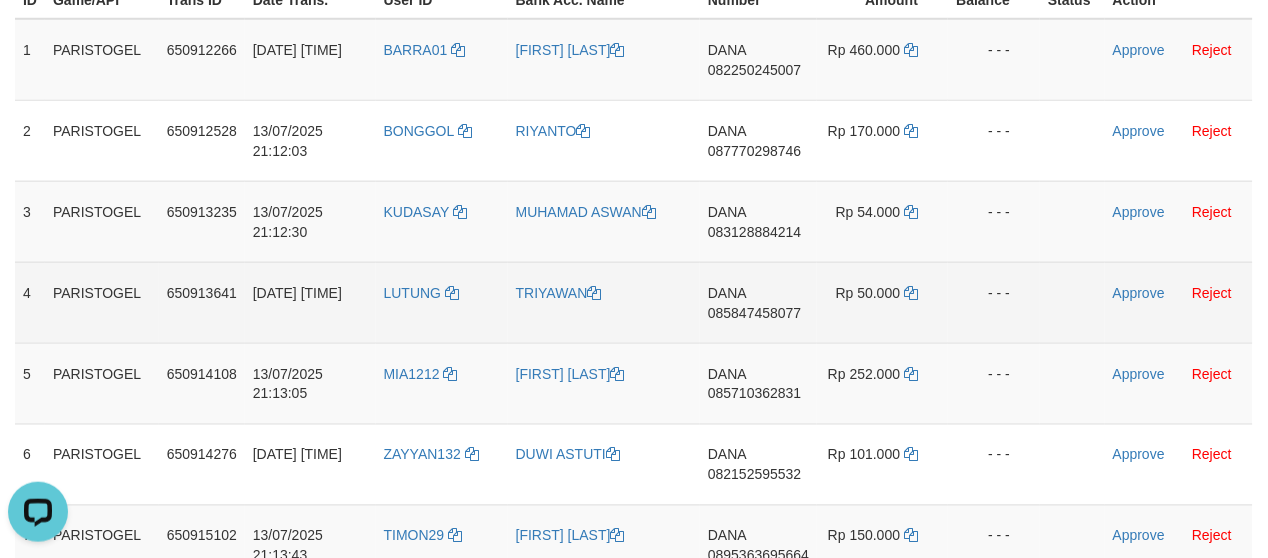 click on "LUTUNG" at bounding box center [442, 302] 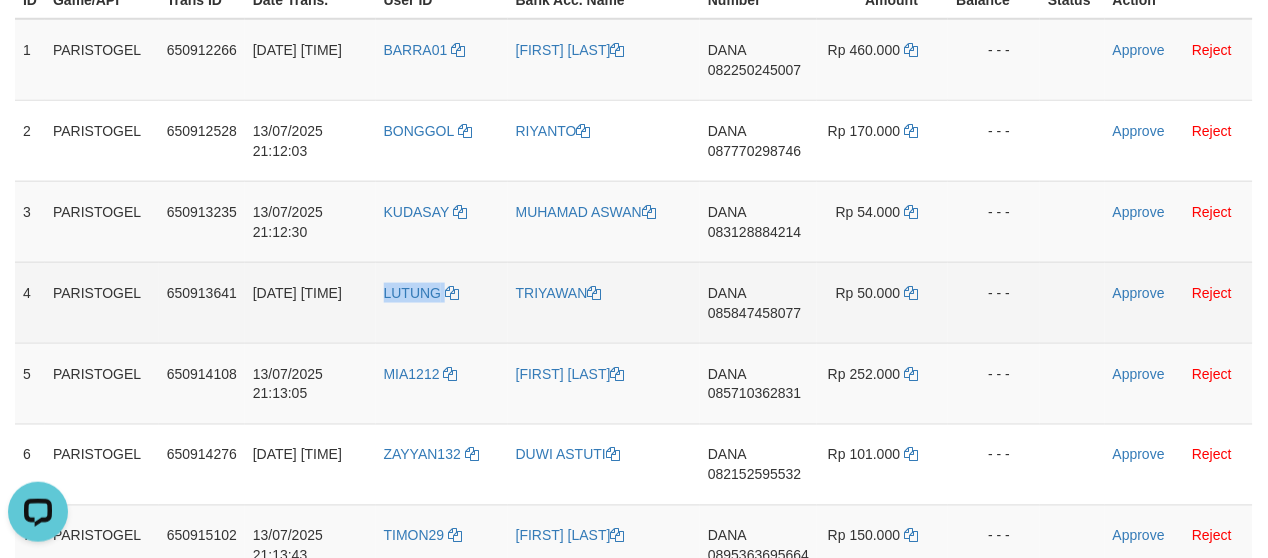 click on "LUTUNG" at bounding box center [442, 302] 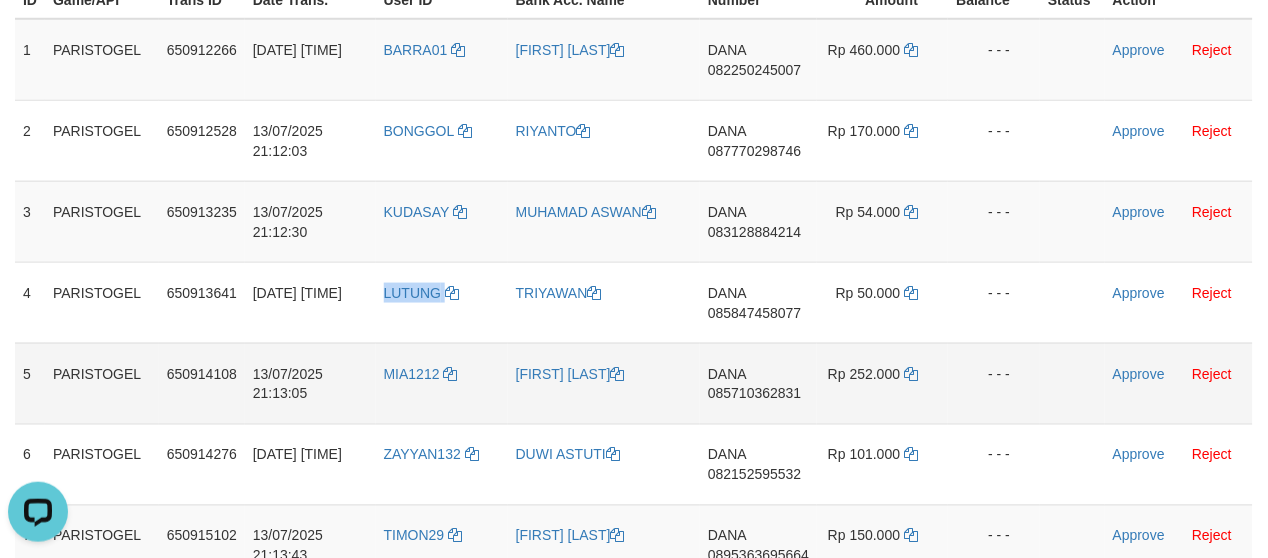 copy on "LUTUNG" 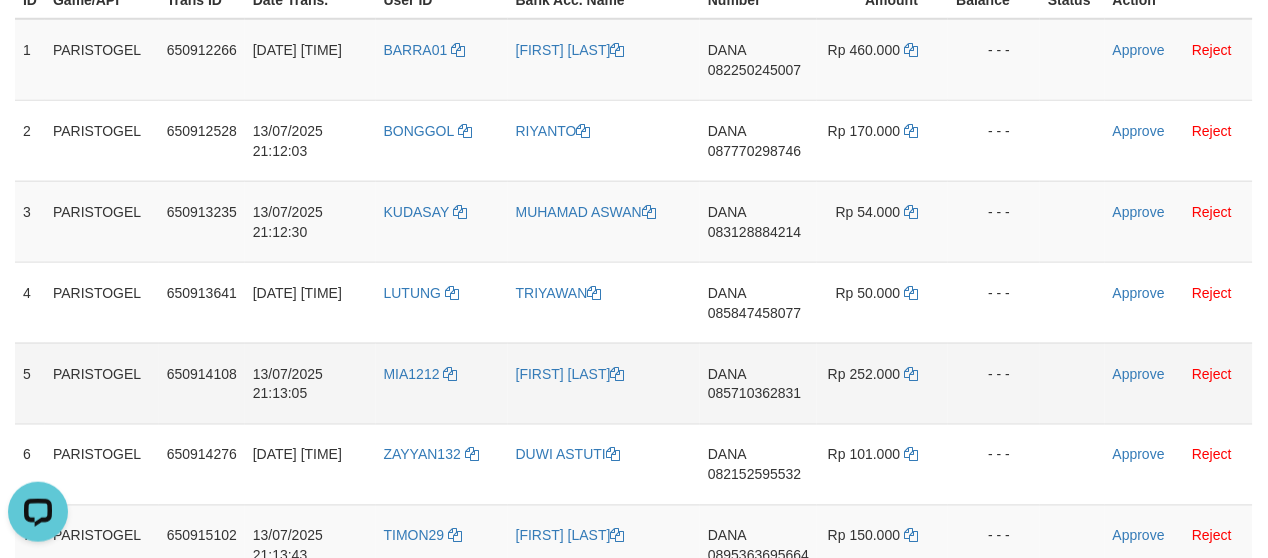 click on "MIA1212" at bounding box center [442, 383] 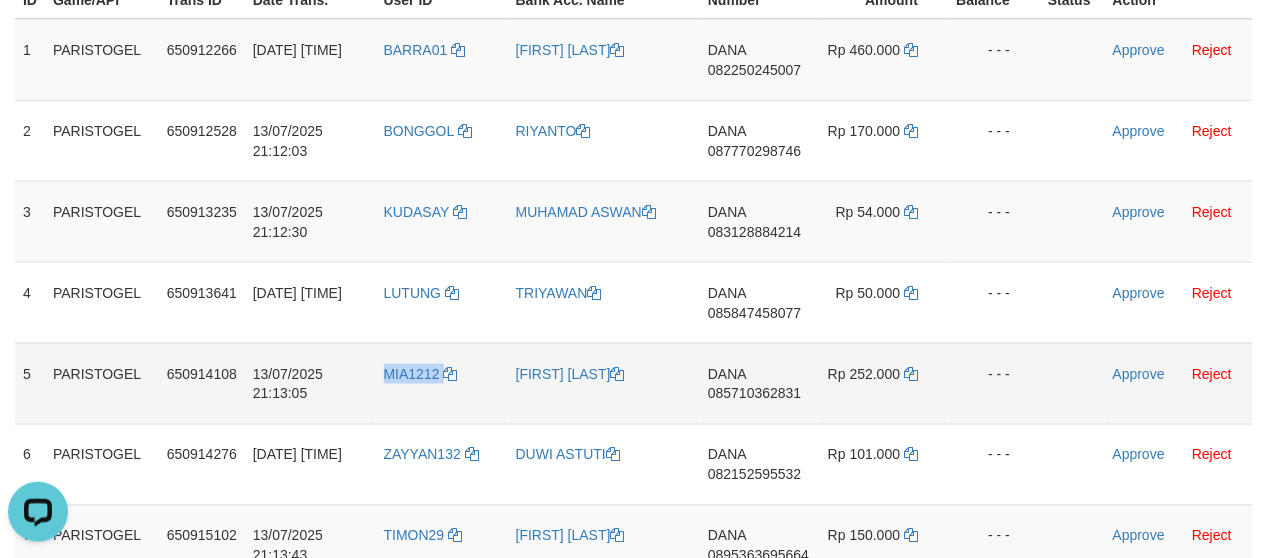 click on "MIA1212" at bounding box center [442, 383] 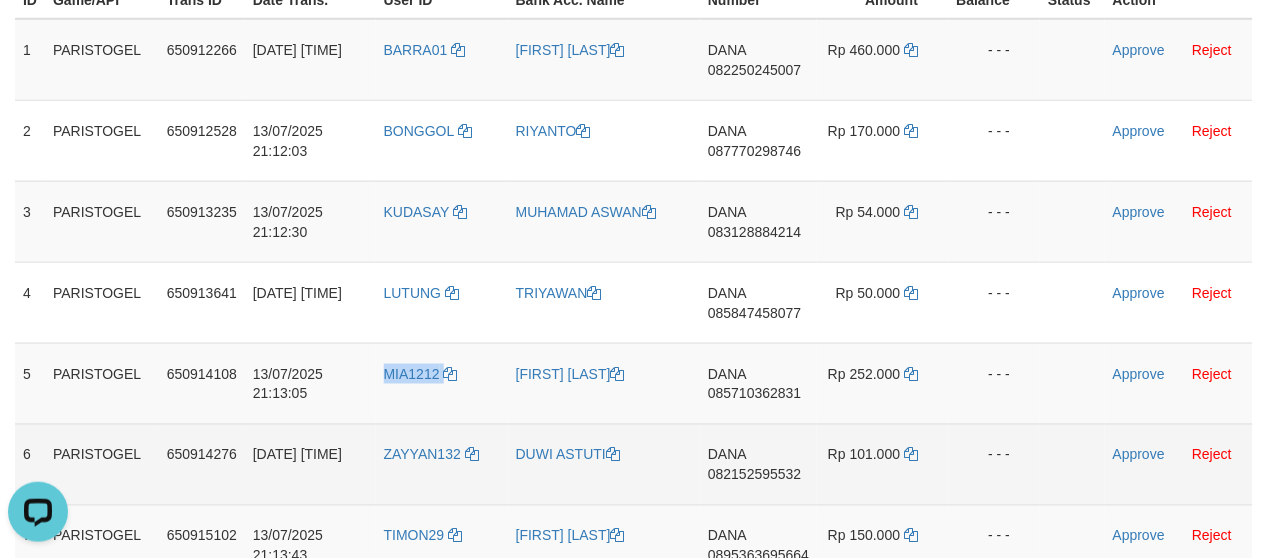 copy on "MIA1212" 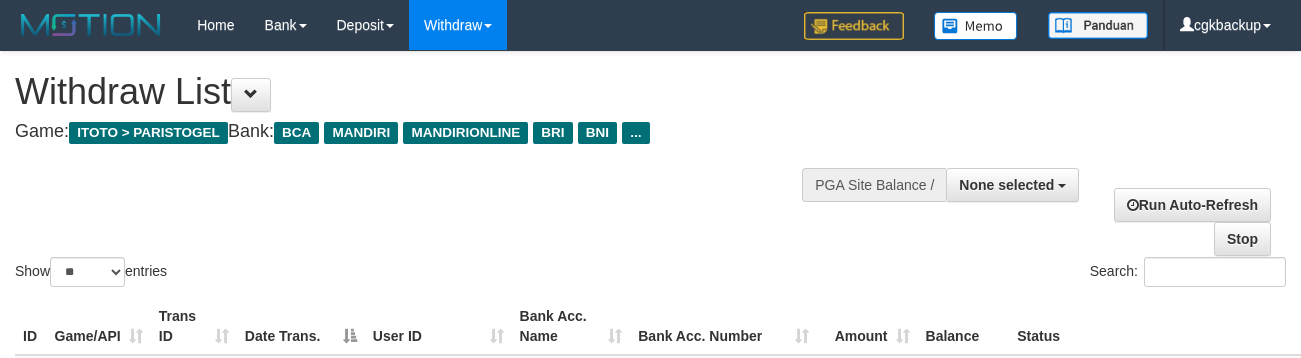 select 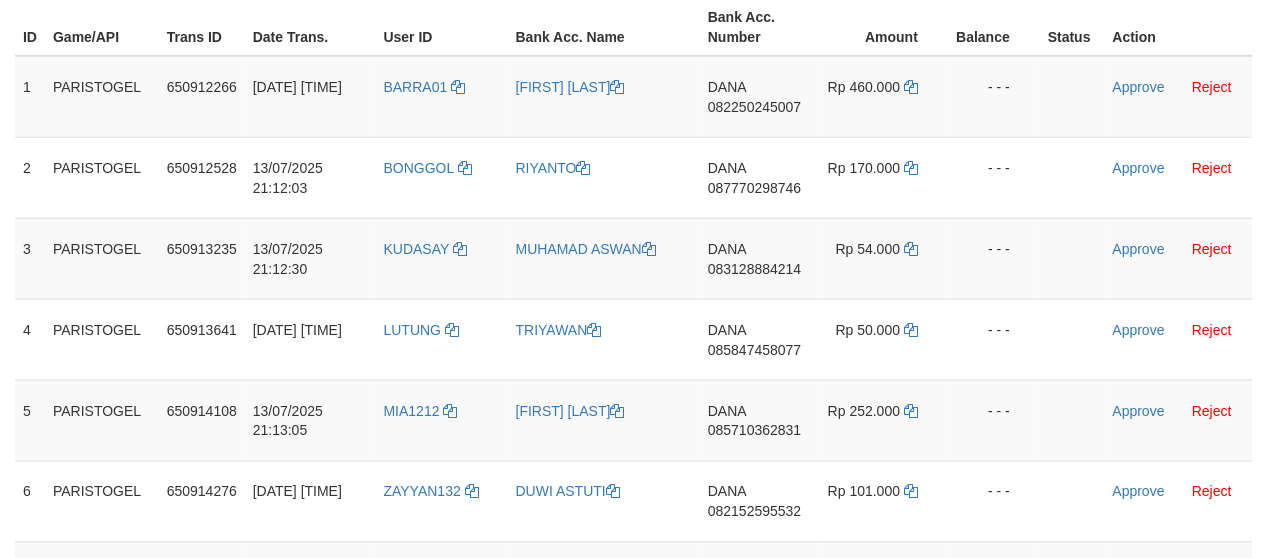 scroll, scrollTop: 333, scrollLeft: 0, axis: vertical 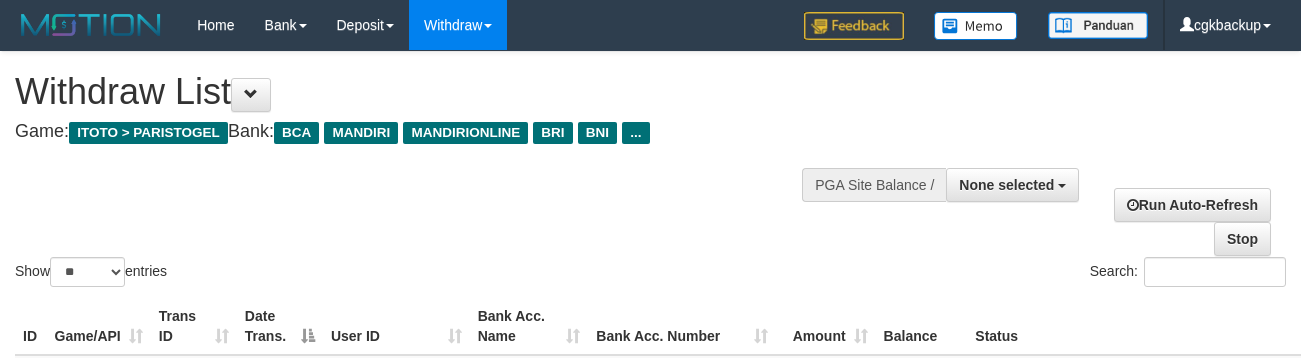 select 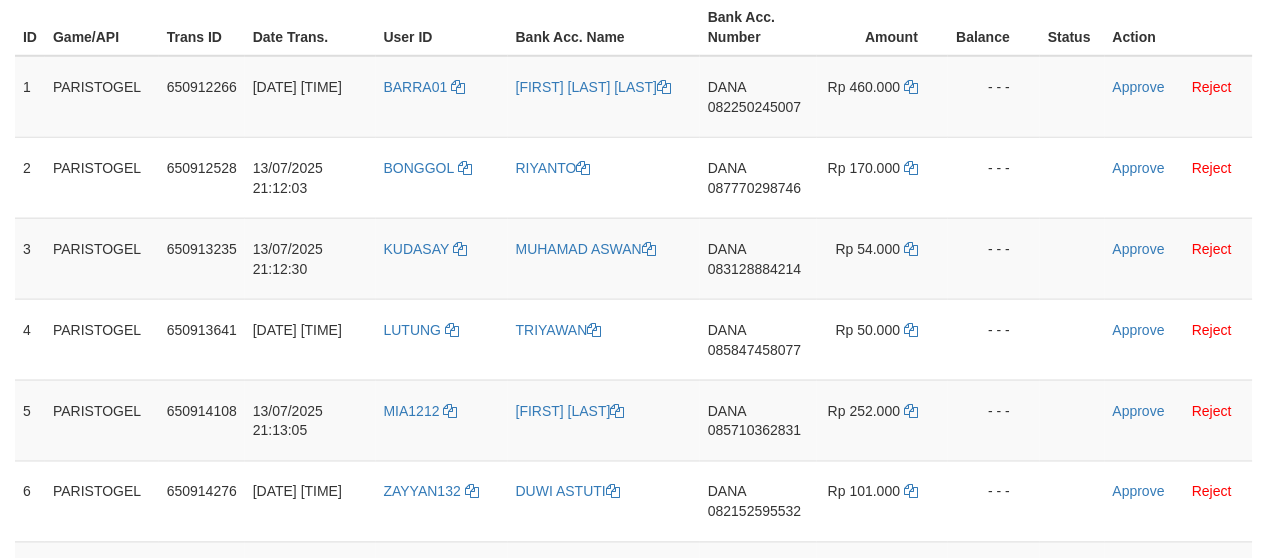 scroll, scrollTop: 333, scrollLeft: 0, axis: vertical 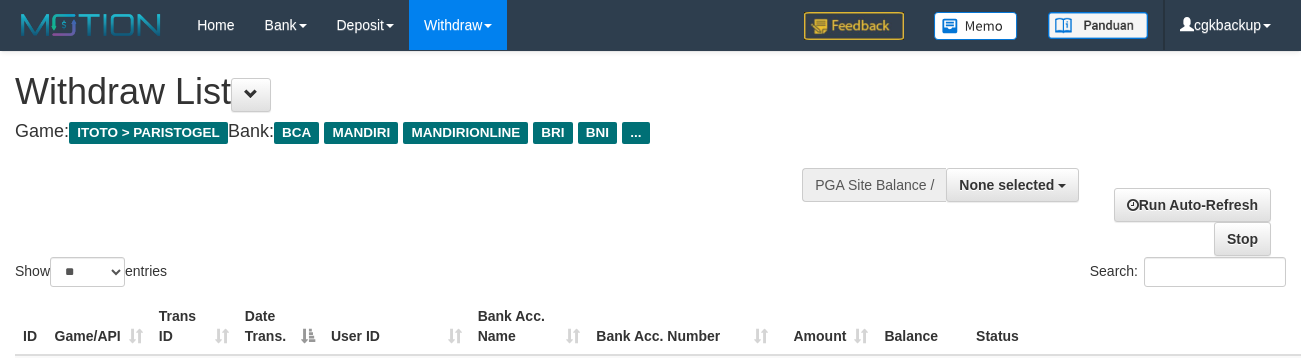 select 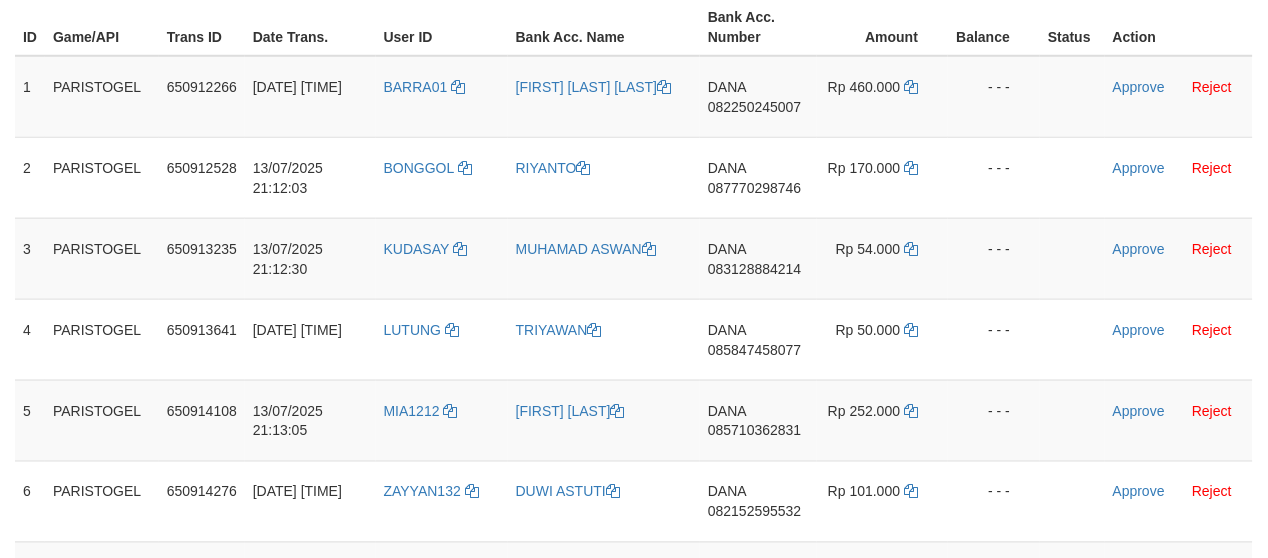 scroll, scrollTop: 333, scrollLeft: 0, axis: vertical 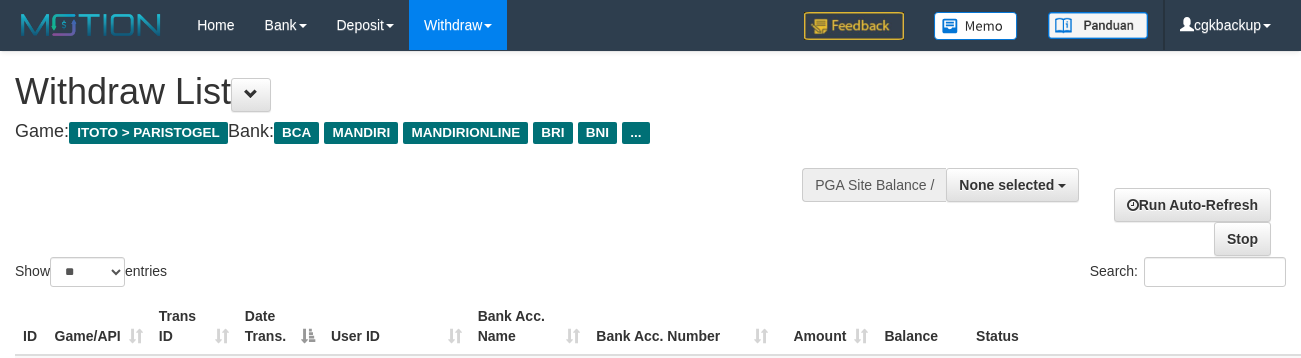 select 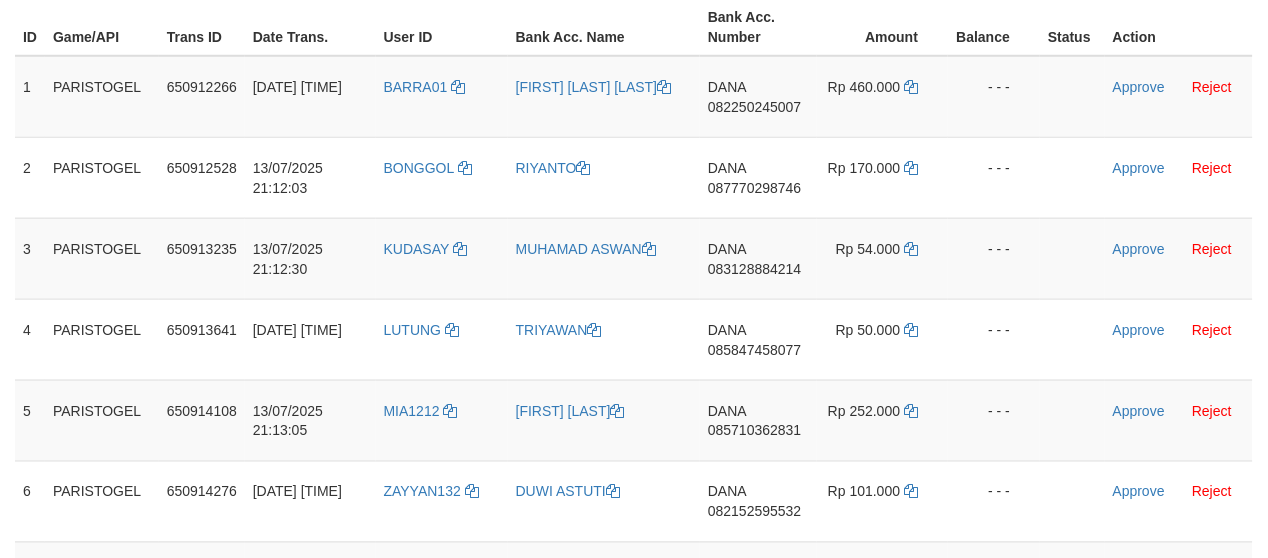 scroll, scrollTop: 333, scrollLeft: 0, axis: vertical 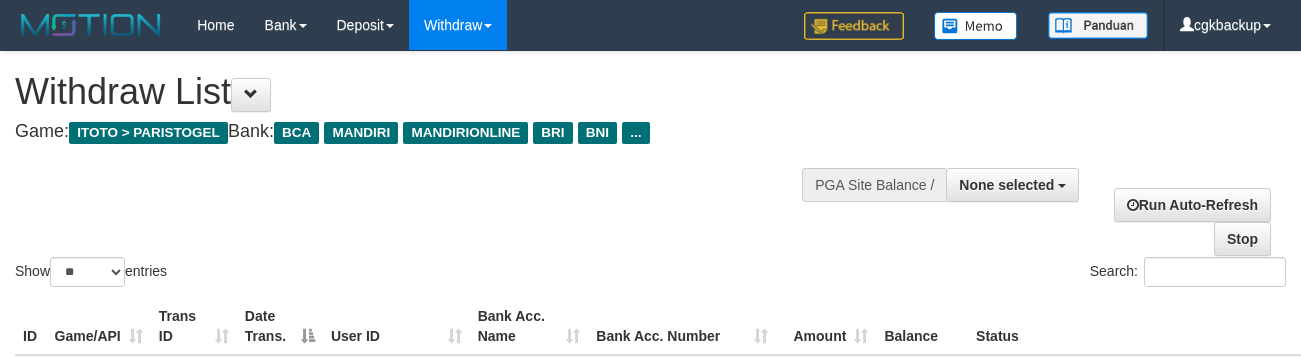 select 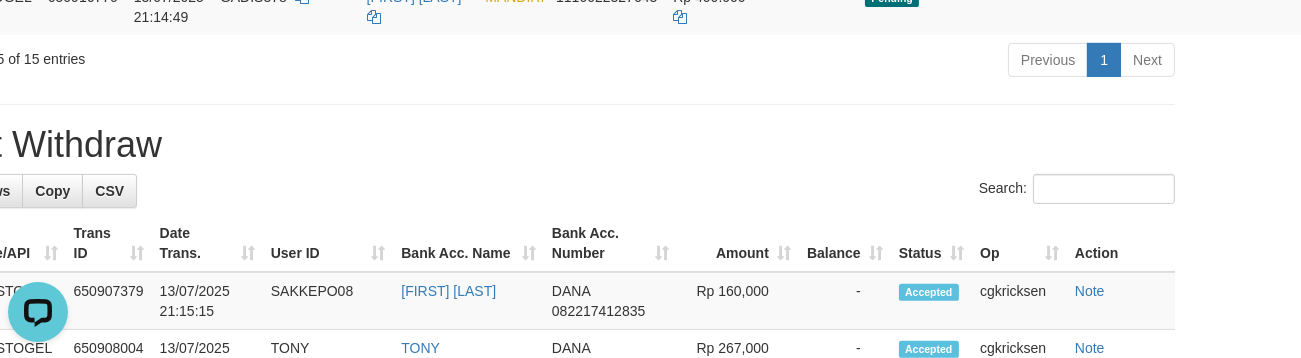 scroll, scrollTop: 0, scrollLeft: 0, axis: both 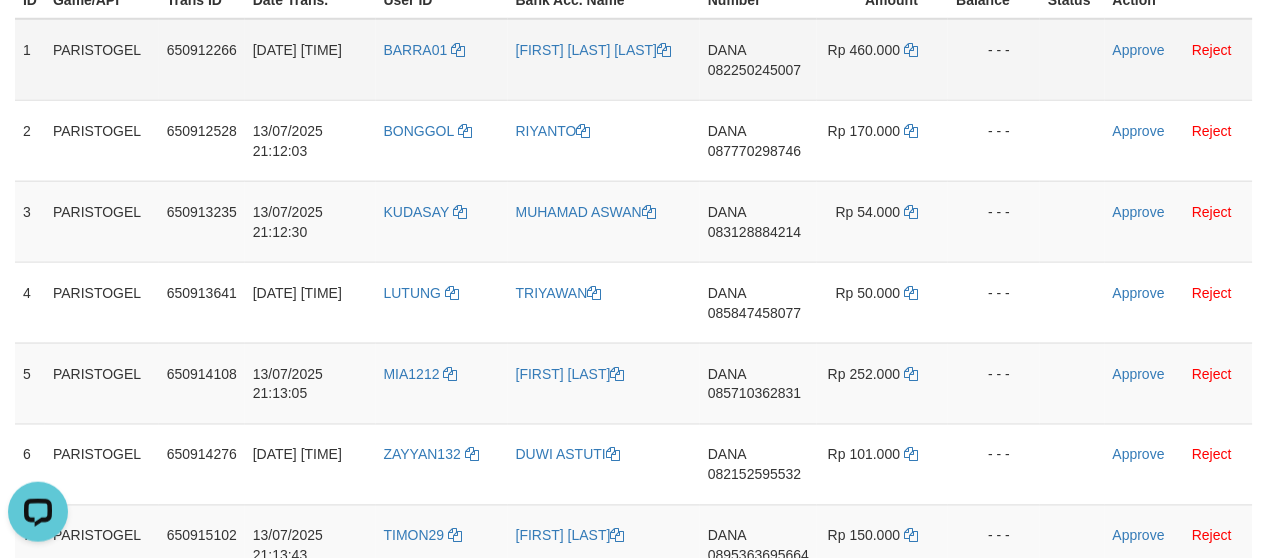 click on "[FIRST] [LAST] [LAST]" at bounding box center [604, 60] 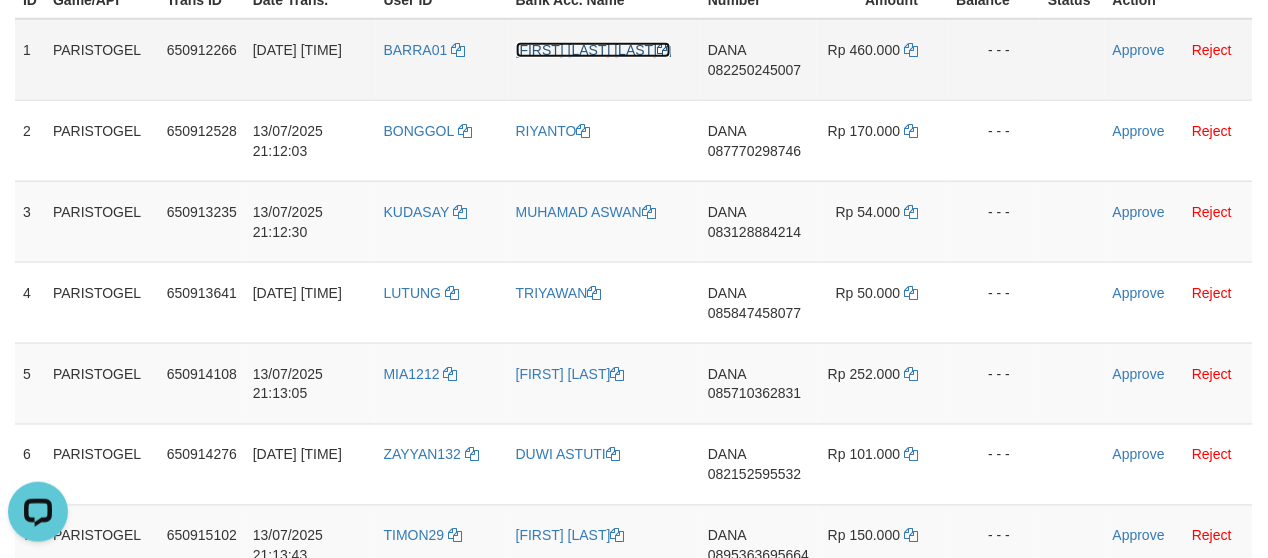 click on "[FIRST] [LAST] [LAST]" at bounding box center (594, 50) 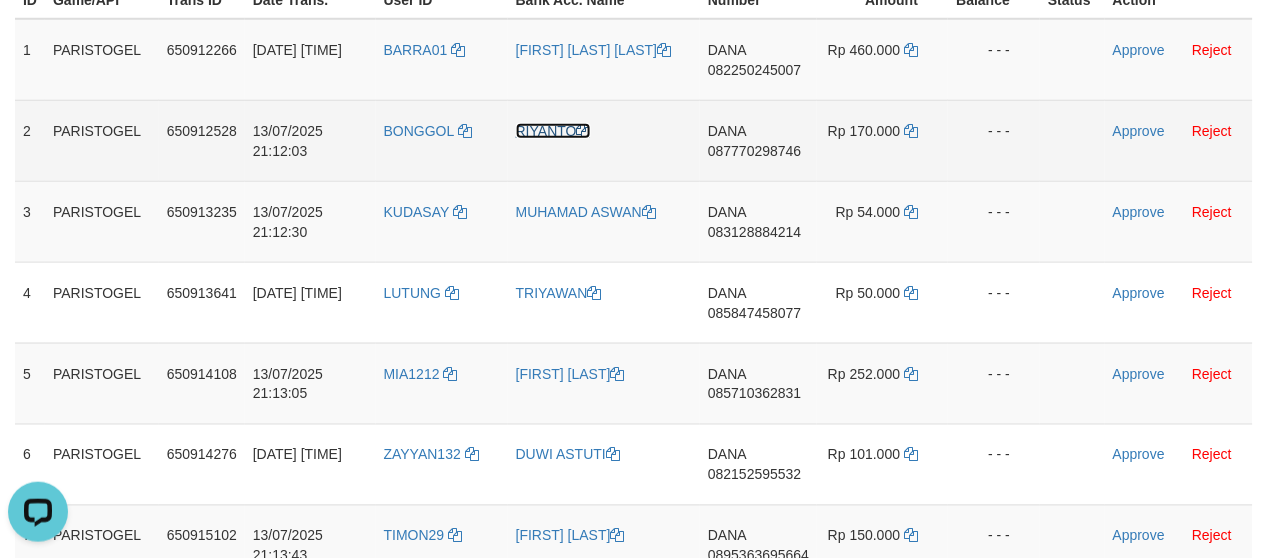 click on "RIYANTO" at bounding box center [553, 131] 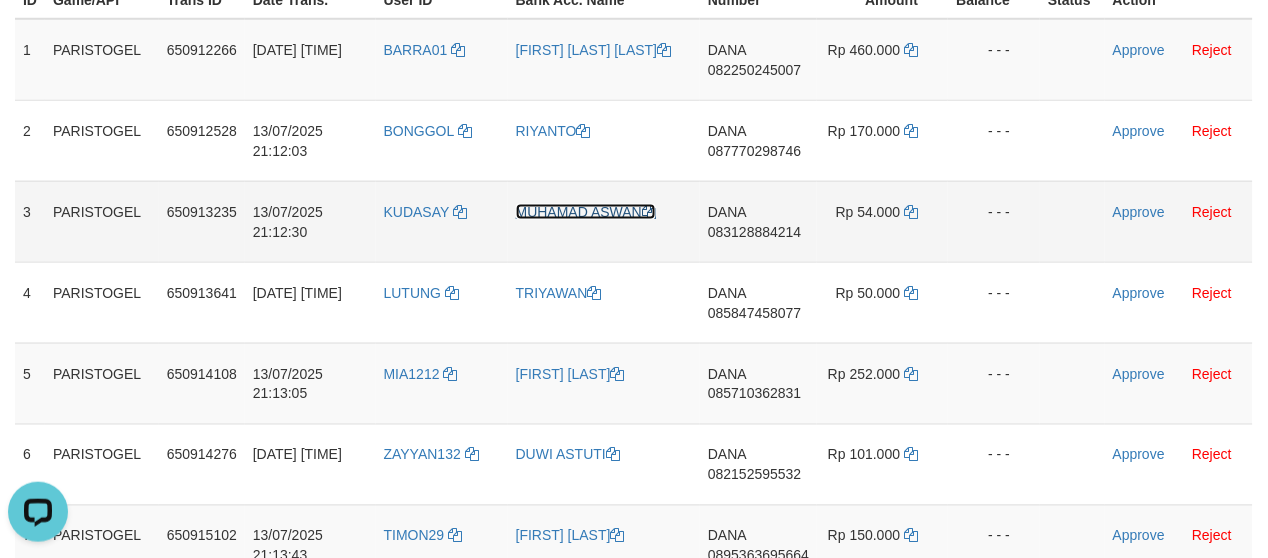 click on "MUHAMAD ASWAN" at bounding box center (586, 212) 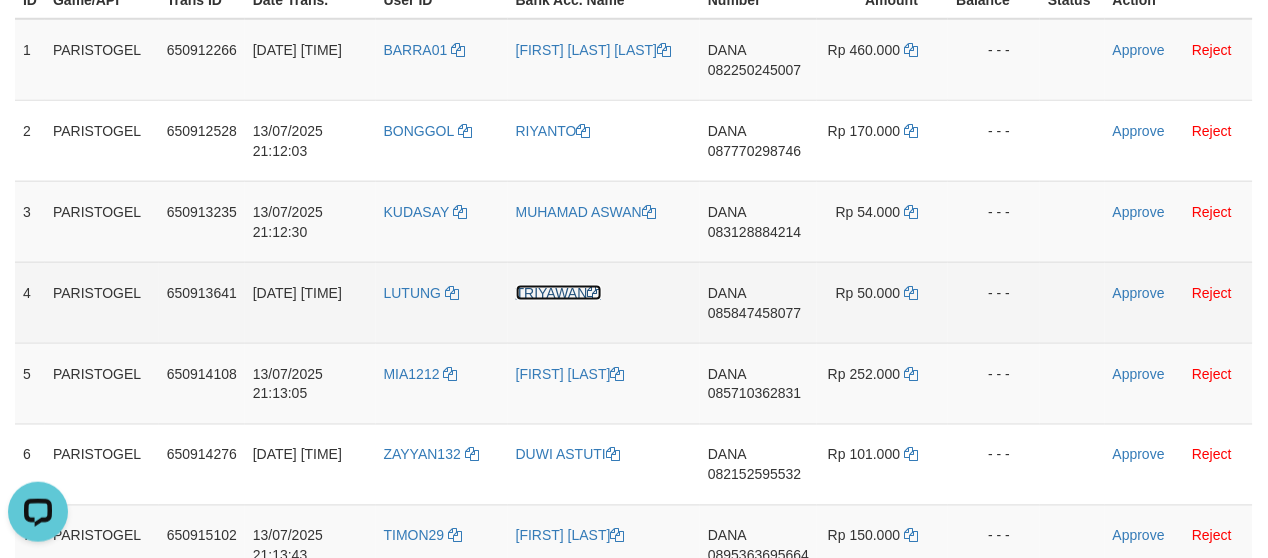 click on "TRIYAWAN" at bounding box center (559, 293) 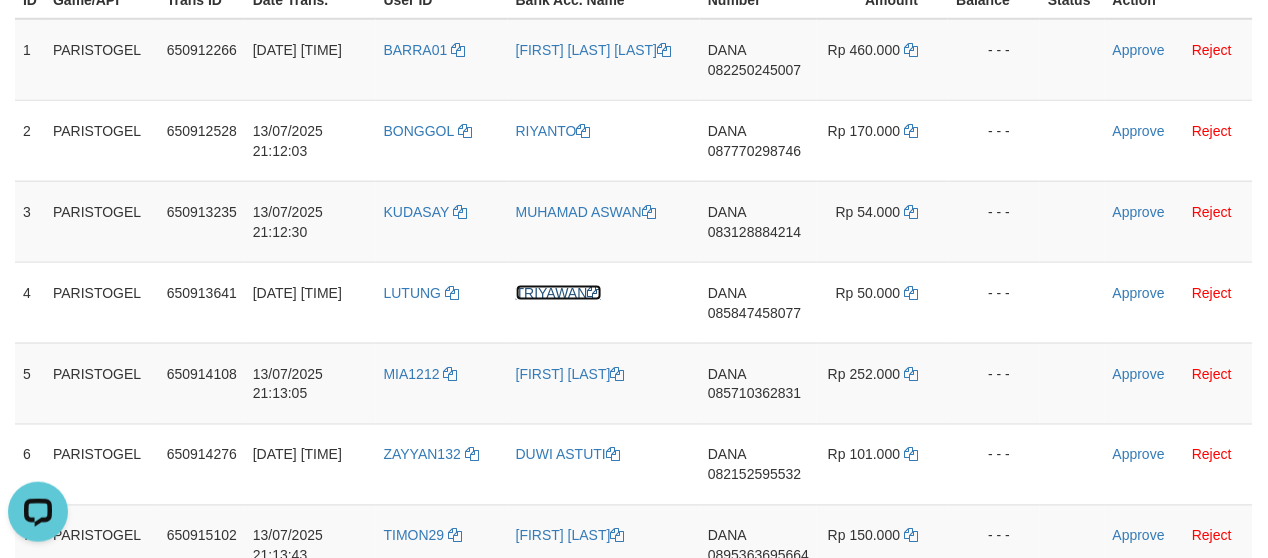 drag, startPoint x: 548, startPoint y: 291, endPoint x: 7, endPoint y: 263, distance: 541.7241 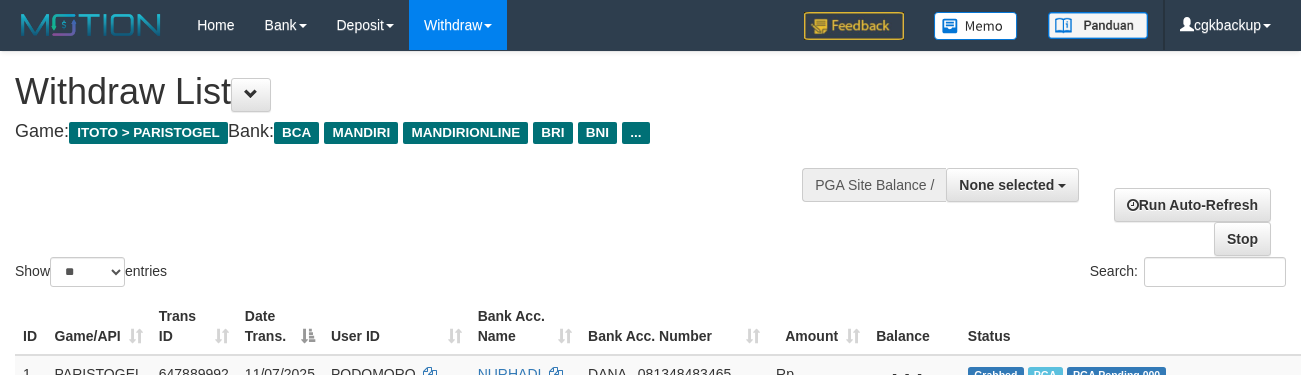 select 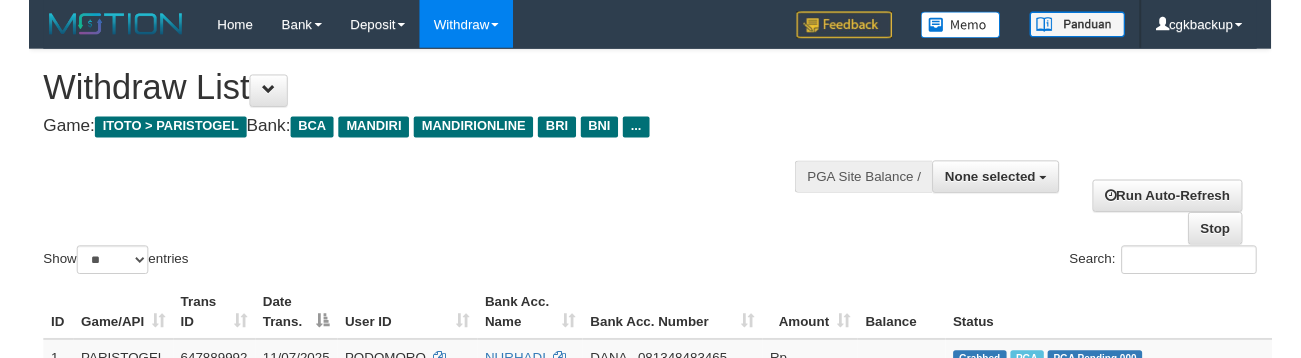 scroll, scrollTop: 1235, scrollLeft: 111, axis: both 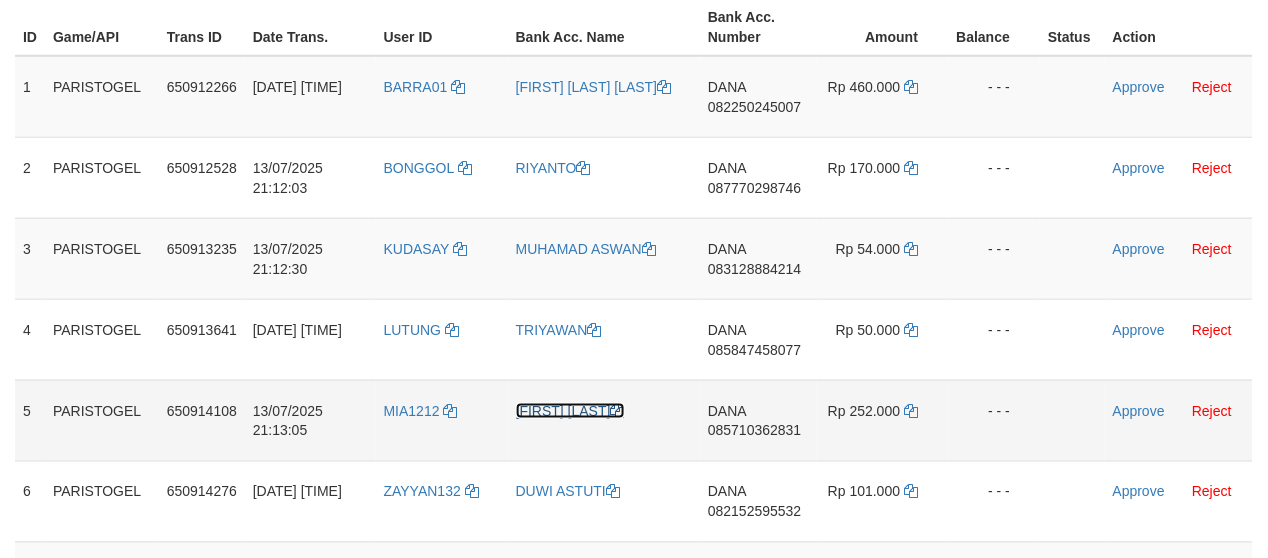 click on "[FIRST] [LAST]" at bounding box center (570, 411) 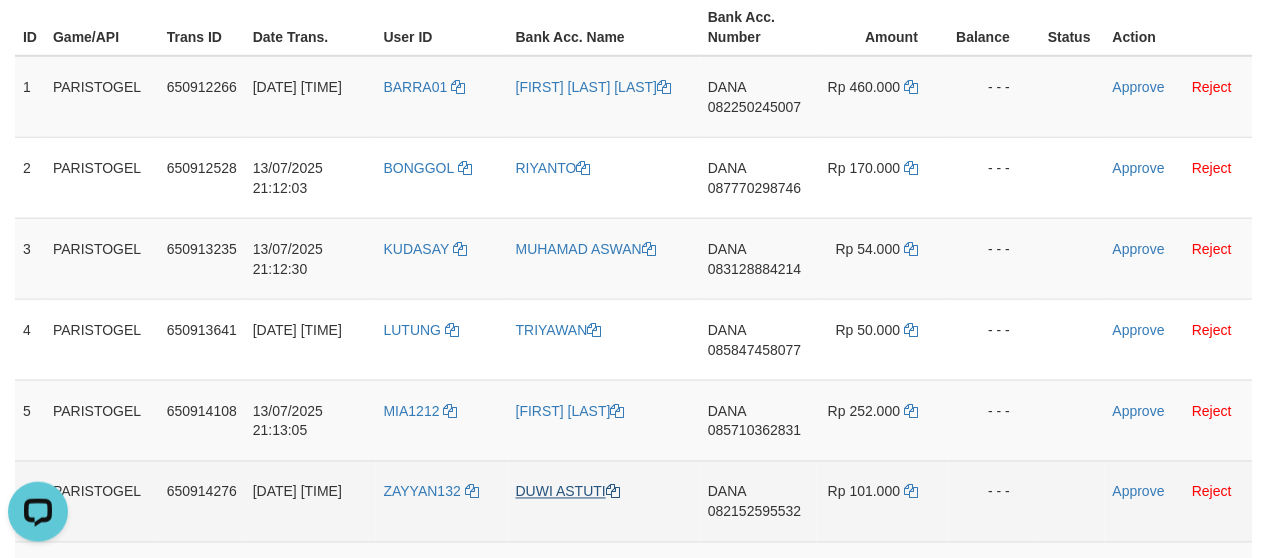 scroll, scrollTop: 0, scrollLeft: 0, axis: both 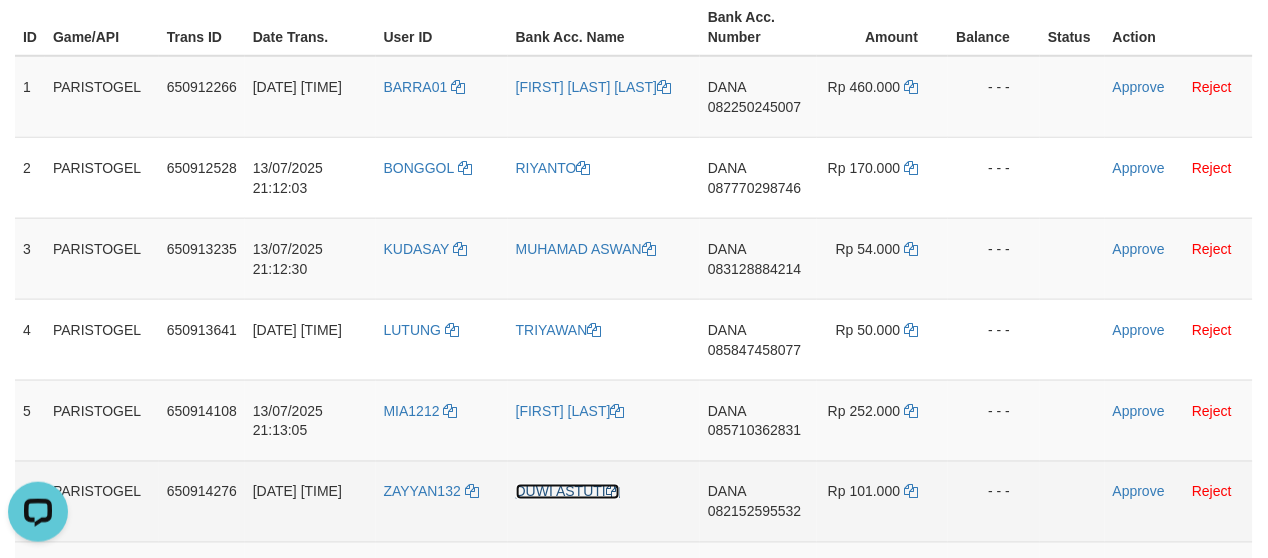 click on "DUWI ASTUTI" at bounding box center (568, 492) 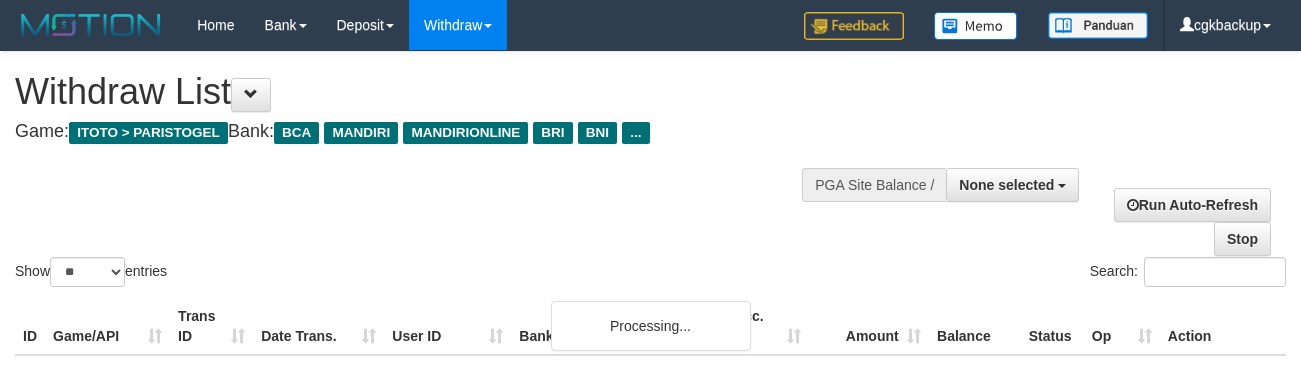 select 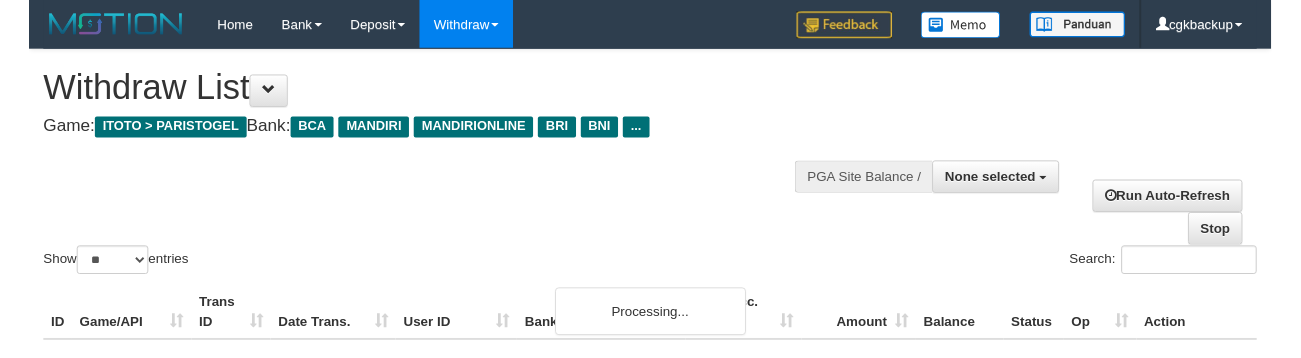 scroll, scrollTop: 1235, scrollLeft: 111, axis: both 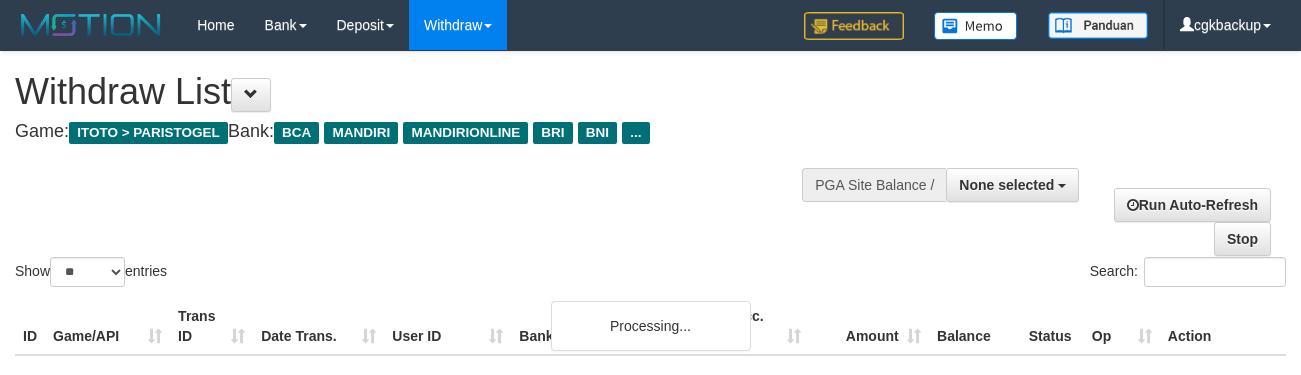 select 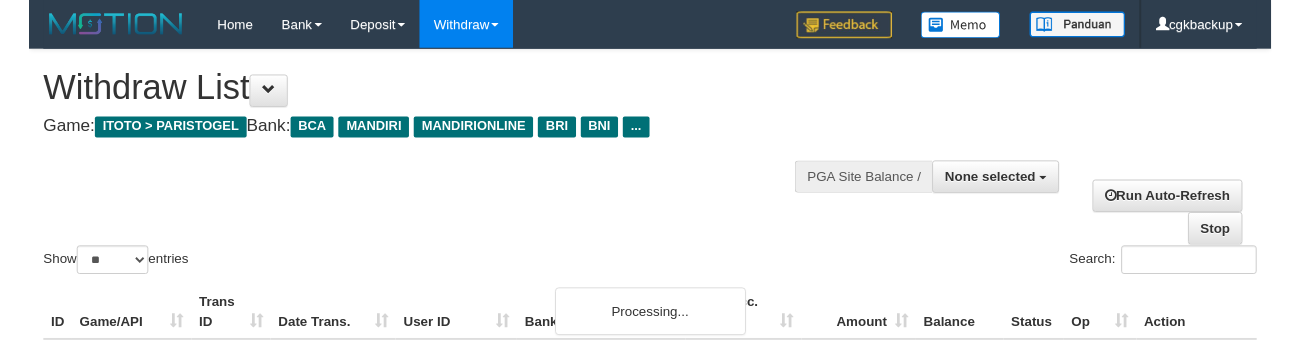 scroll, scrollTop: 1235, scrollLeft: 111, axis: both 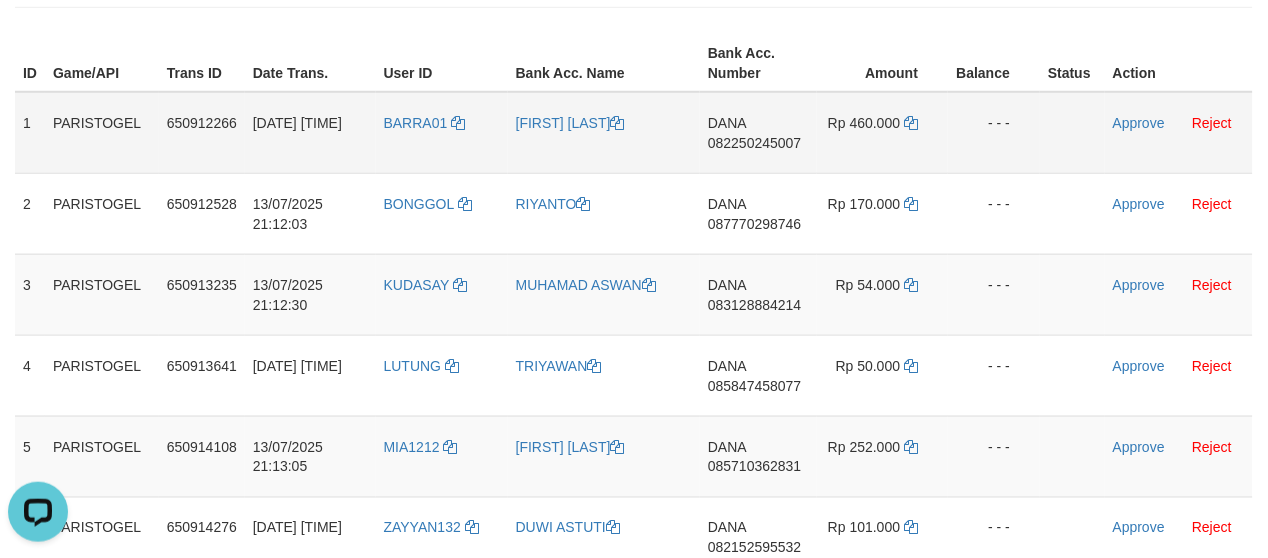 click on "DANA
082250245007" at bounding box center [758, 133] 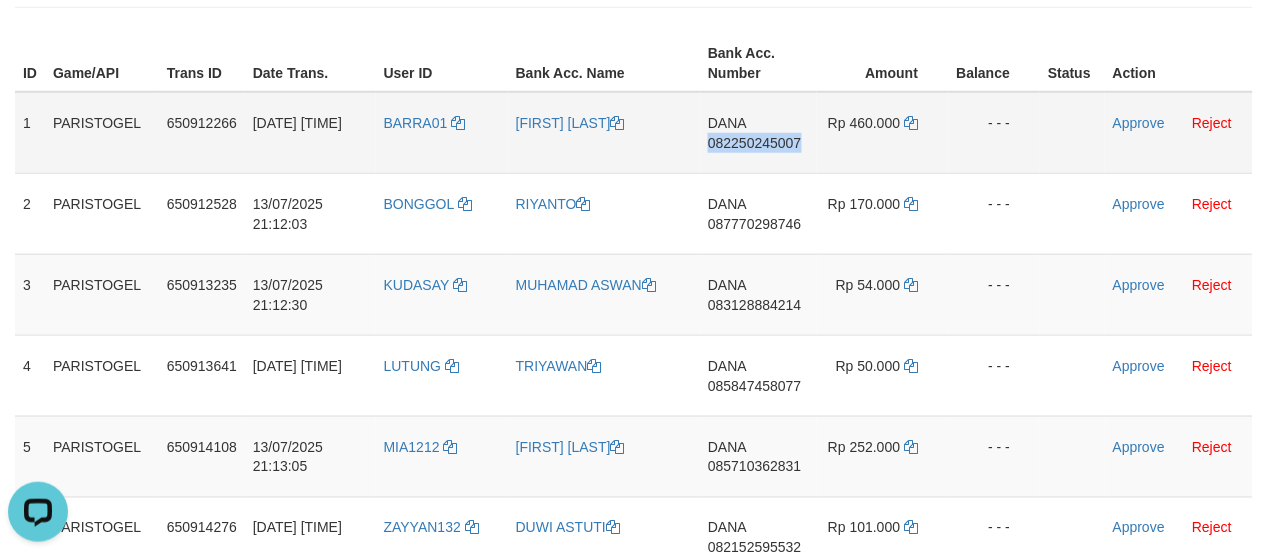 click on "DANA
082250245007" at bounding box center [758, 133] 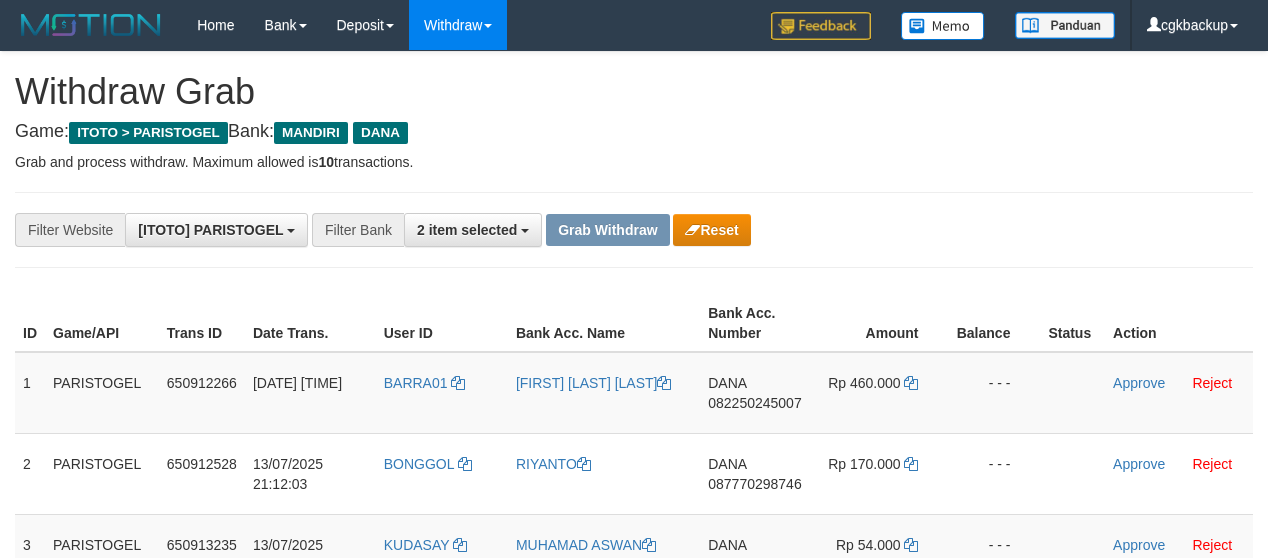 scroll, scrollTop: 260, scrollLeft: 0, axis: vertical 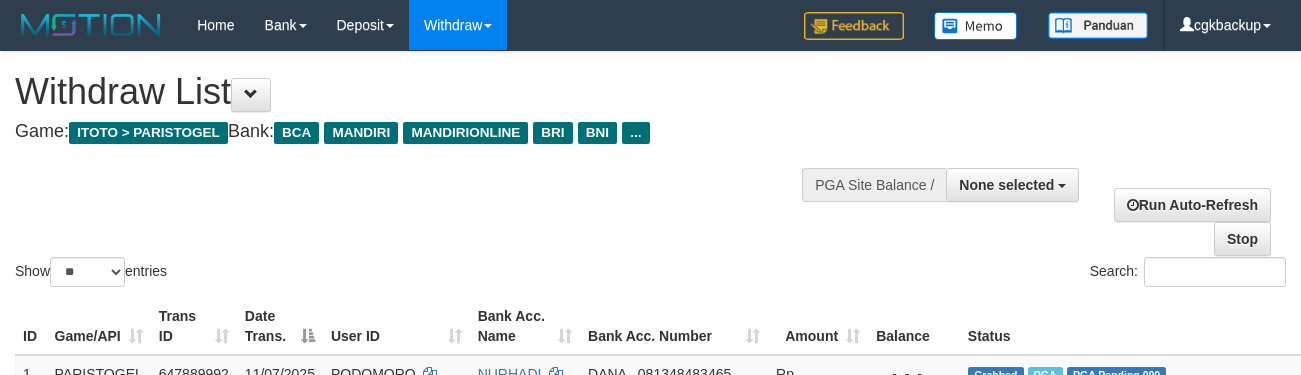 select 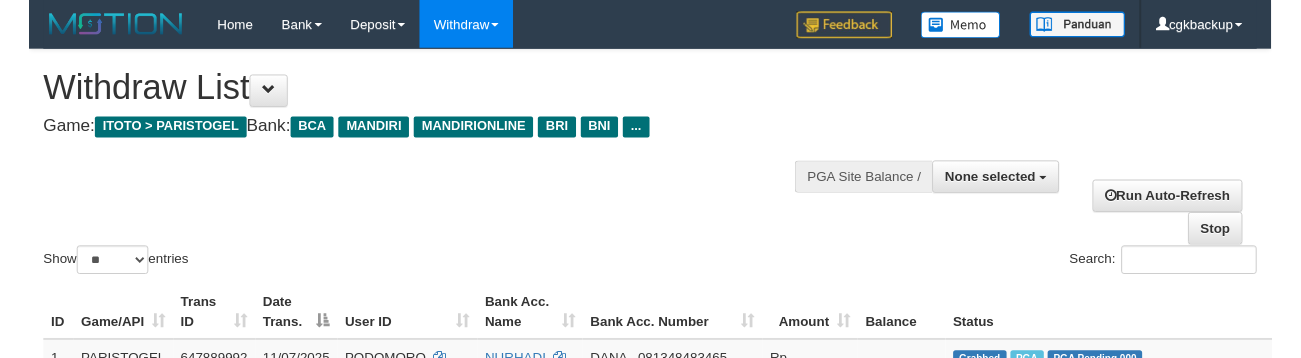 scroll, scrollTop: 1235, scrollLeft: 111, axis: both 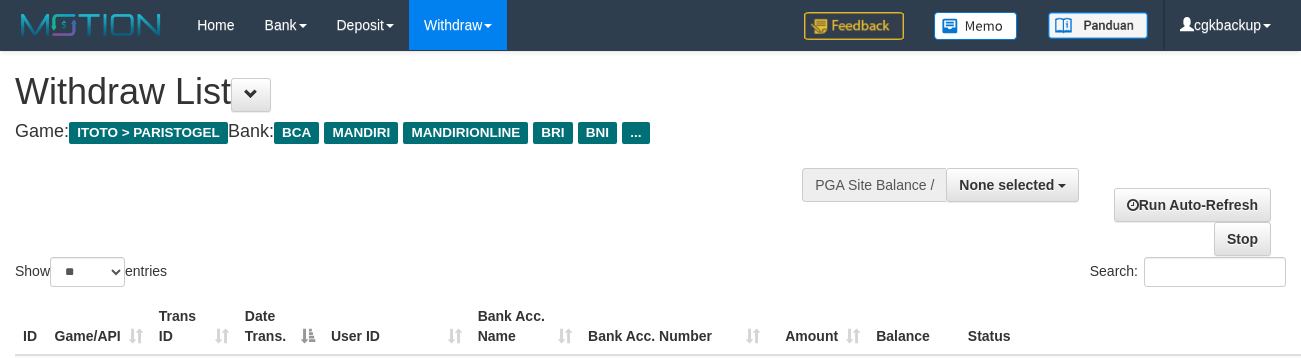 select 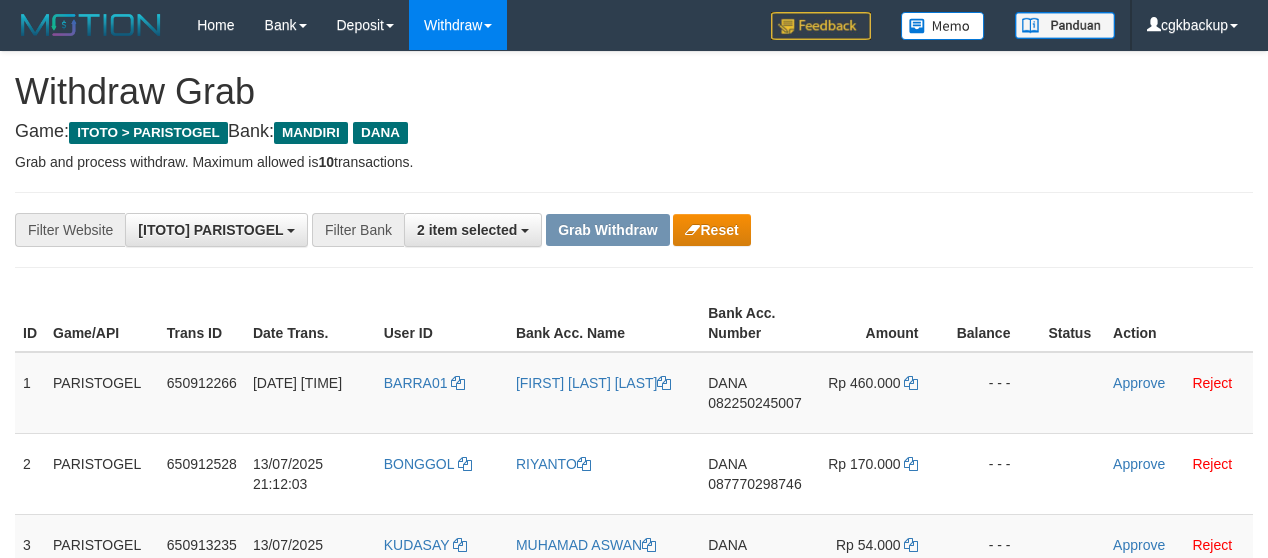 scroll, scrollTop: 260, scrollLeft: 0, axis: vertical 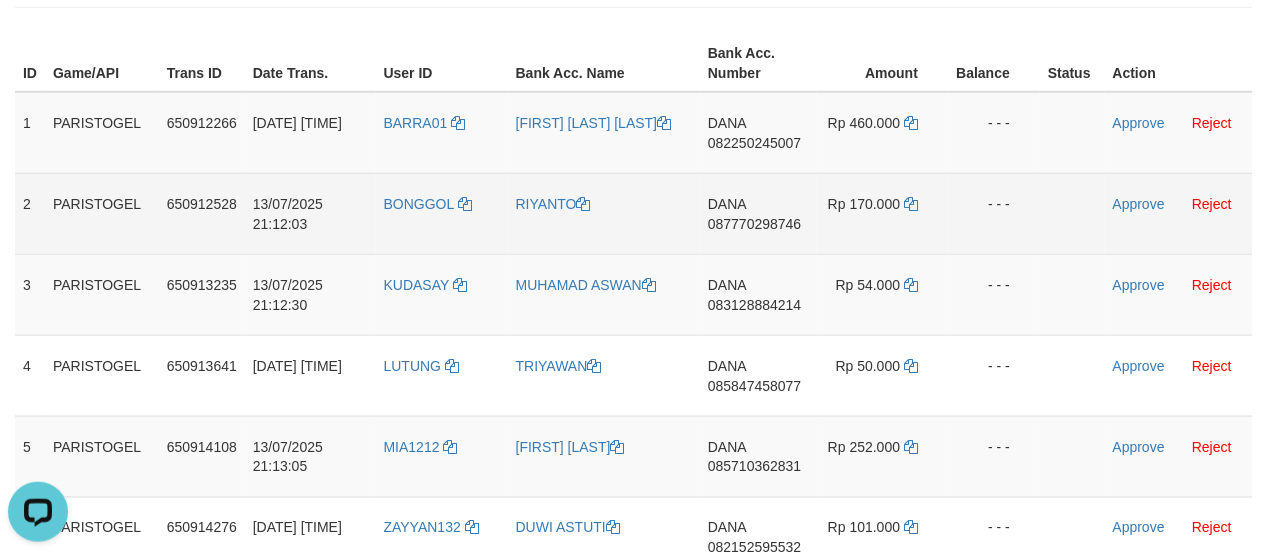 click on "DANA
087770298746" at bounding box center (758, 213) 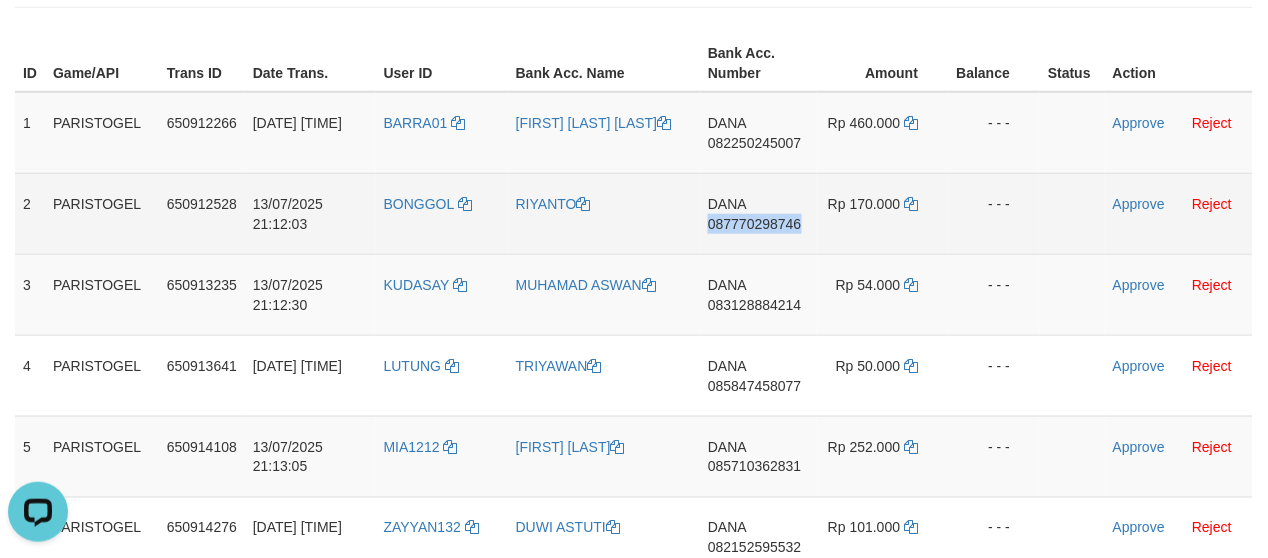 click on "DANA
087770298746" at bounding box center [758, 213] 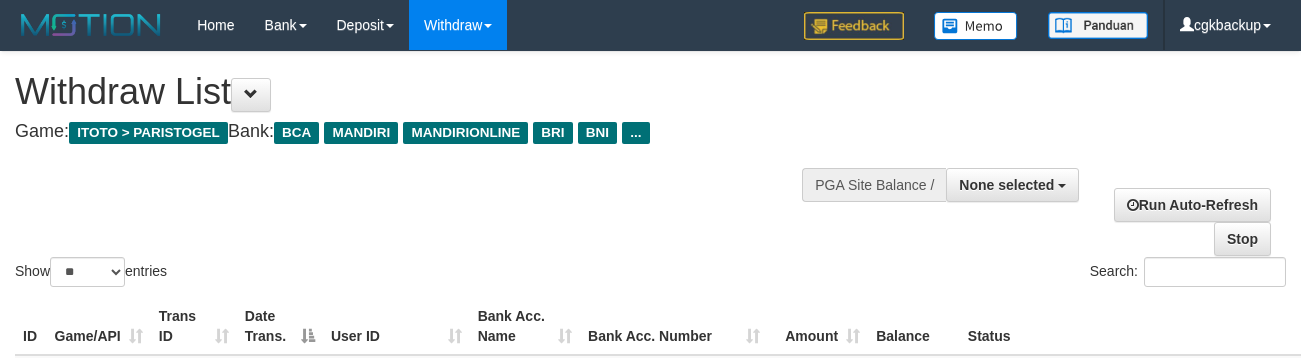 select 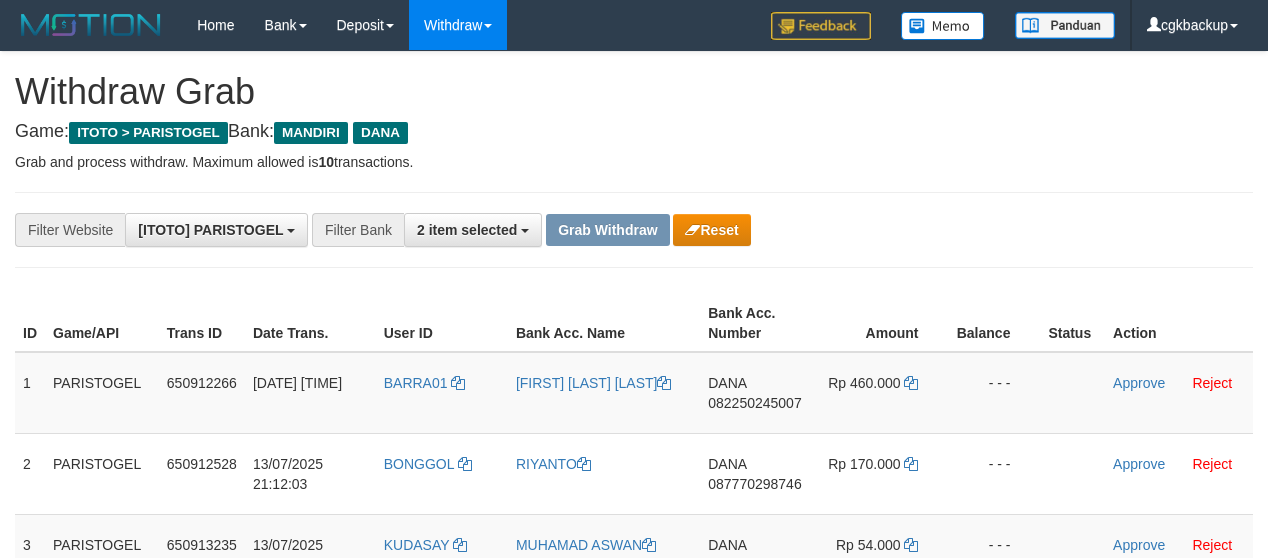 scroll, scrollTop: 260, scrollLeft: 0, axis: vertical 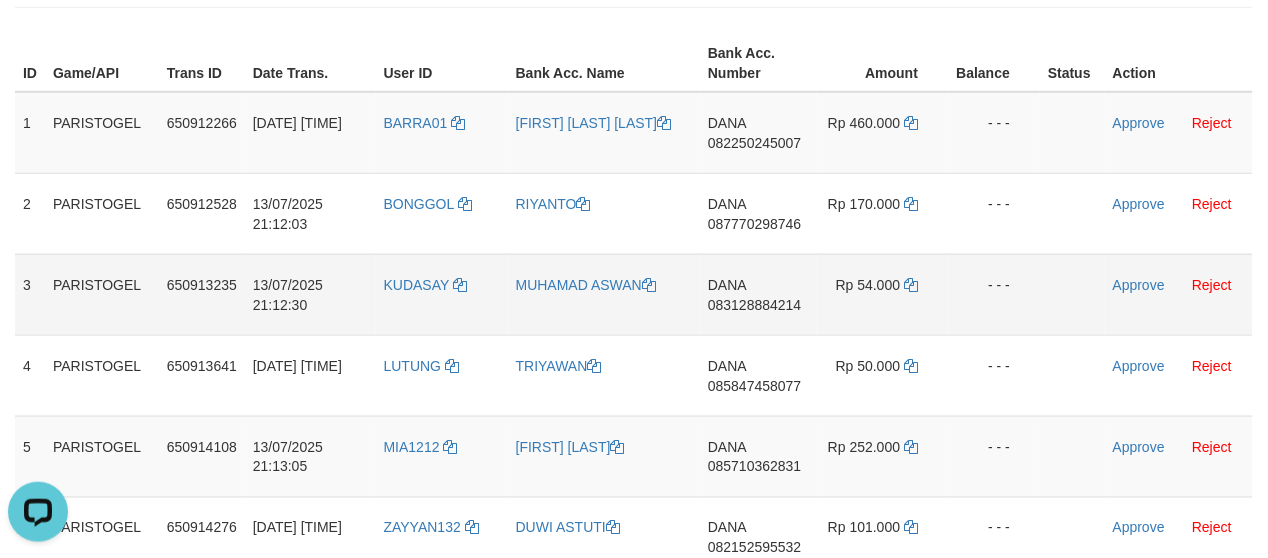 click on "DANA
083128884214" at bounding box center [758, 294] 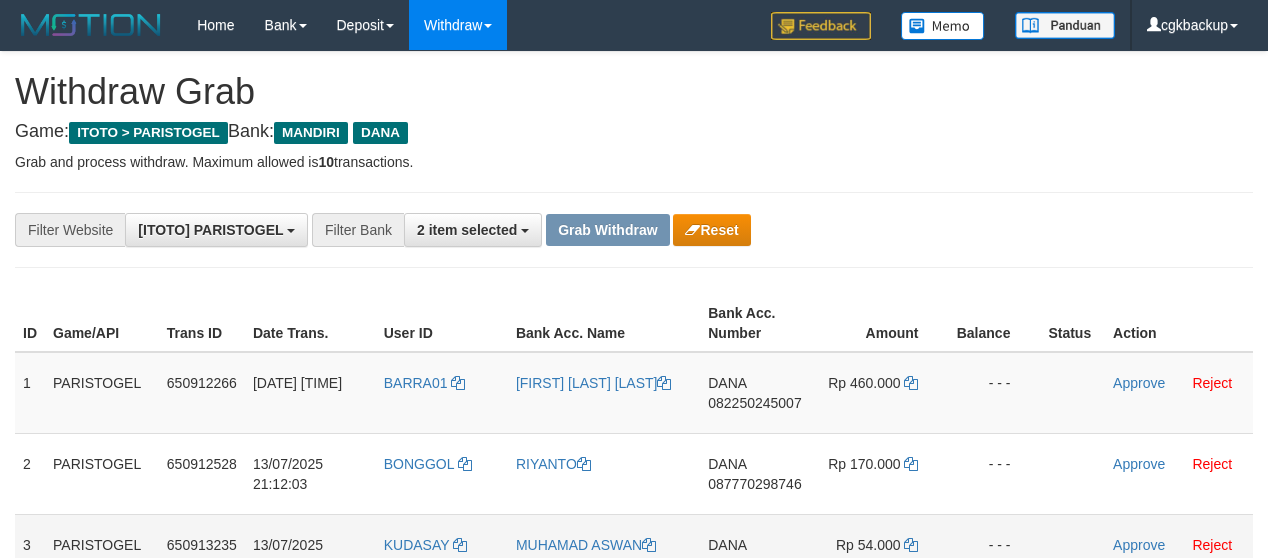 scroll, scrollTop: 260, scrollLeft: 0, axis: vertical 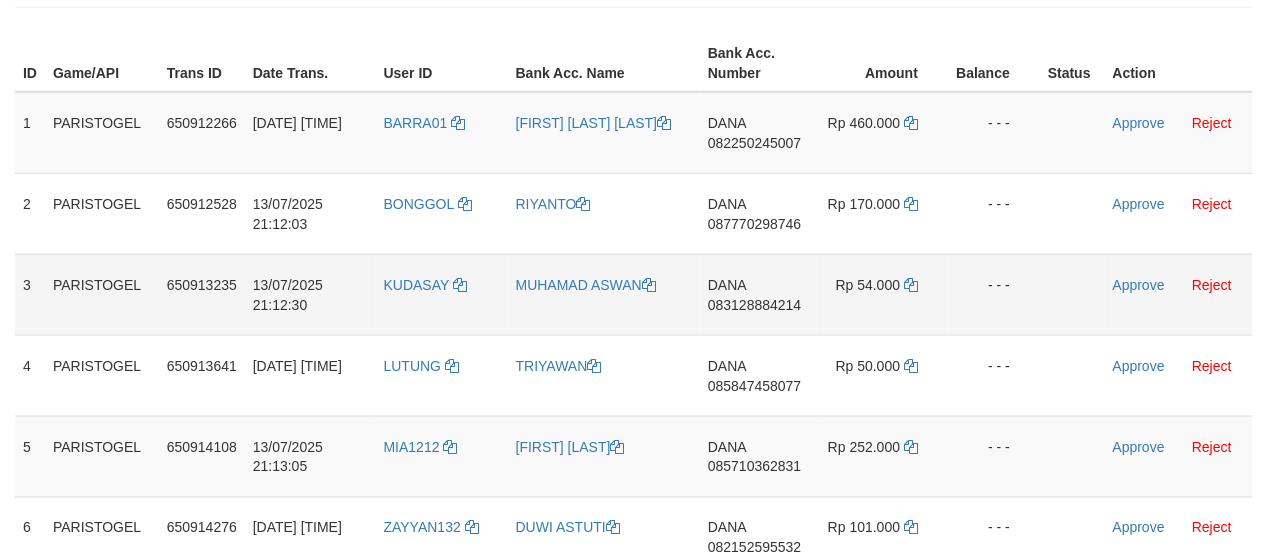 click on "DANA
083128884214" at bounding box center (758, 294) 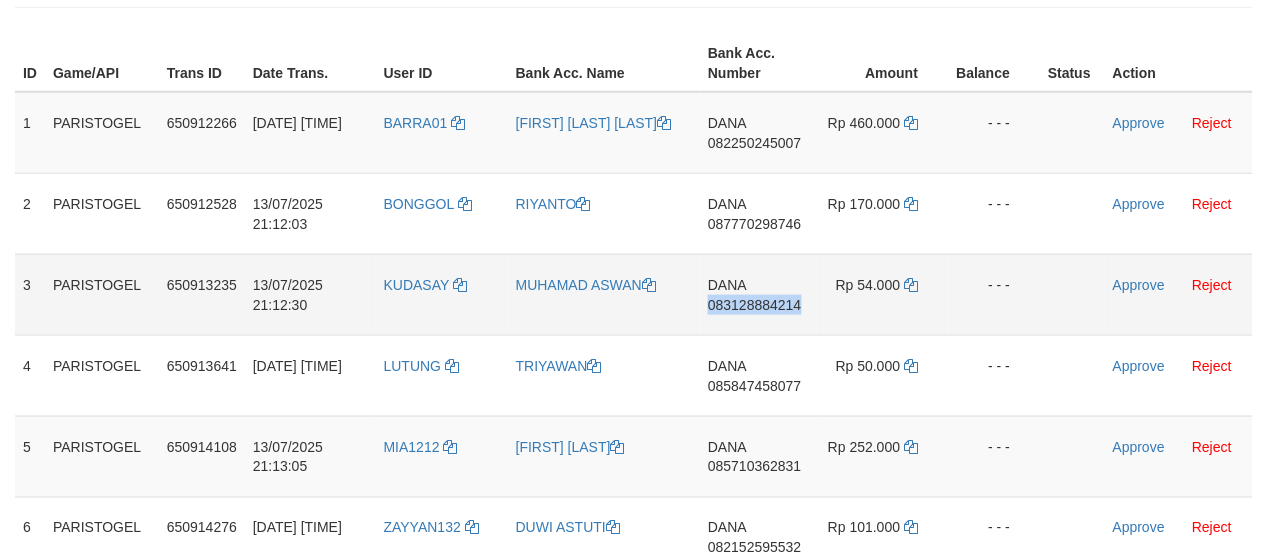 click on "DANA
083128884214" at bounding box center (758, 294) 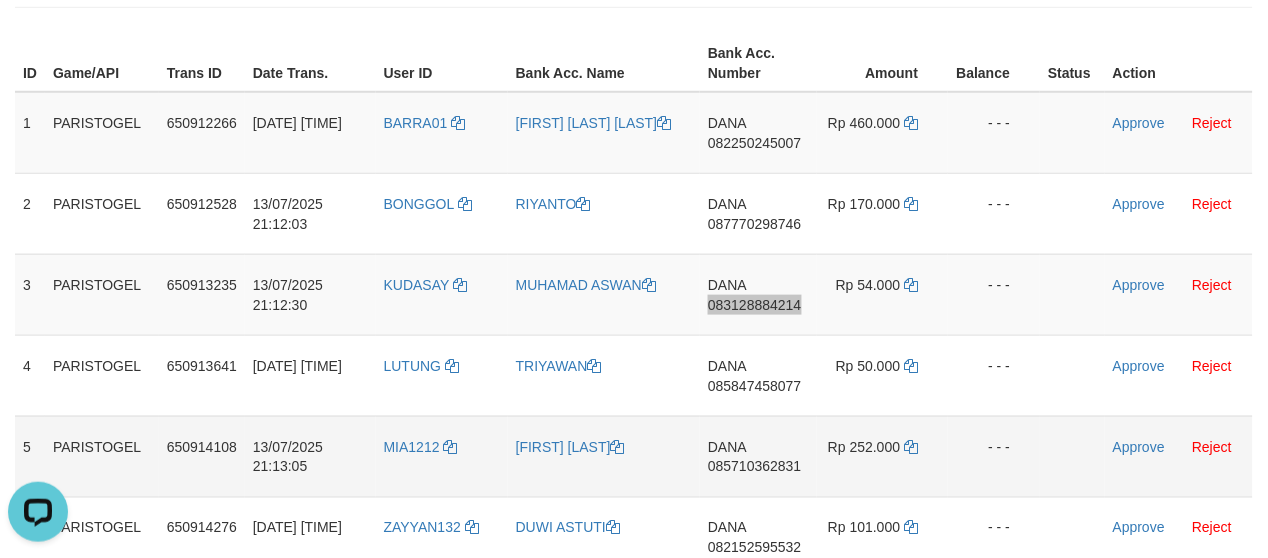 scroll, scrollTop: 0, scrollLeft: 0, axis: both 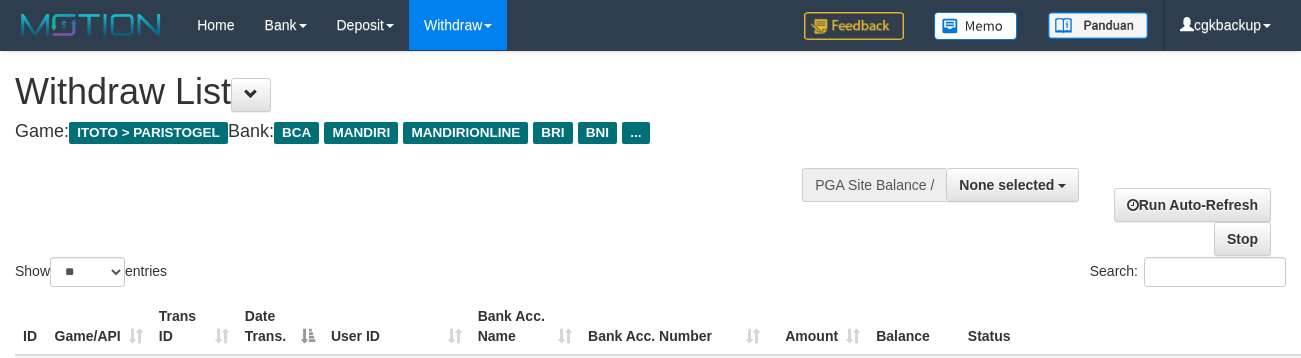 select 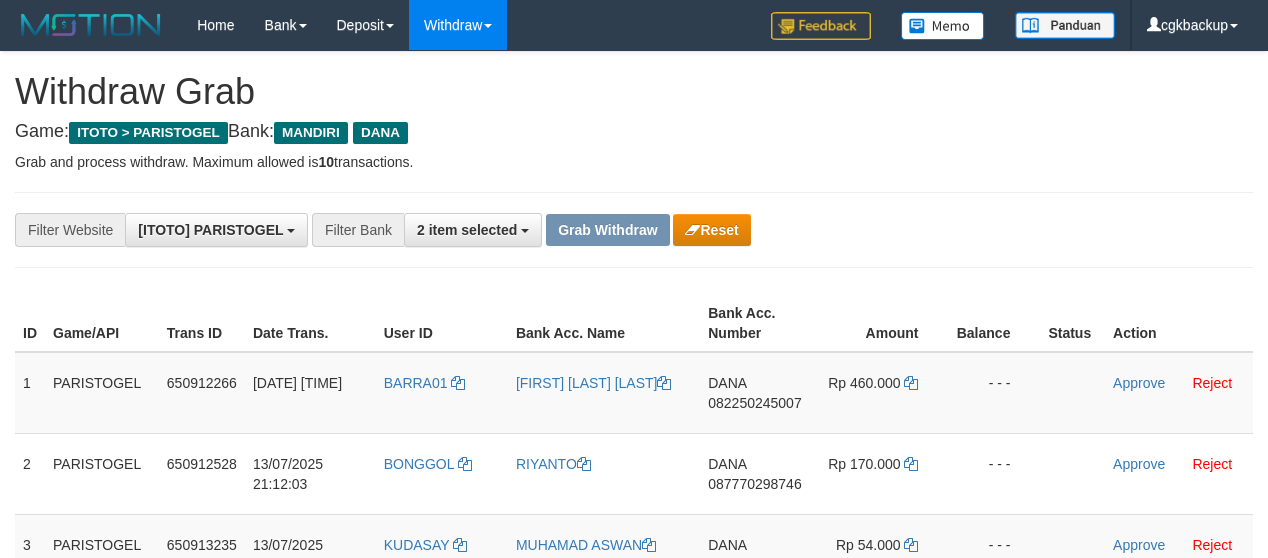 scroll, scrollTop: 260, scrollLeft: 0, axis: vertical 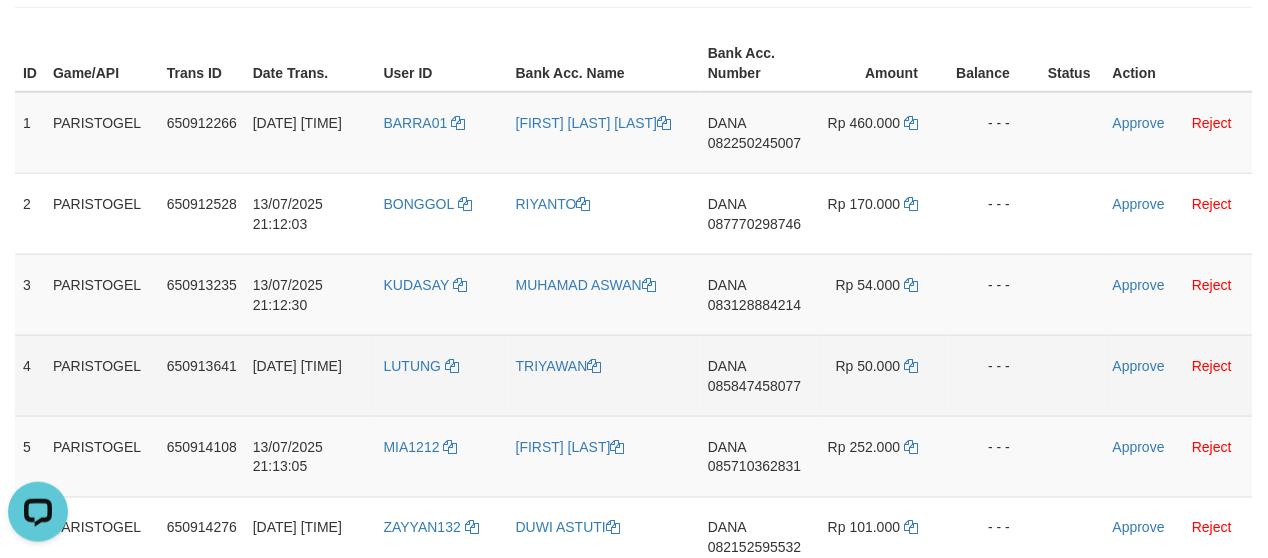 click on "DANA
085847458077" at bounding box center (758, 375) 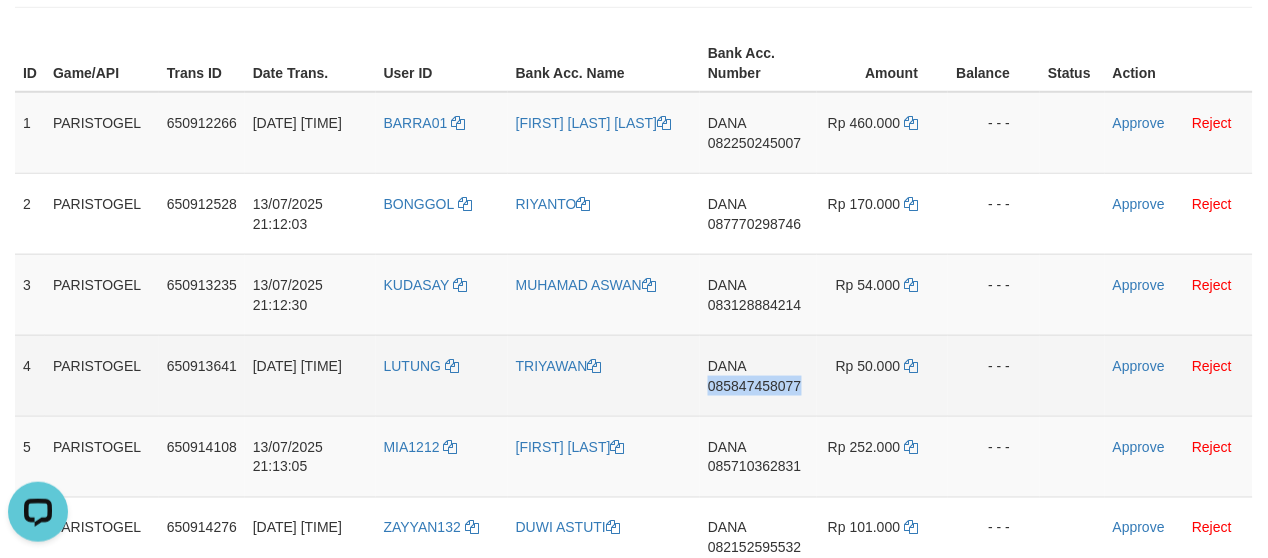 click on "DANA
085847458077" at bounding box center [758, 375] 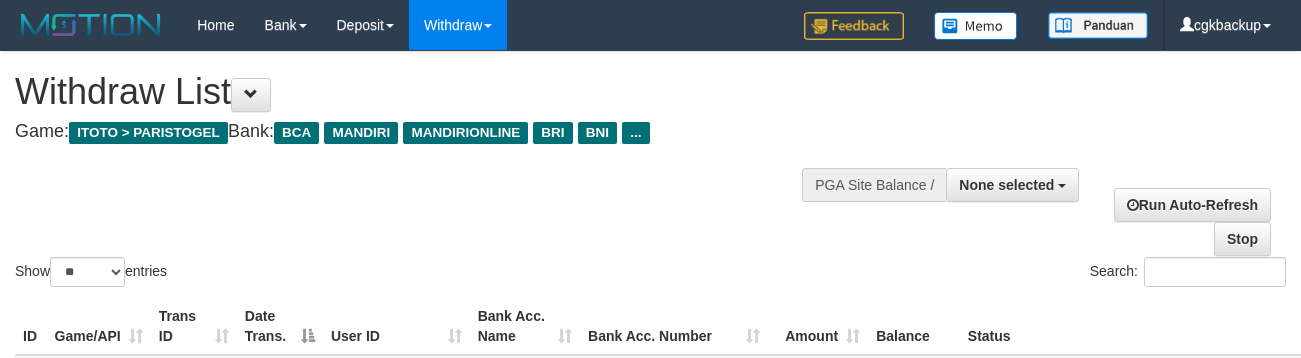 select 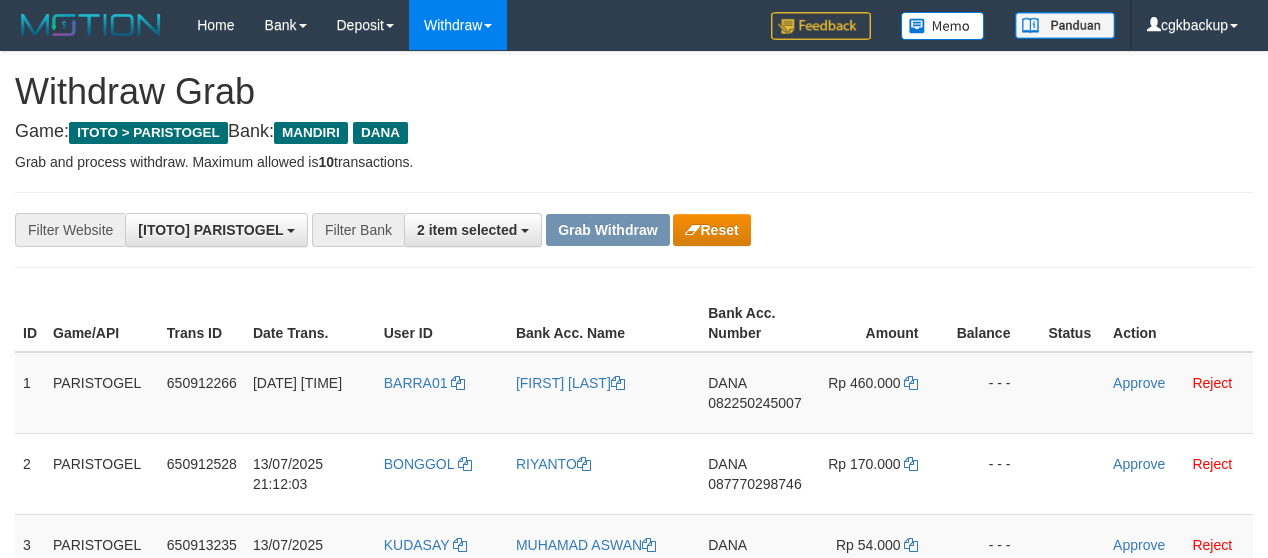 scroll, scrollTop: 260, scrollLeft: 0, axis: vertical 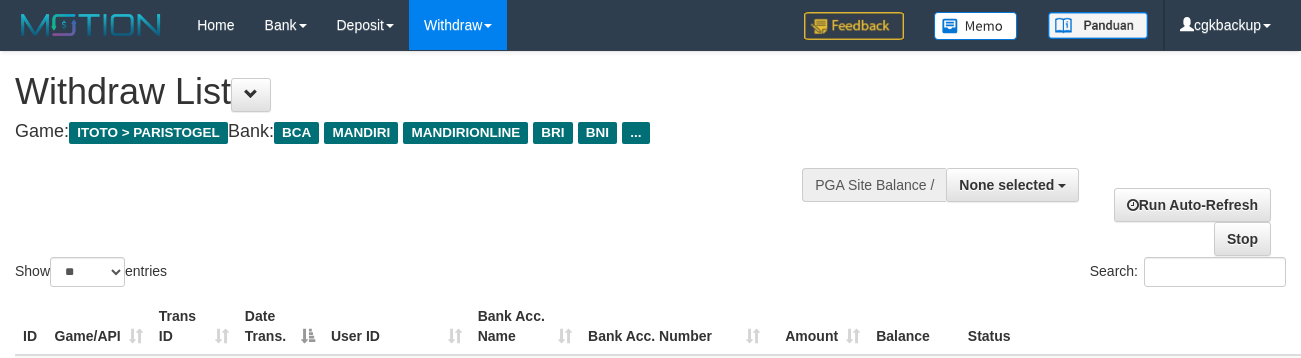 select 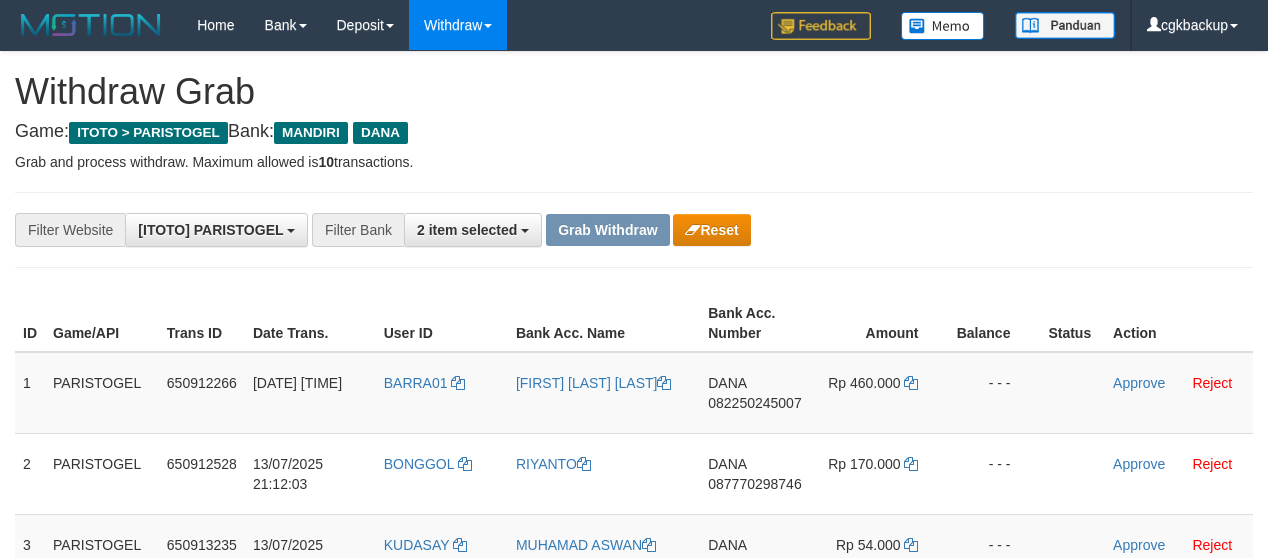 scroll, scrollTop: 260, scrollLeft: 0, axis: vertical 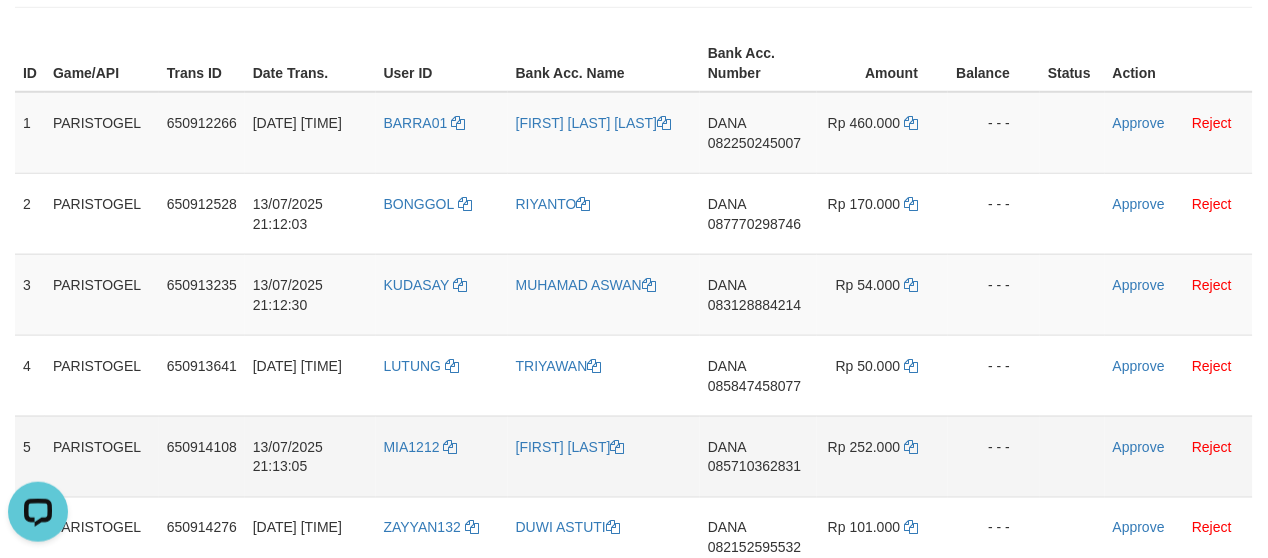 click on "DANA
085710362831" at bounding box center [758, 456] 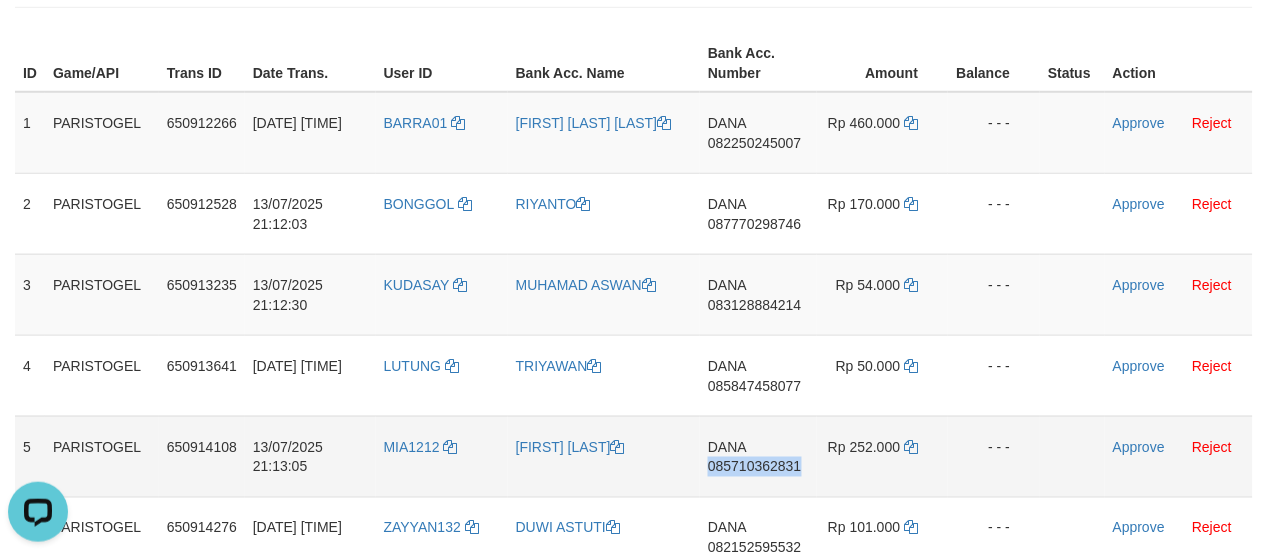click on "DANA
085710362831" at bounding box center [758, 456] 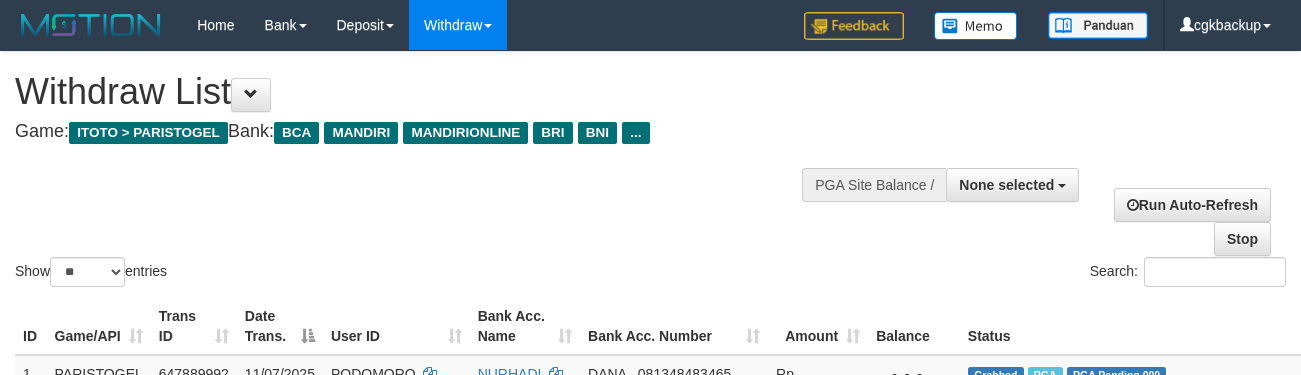 select 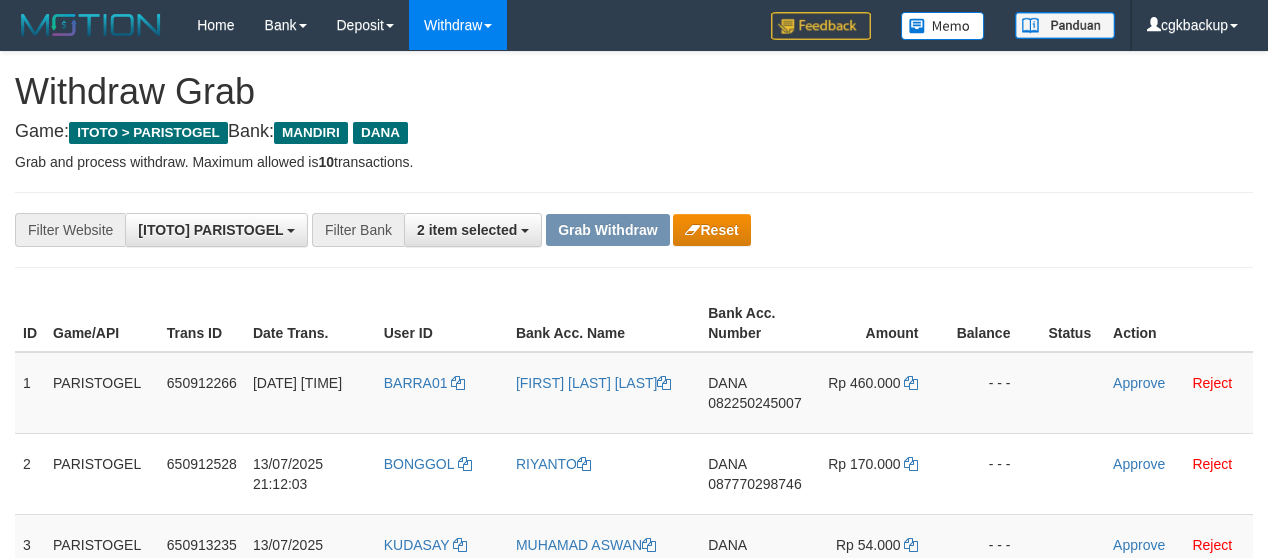 scroll, scrollTop: 260, scrollLeft: 0, axis: vertical 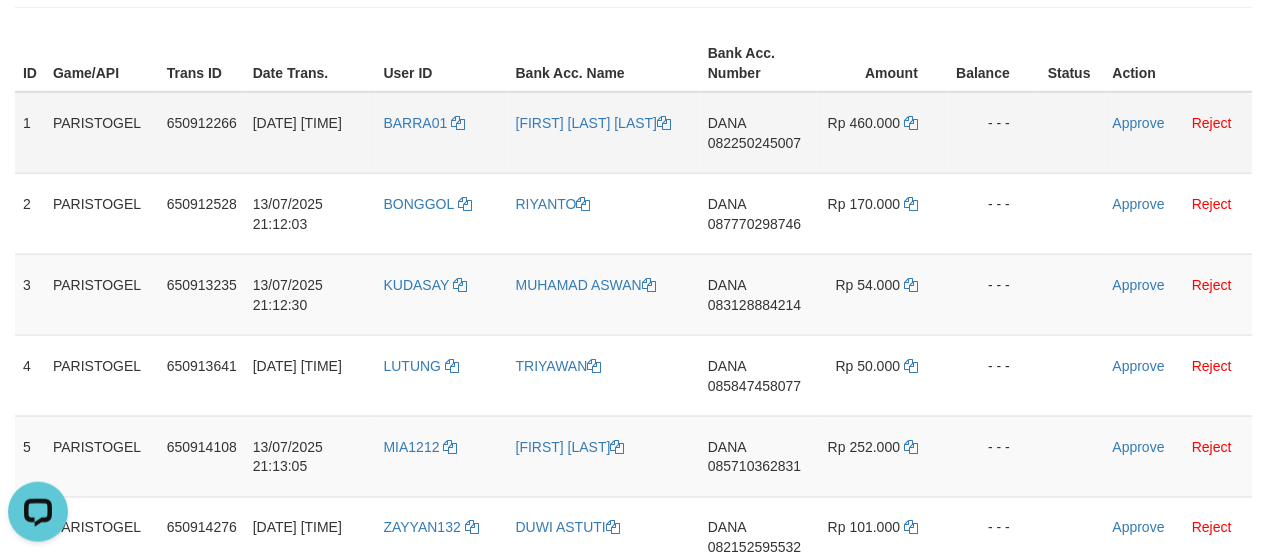 click on "Approve
Reject" at bounding box center (1179, 133) 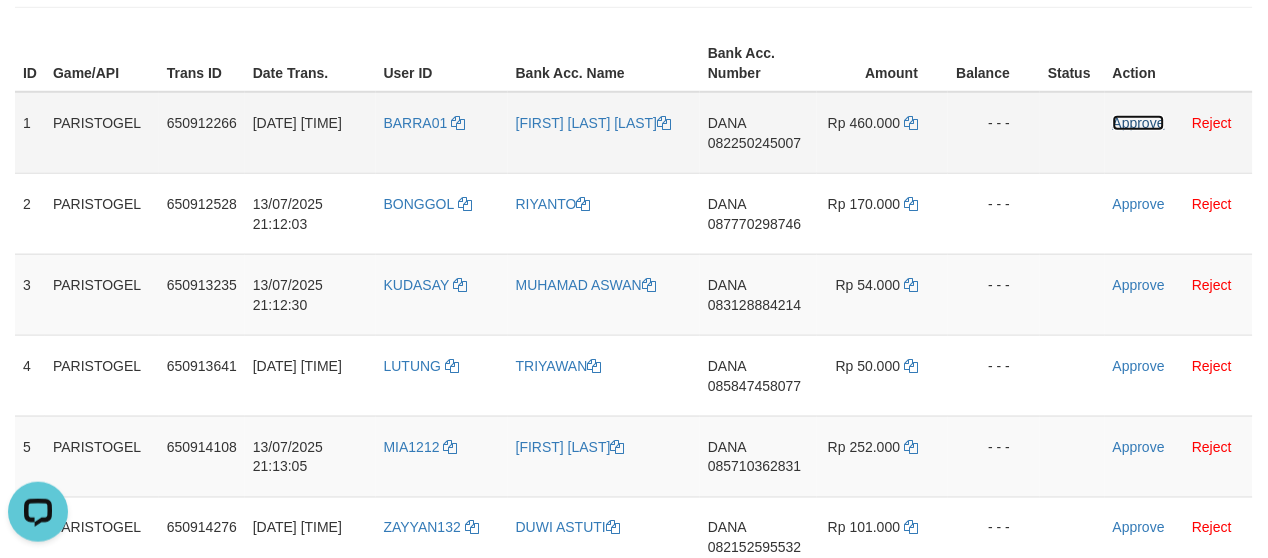 click on "Approve" at bounding box center (1139, 123) 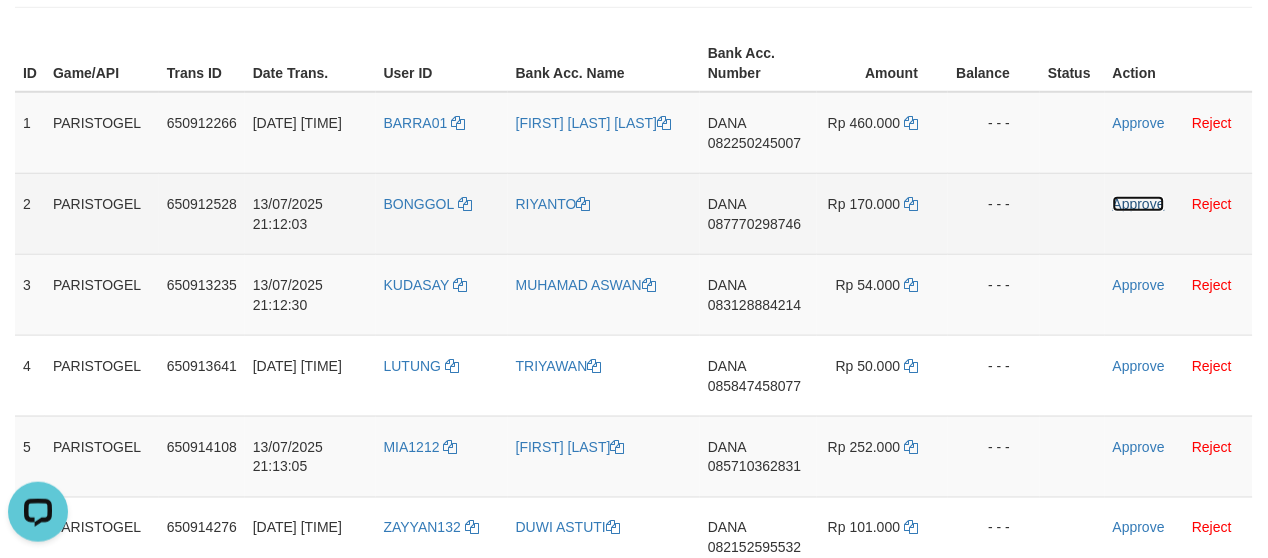 click on "Approve" at bounding box center (1139, 204) 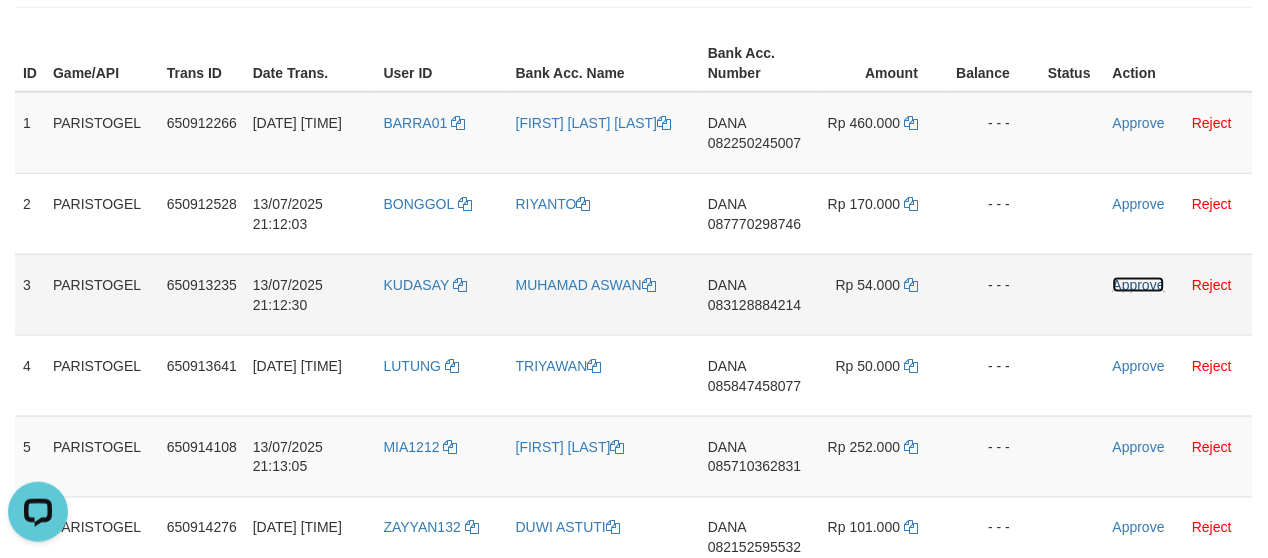 click on "Approve" at bounding box center [1139, 285] 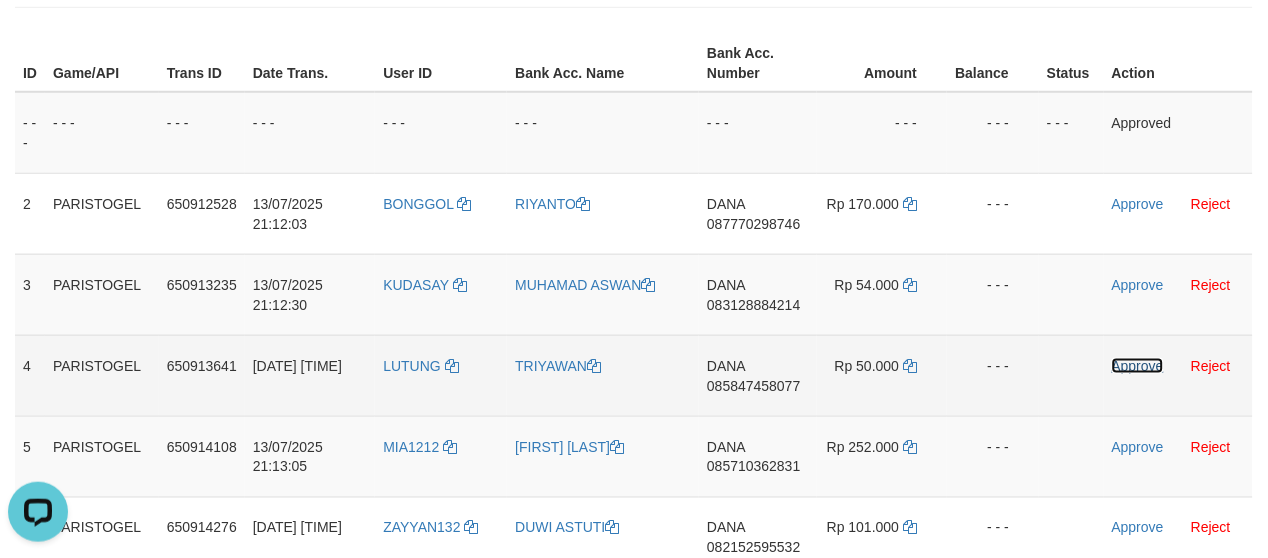 click on "Approve" at bounding box center [1138, 366] 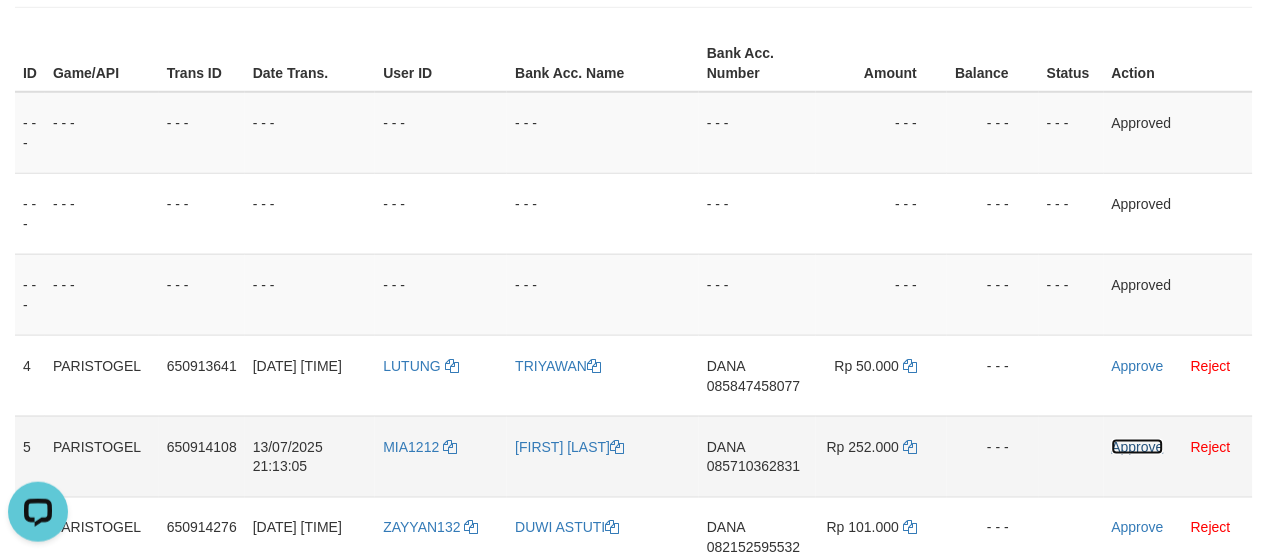 click on "Approve" at bounding box center (1138, 447) 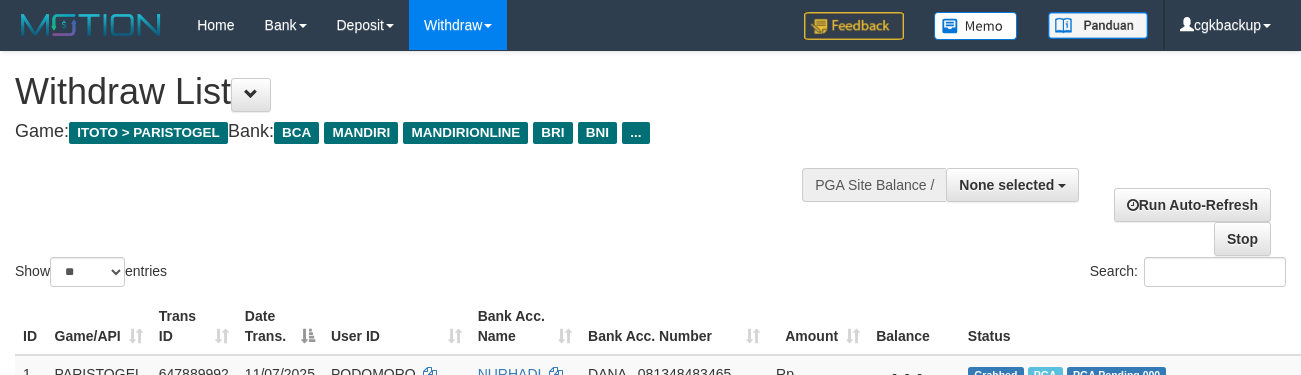 select 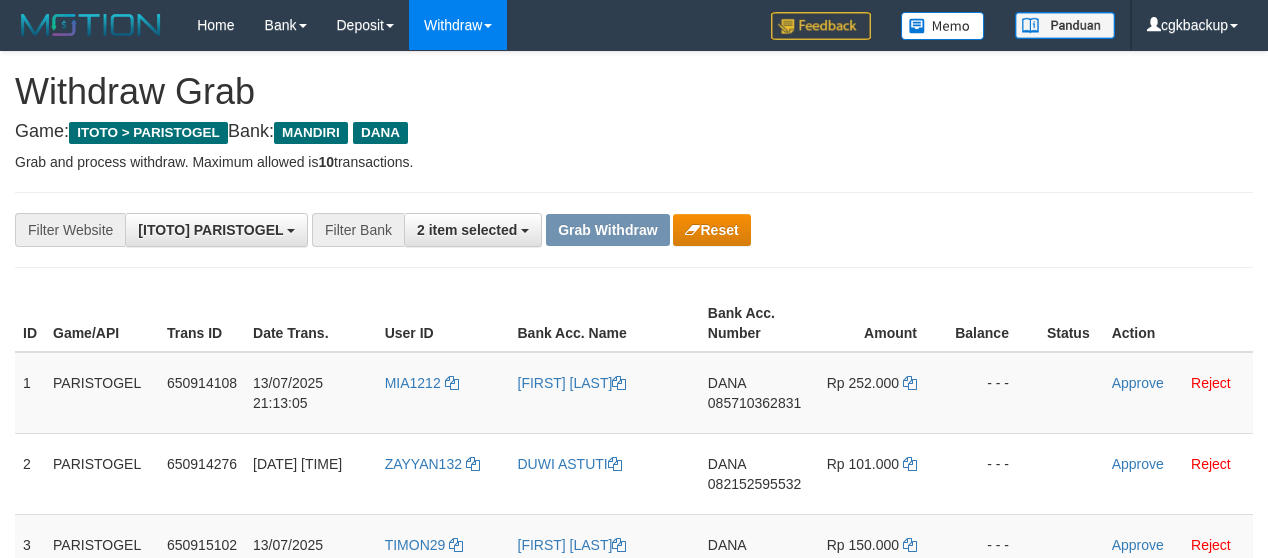 scroll, scrollTop: 260, scrollLeft: 0, axis: vertical 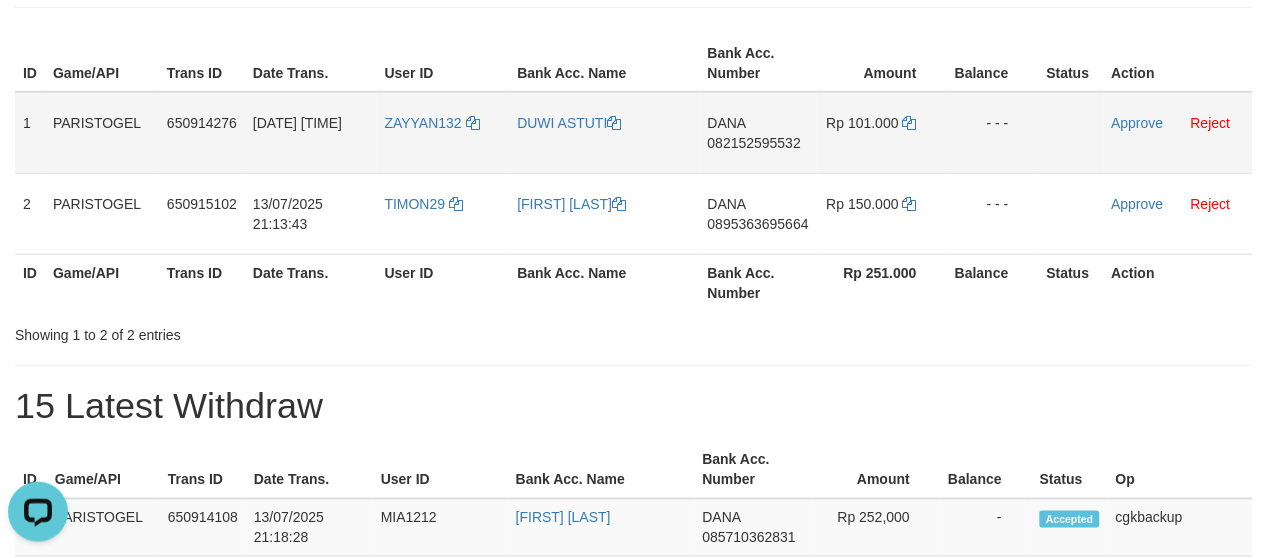 click on "ZAYYAN132" at bounding box center [443, 133] 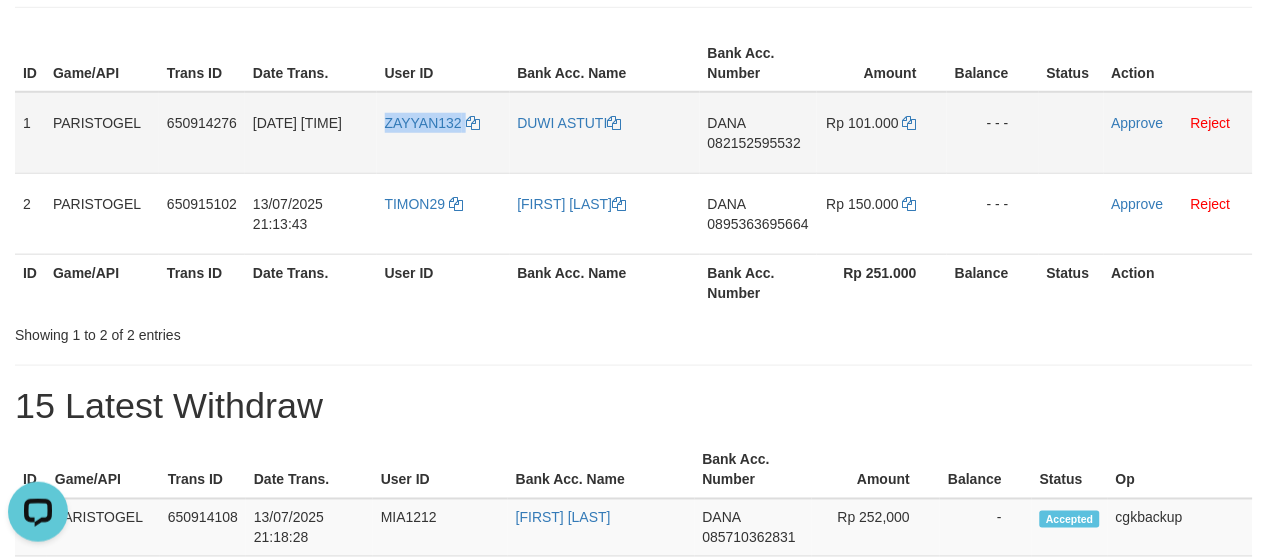 click on "ZAYYAN132" at bounding box center [443, 133] 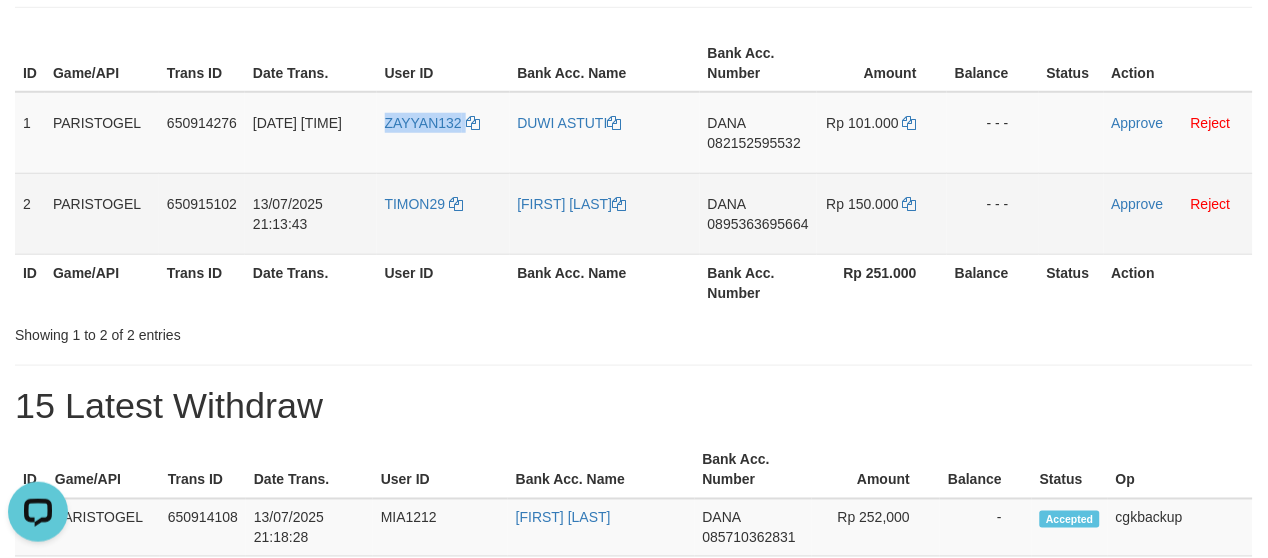 copy on "ZAYYAN132" 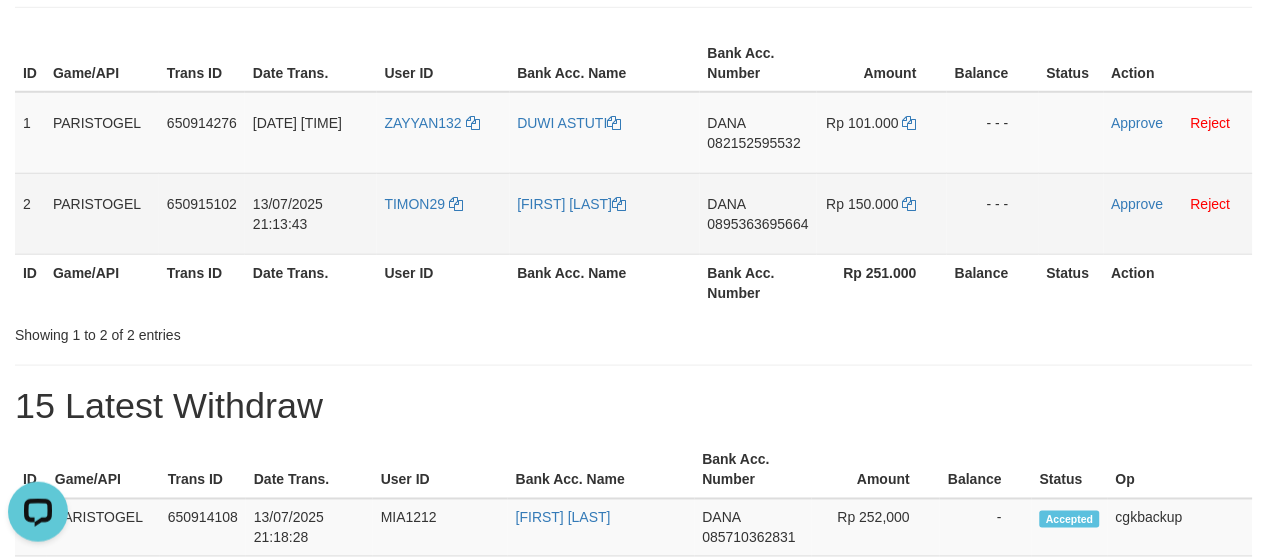 click on "TIMON29" at bounding box center (443, 213) 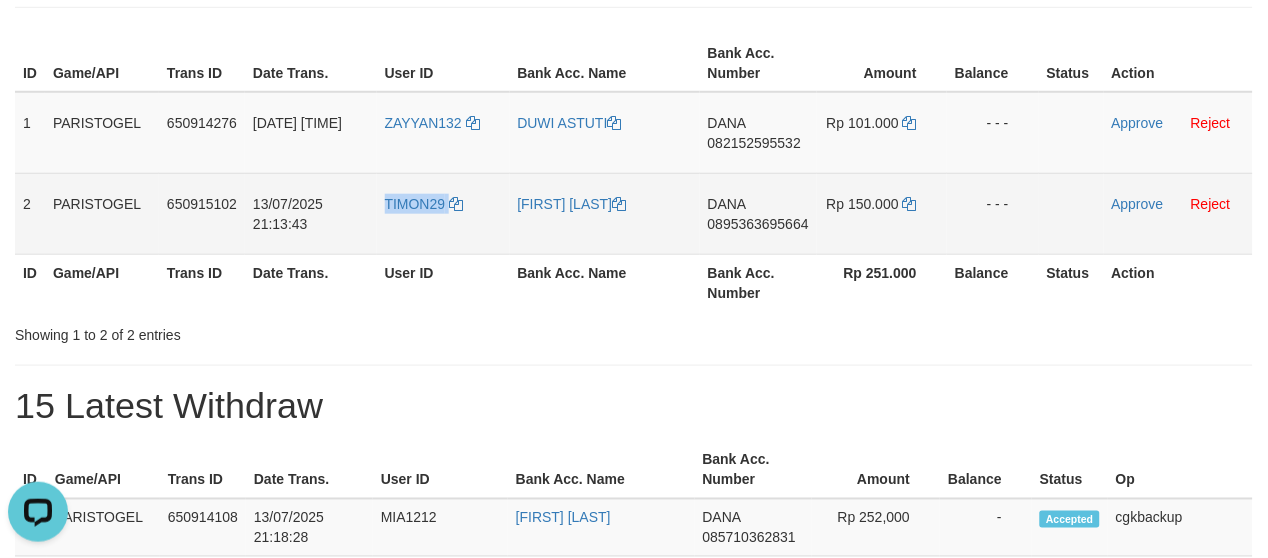 click on "TIMON29" at bounding box center [443, 213] 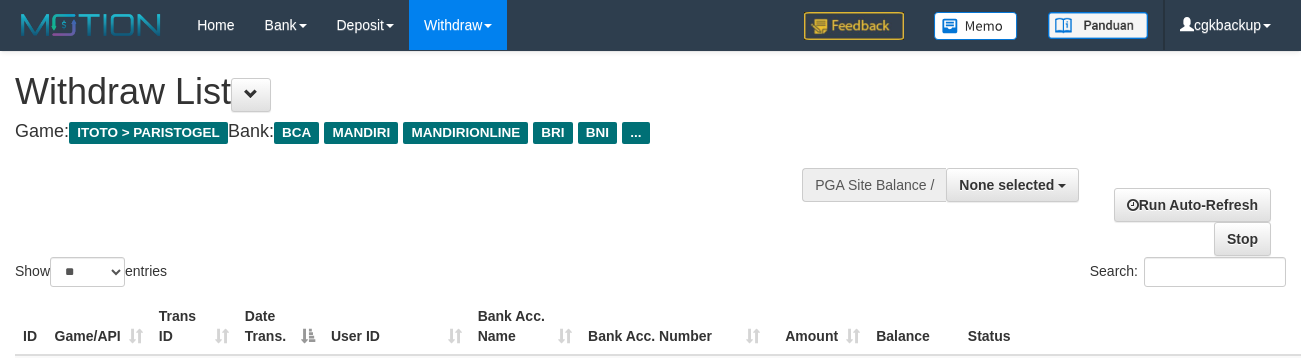 select 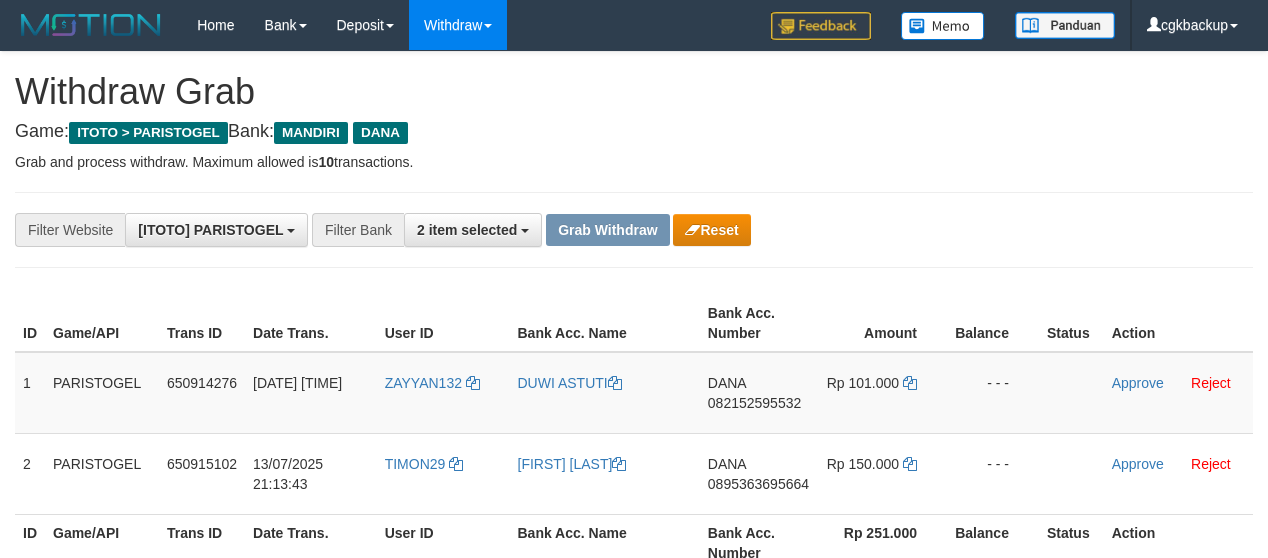 scroll, scrollTop: 260, scrollLeft: 0, axis: vertical 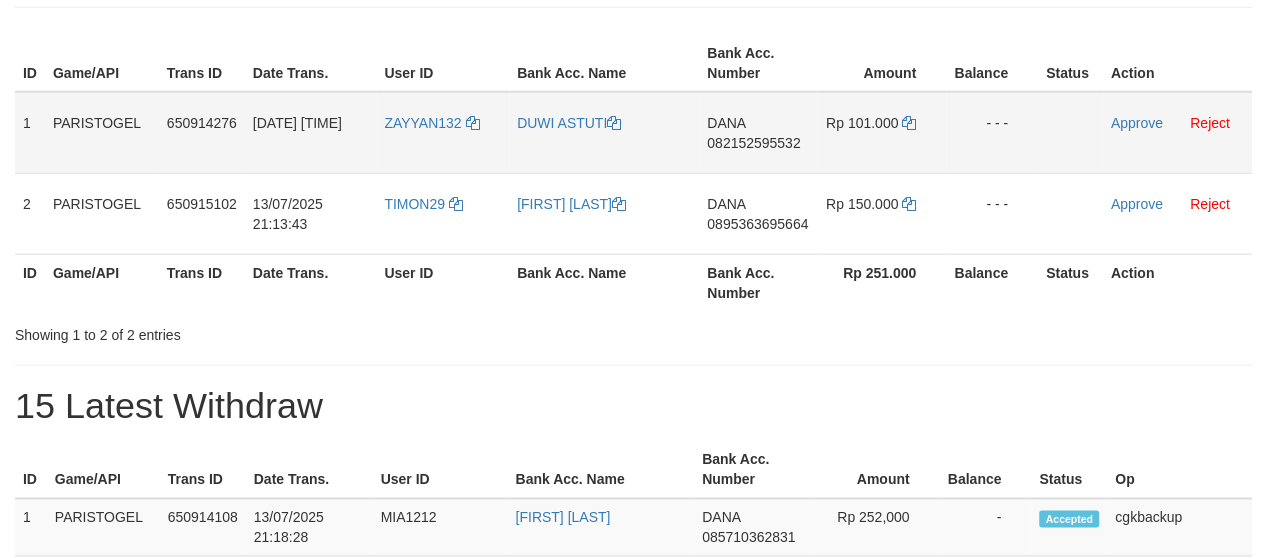 click on "DUWI ASTUTI" at bounding box center [605, 133] 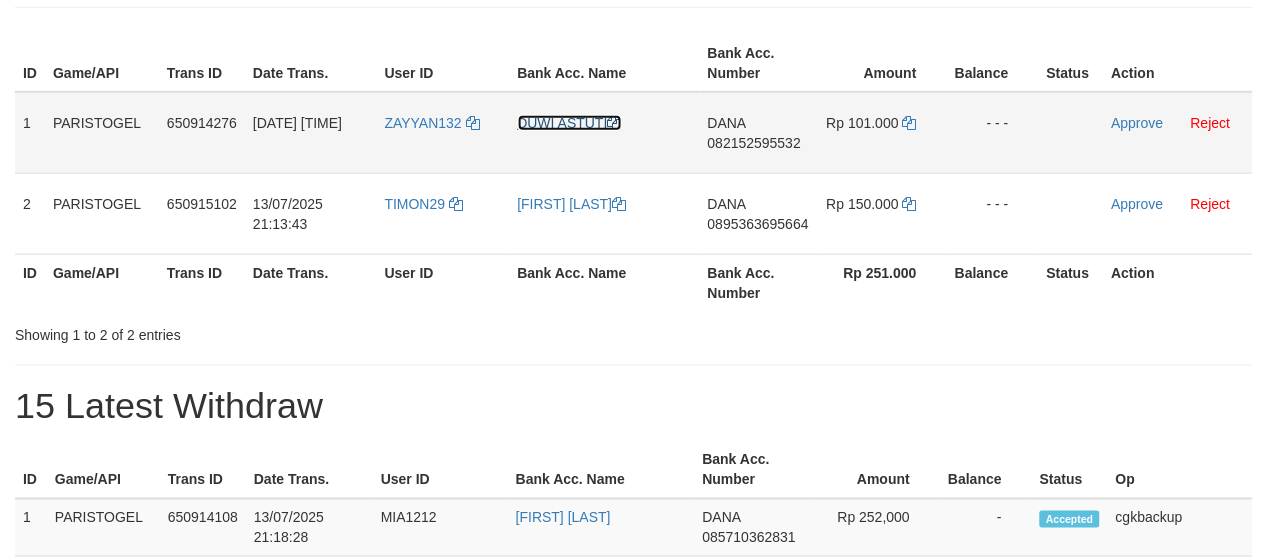click on "DUWI ASTUTI" at bounding box center [570, 123] 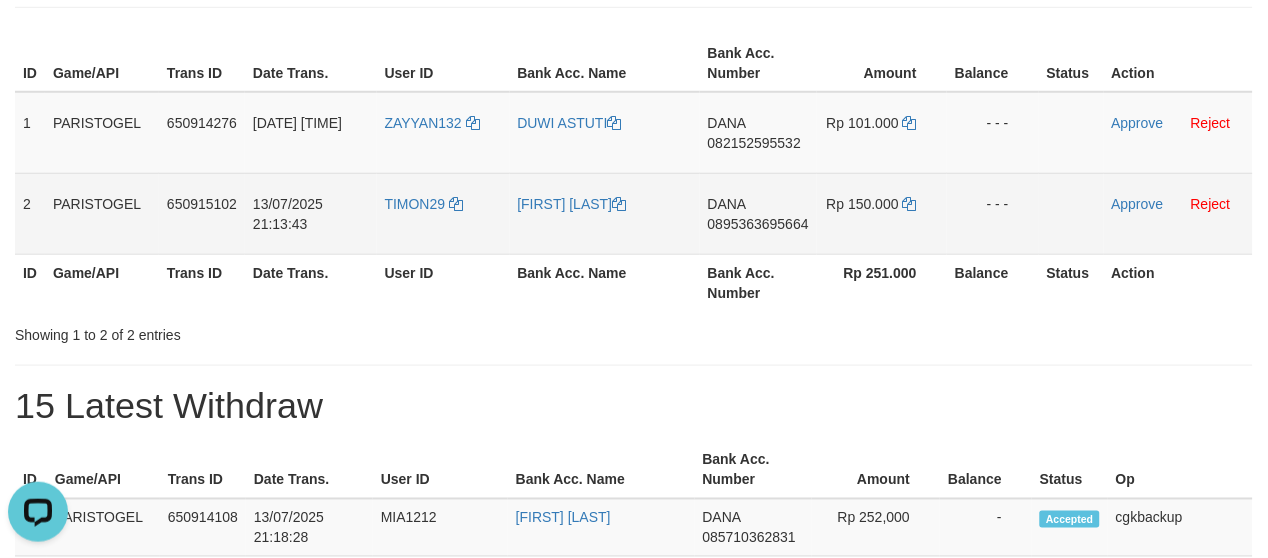 scroll, scrollTop: 0, scrollLeft: 0, axis: both 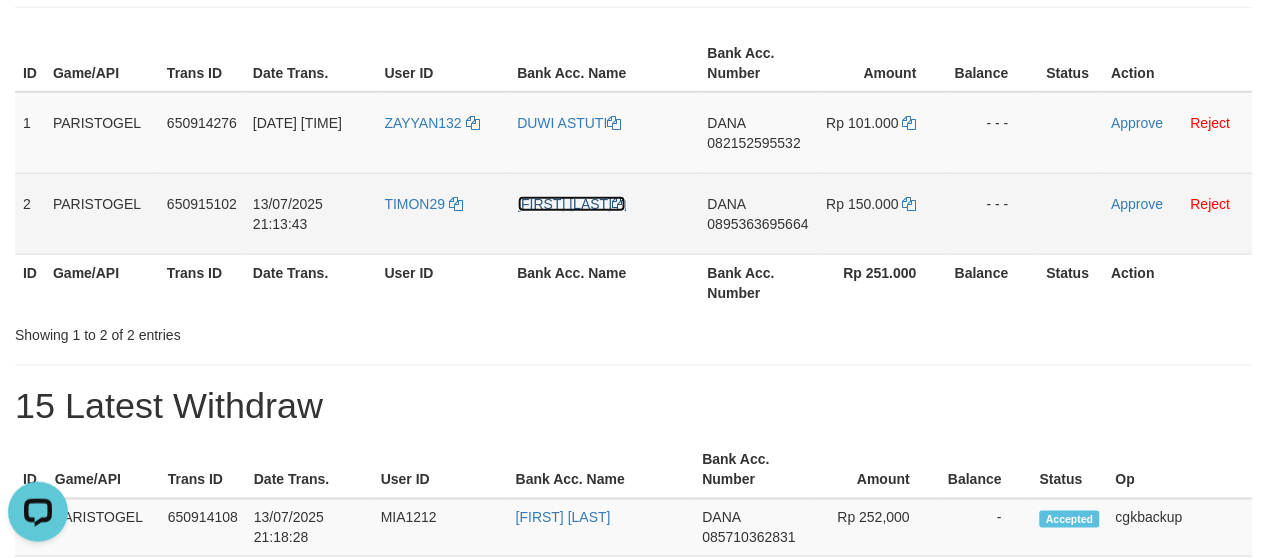 click on "[FIRST] [LAST]" at bounding box center [572, 204] 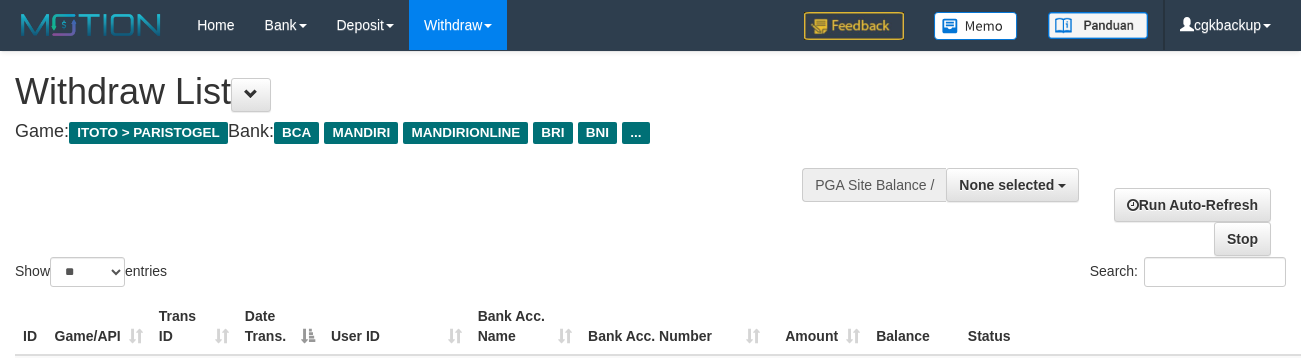 select 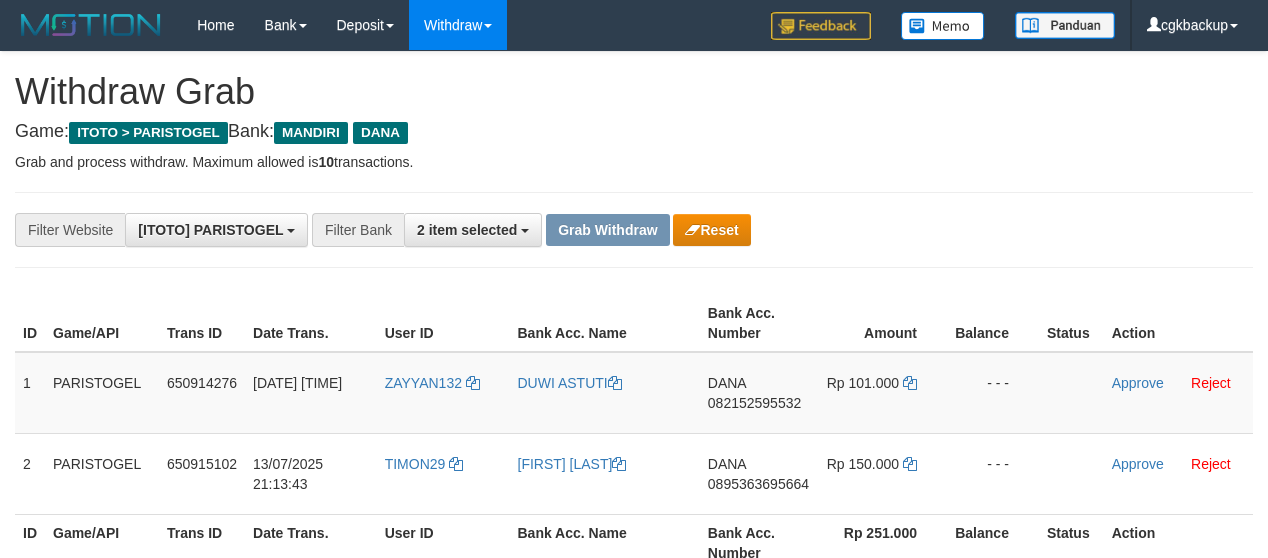 scroll, scrollTop: 260, scrollLeft: 0, axis: vertical 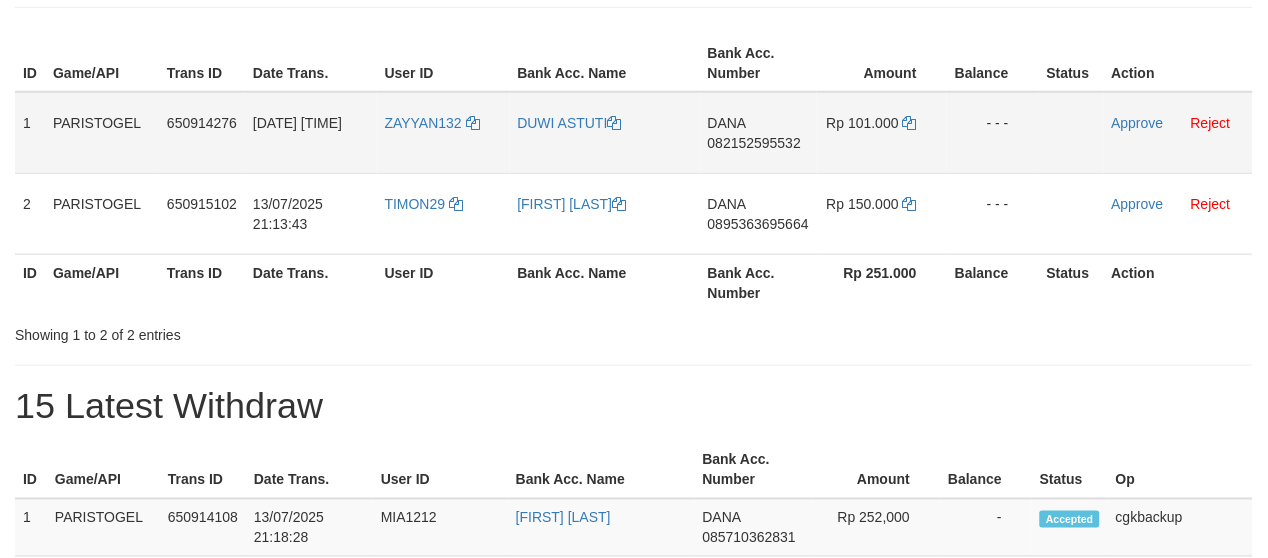 click on "[NAME]
[PHONE]" at bounding box center [758, 133] 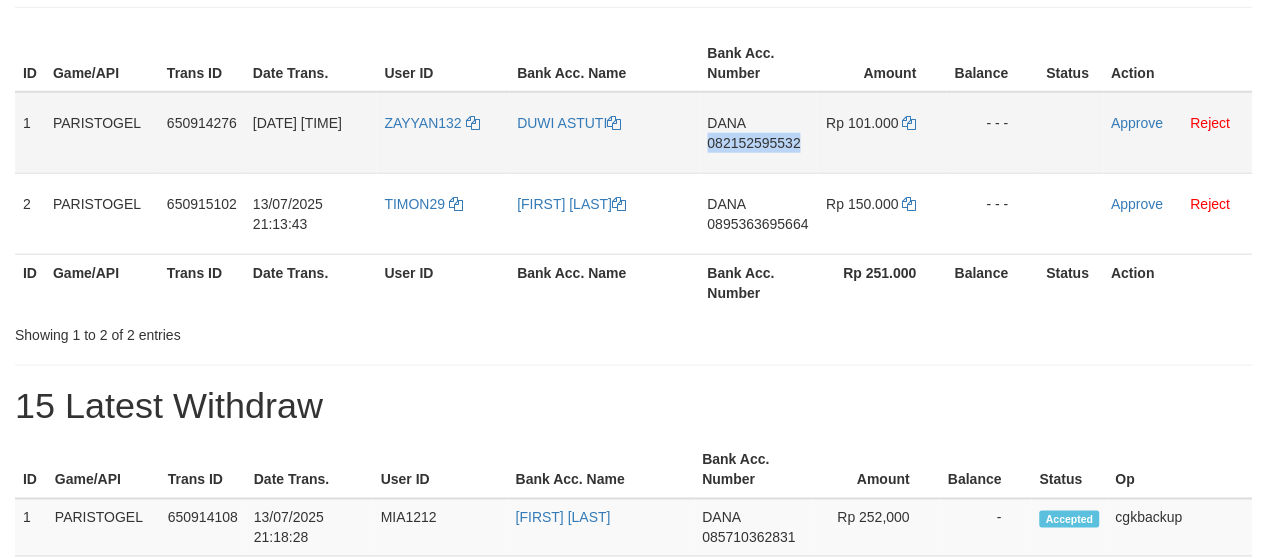 click on "DANA
082152595532" at bounding box center [758, 133] 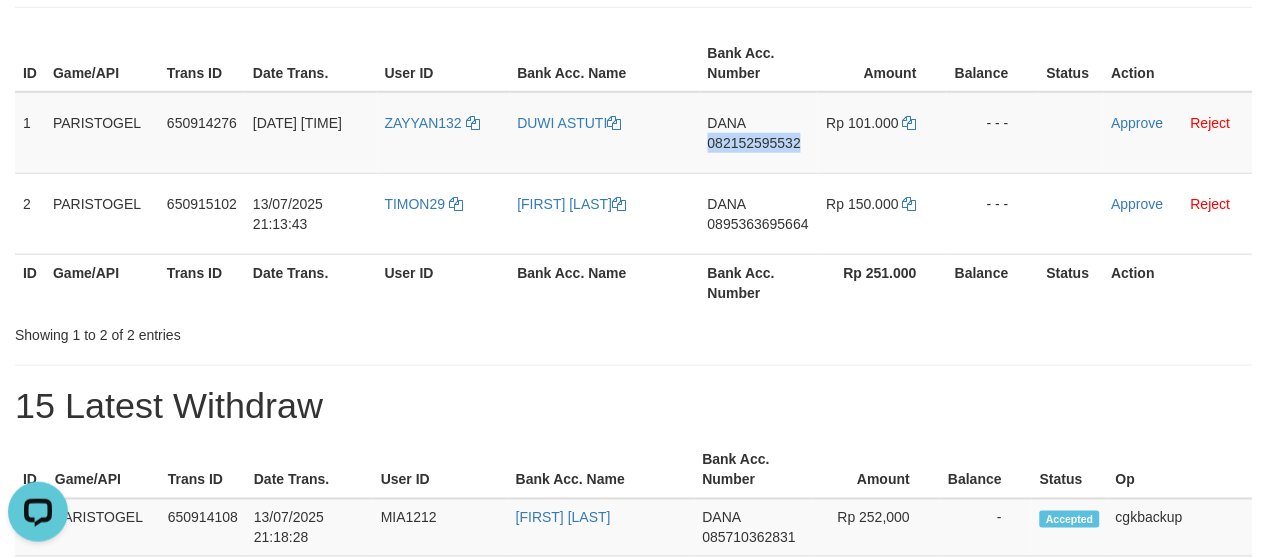 scroll, scrollTop: 0, scrollLeft: 0, axis: both 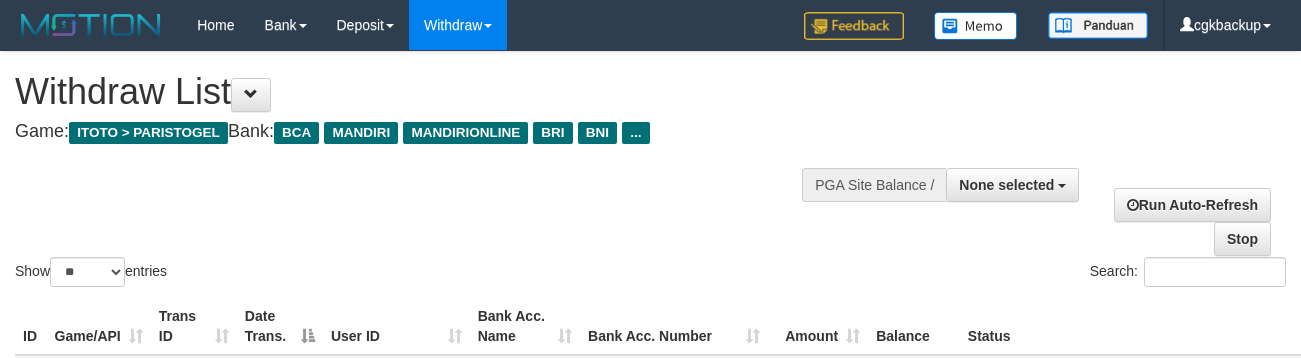 select 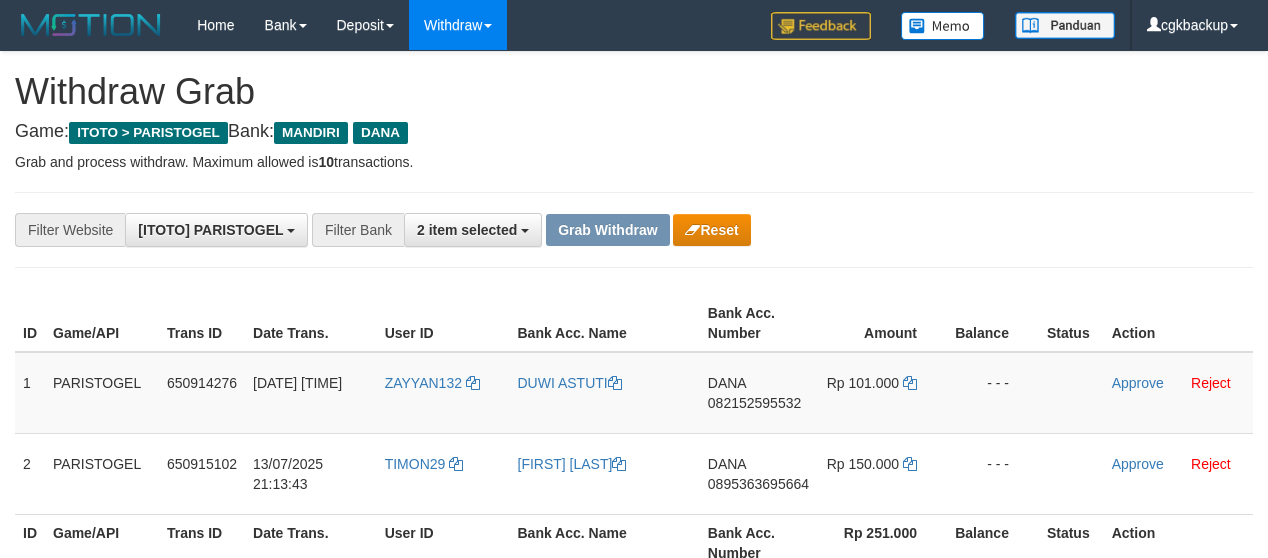 scroll, scrollTop: 260, scrollLeft: 0, axis: vertical 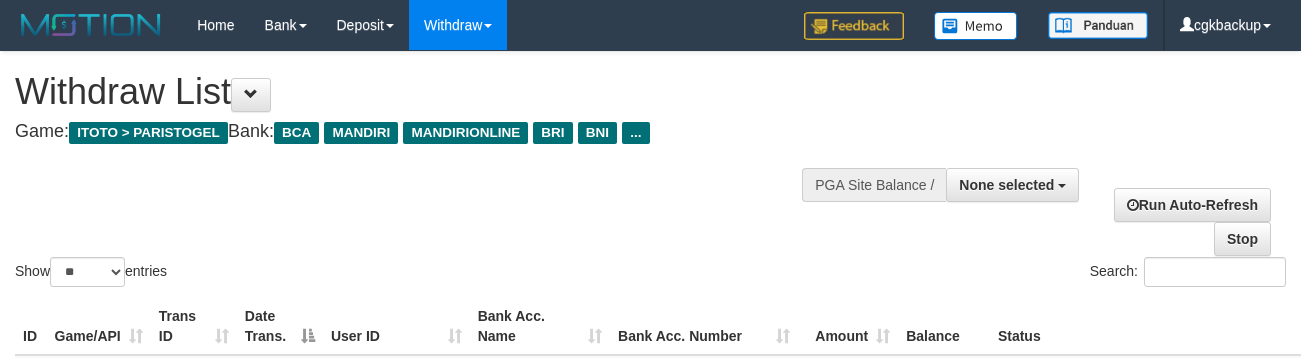 select 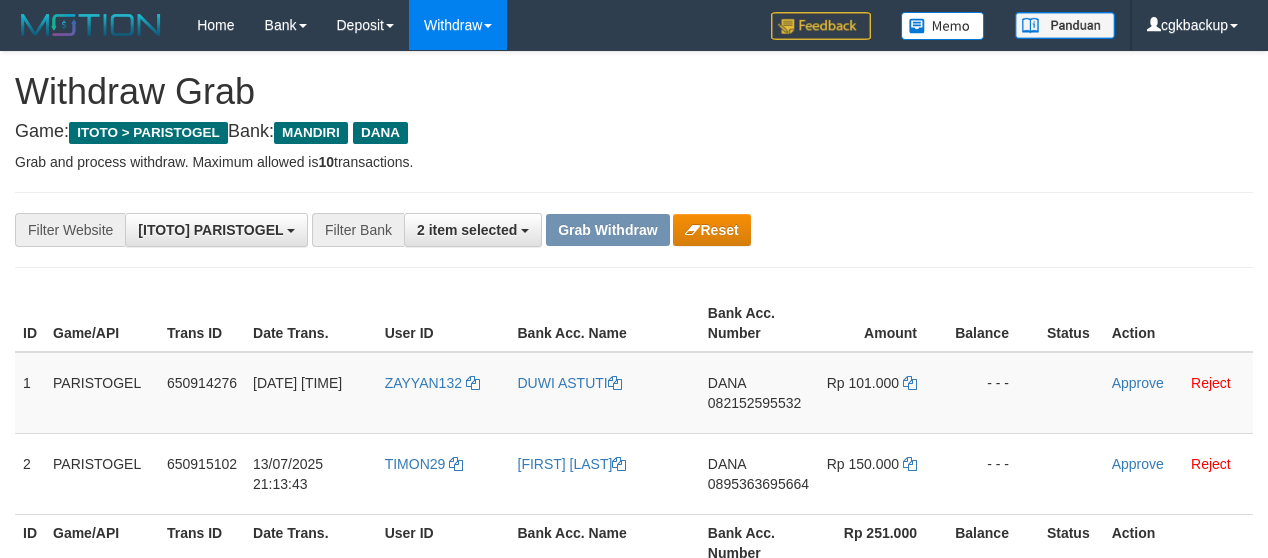 scroll, scrollTop: 260, scrollLeft: 0, axis: vertical 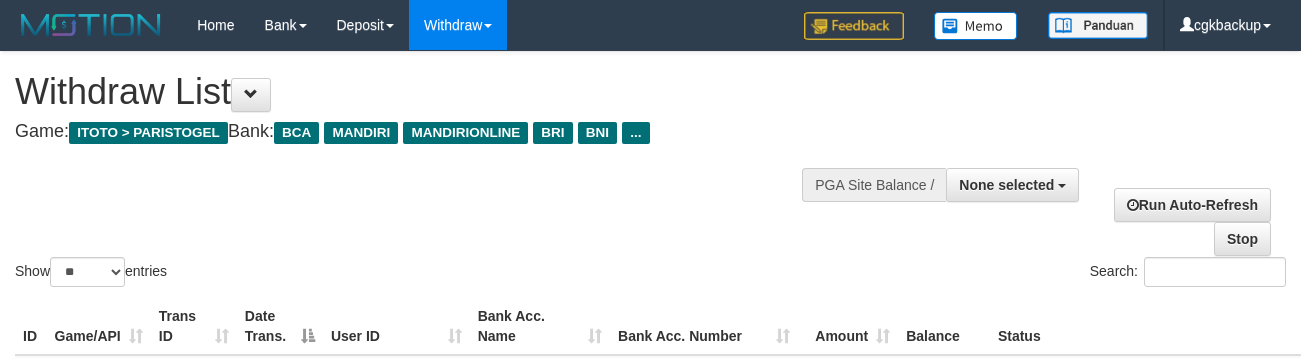 select 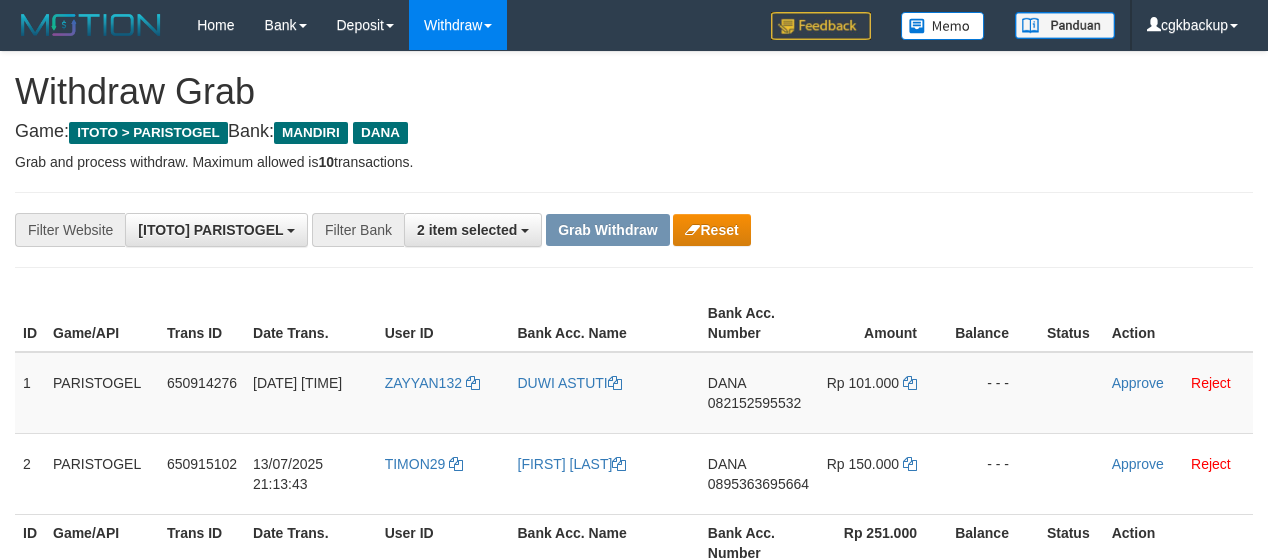 scroll, scrollTop: 260, scrollLeft: 0, axis: vertical 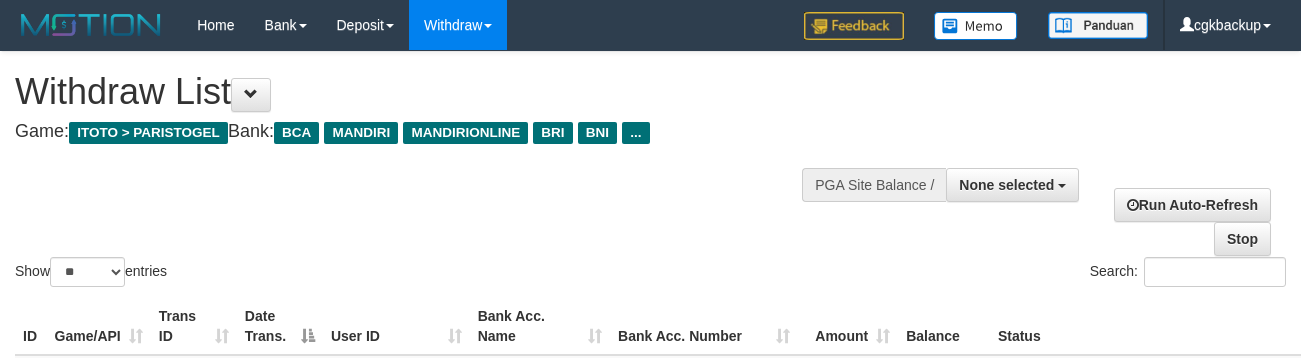 select 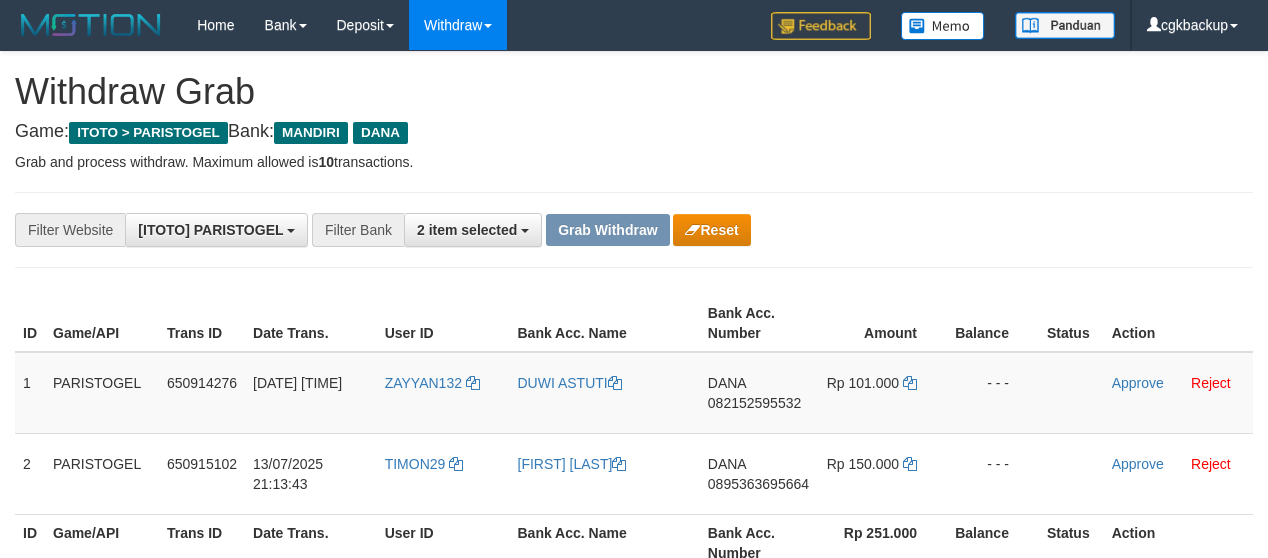 scroll, scrollTop: 260, scrollLeft: 0, axis: vertical 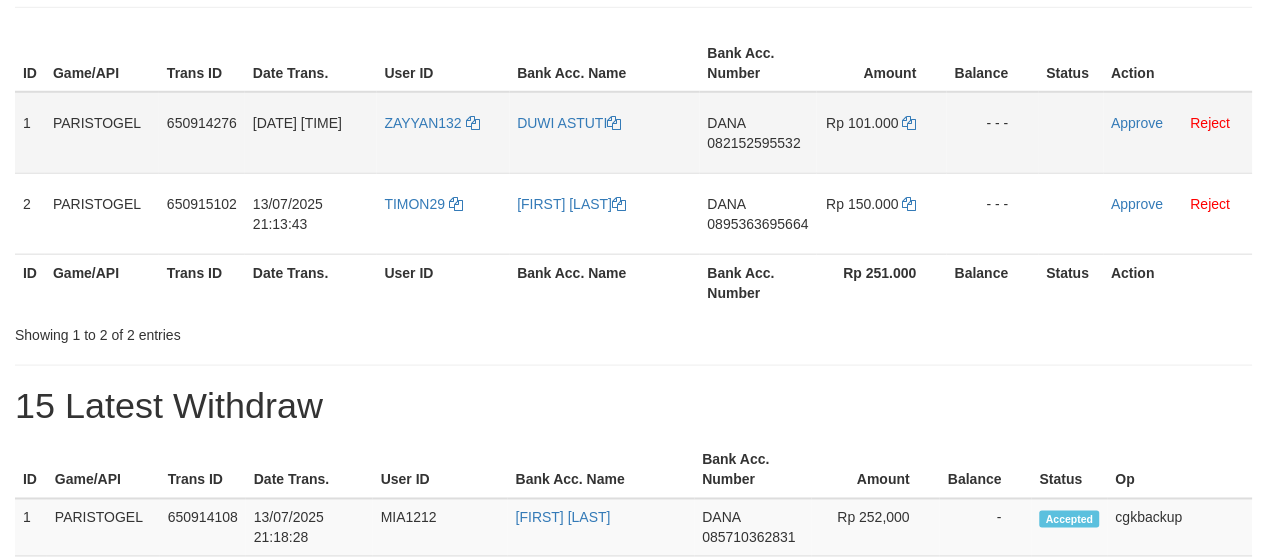 click on "ZAYYAN132" at bounding box center (443, 133) 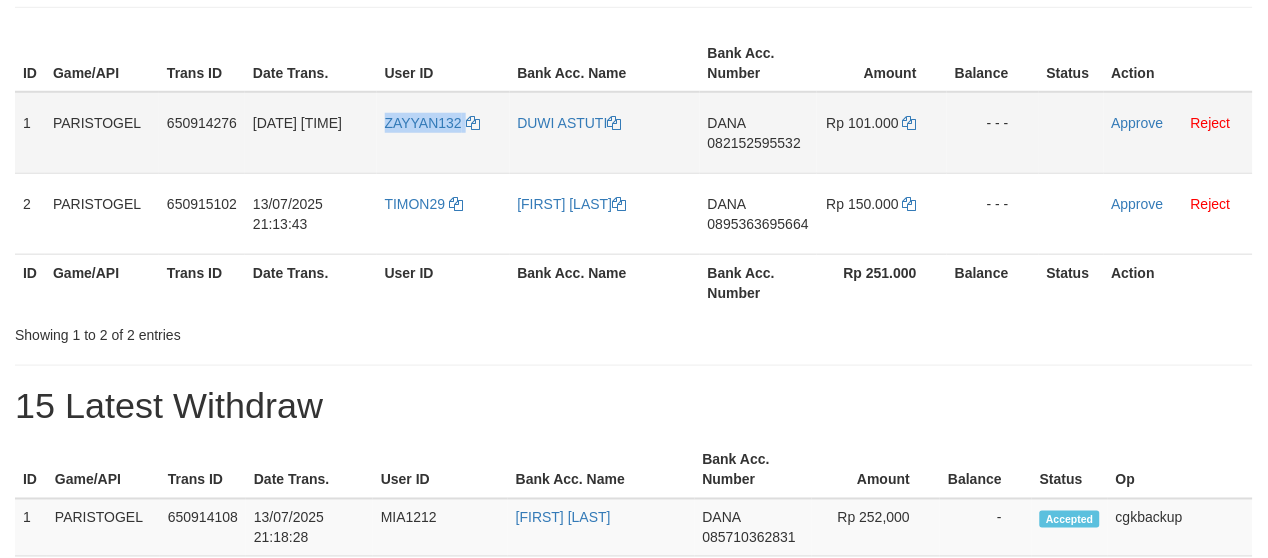 click on "ZAYYAN132" at bounding box center (443, 133) 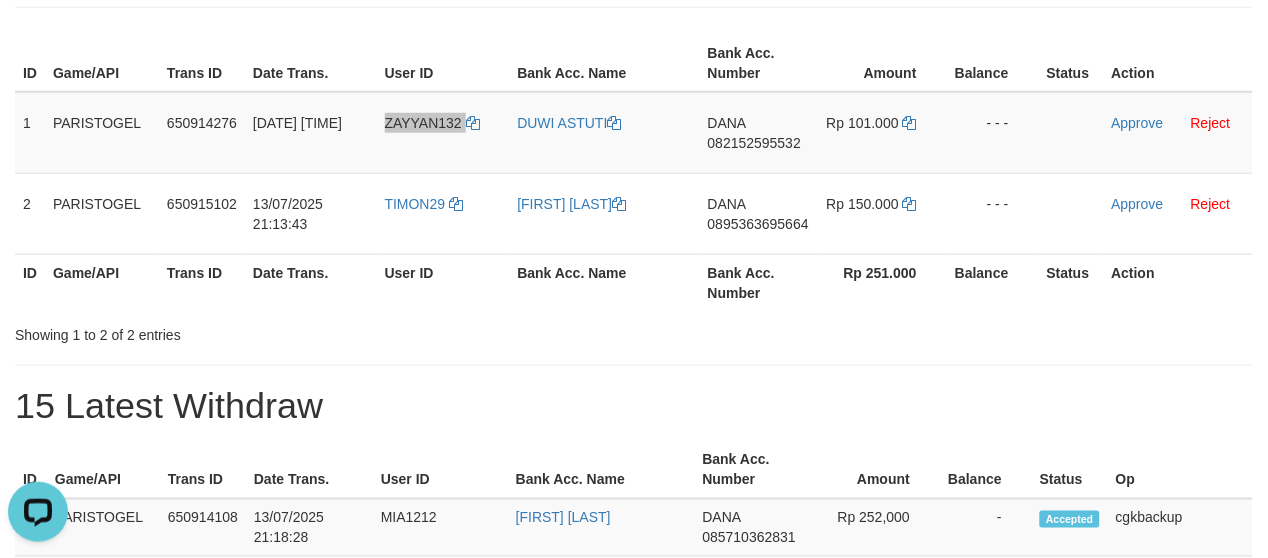 scroll, scrollTop: 0, scrollLeft: 0, axis: both 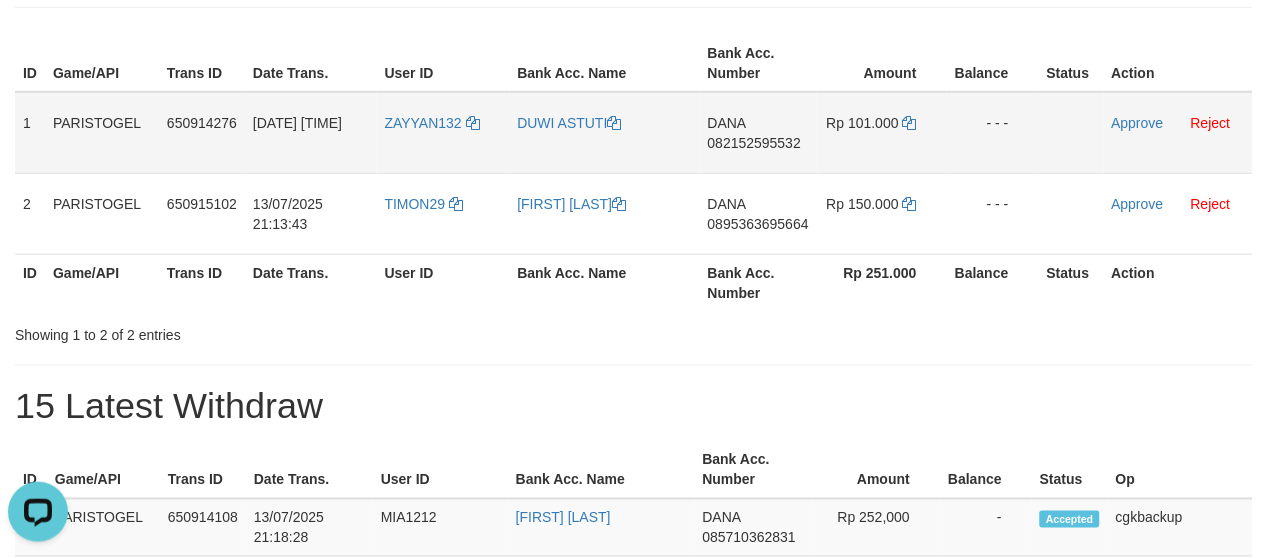 click on "DANA
082152595532" at bounding box center [758, 133] 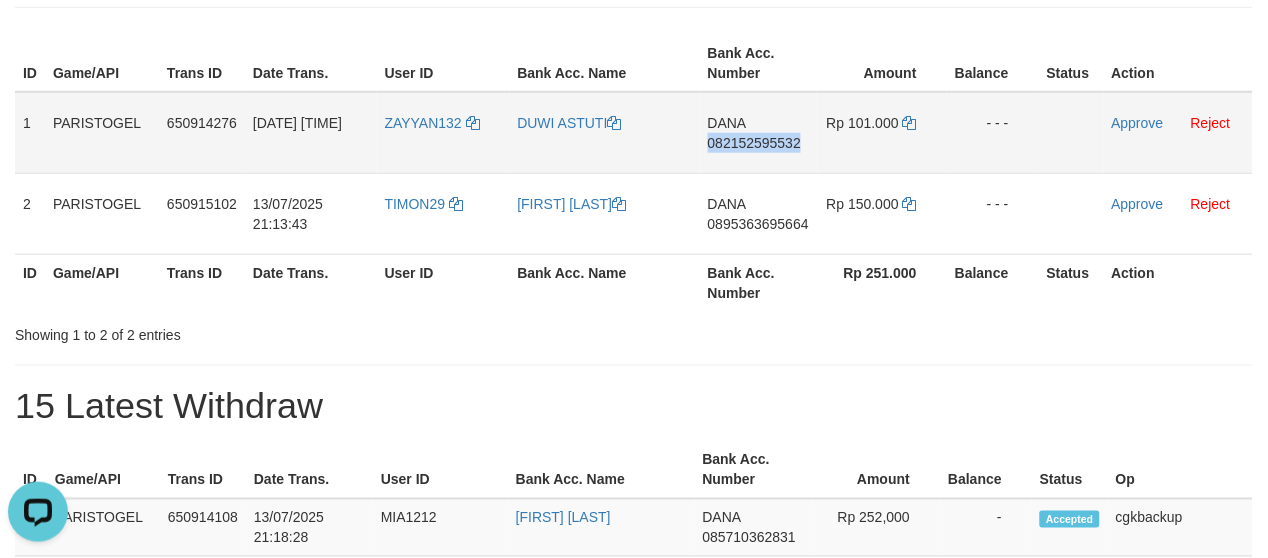 click on "DANA
082152595532" at bounding box center [758, 133] 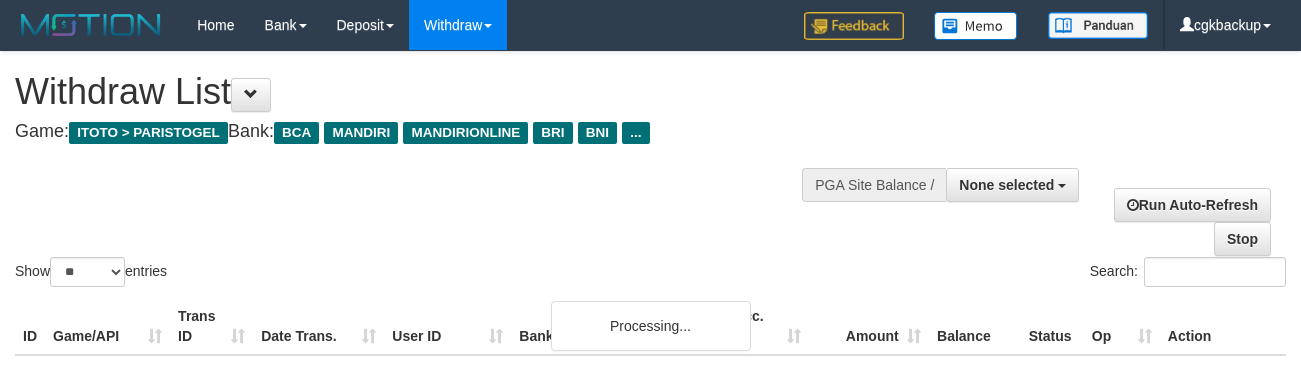 select 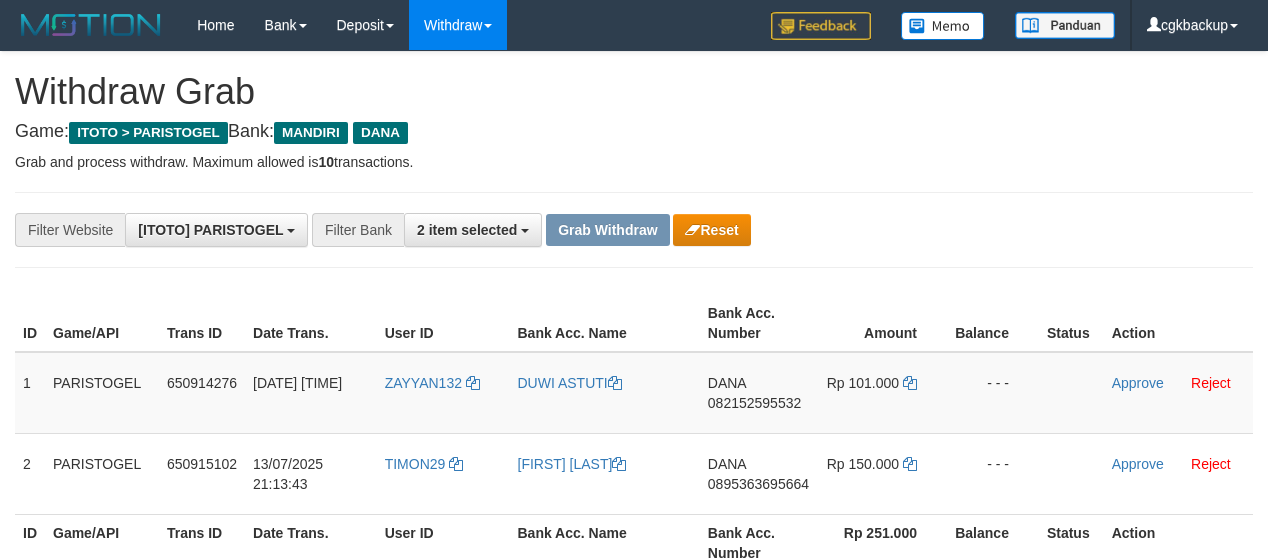 scroll, scrollTop: 260, scrollLeft: 0, axis: vertical 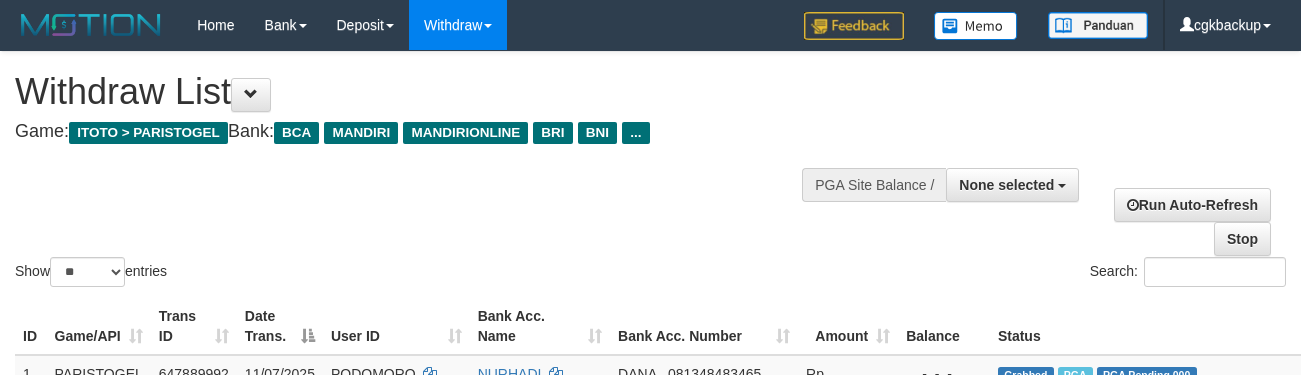 select 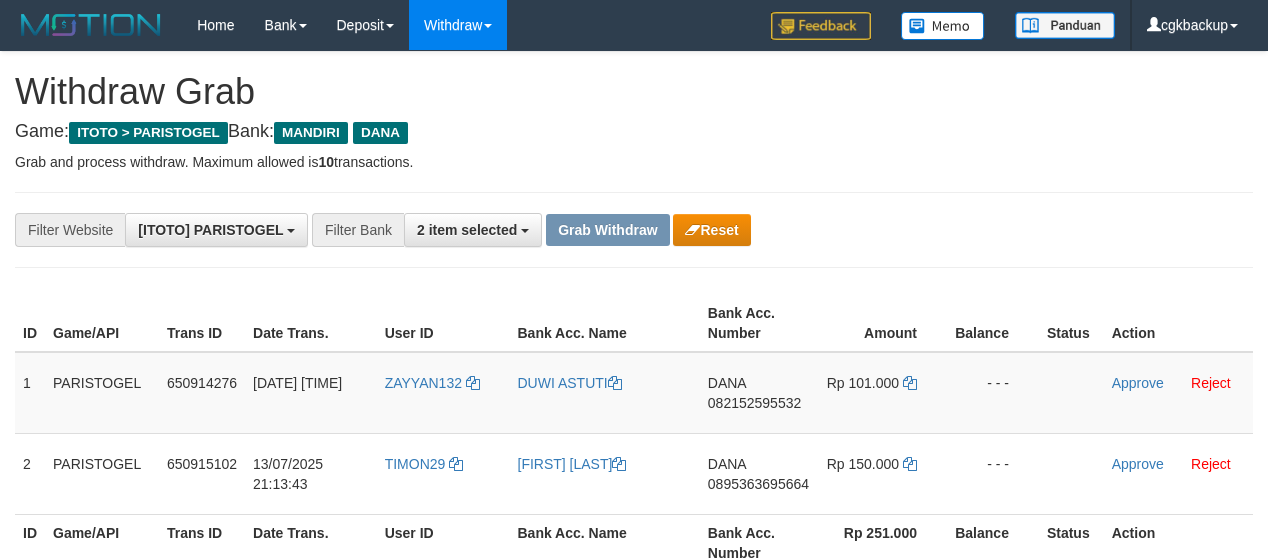 scroll, scrollTop: 260, scrollLeft: 0, axis: vertical 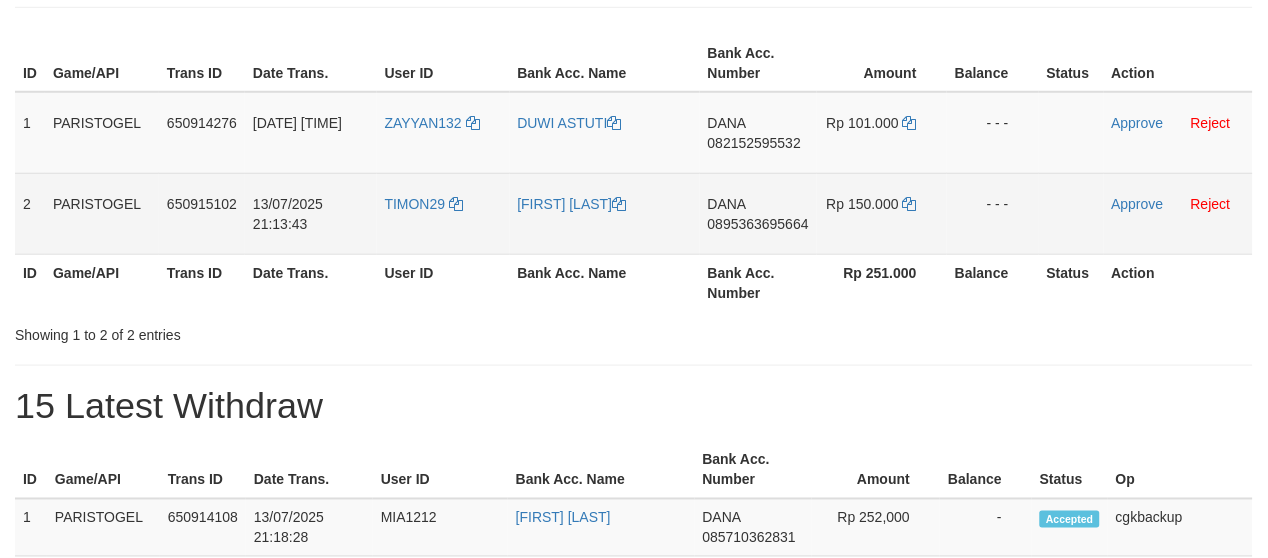 click on "DANA
0895363695664" at bounding box center (758, 213) 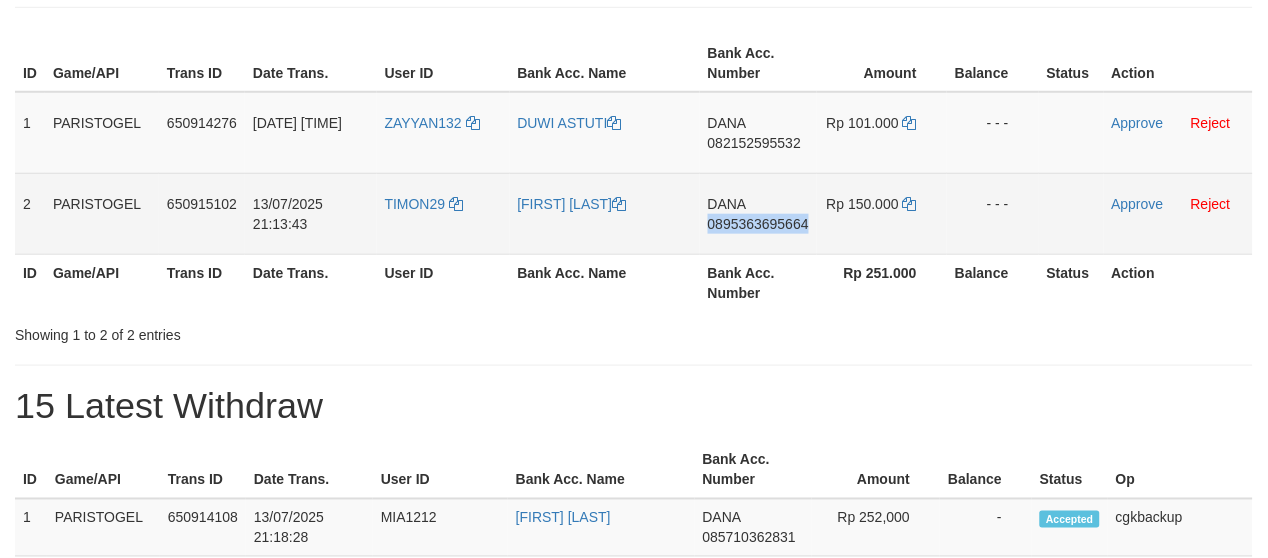 click on "DANA
0895363695664" at bounding box center [758, 213] 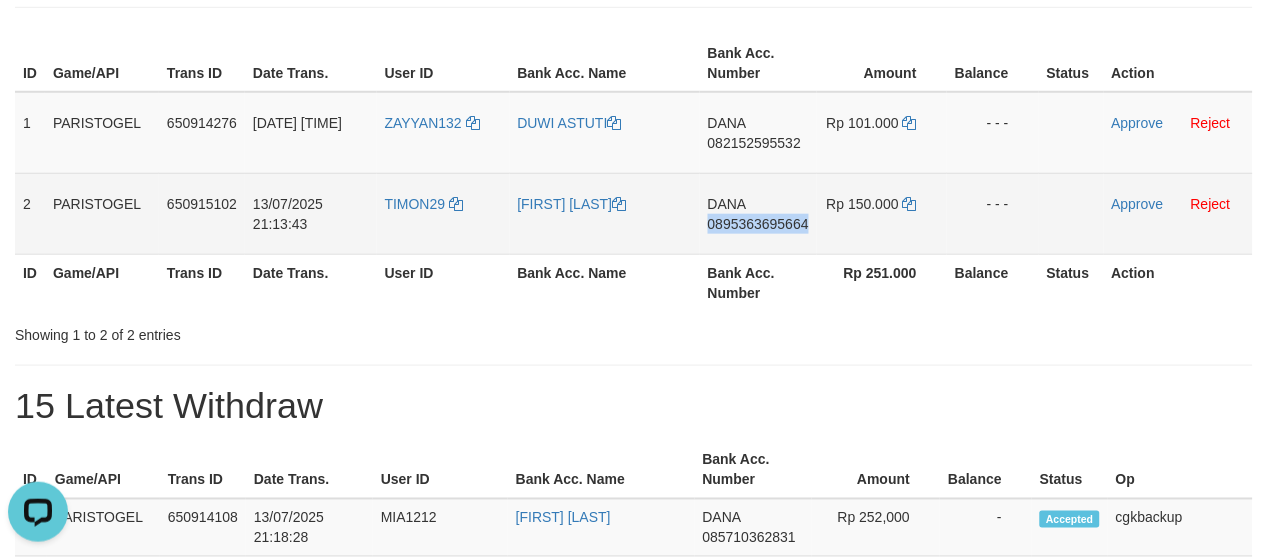 scroll, scrollTop: 0, scrollLeft: 0, axis: both 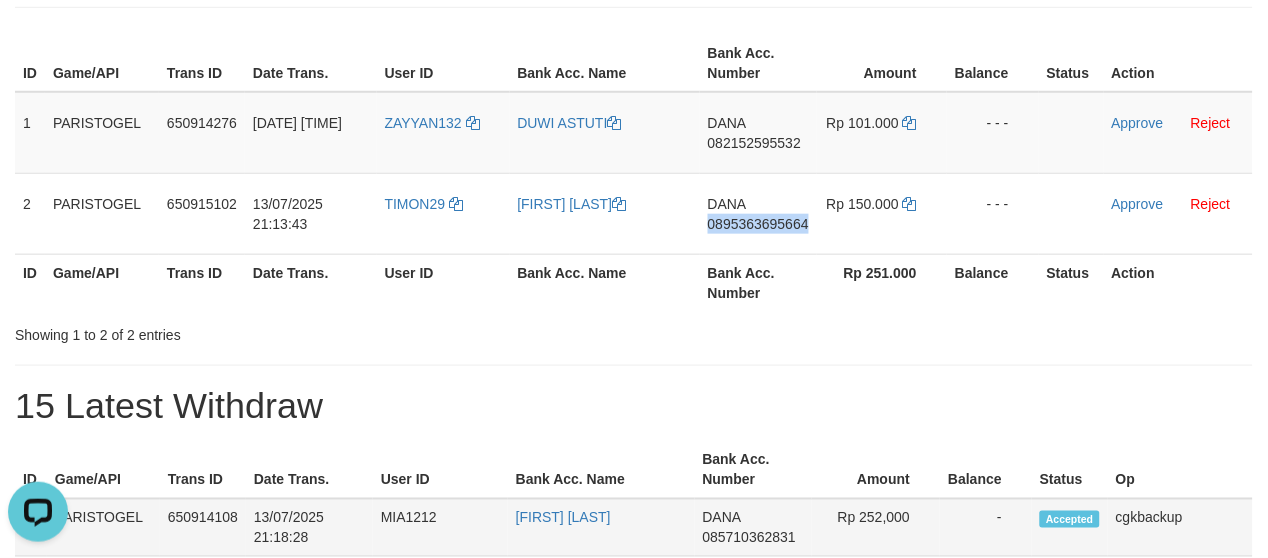 copy on "0895363695664" 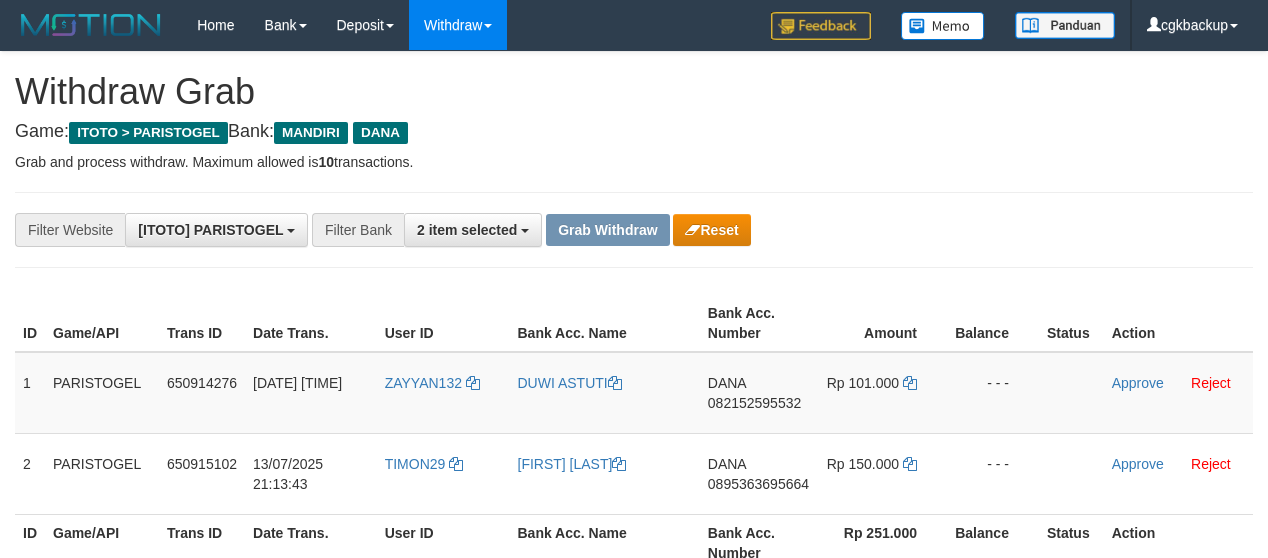 scroll, scrollTop: 260, scrollLeft: 0, axis: vertical 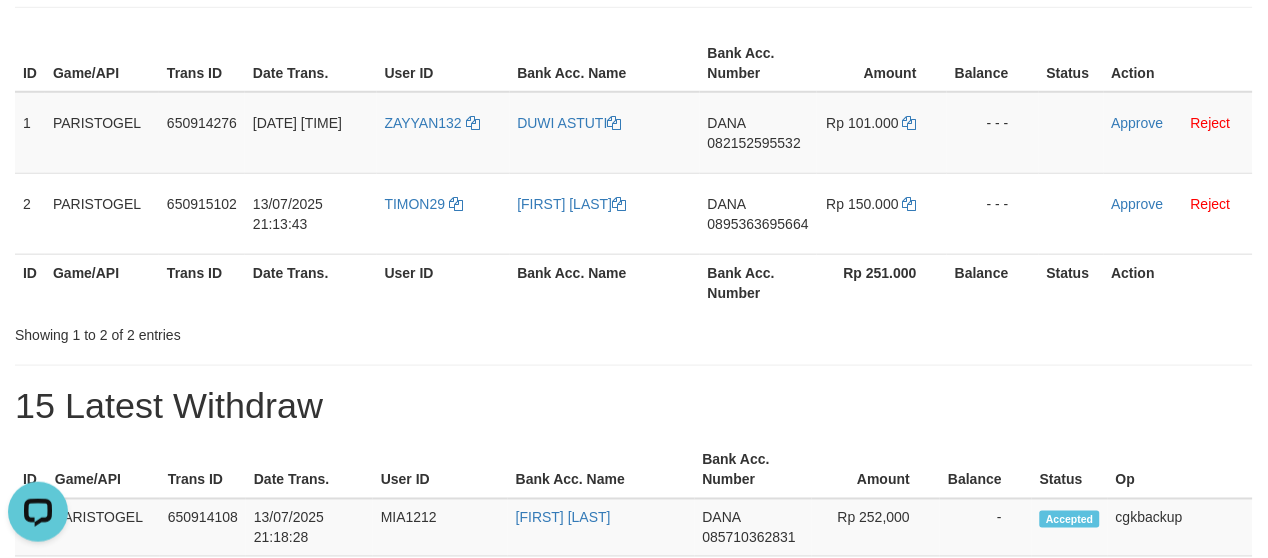 click on "**********" at bounding box center [634, 903] 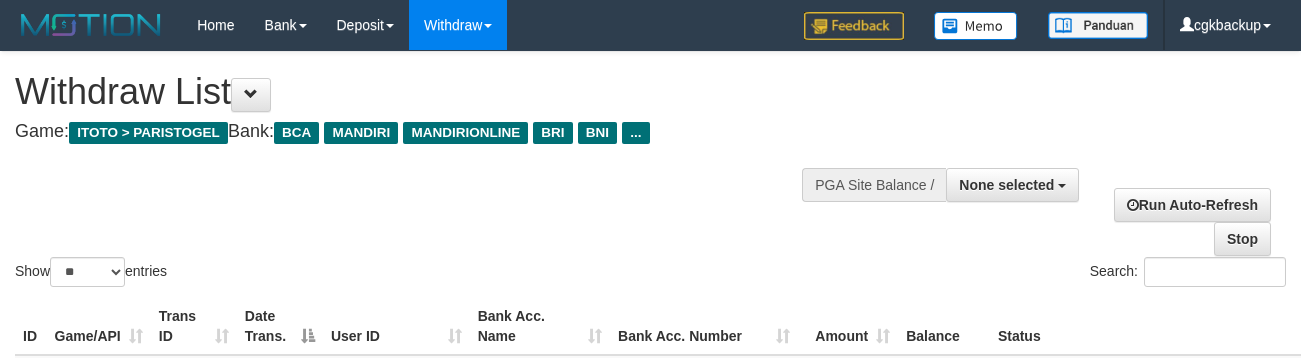 select 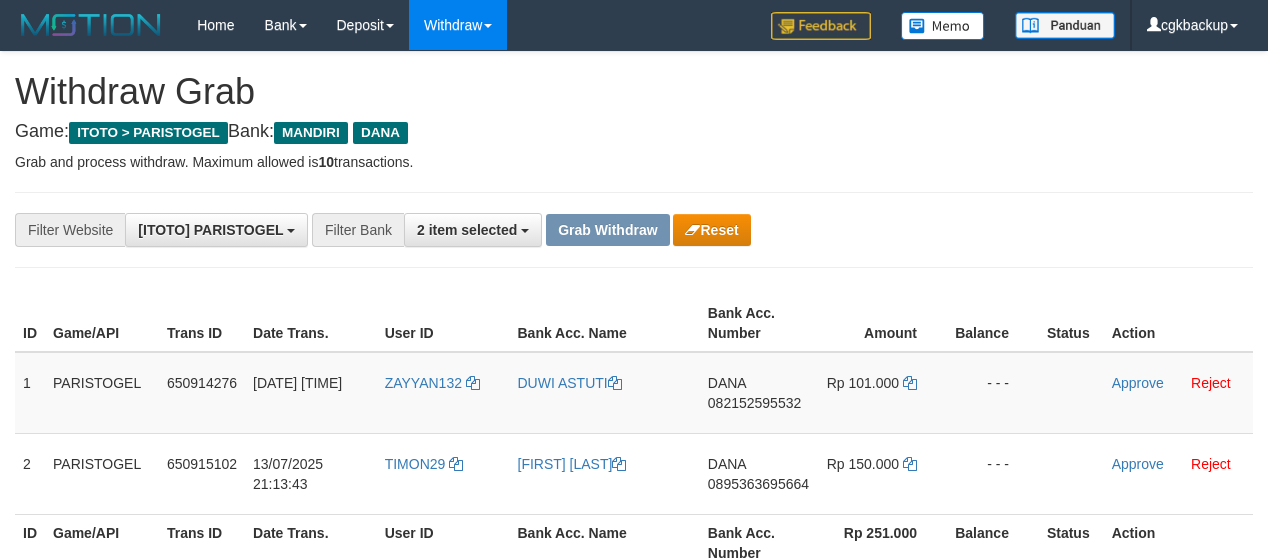 scroll, scrollTop: 260, scrollLeft: 0, axis: vertical 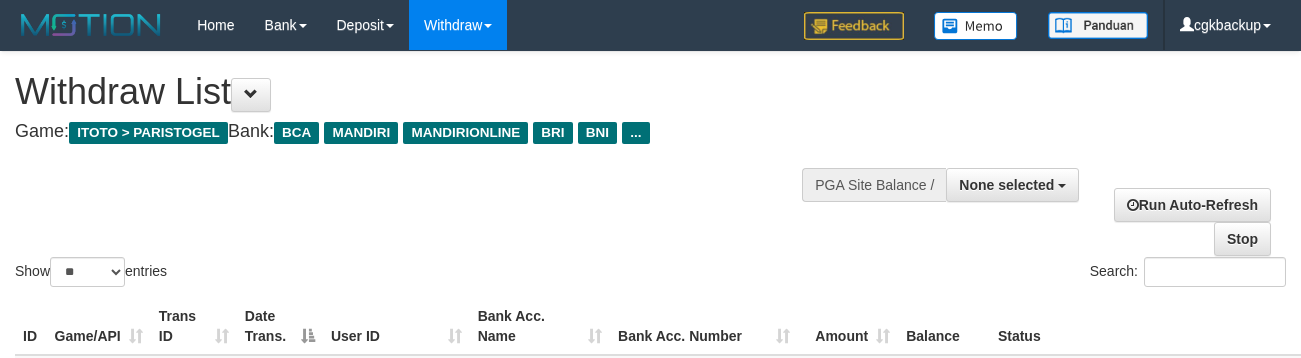 select 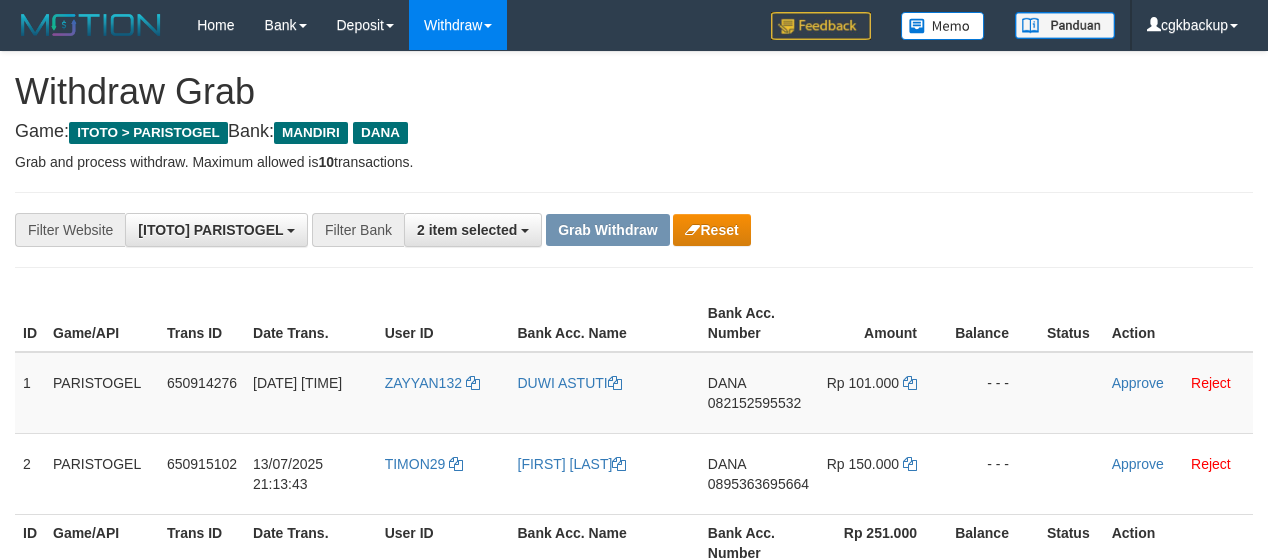 scroll, scrollTop: 260, scrollLeft: 0, axis: vertical 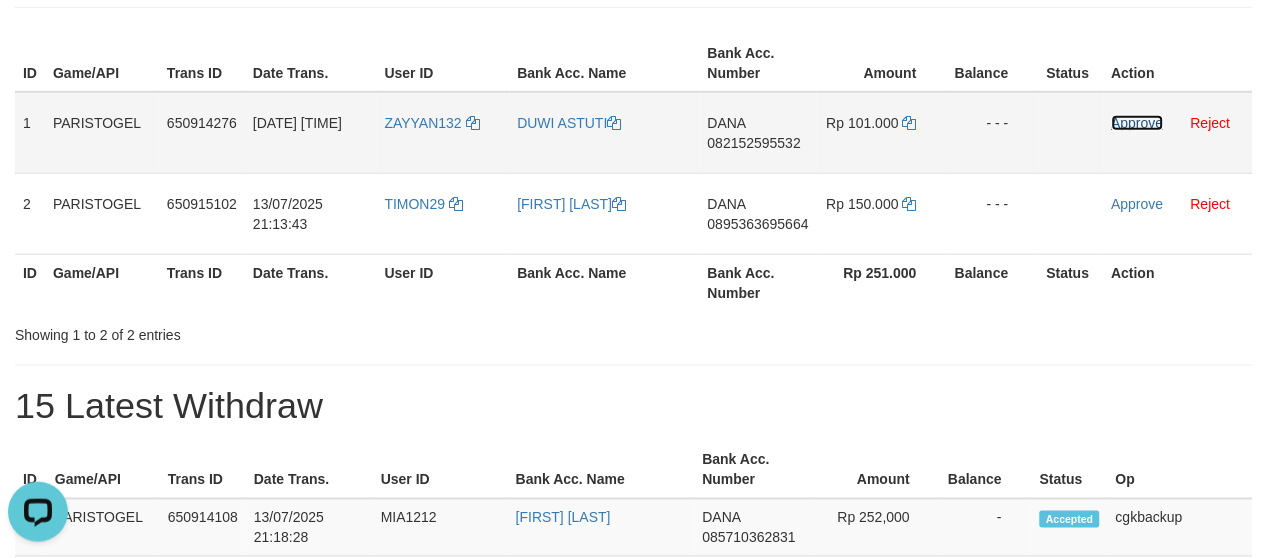 click on "Approve" at bounding box center (1138, 123) 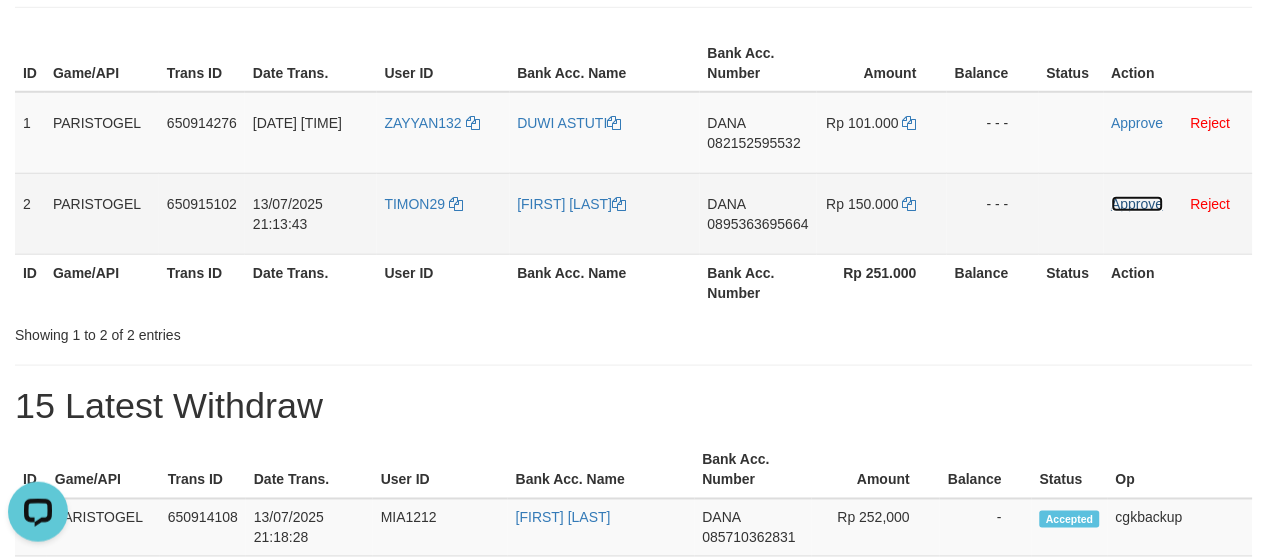 click on "Approve" at bounding box center (1138, 204) 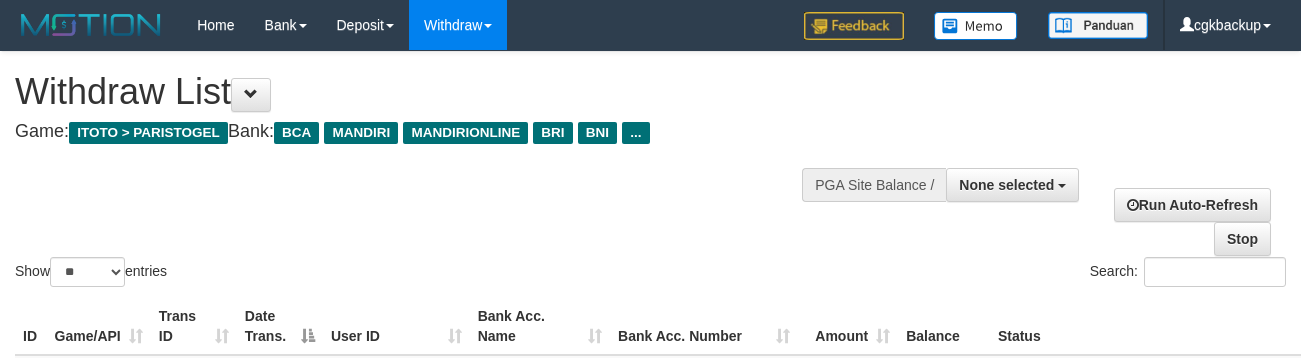 select 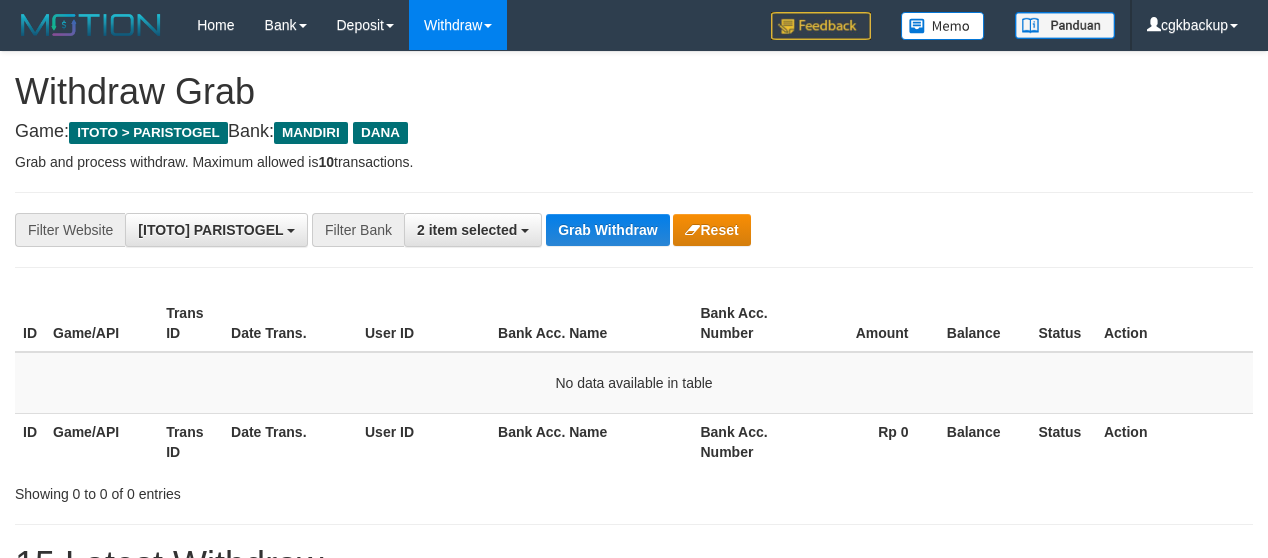 scroll, scrollTop: 260, scrollLeft: 0, axis: vertical 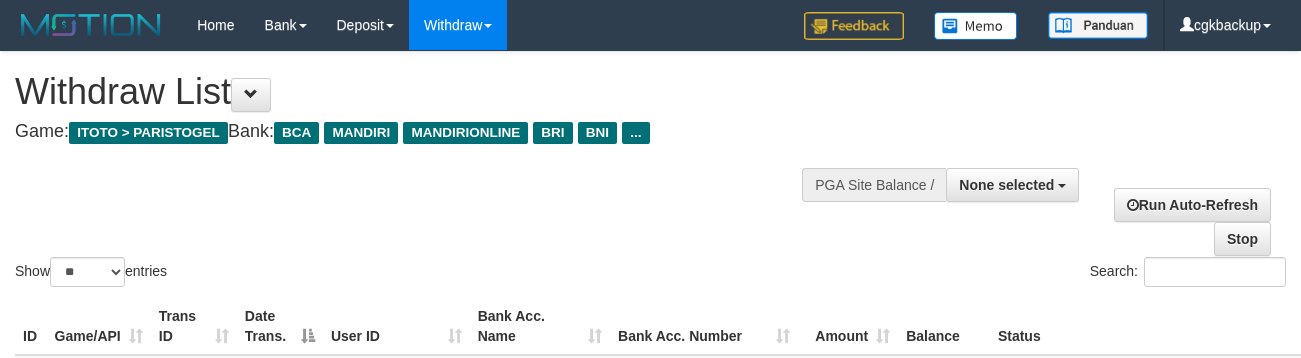 select 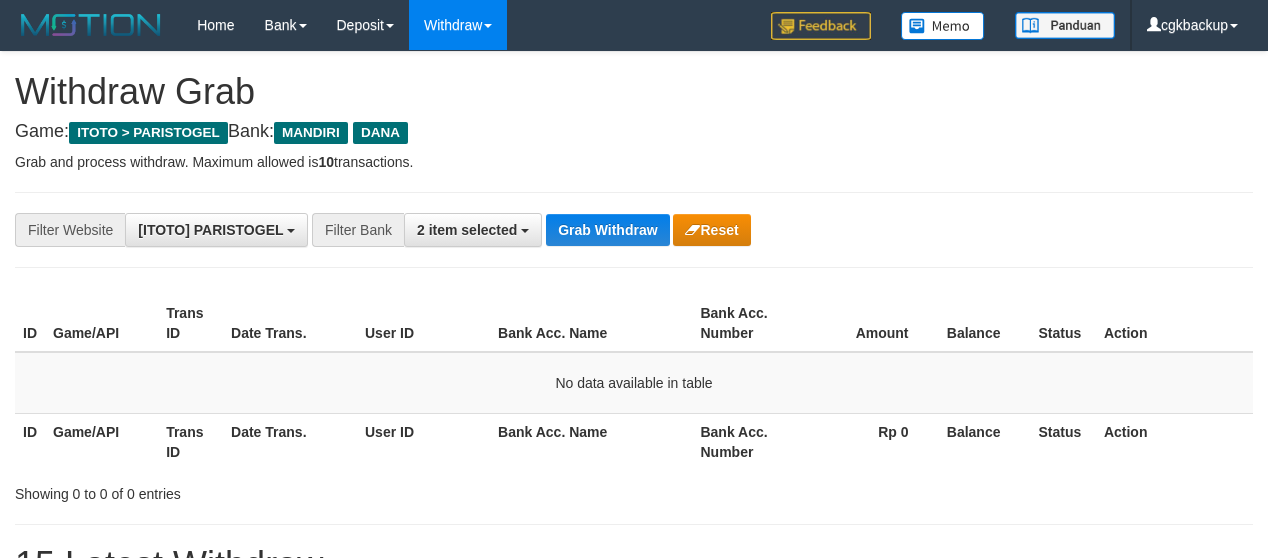 scroll, scrollTop: 260, scrollLeft: 0, axis: vertical 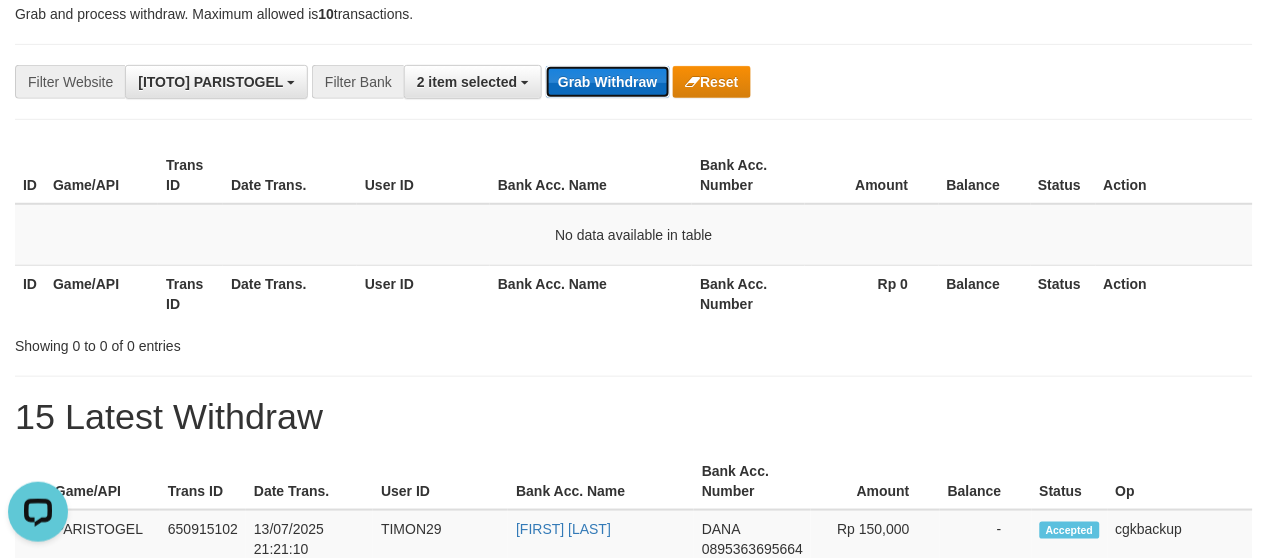 click on "Grab Withdraw" at bounding box center [607, 82] 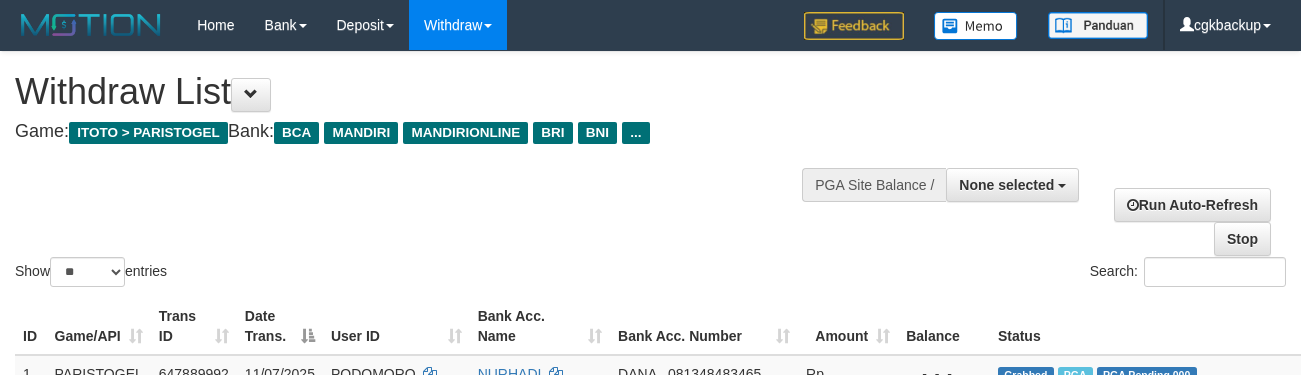 select 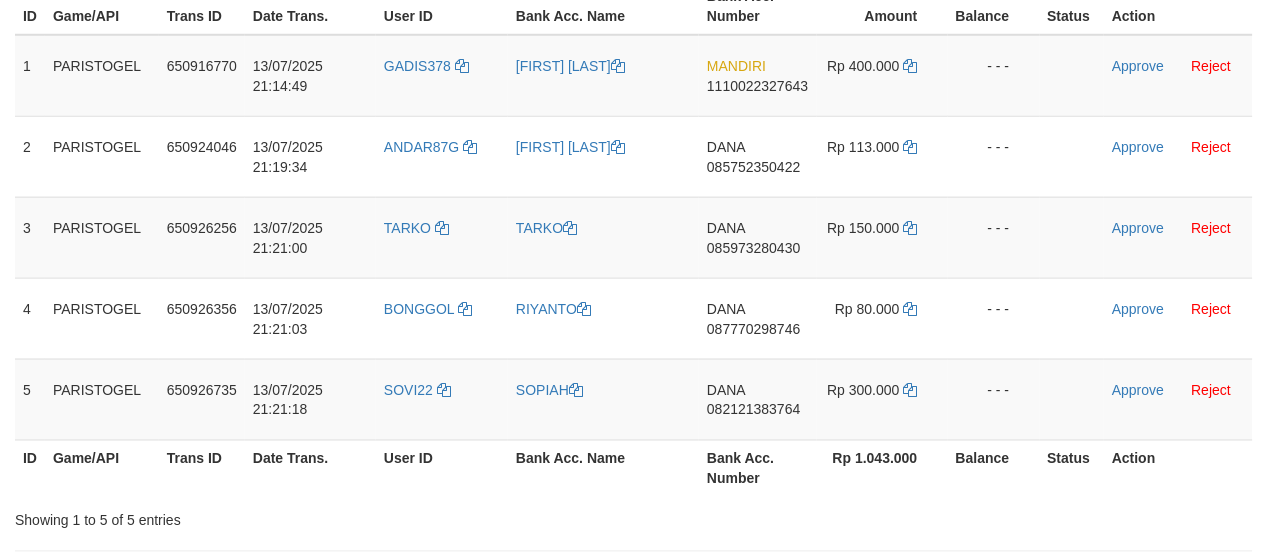 scroll, scrollTop: 333, scrollLeft: 0, axis: vertical 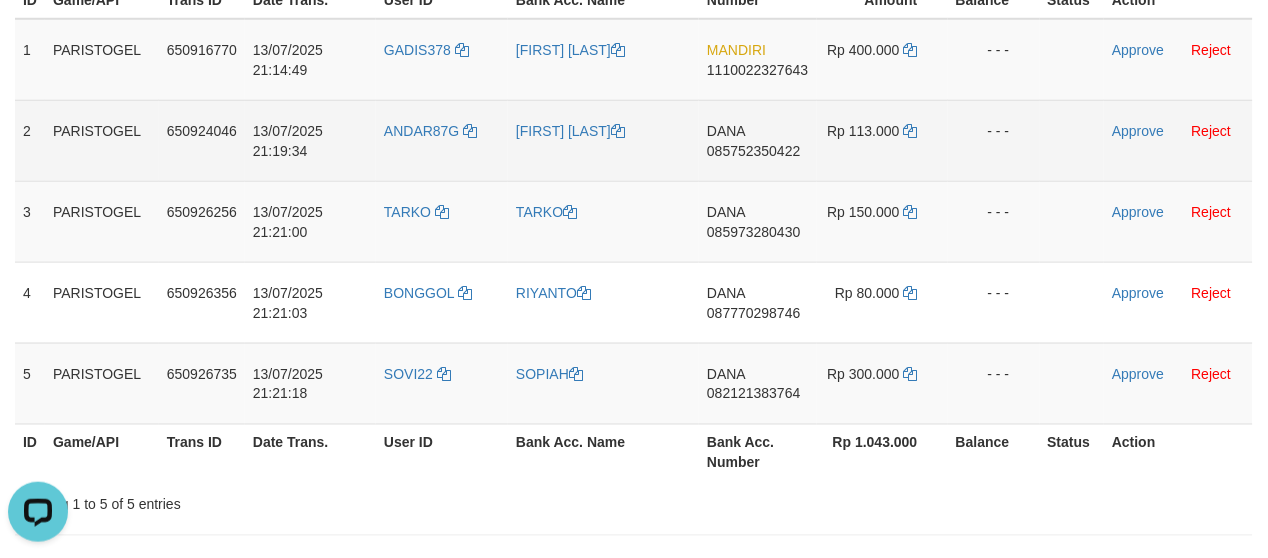 click on "ANDAR87G" at bounding box center (442, 140) 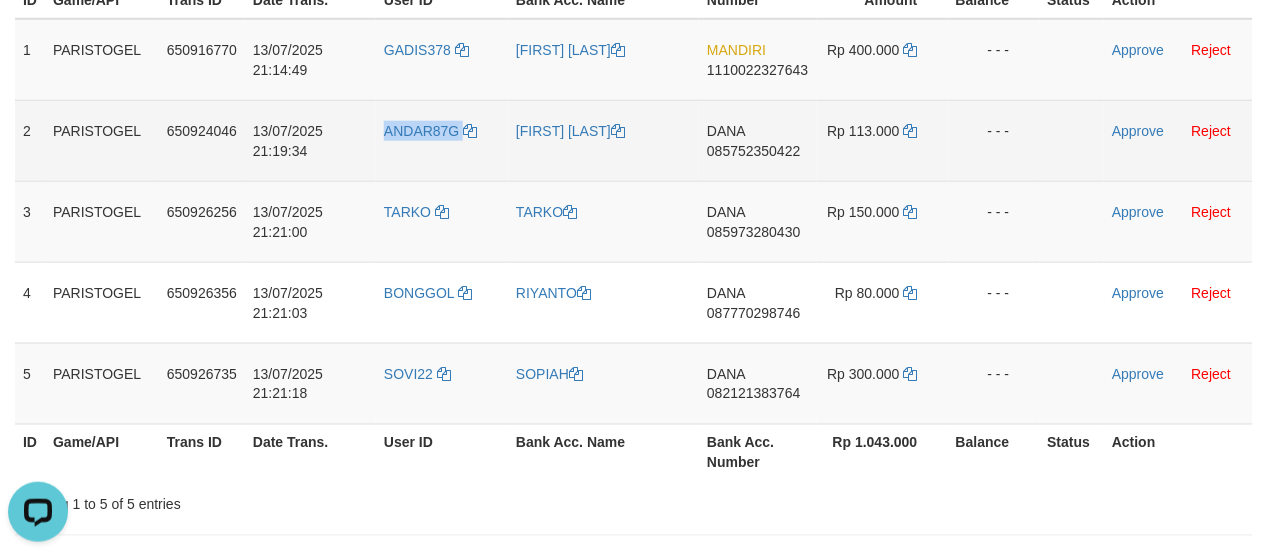 click on "ANDAR87G" at bounding box center (442, 140) 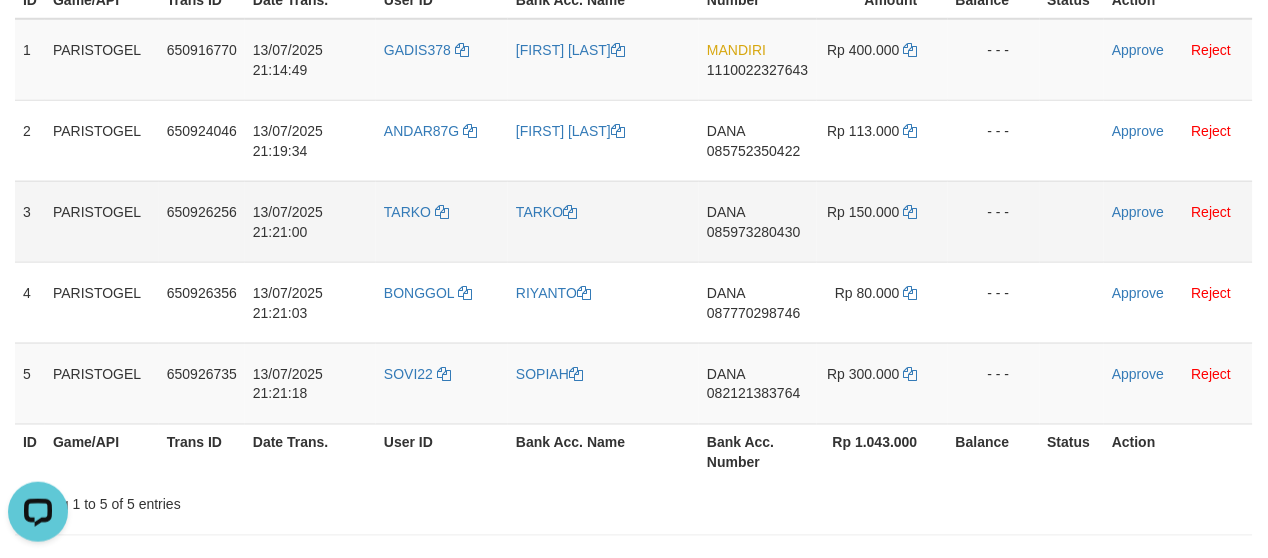 click on "TARKO" at bounding box center [442, 221] 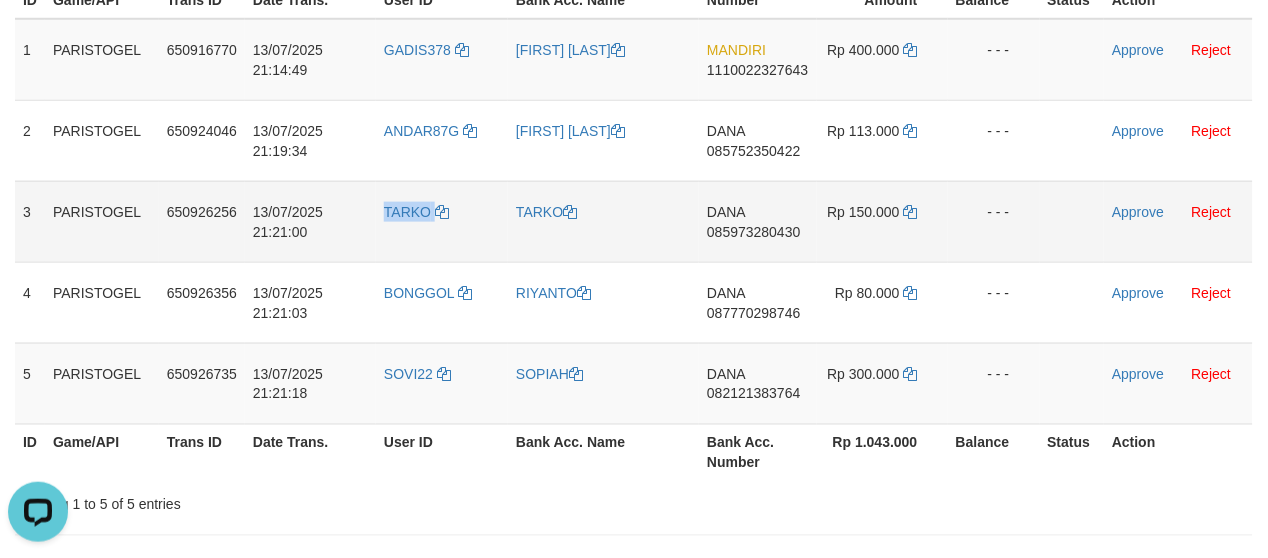 click on "TARKO" at bounding box center [442, 221] 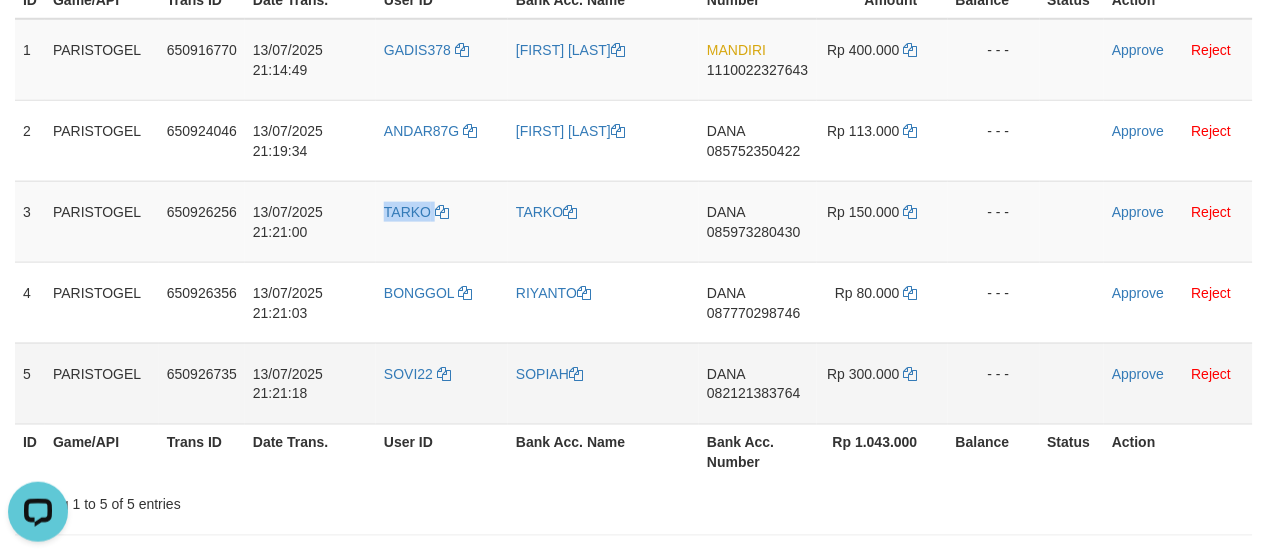 copy on "TARKO" 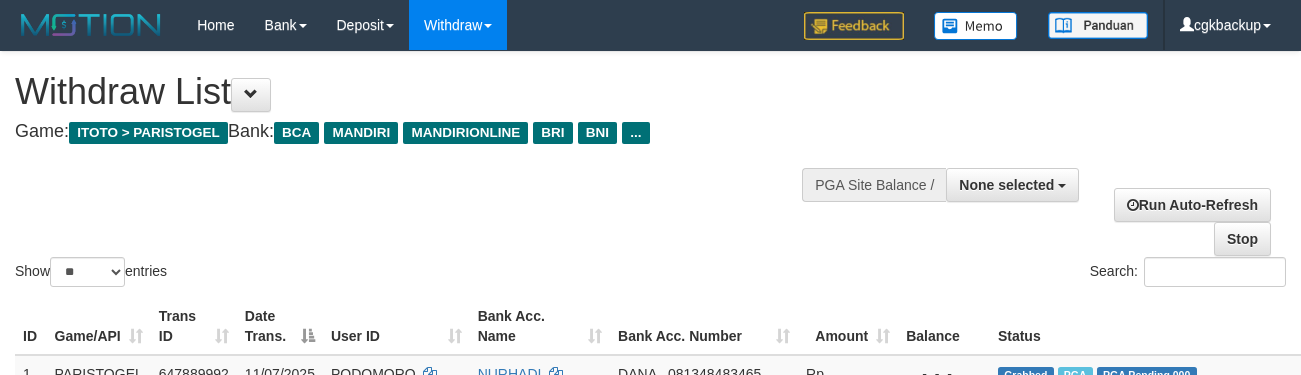 select 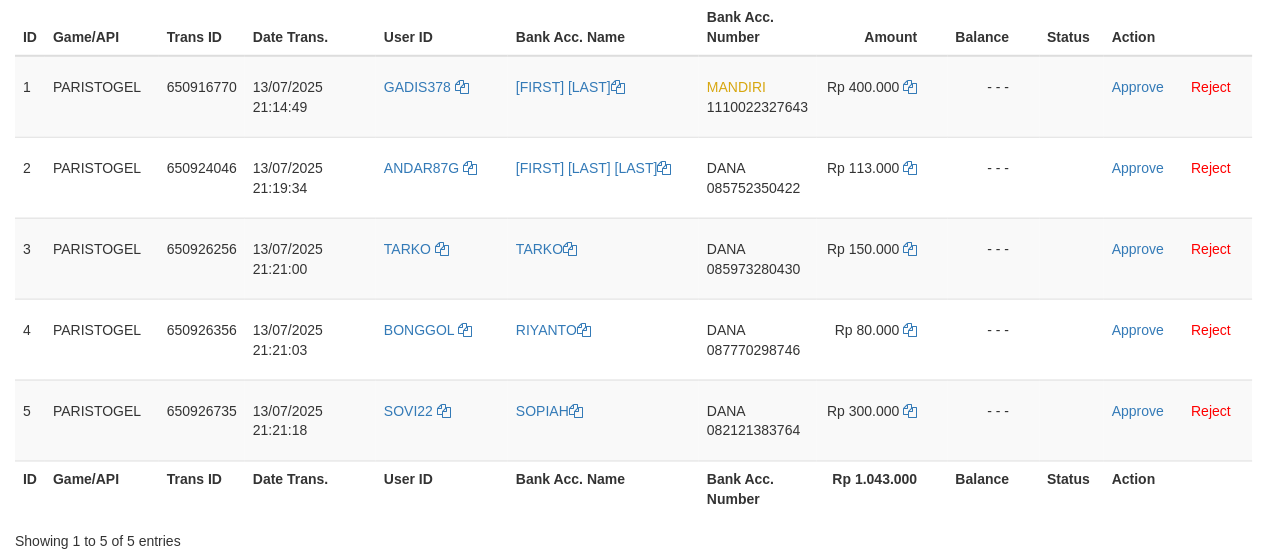 scroll, scrollTop: 333, scrollLeft: 0, axis: vertical 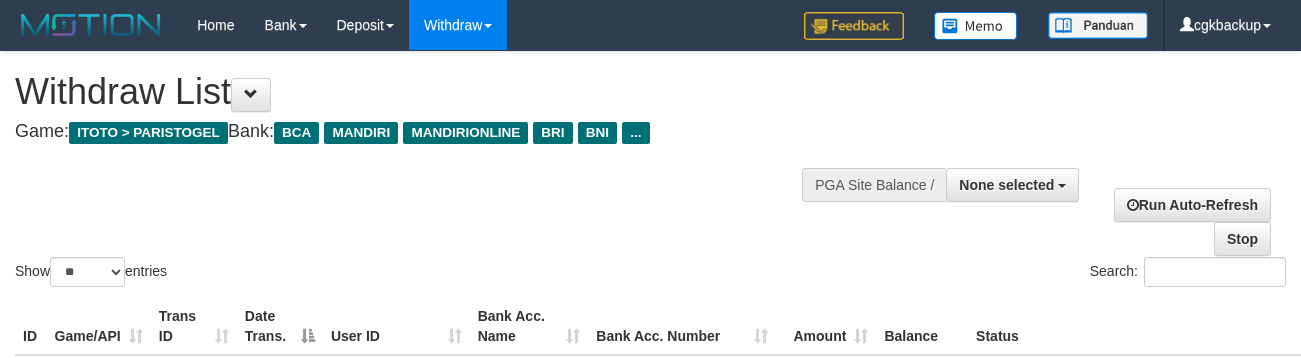 select 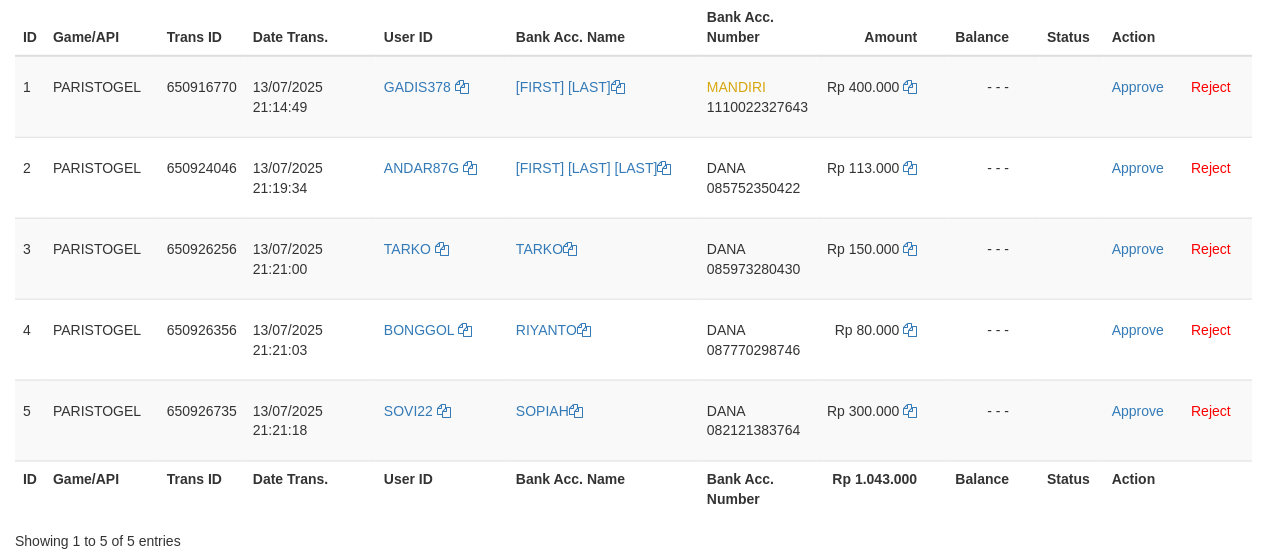 scroll, scrollTop: 333, scrollLeft: 0, axis: vertical 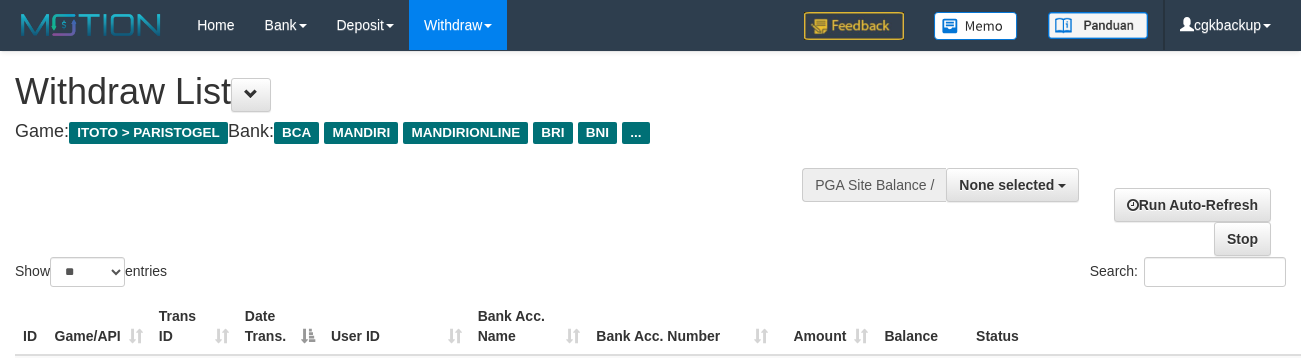 select 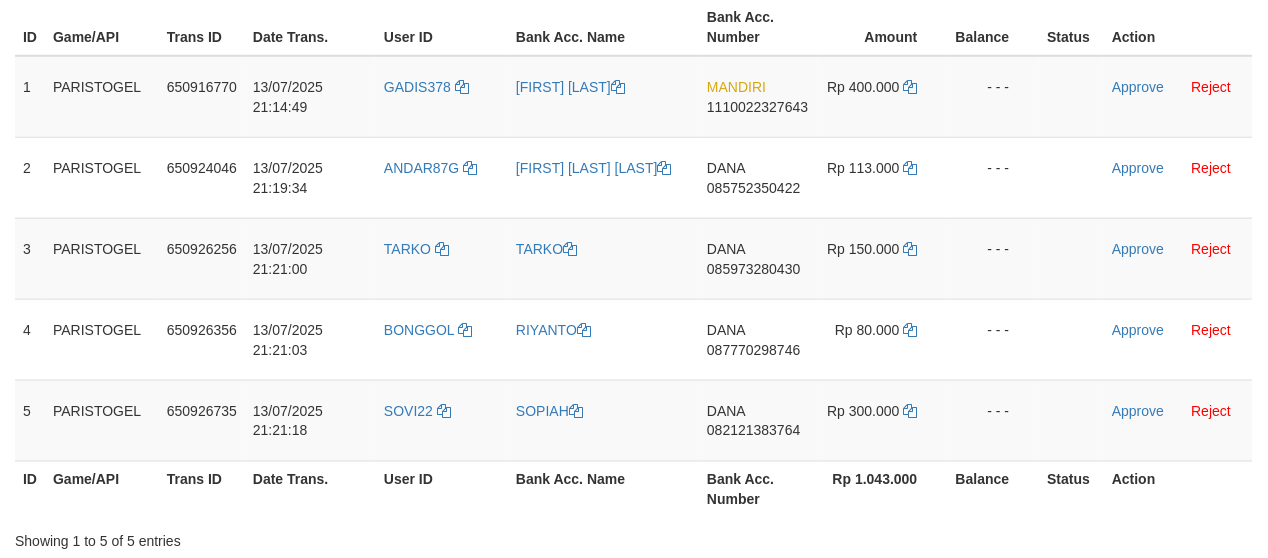 scroll, scrollTop: 333, scrollLeft: 0, axis: vertical 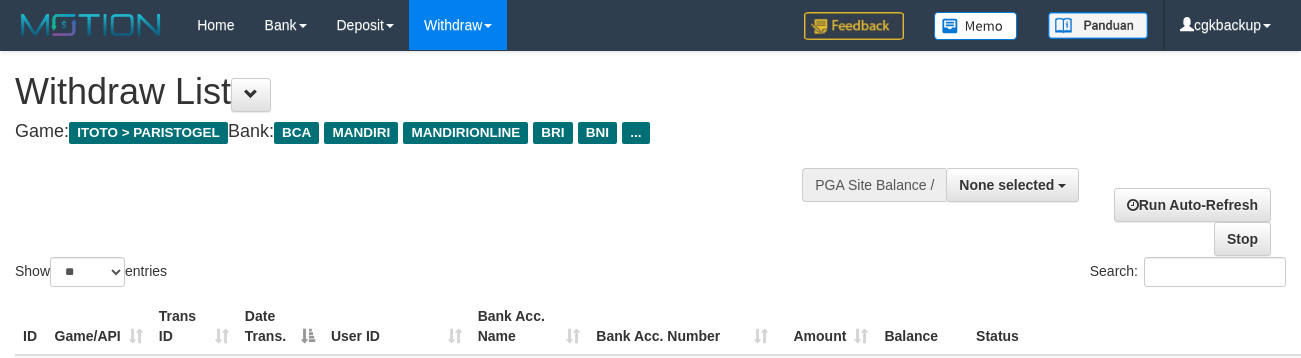 select 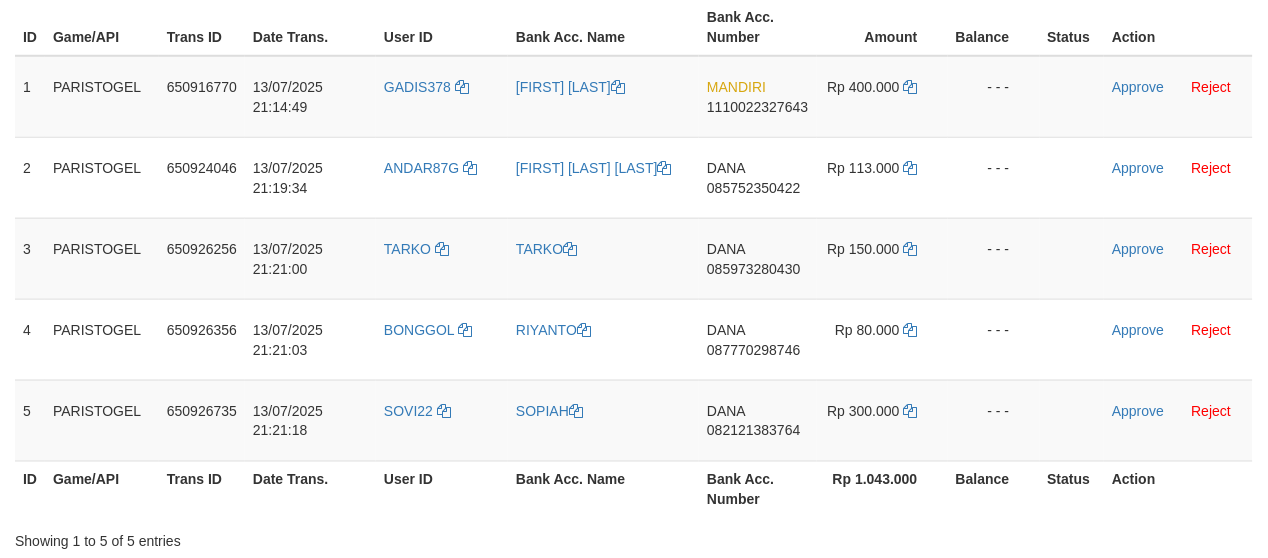 scroll, scrollTop: 333, scrollLeft: 0, axis: vertical 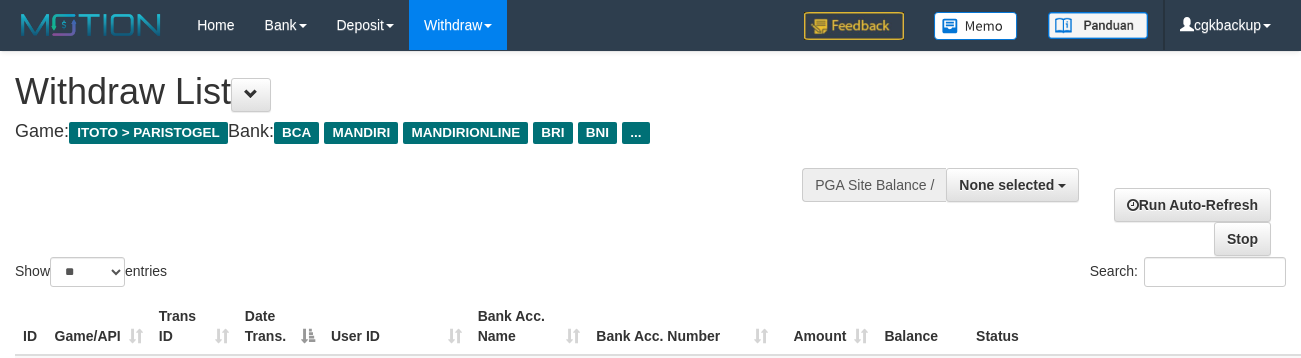 select 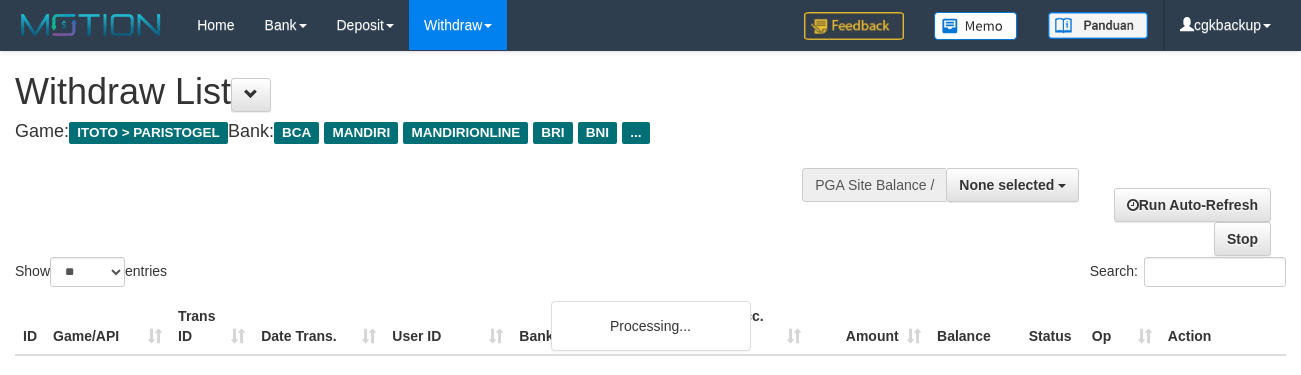 select 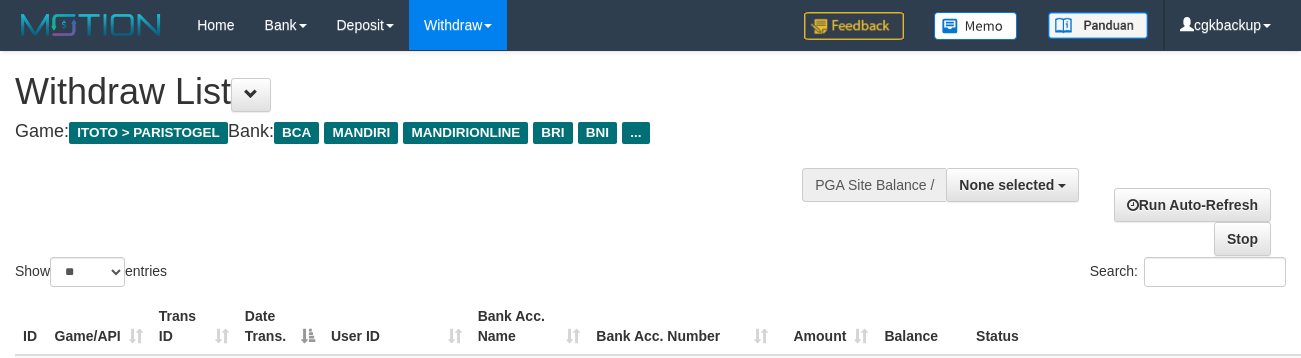 select 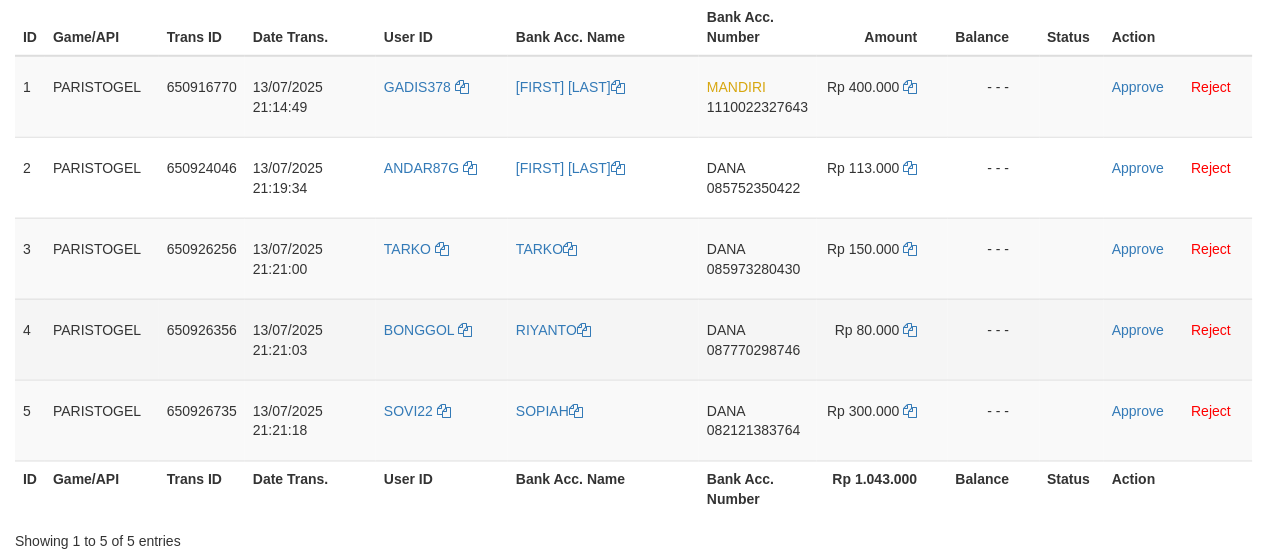 scroll, scrollTop: 333, scrollLeft: 0, axis: vertical 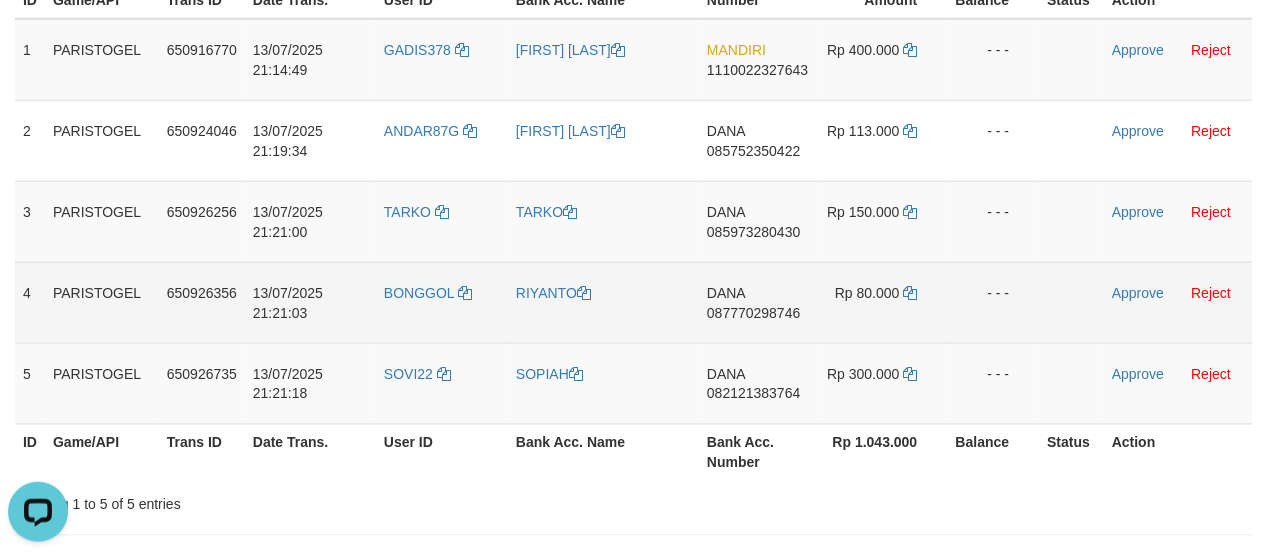 click on "BONGGOL" at bounding box center [442, 302] 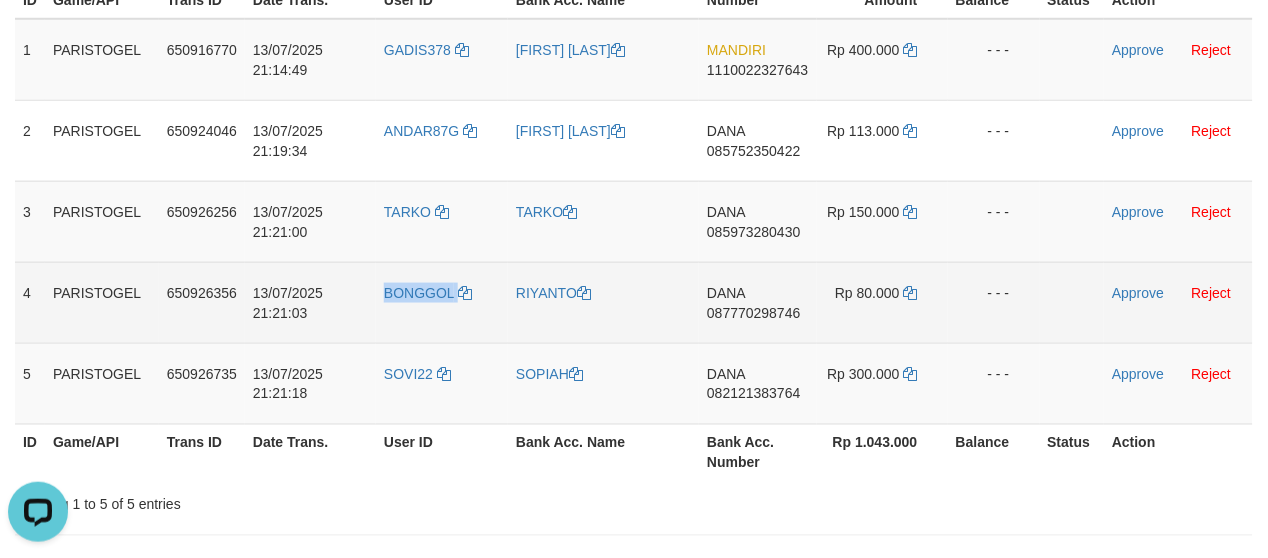 click on "BONGGOL" at bounding box center (442, 302) 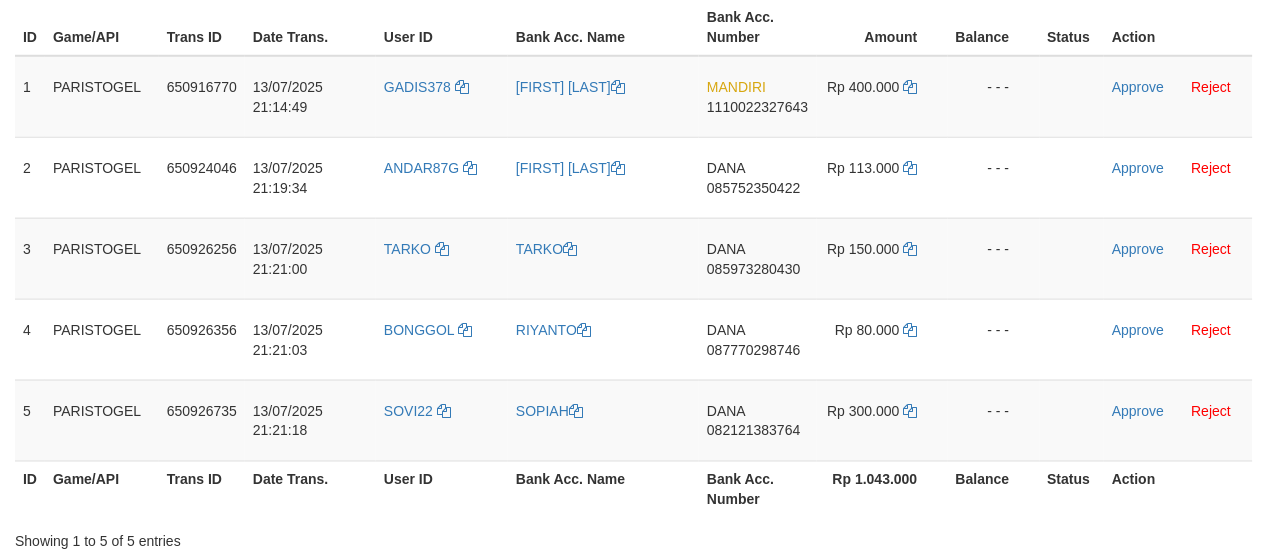 scroll, scrollTop: 333, scrollLeft: 0, axis: vertical 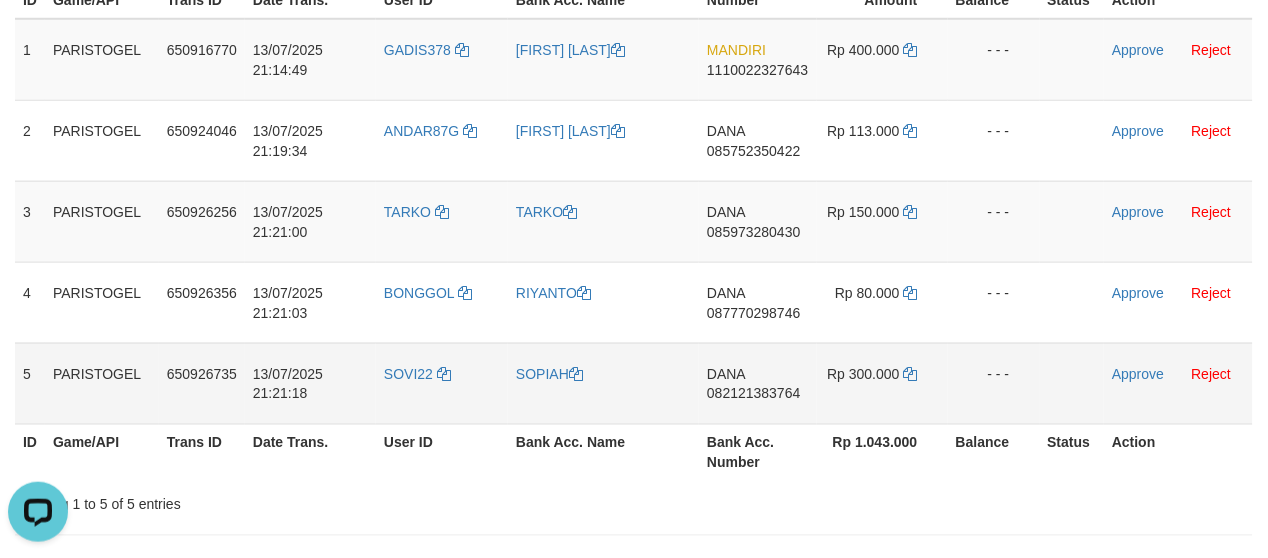 click on "SOVI22" at bounding box center [442, 383] 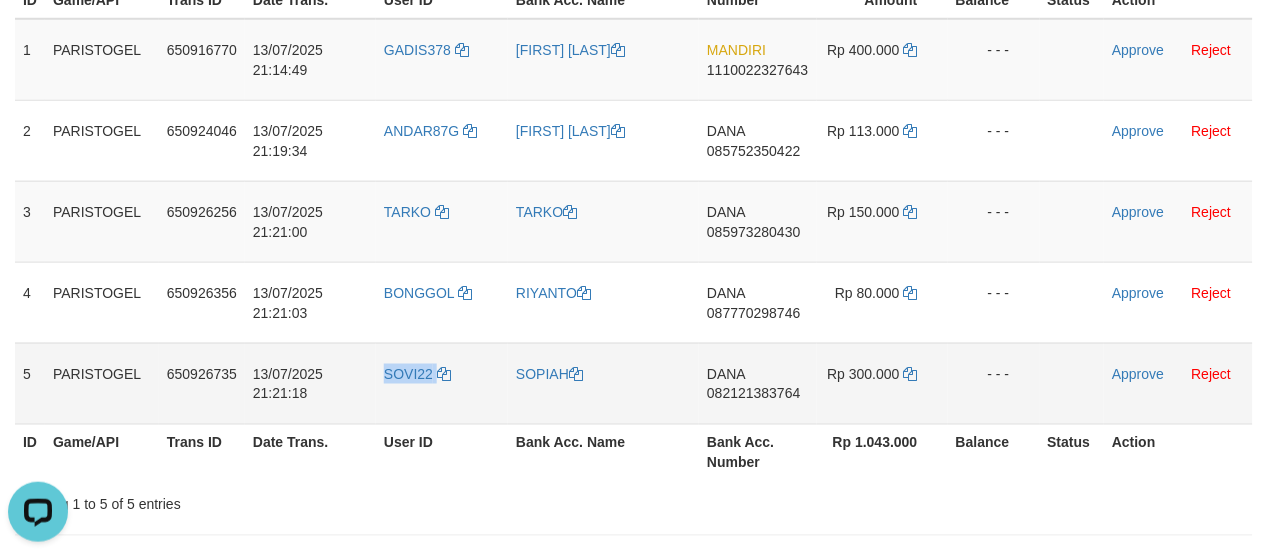 click on "SOVI22" at bounding box center (442, 383) 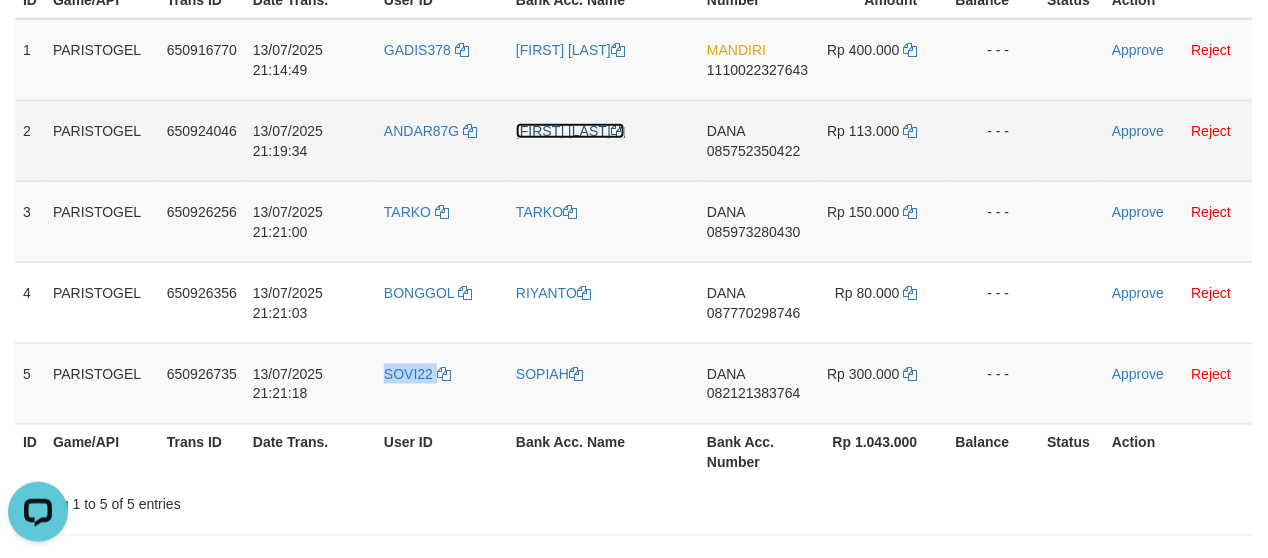 click on "[FIRST] [LAST] [LAST]" at bounding box center [570, 131] 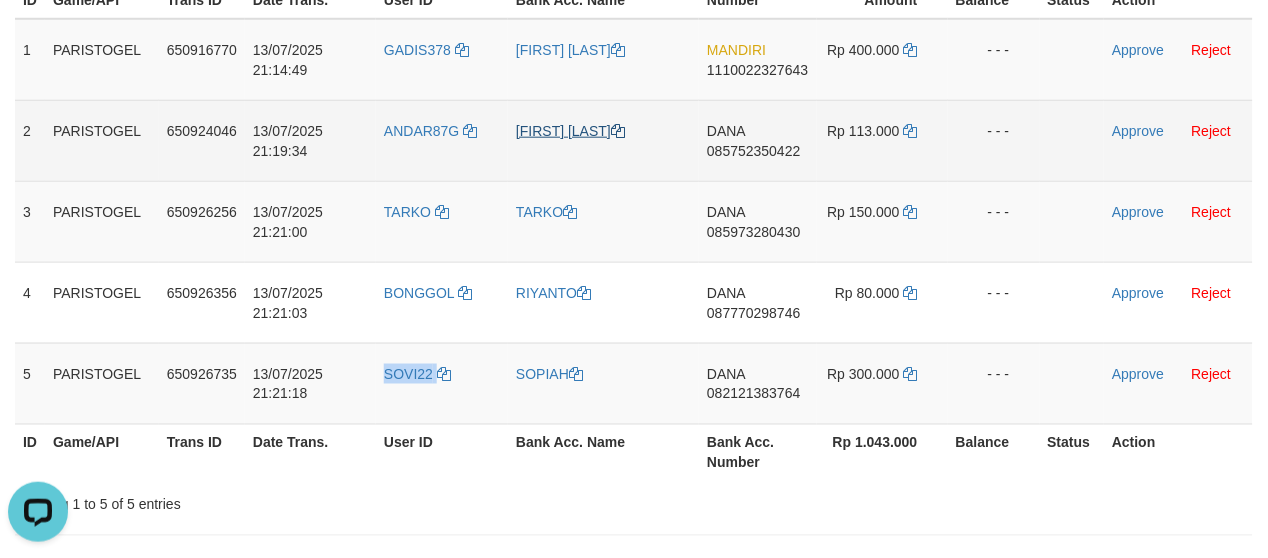 copy on "SOVI22" 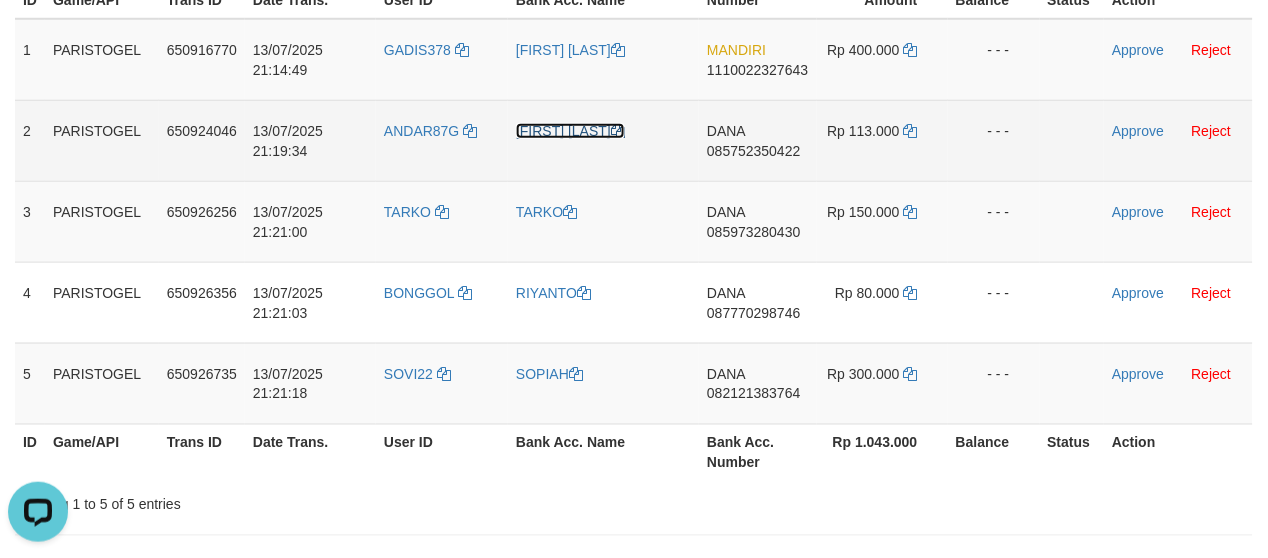 click on "[FIRST] [LAST] [LAST]" at bounding box center (570, 131) 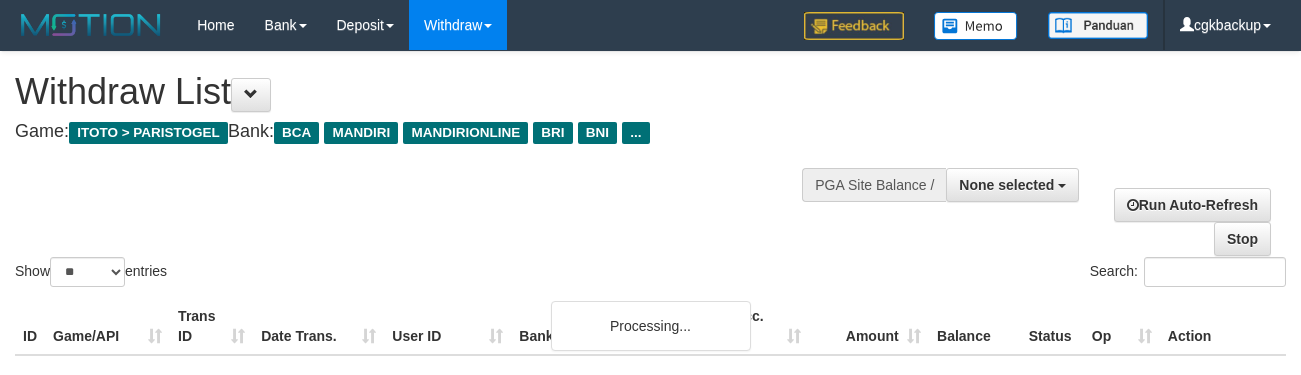 select 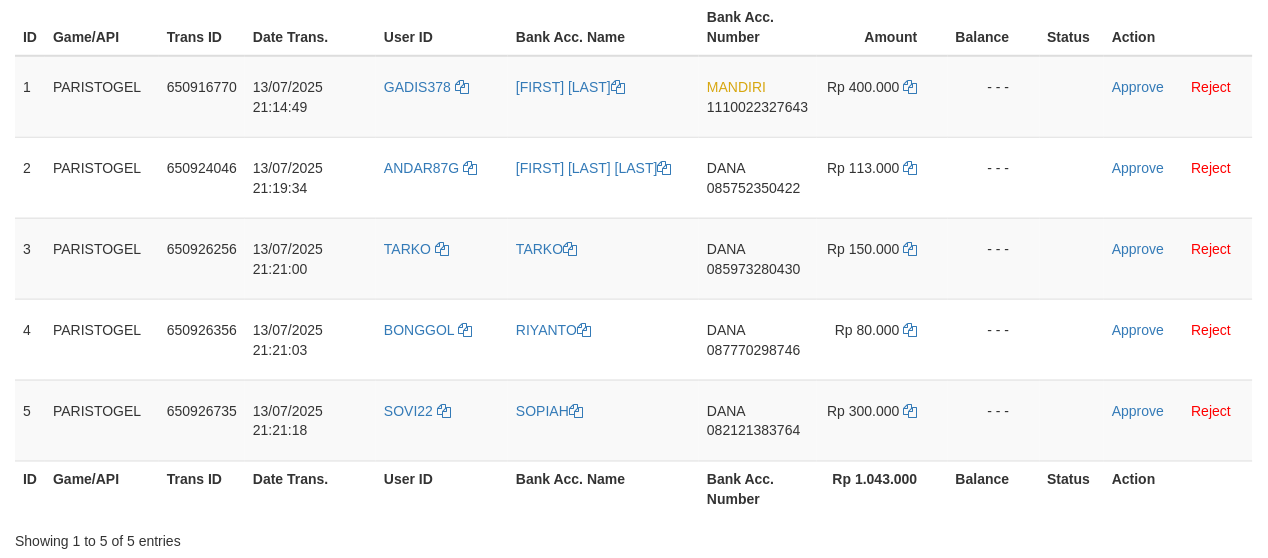 scroll, scrollTop: 333, scrollLeft: 0, axis: vertical 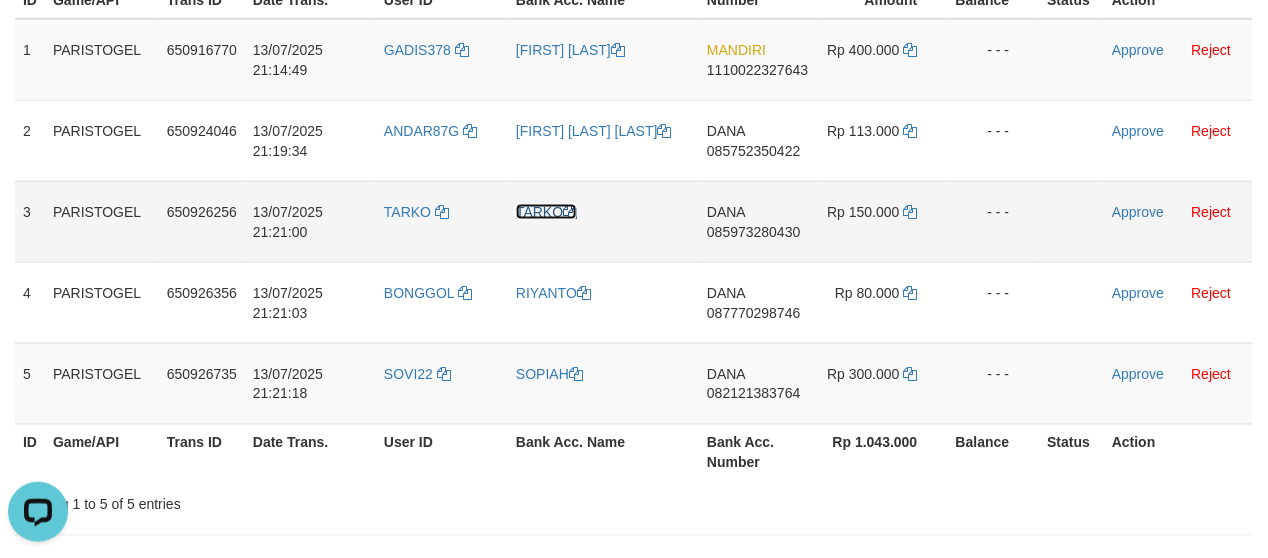 click on "TARKO" at bounding box center [546, 212] 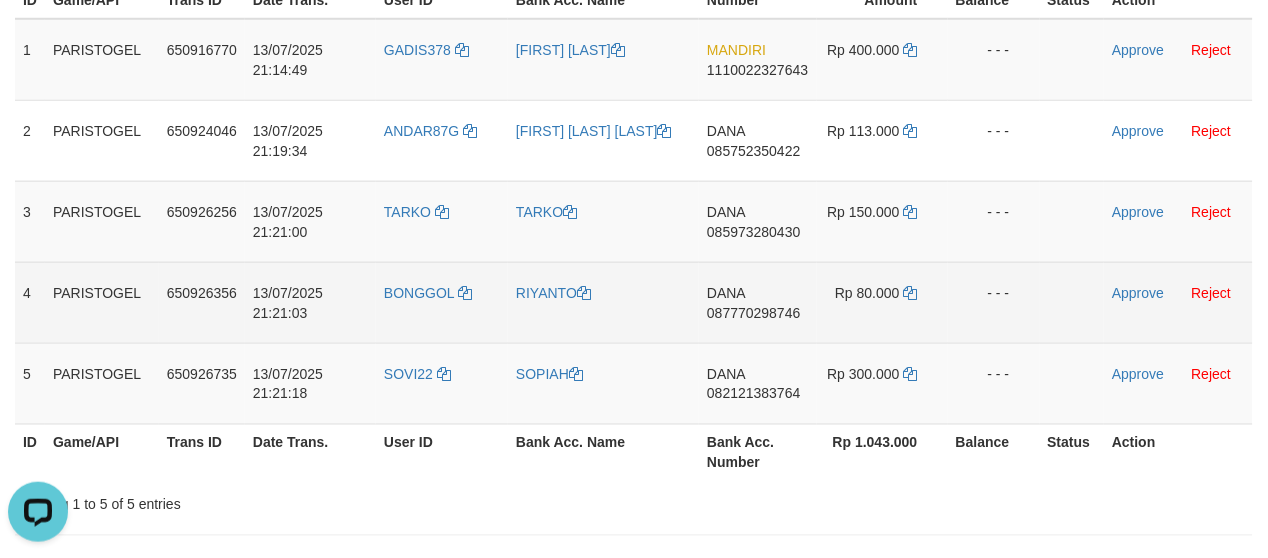 click on "RIYANTO" at bounding box center (603, 302) 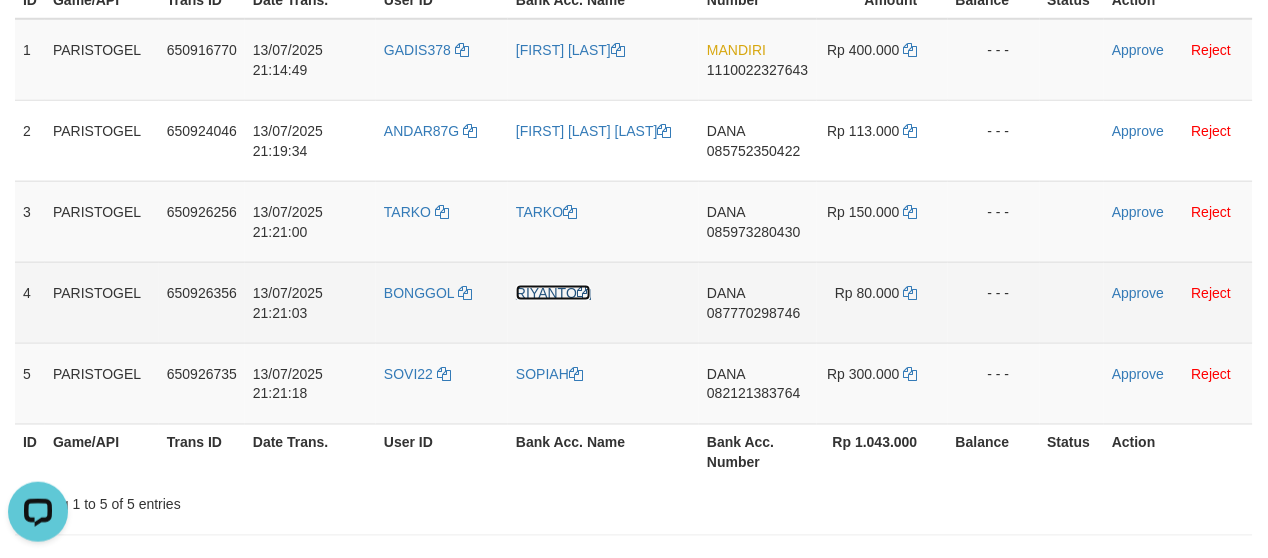 click on "RIYANTO" at bounding box center (553, 293) 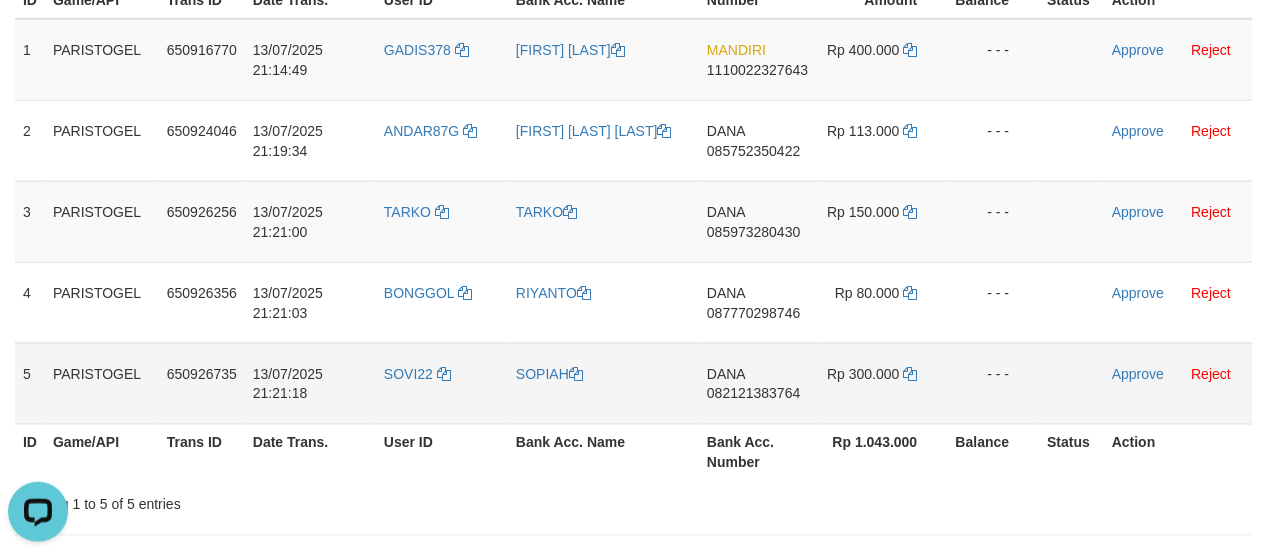click on "SOPIAH" at bounding box center [603, 383] 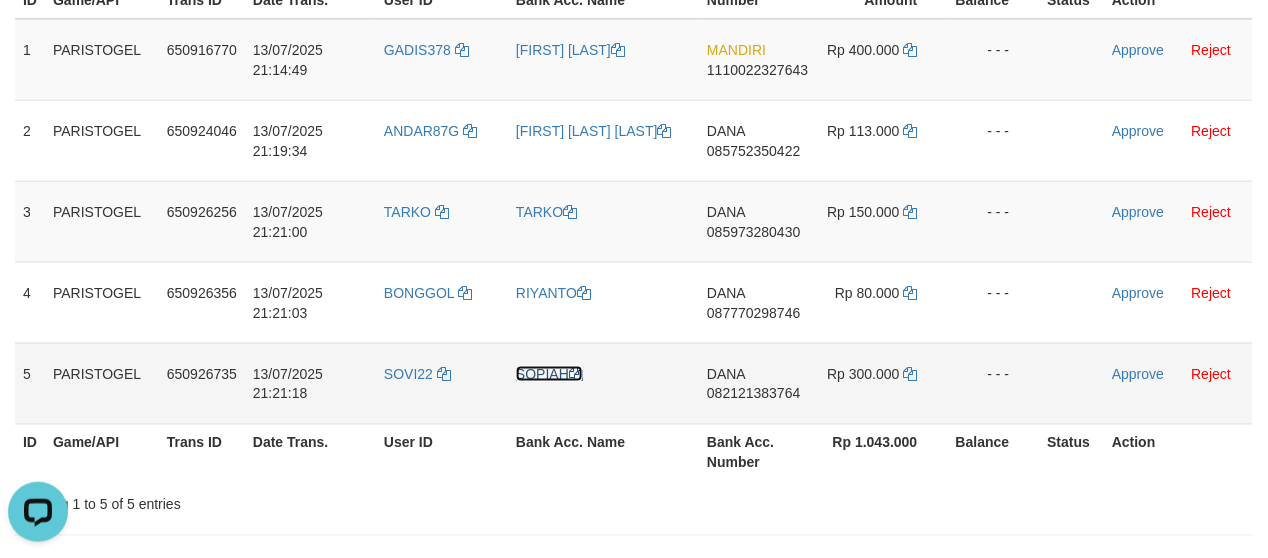 click on "SOPIAH" at bounding box center (549, 374) 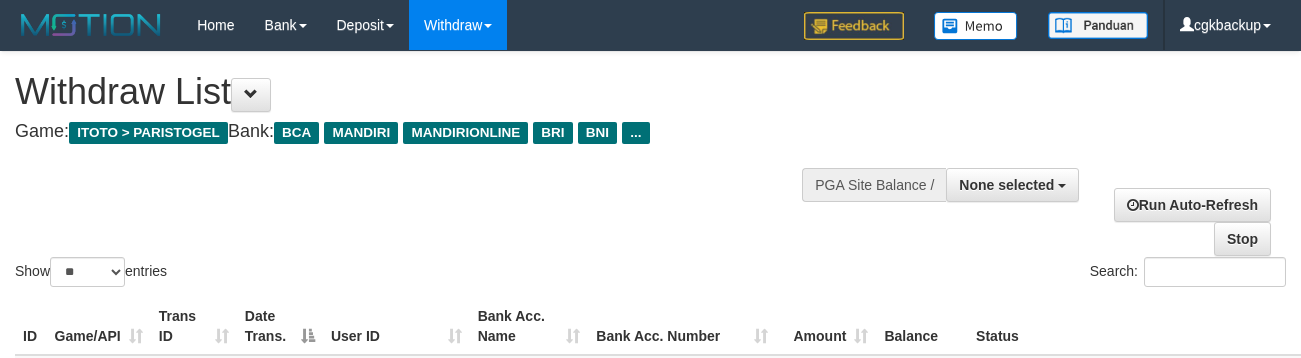 select 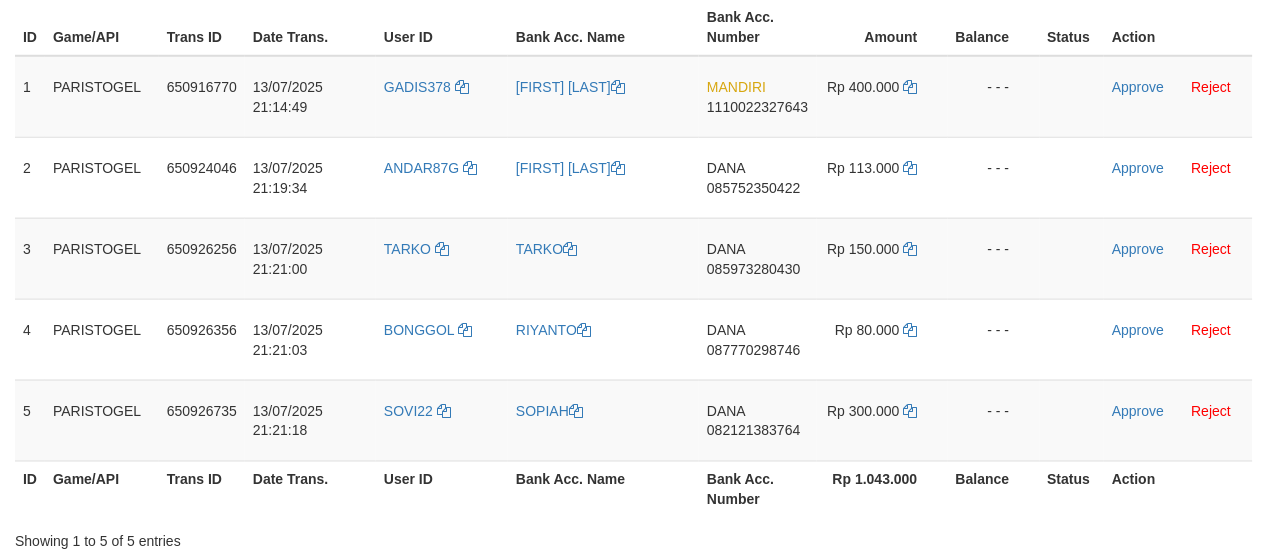 scroll, scrollTop: 333, scrollLeft: 0, axis: vertical 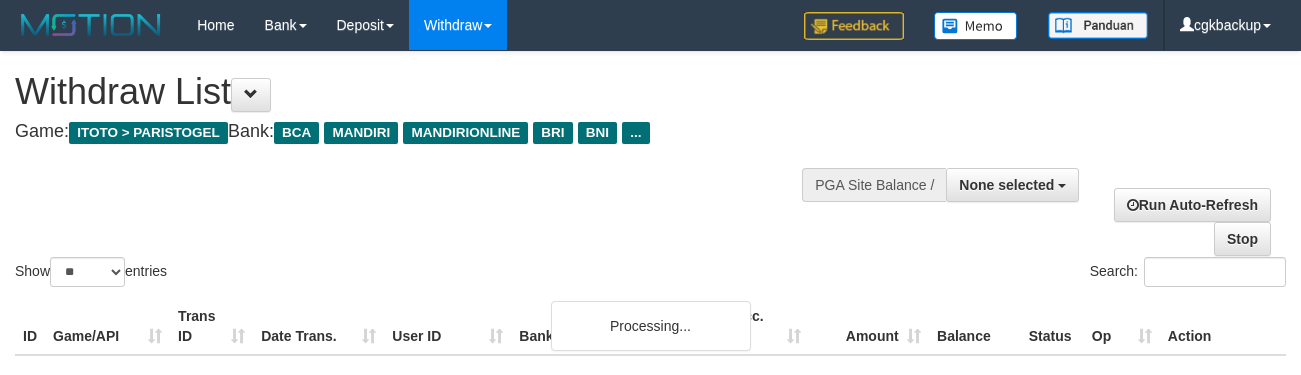 select 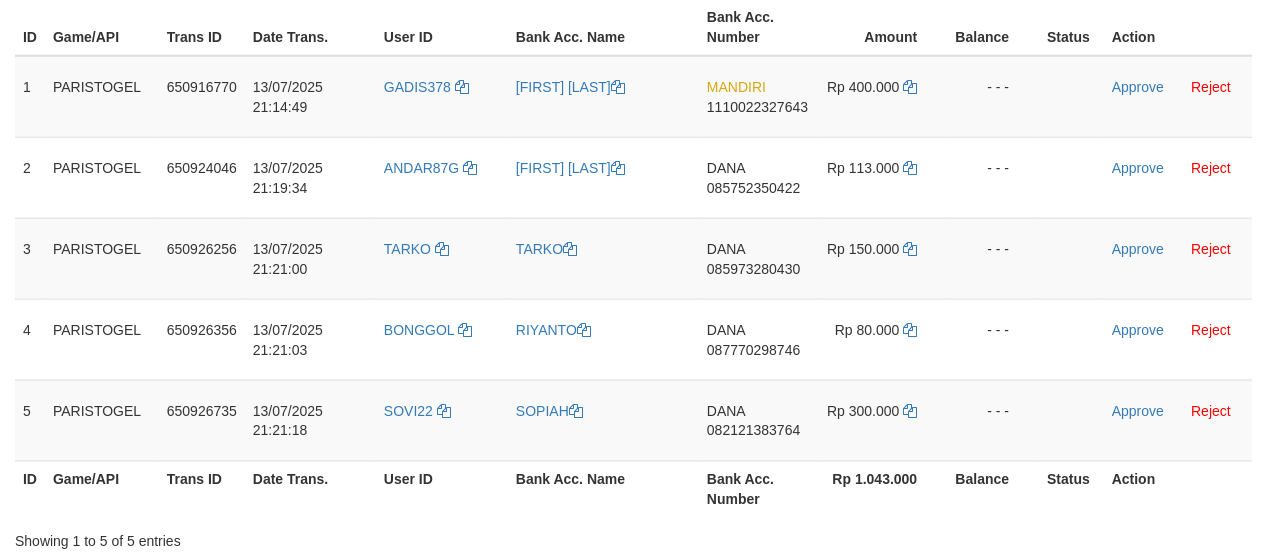 scroll, scrollTop: 333, scrollLeft: 0, axis: vertical 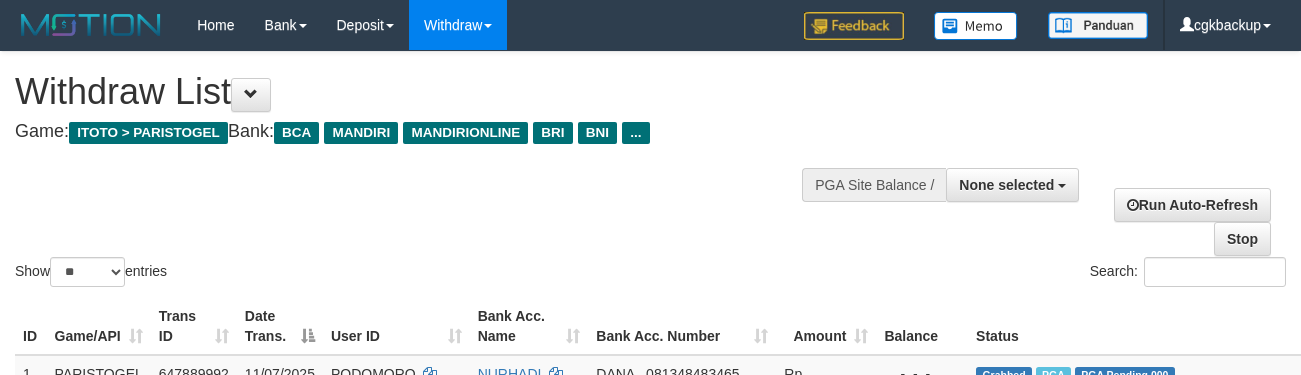select 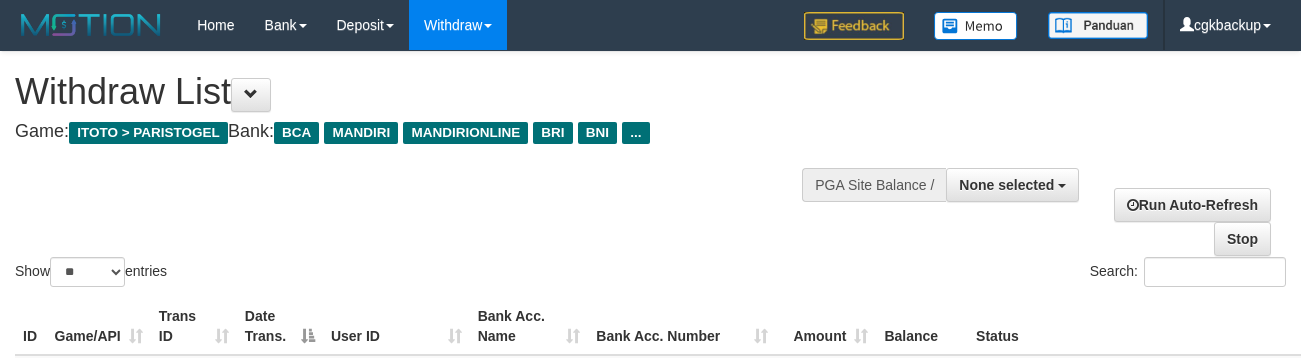 select 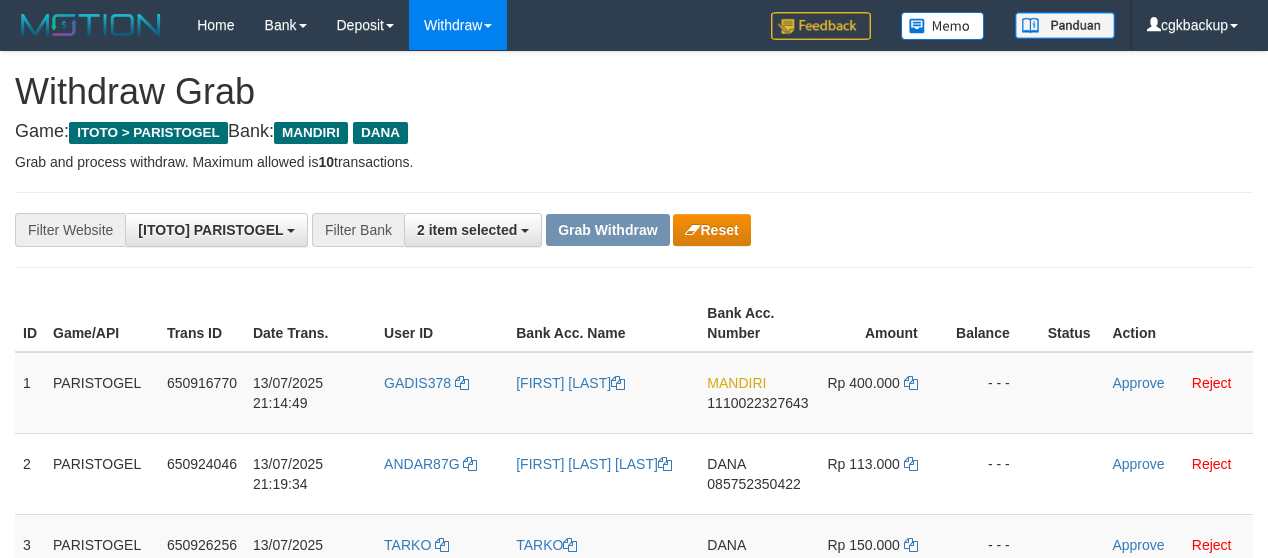 scroll, scrollTop: 333, scrollLeft: 0, axis: vertical 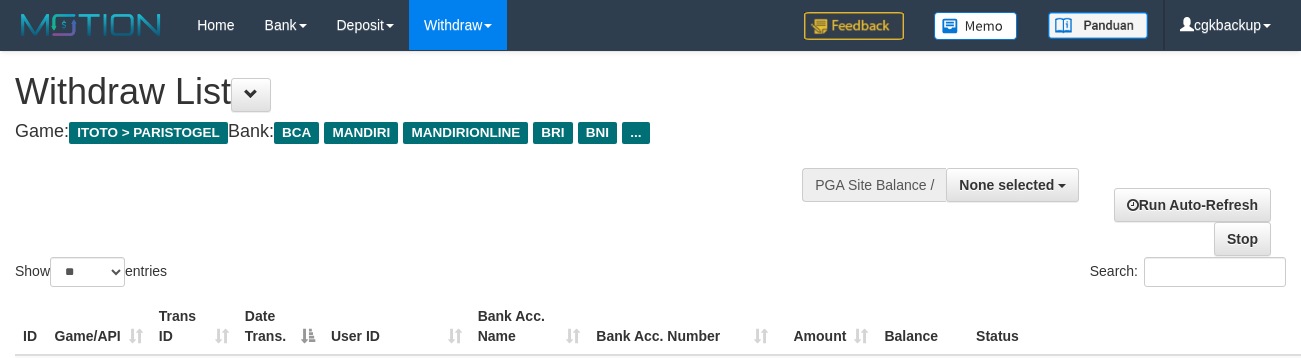 select 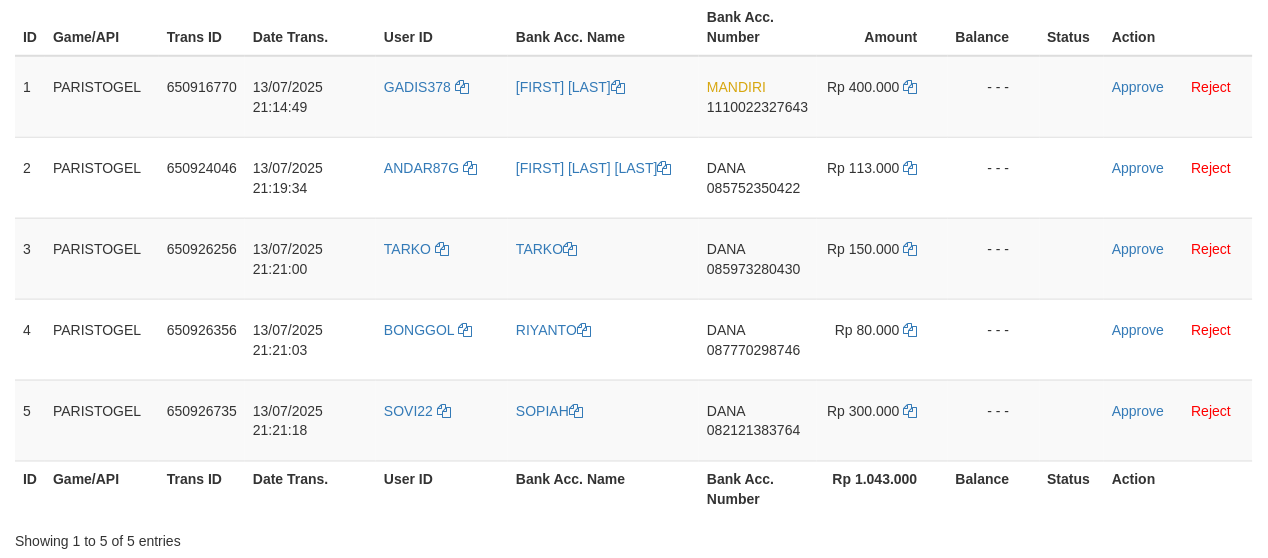 scroll, scrollTop: 333, scrollLeft: 0, axis: vertical 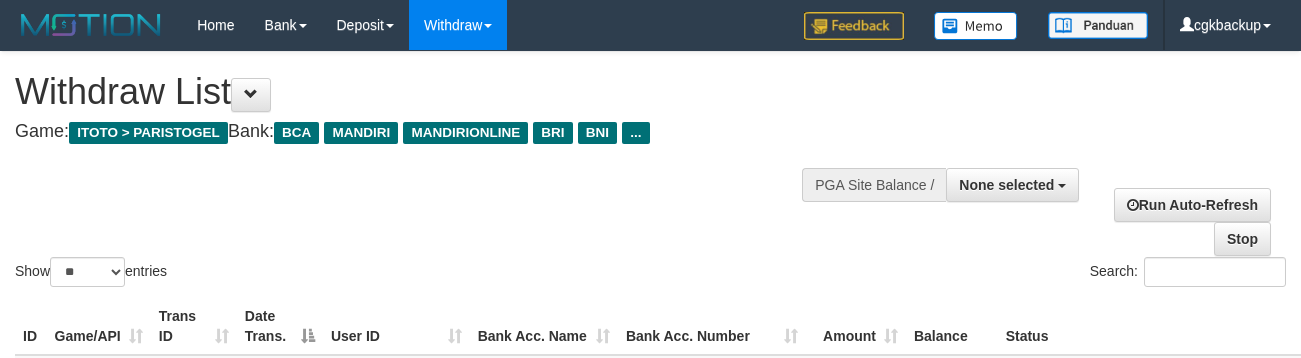 select 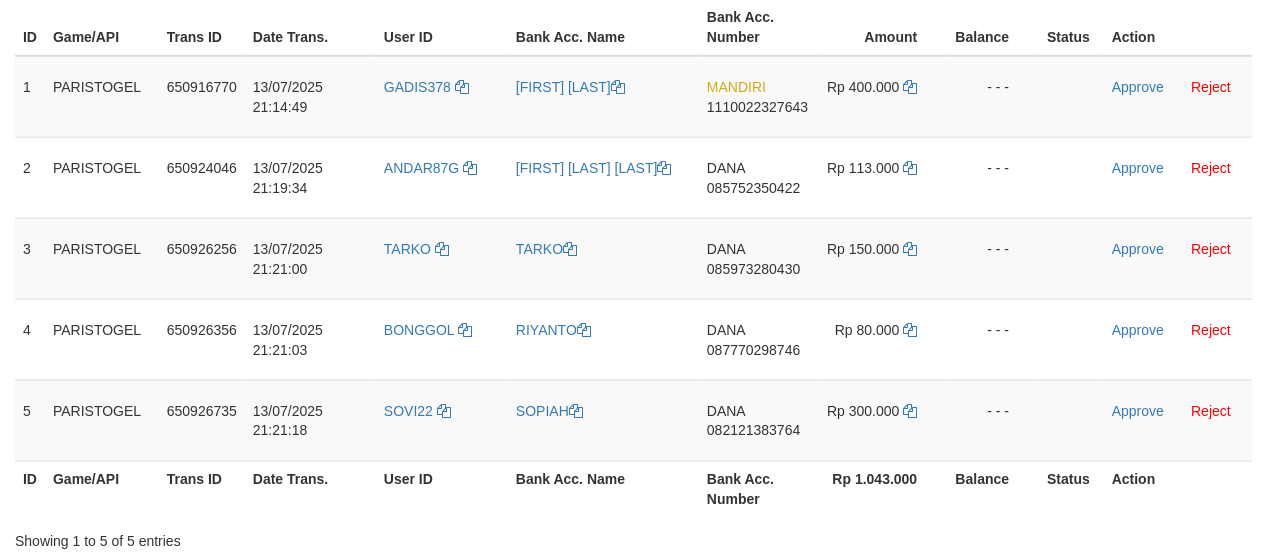 scroll, scrollTop: 333, scrollLeft: 0, axis: vertical 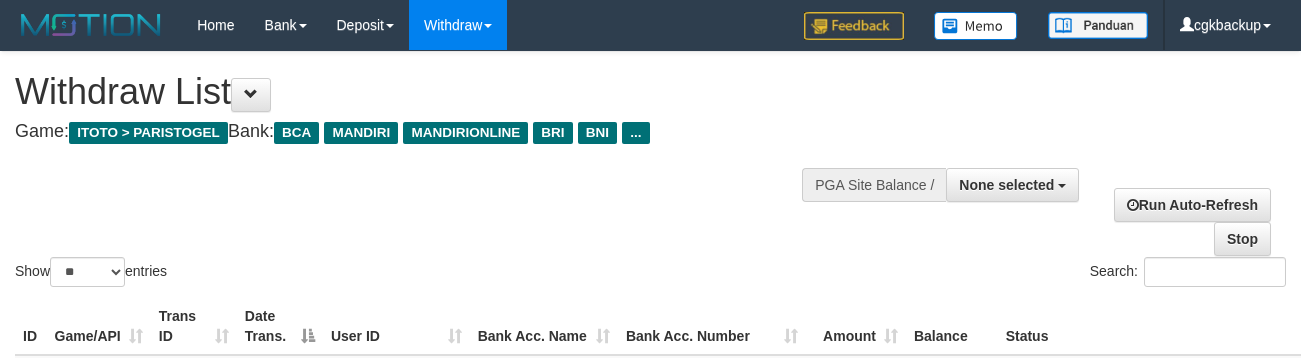 select 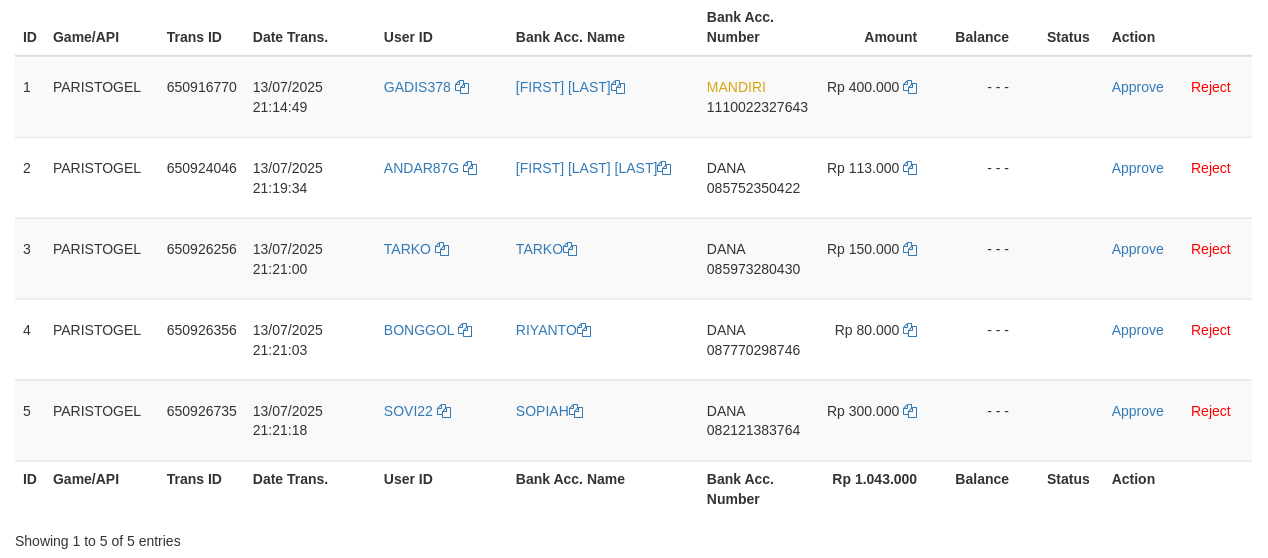 scroll, scrollTop: 333, scrollLeft: 0, axis: vertical 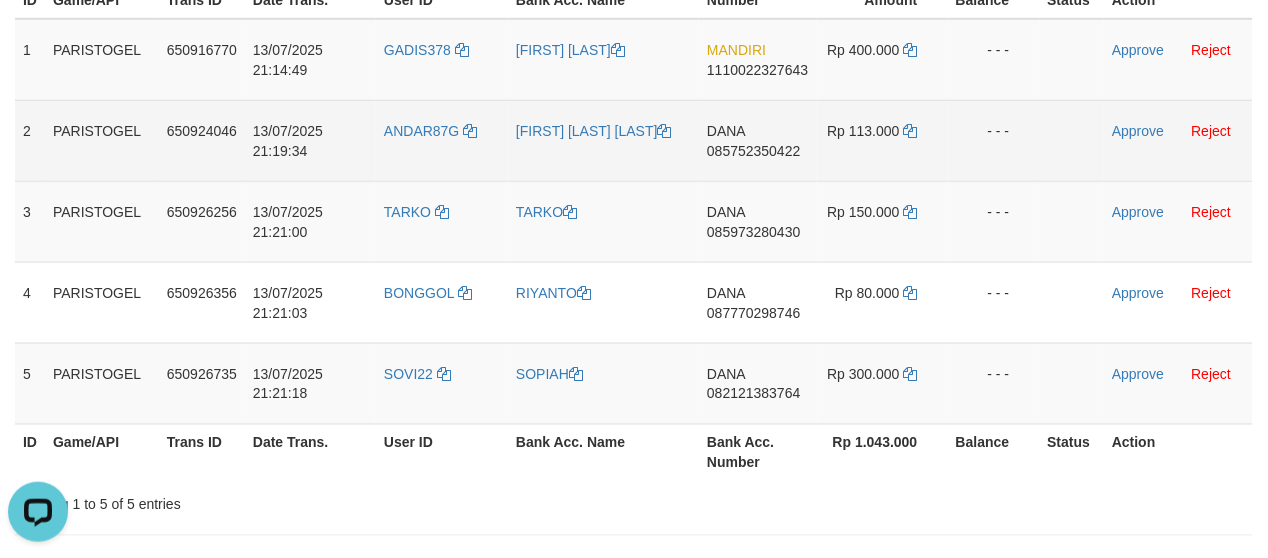 click on "DANA
085752350422" at bounding box center (757, 140) 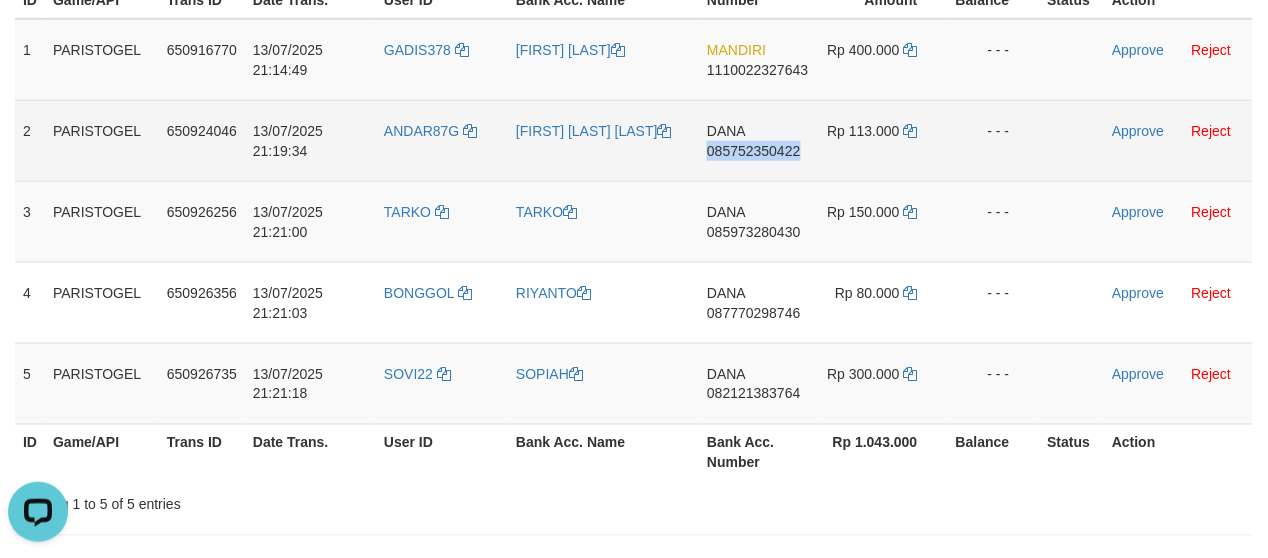 click on "DANA
085752350422" at bounding box center [757, 140] 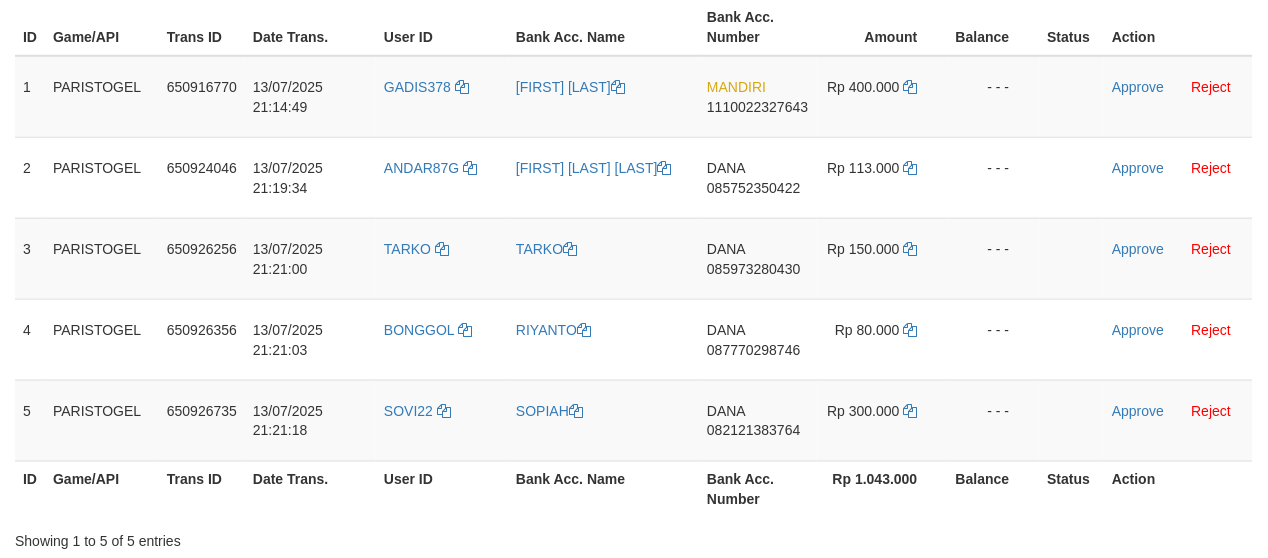 scroll, scrollTop: 333, scrollLeft: 0, axis: vertical 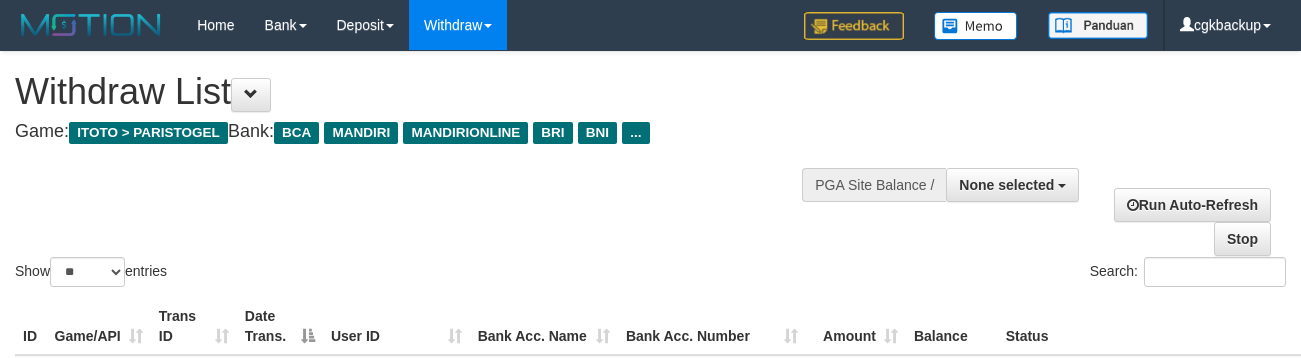 select 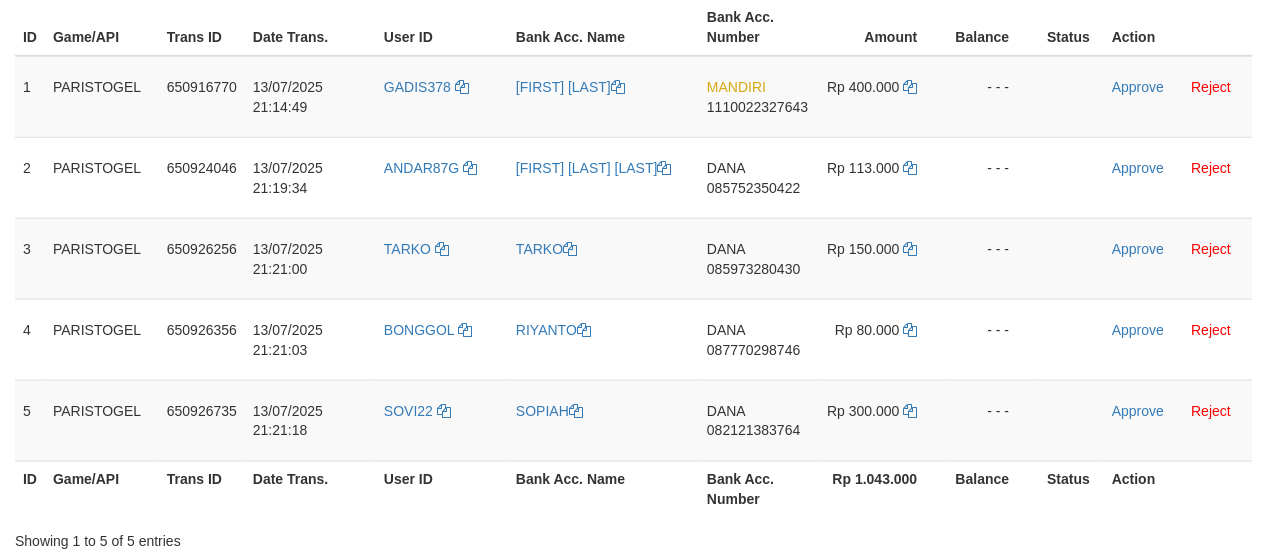 scroll, scrollTop: 333, scrollLeft: 0, axis: vertical 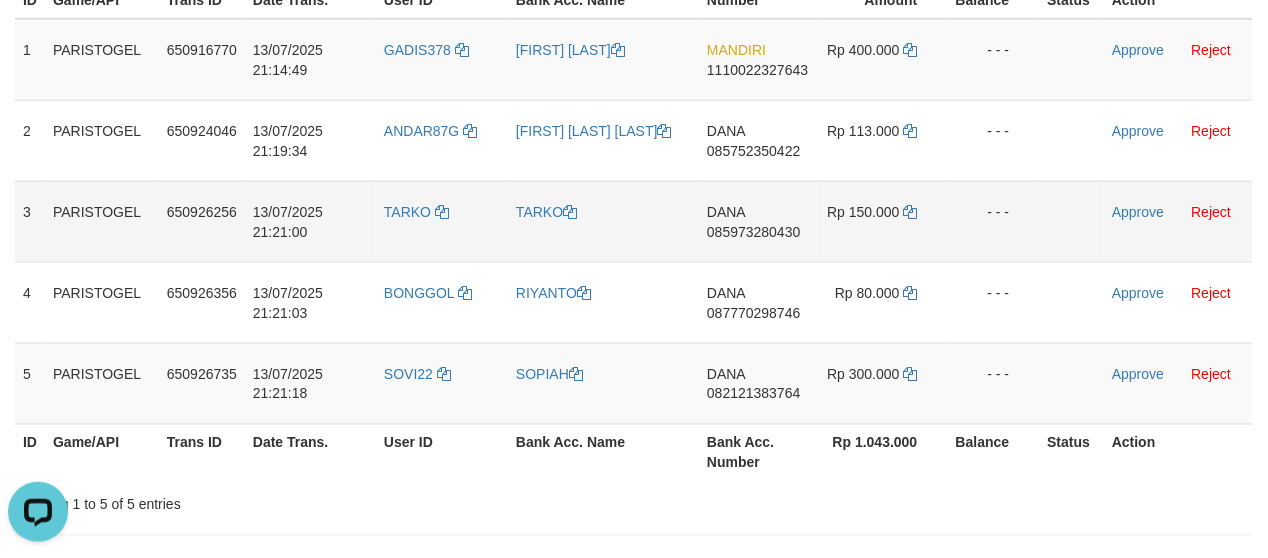 click on "DANA
085973280430" at bounding box center (757, 221) 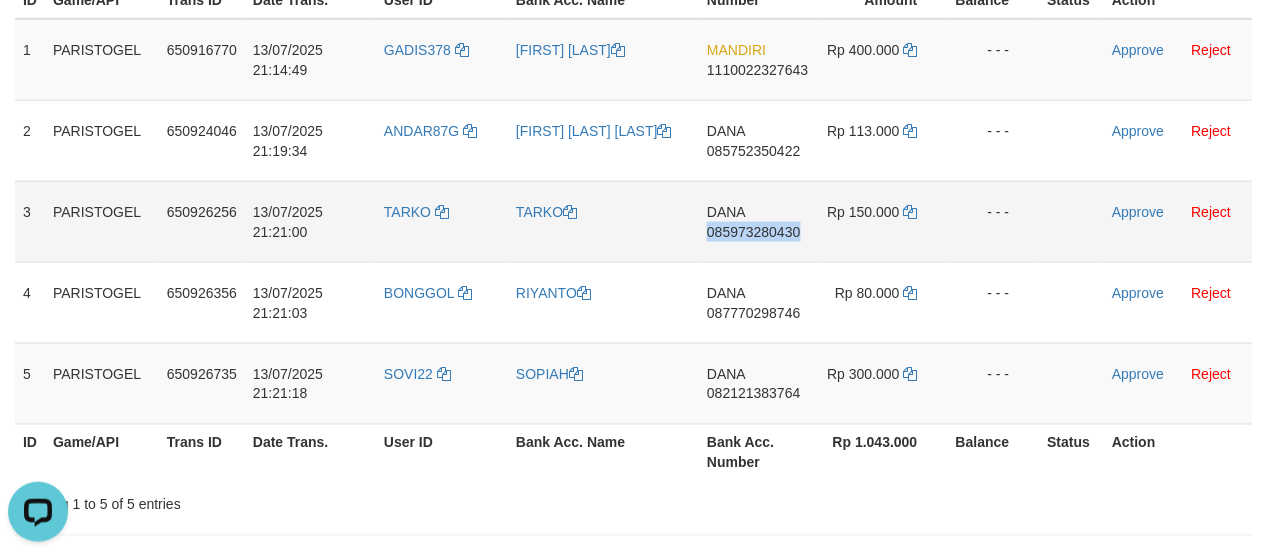 click on "DANA
085973280430" at bounding box center [757, 221] 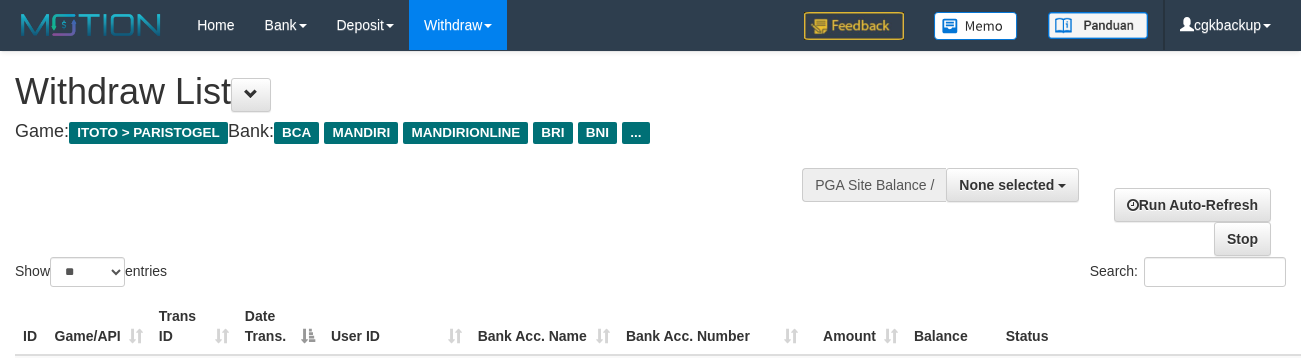 select 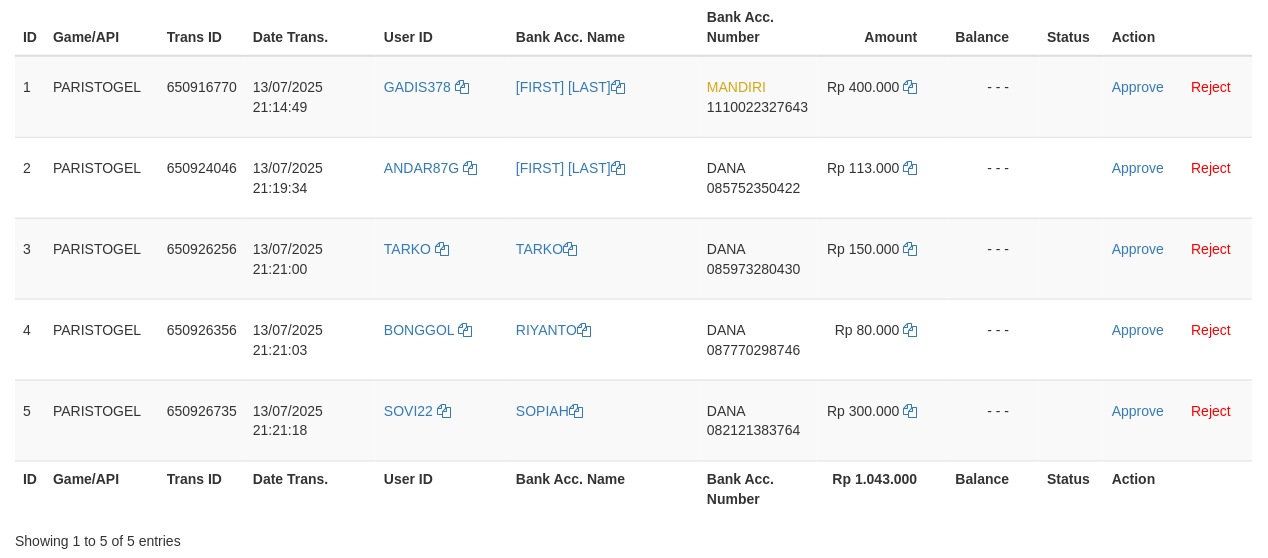 scroll, scrollTop: 333, scrollLeft: 0, axis: vertical 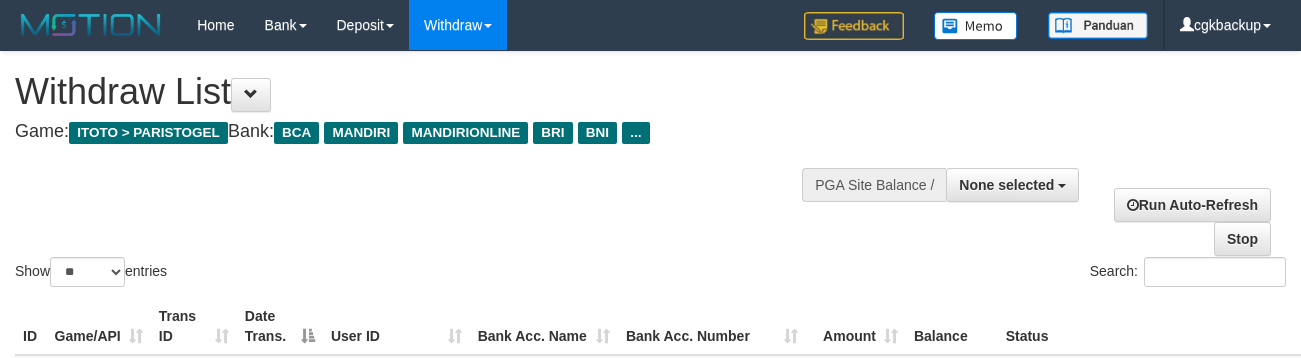 select 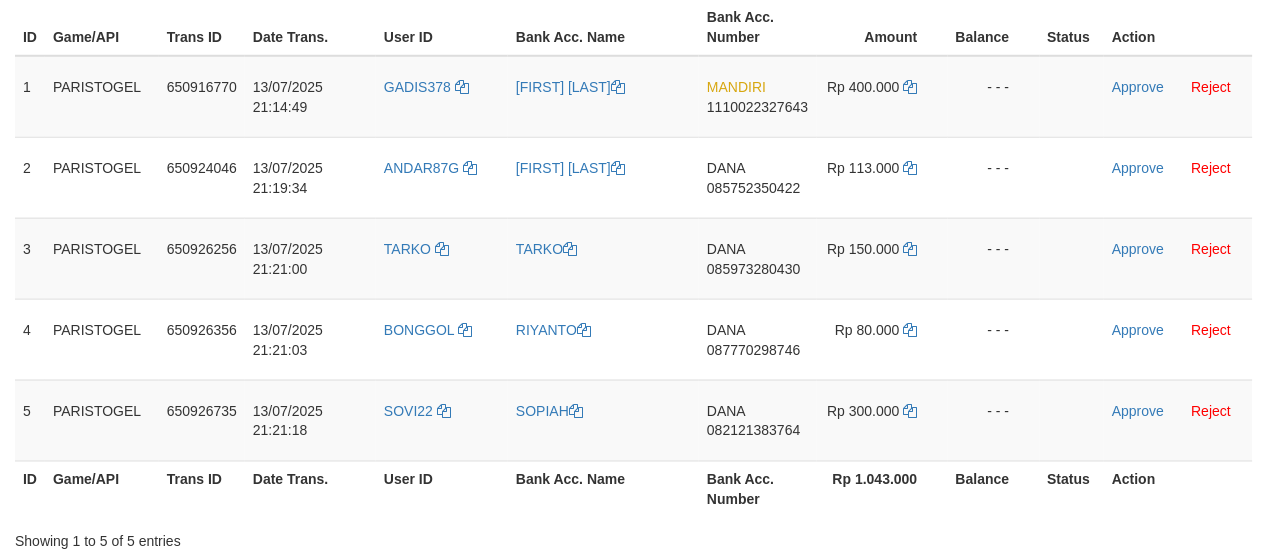 scroll, scrollTop: 333, scrollLeft: 0, axis: vertical 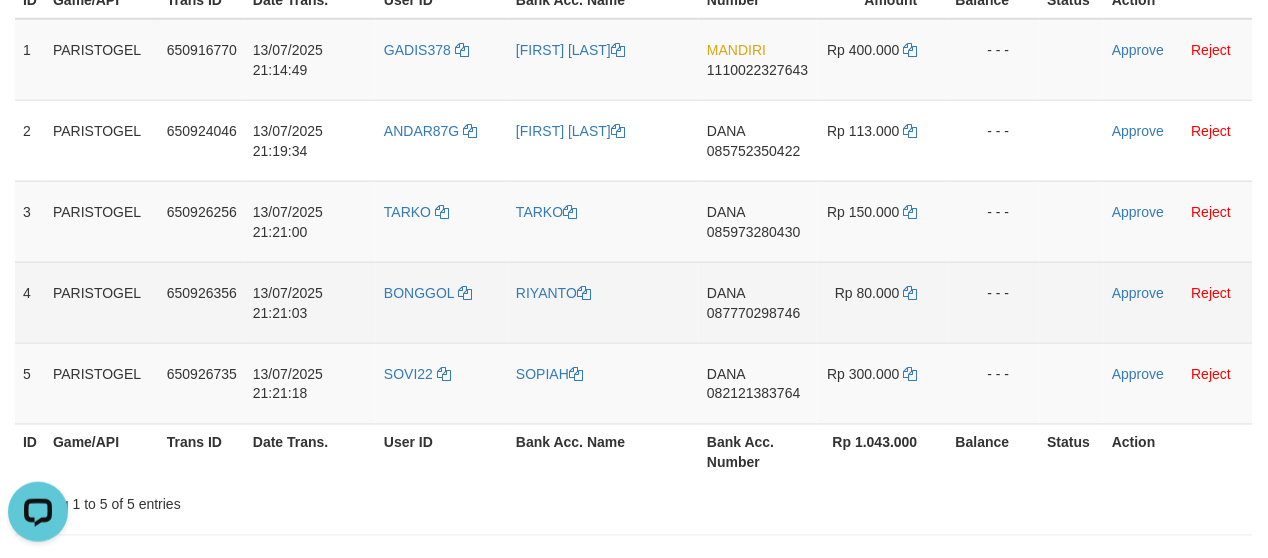 click on "[NAME]
[PHONE]" at bounding box center (757, 302) 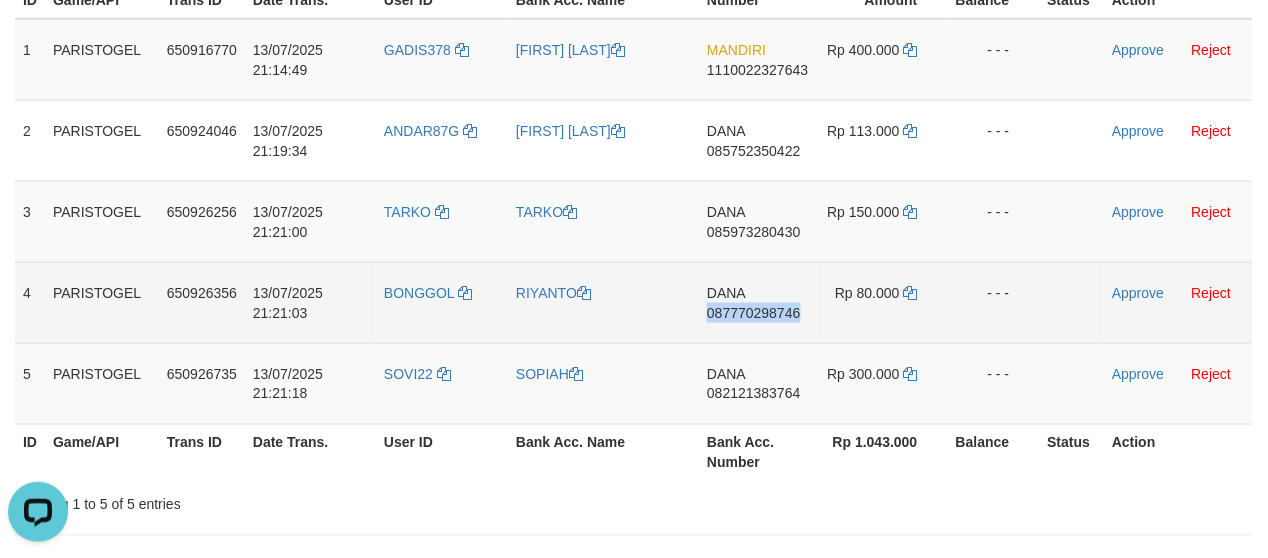click on "DANA
087770298746" at bounding box center (757, 302) 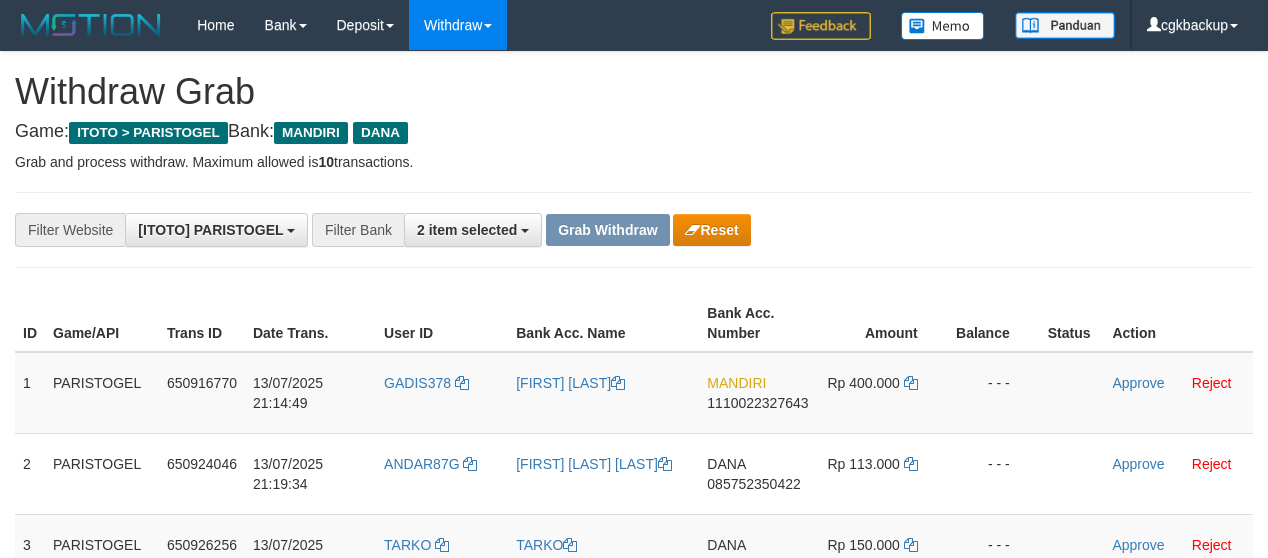scroll, scrollTop: 333, scrollLeft: 0, axis: vertical 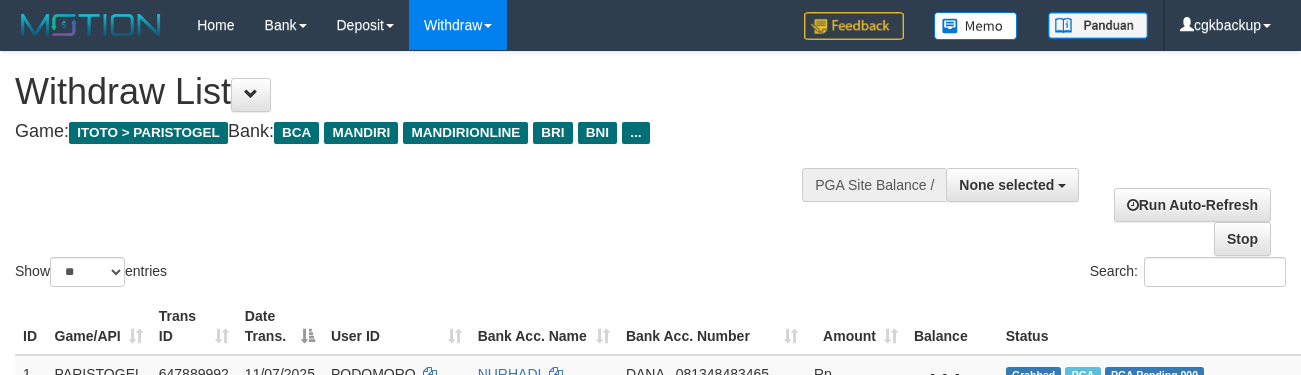 select 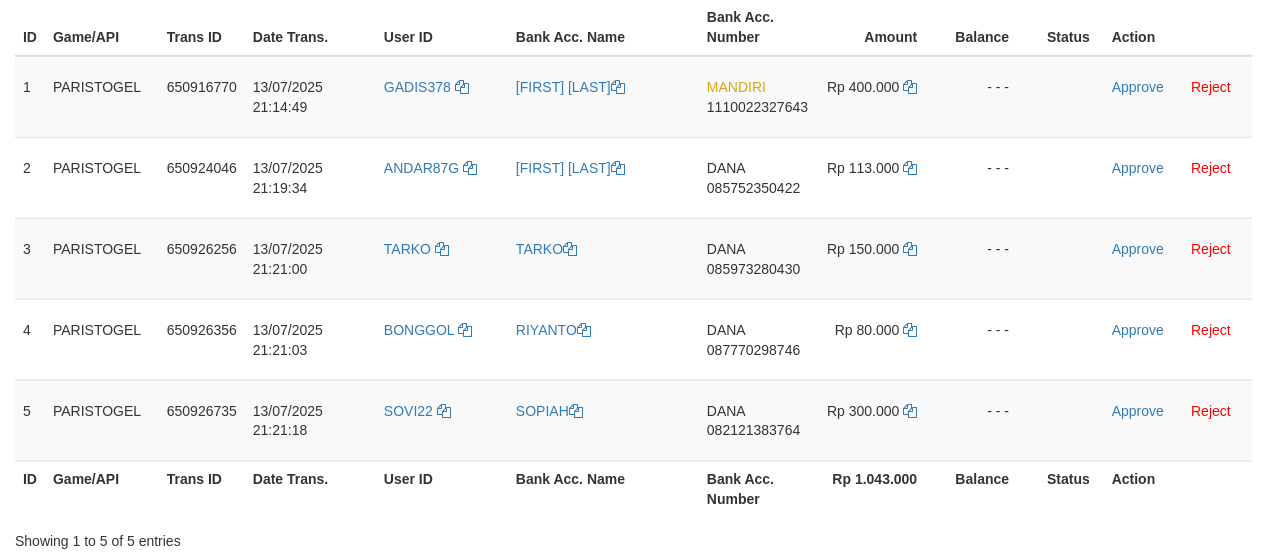 scroll, scrollTop: 333, scrollLeft: 0, axis: vertical 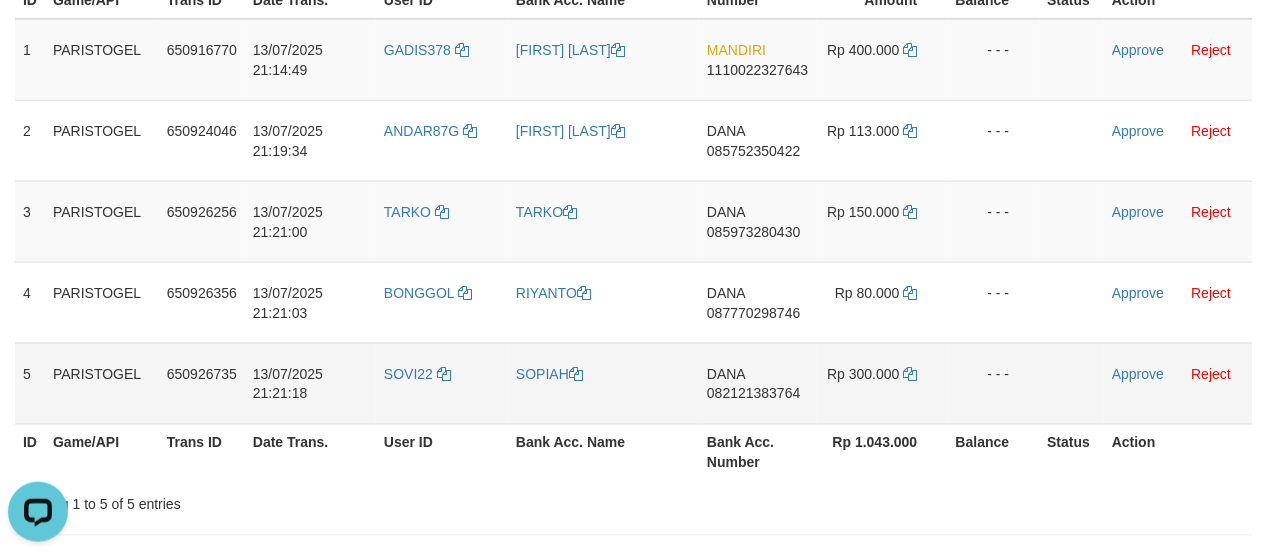 click on "082121383764" at bounding box center (753, 394) 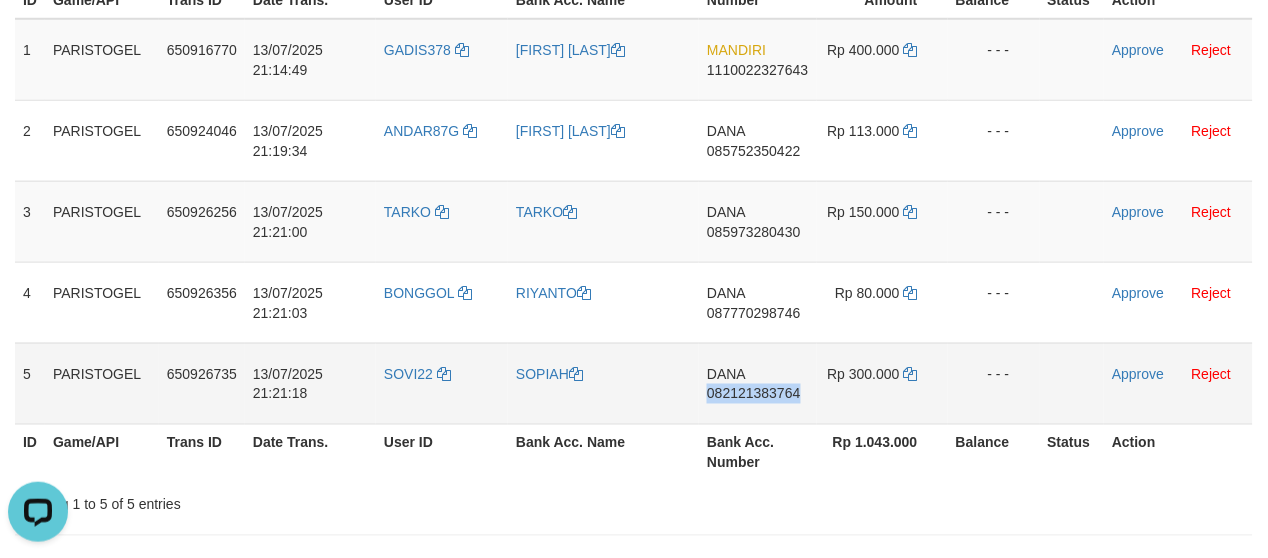 click on "DANA
082121383764" at bounding box center [757, 383] 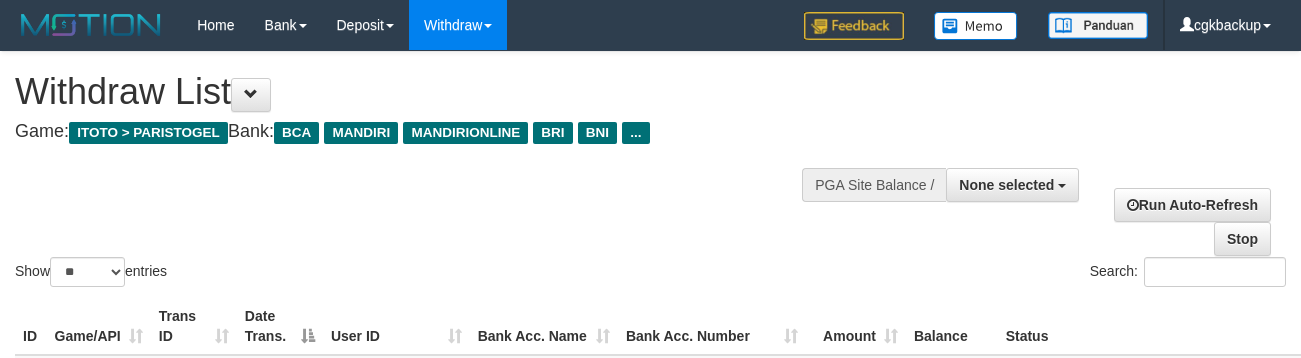 select 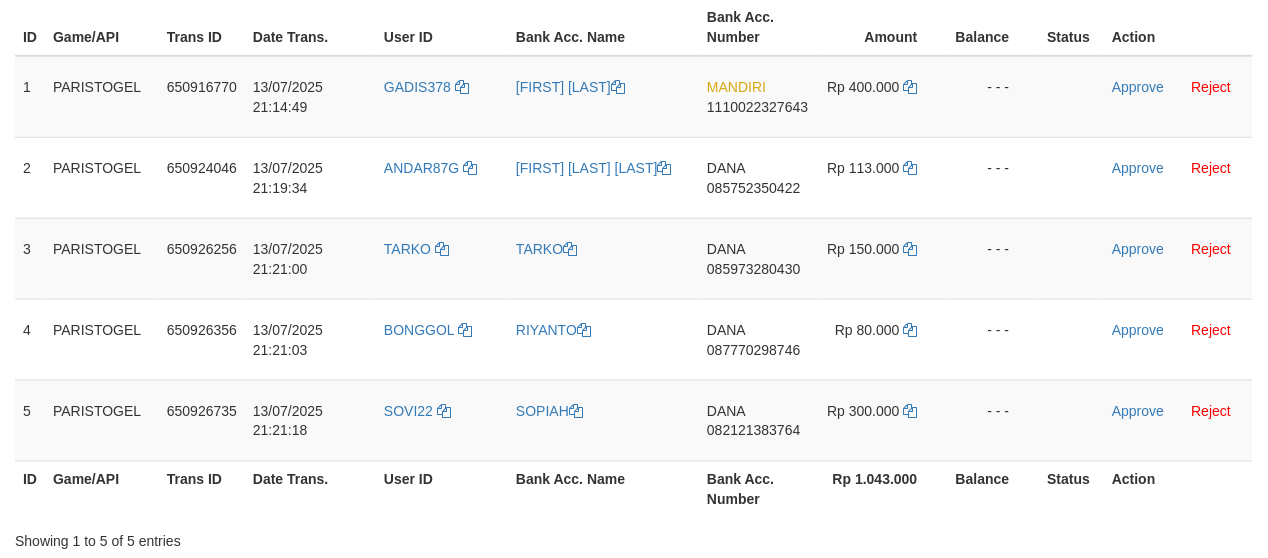 scroll, scrollTop: 333, scrollLeft: 0, axis: vertical 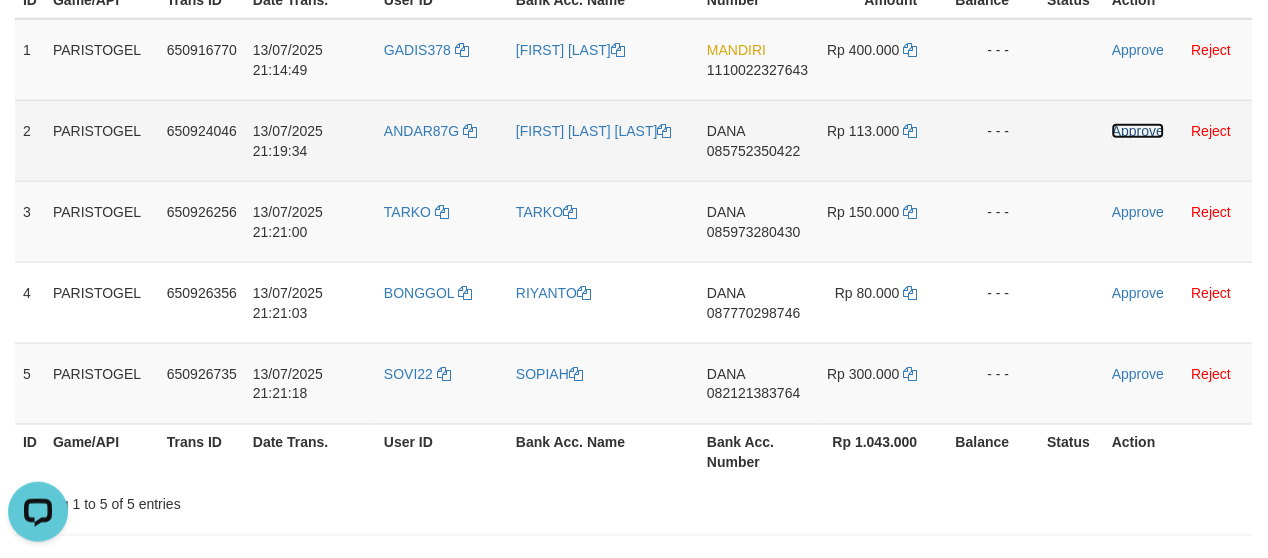 click on "Approve" at bounding box center (1138, 131) 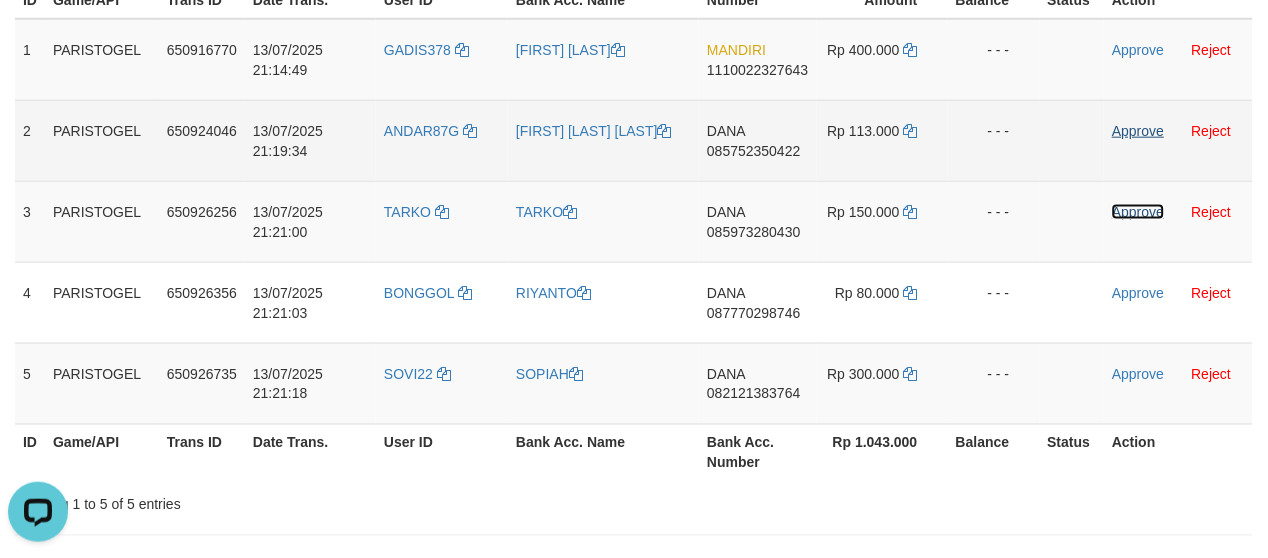 click on "Approve" at bounding box center (1138, 212) 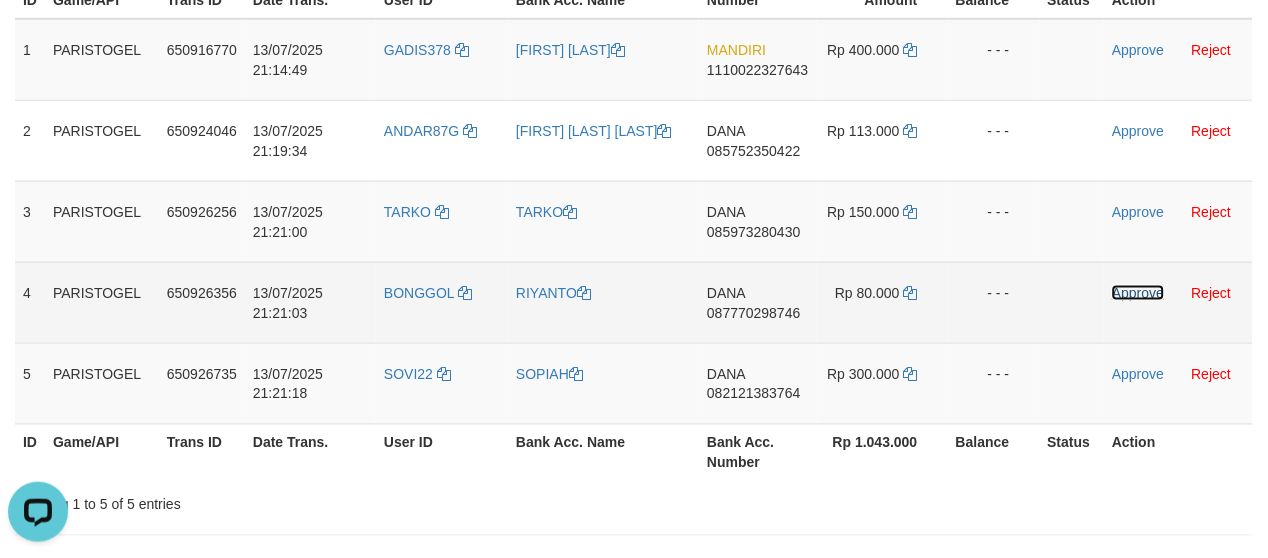 click on "Approve" at bounding box center (1138, 293) 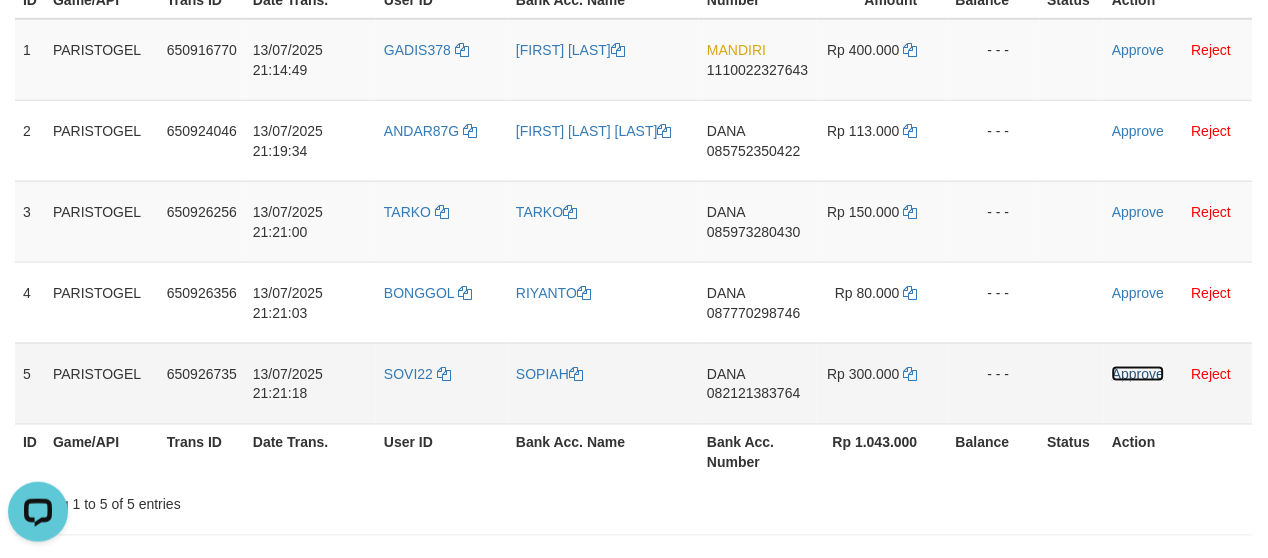 click on "Approve" at bounding box center [1138, 374] 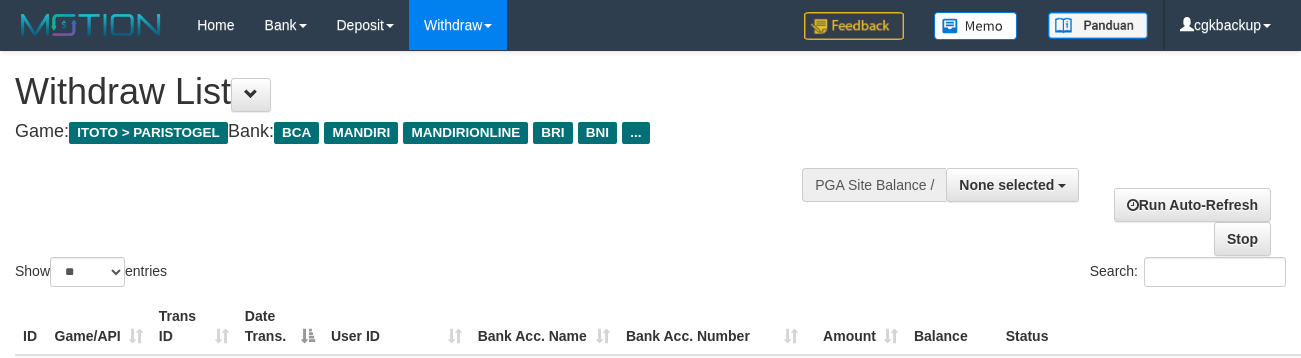select 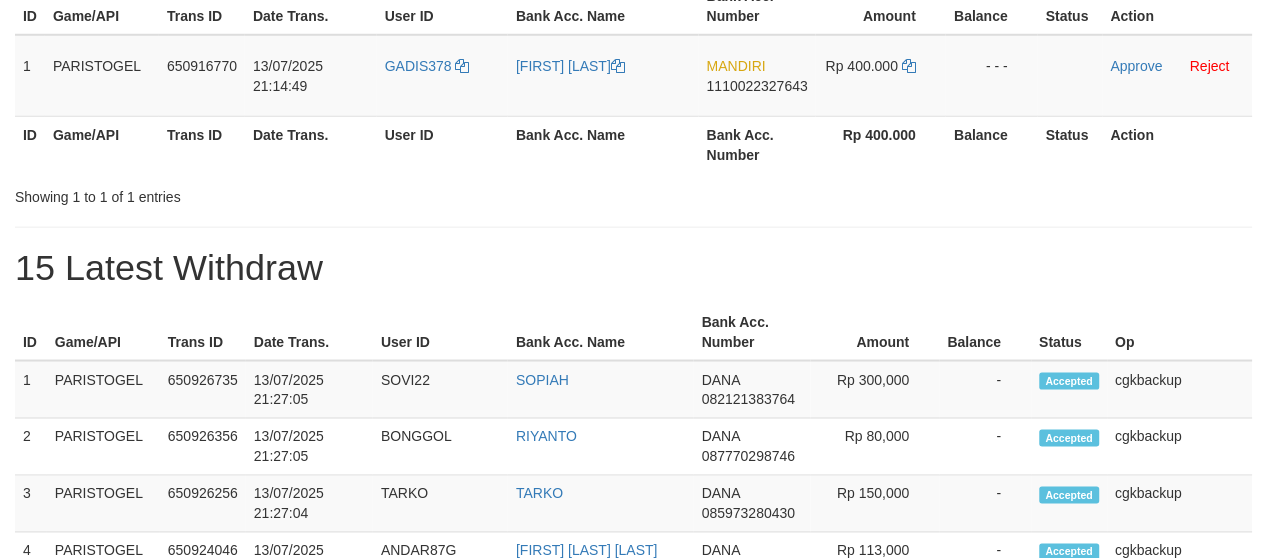 scroll, scrollTop: 333, scrollLeft: 0, axis: vertical 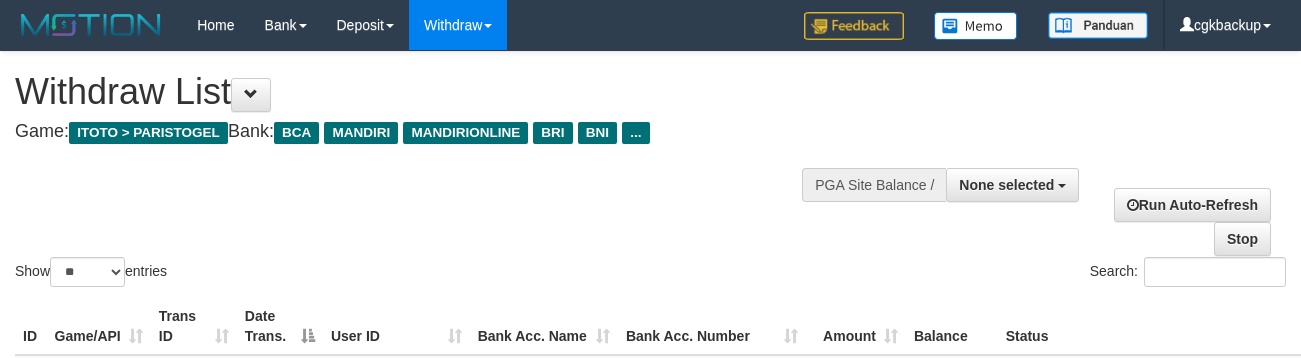select 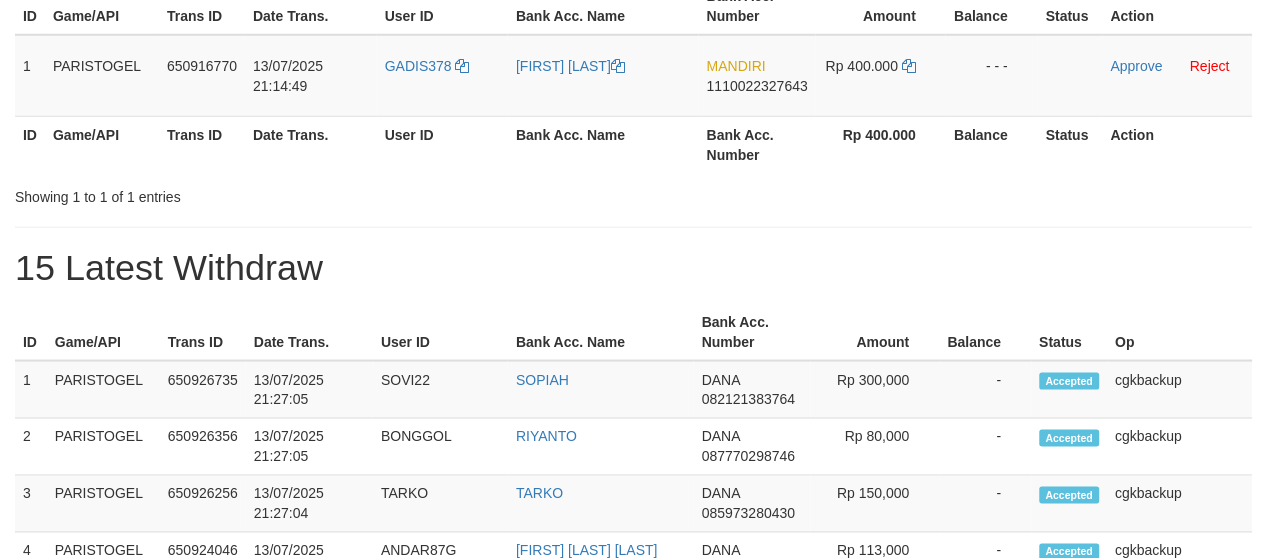 scroll, scrollTop: 333, scrollLeft: 0, axis: vertical 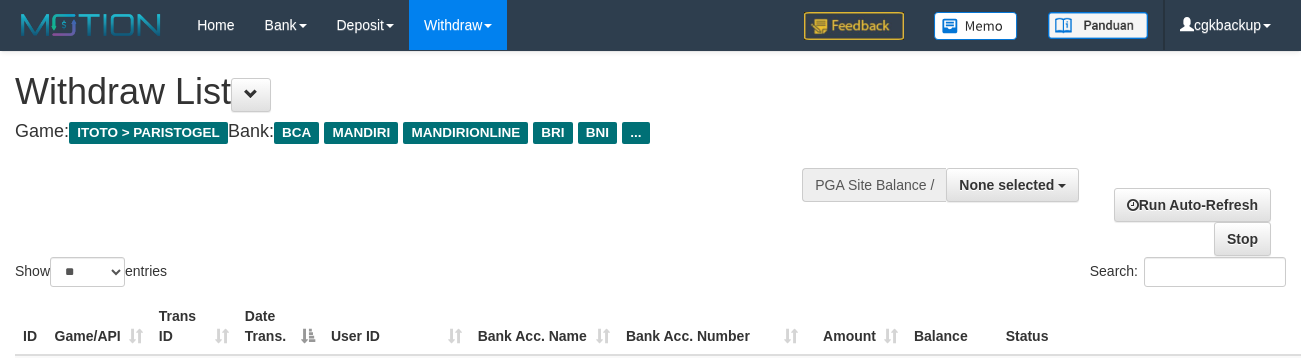 select 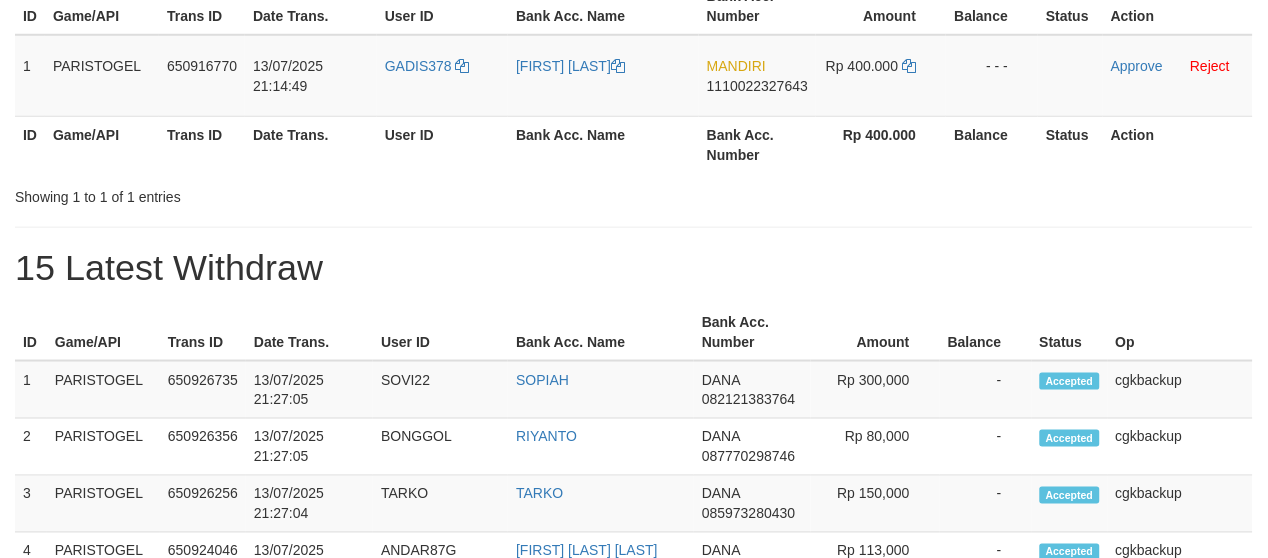 scroll, scrollTop: 333, scrollLeft: 0, axis: vertical 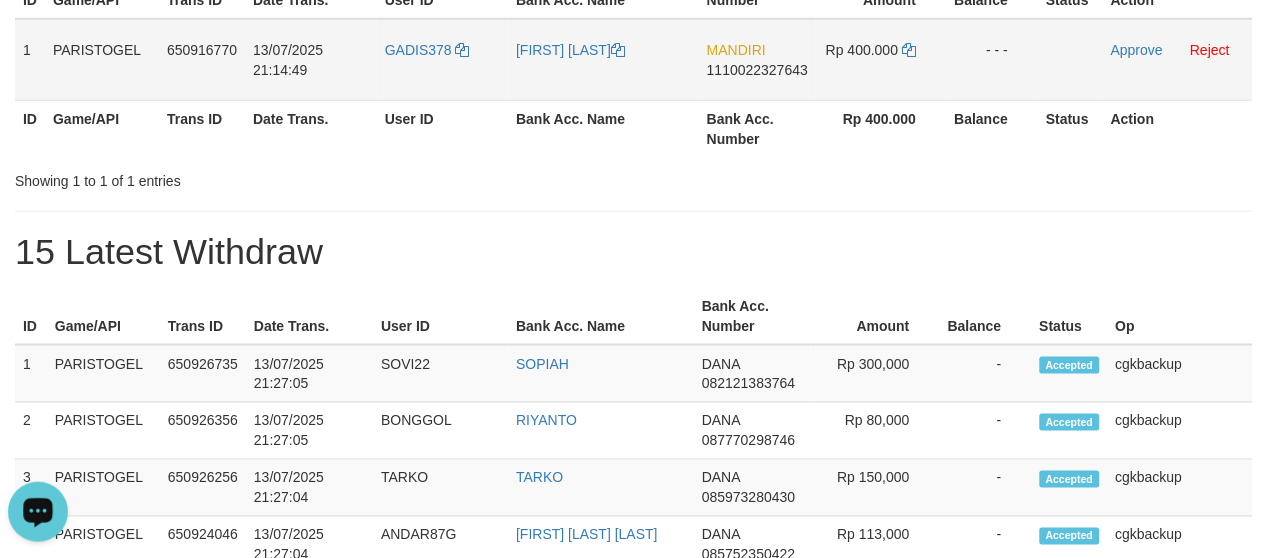 click on "GADIS378" at bounding box center (442, 60) 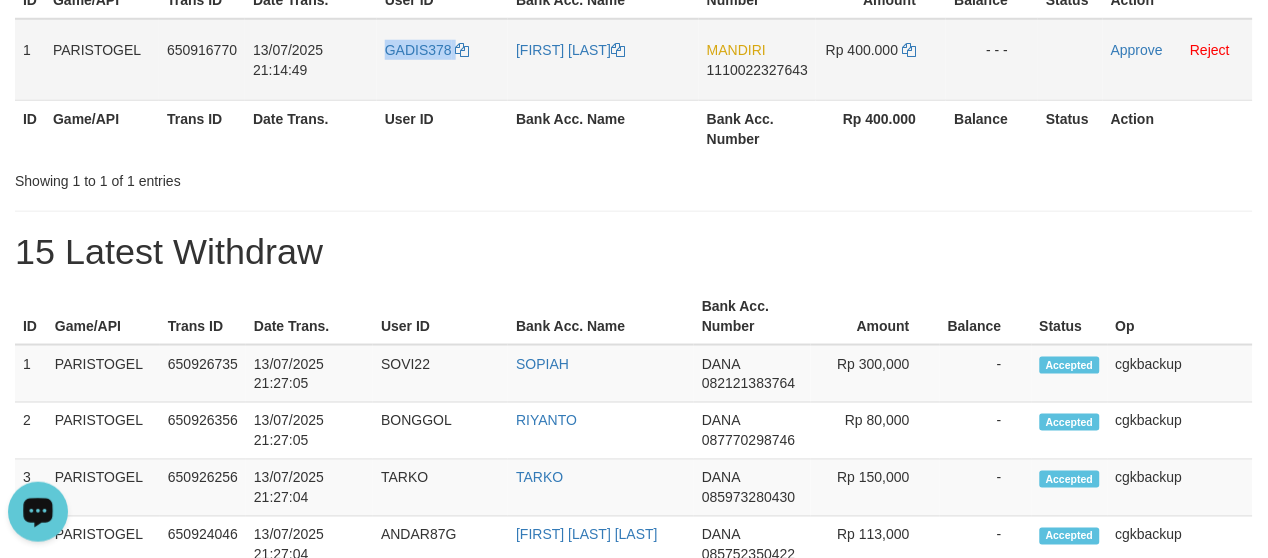 click on "GADIS378" at bounding box center (442, 60) 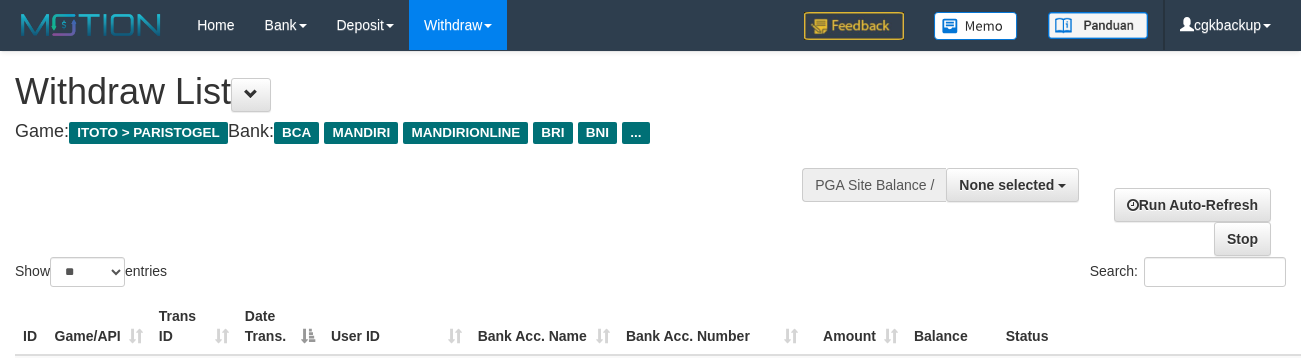 select 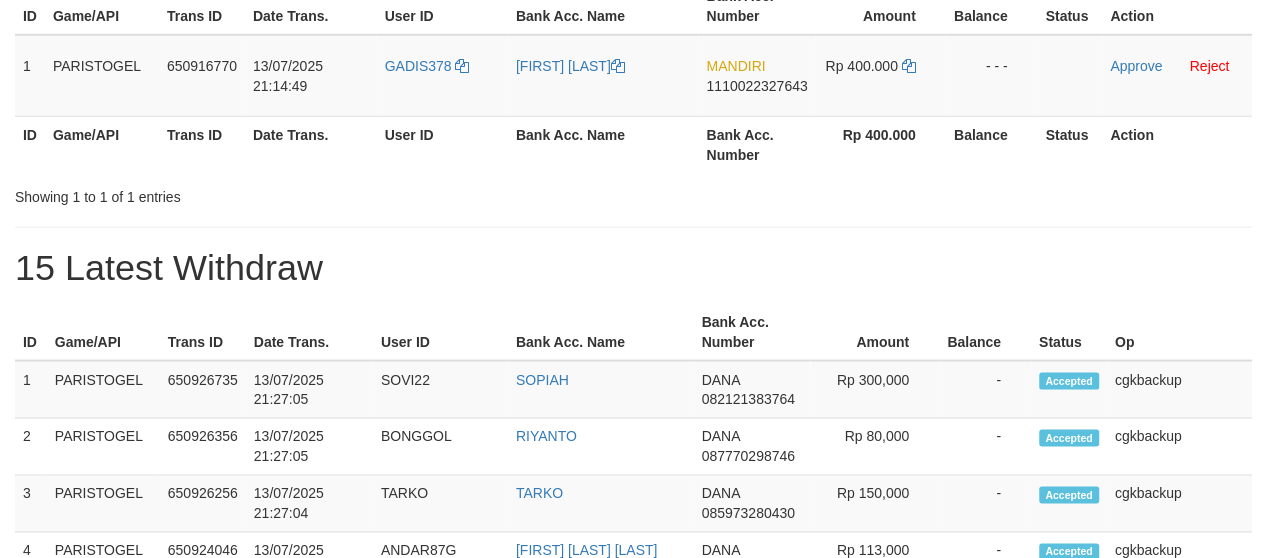 scroll, scrollTop: 333, scrollLeft: 0, axis: vertical 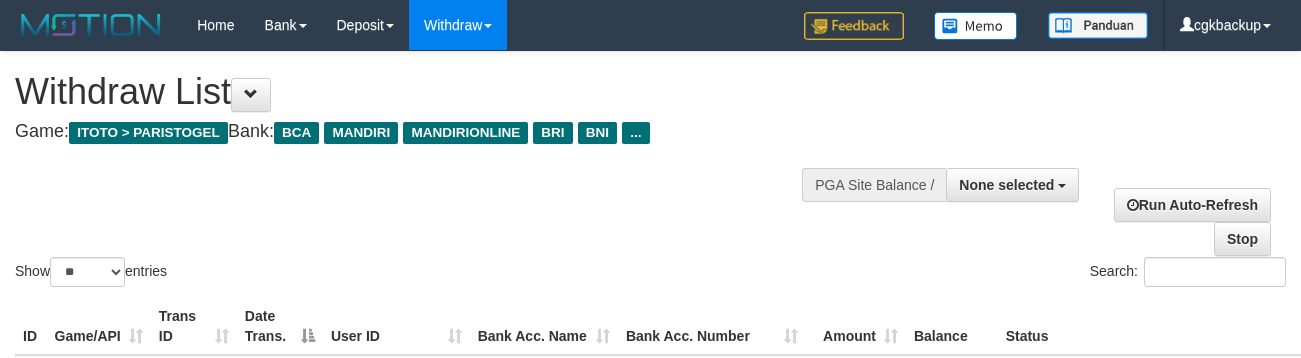 select 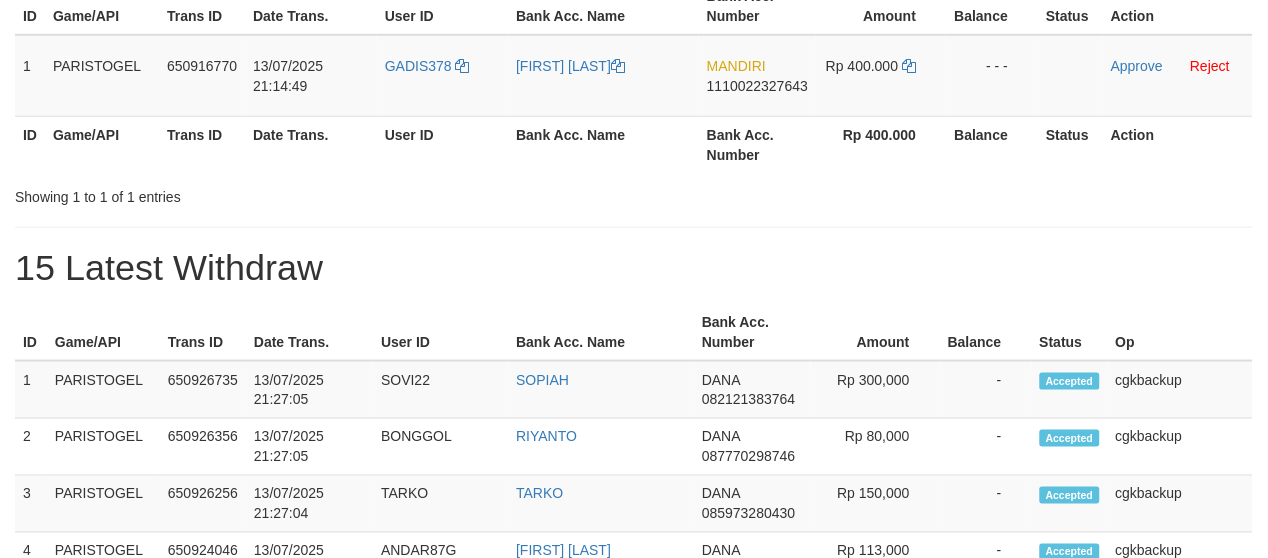 scroll, scrollTop: 333, scrollLeft: 0, axis: vertical 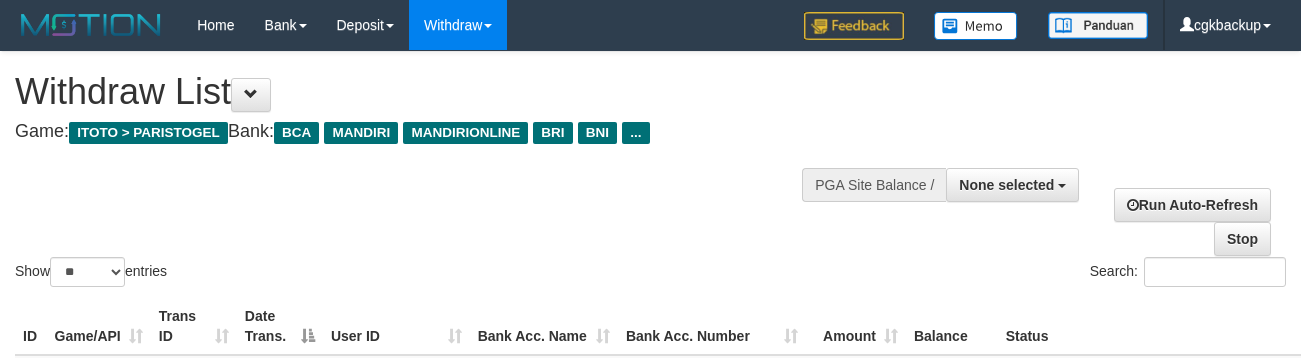 select 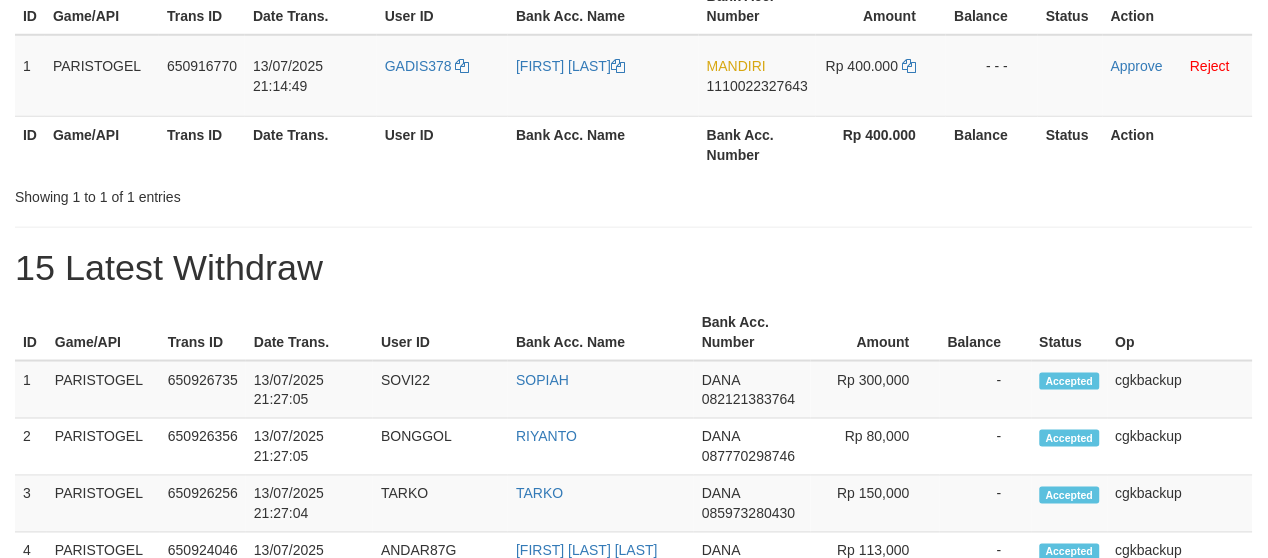 scroll, scrollTop: 333, scrollLeft: 0, axis: vertical 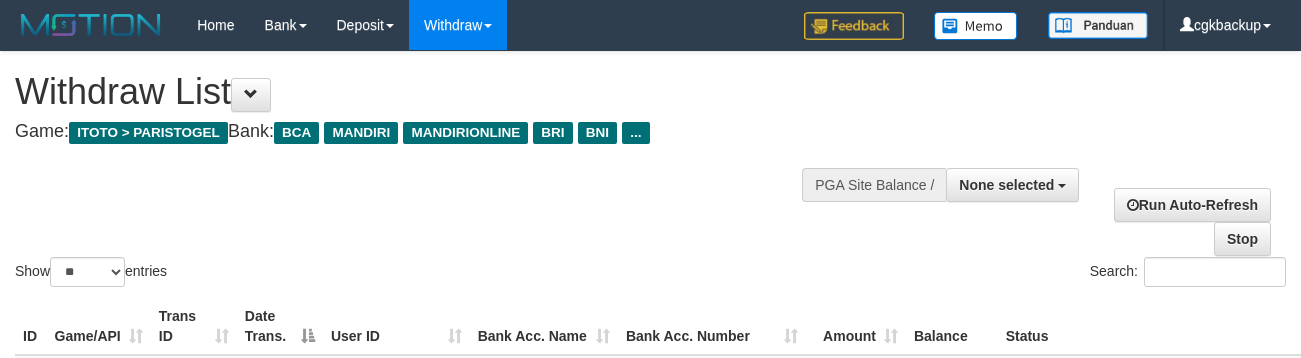 select 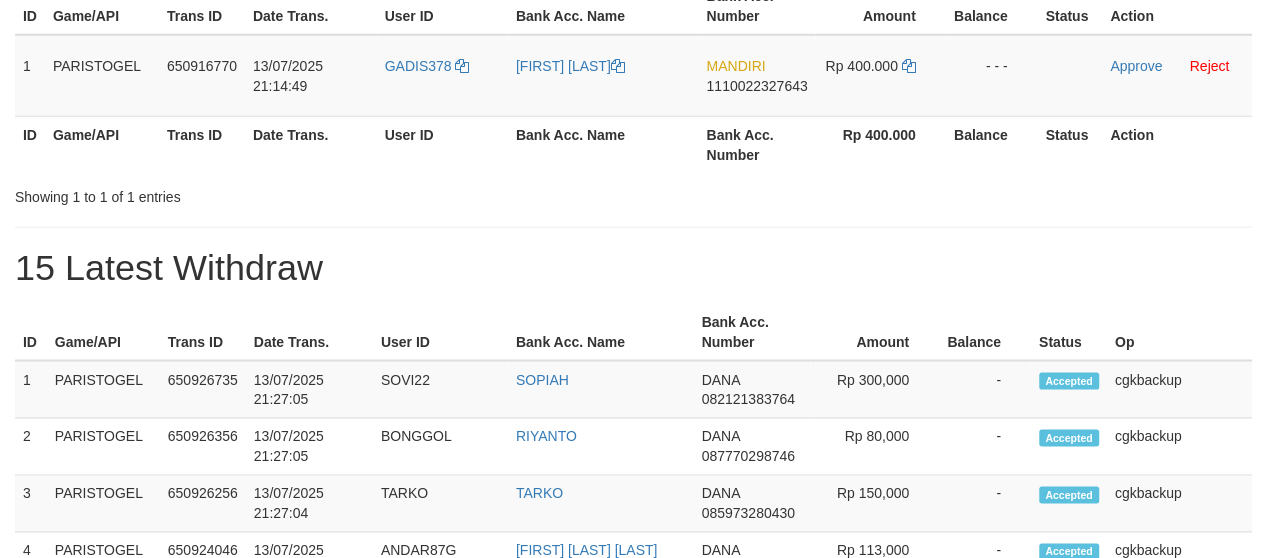 scroll, scrollTop: 333, scrollLeft: 0, axis: vertical 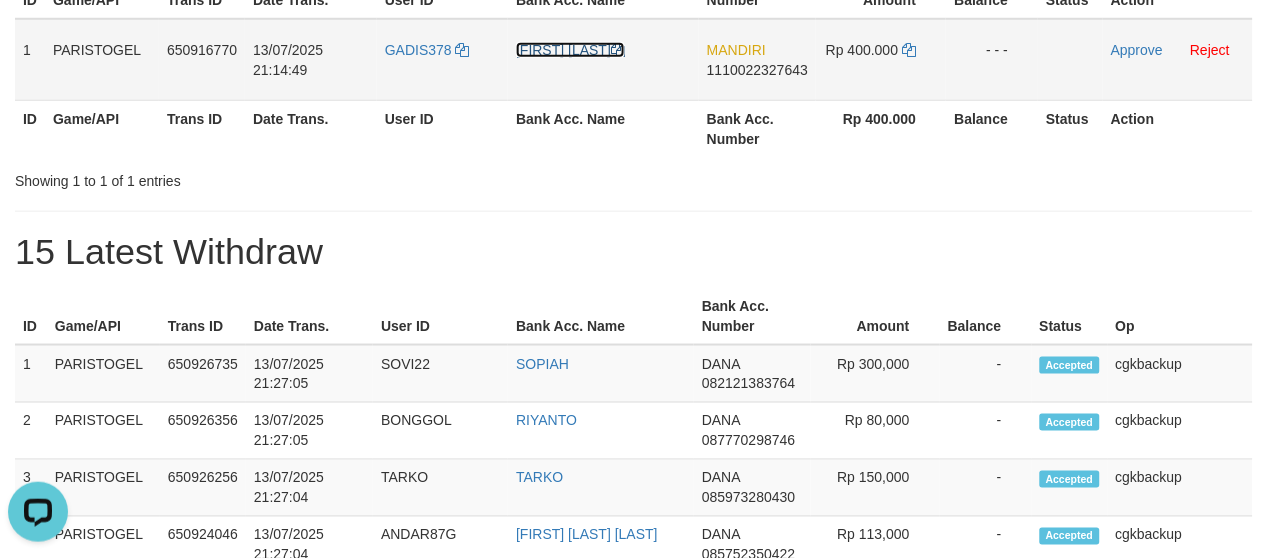 click on "[FIRST] [LAST]" at bounding box center (570, 50) 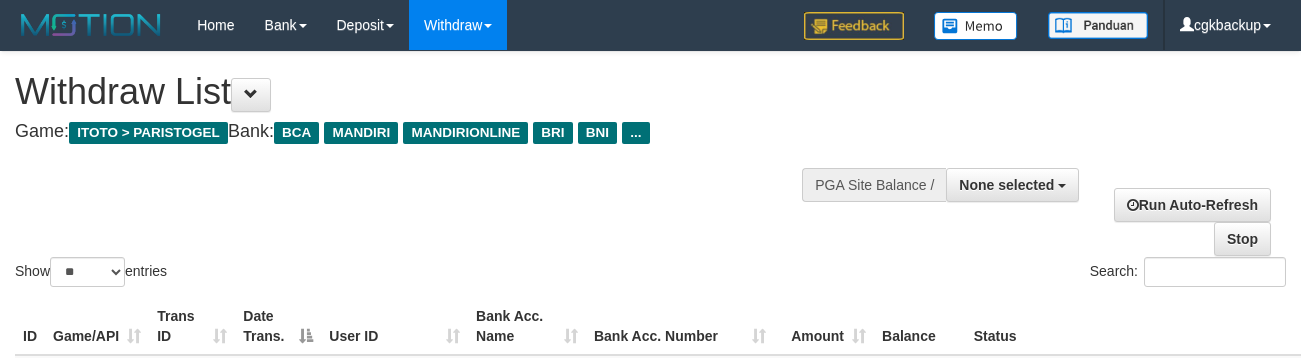 select 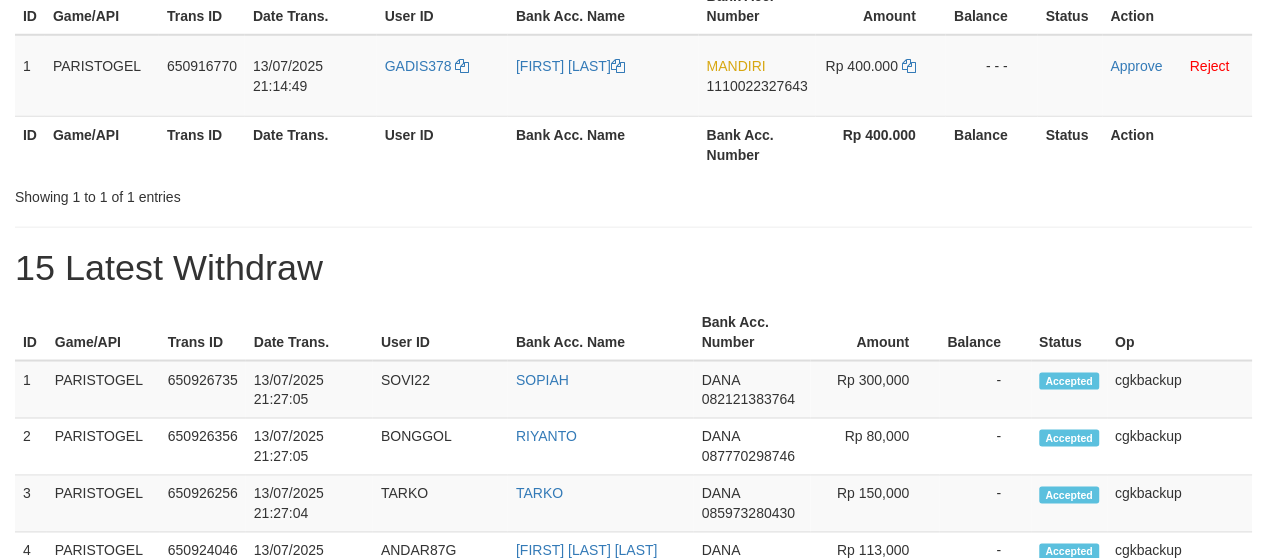 scroll, scrollTop: 333, scrollLeft: 0, axis: vertical 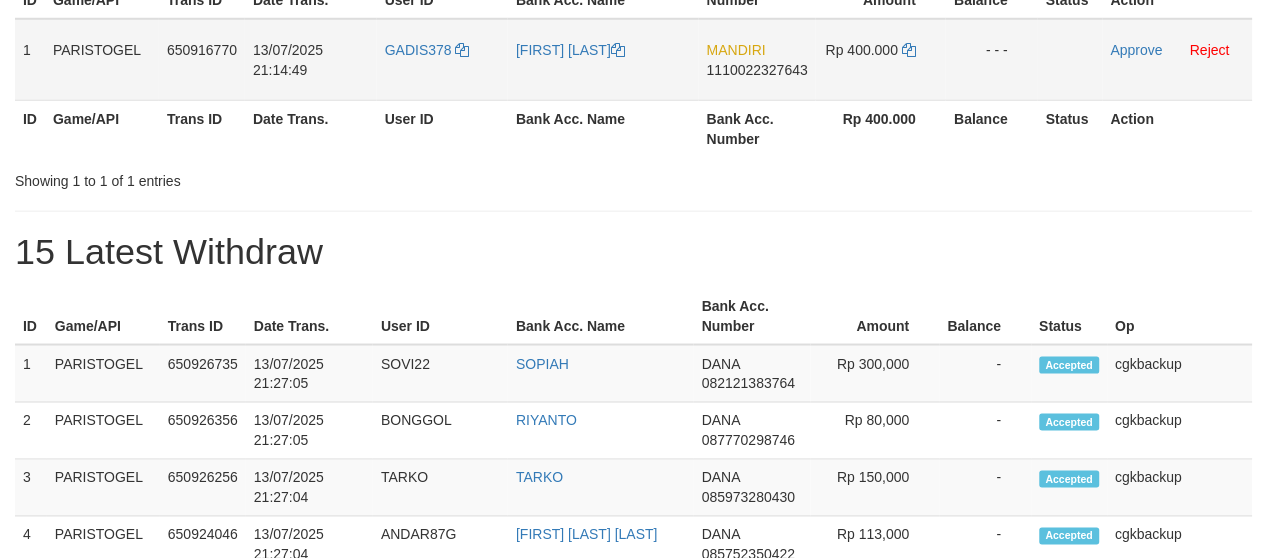 click on "MANDIRI
1110022327643" at bounding box center (757, 60) 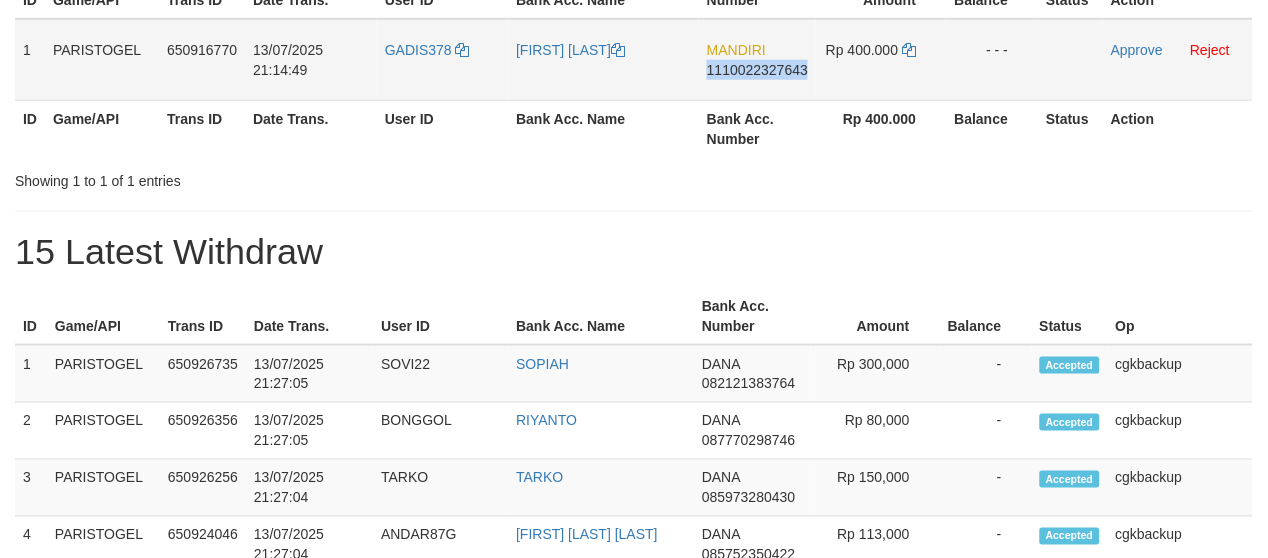 click on "MANDIRI
1110022327643" at bounding box center [757, 60] 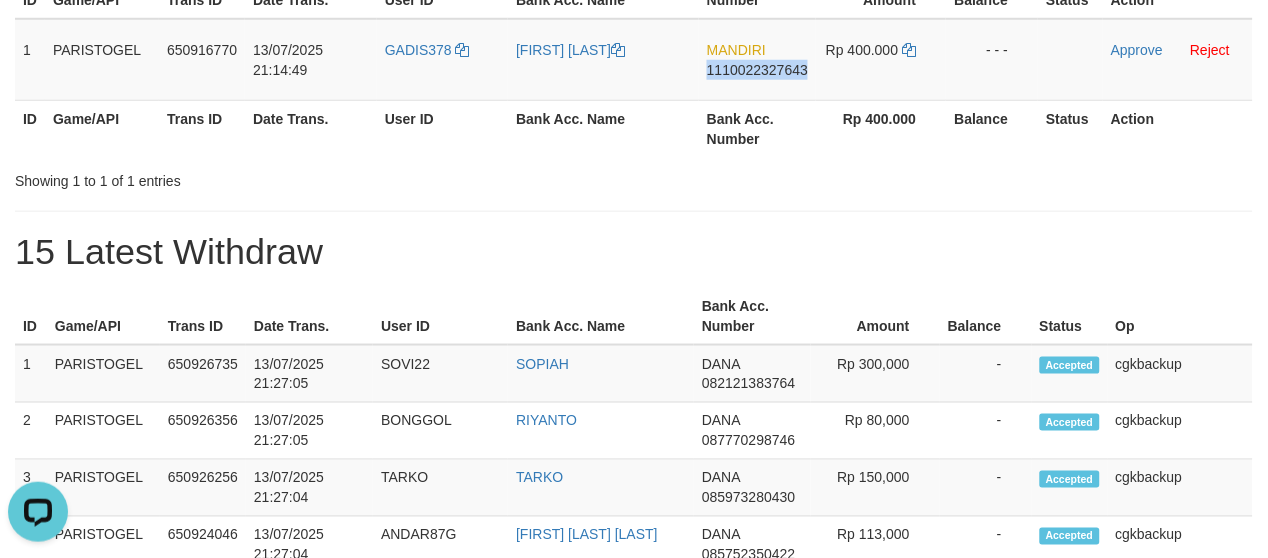 scroll, scrollTop: 0, scrollLeft: 0, axis: both 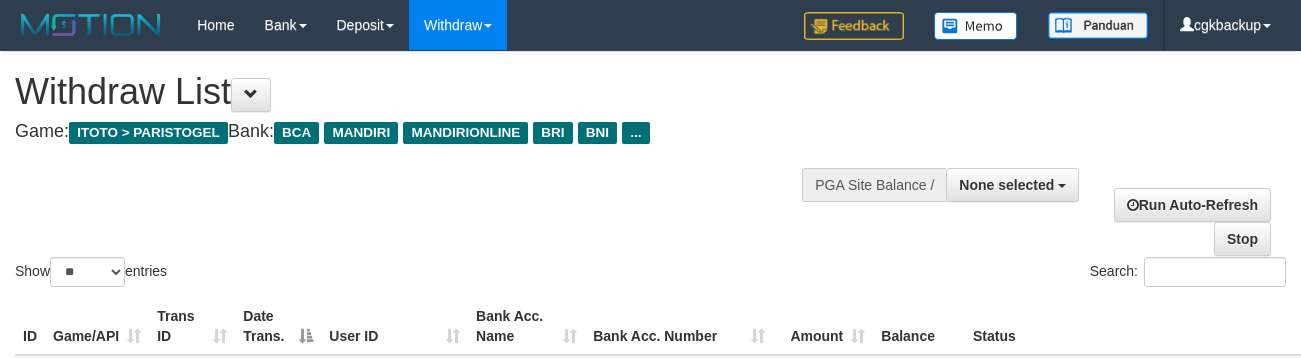 select 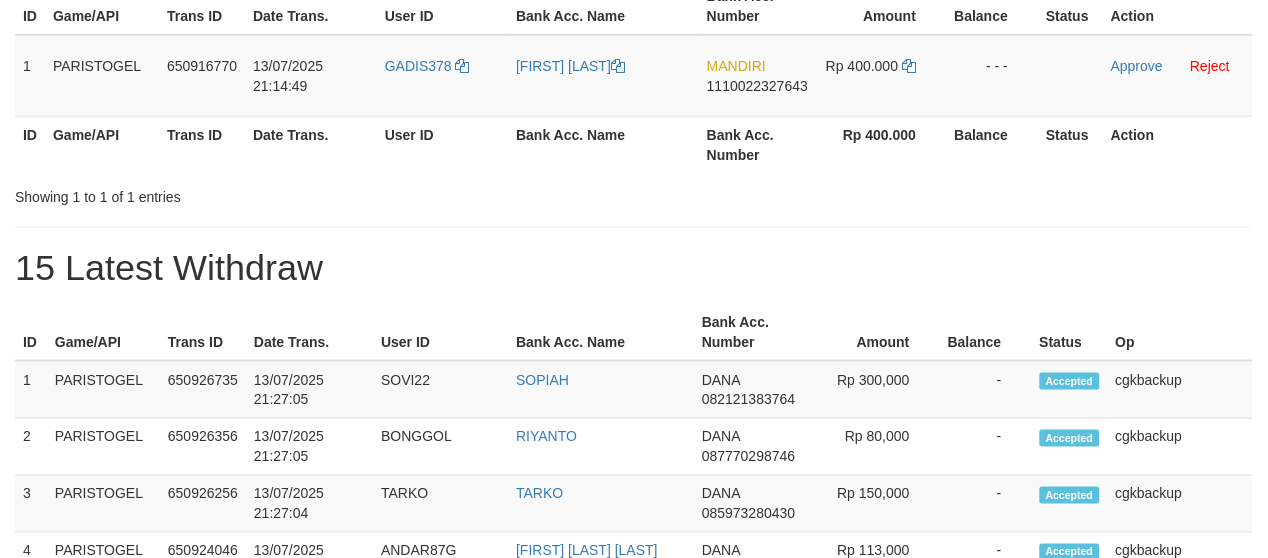 scroll, scrollTop: 333, scrollLeft: 0, axis: vertical 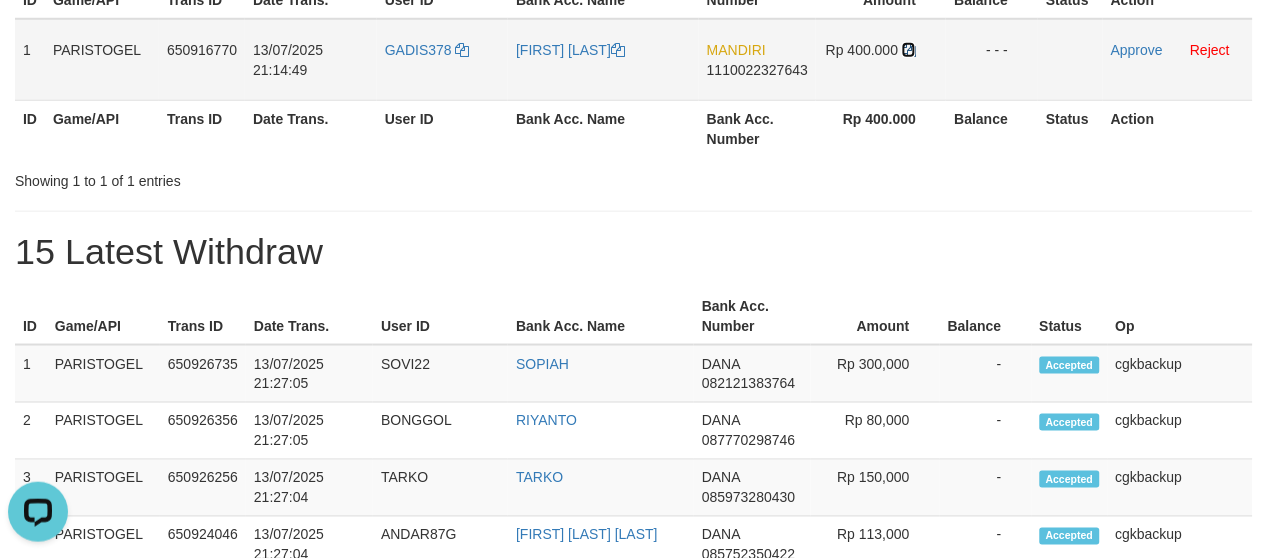 click at bounding box center [909, 50] 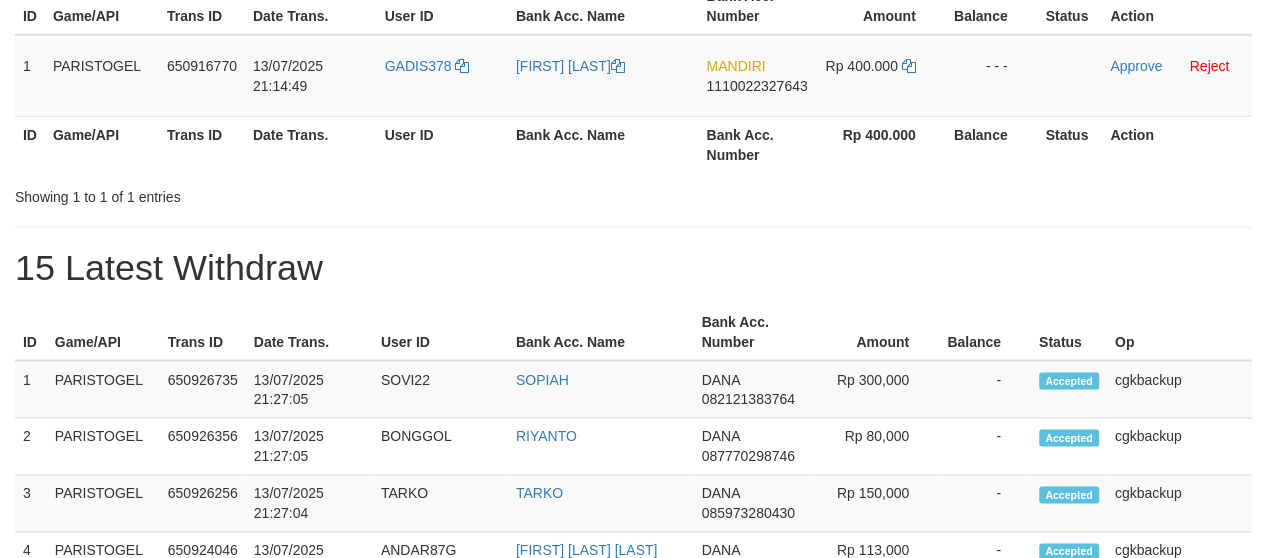 scroll, scrollTop: 333, scrollLeft: 0, axis: vertical 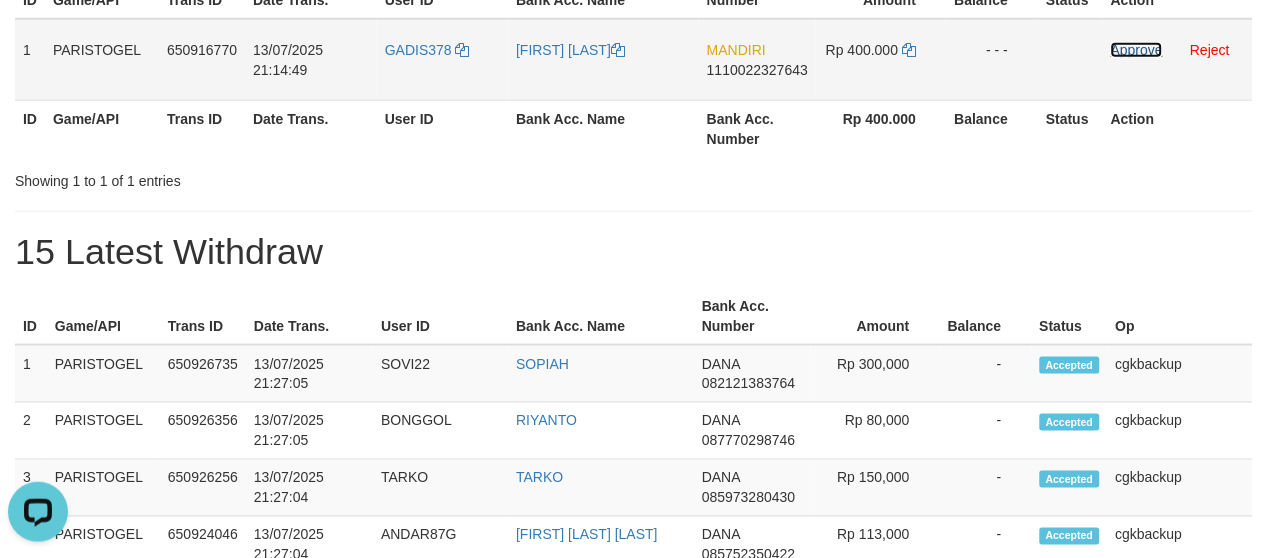 click on "Approve" at bounding box center [1137, 50] 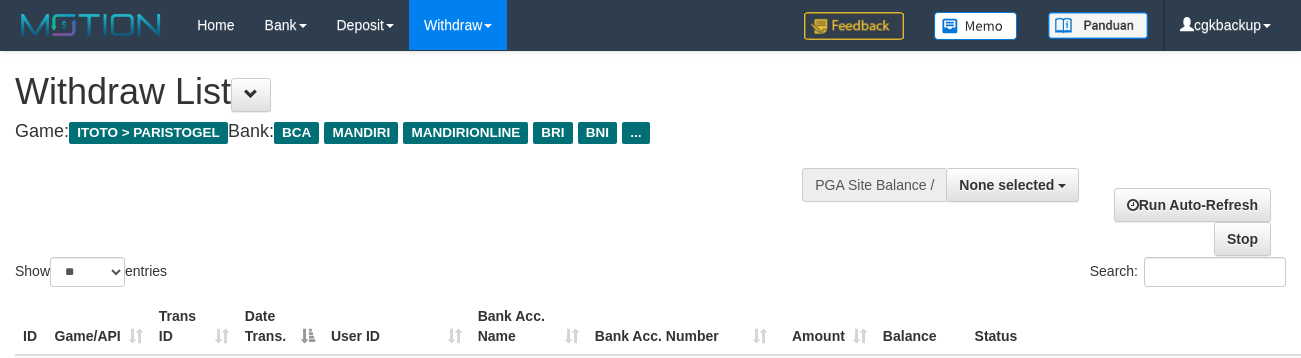 select 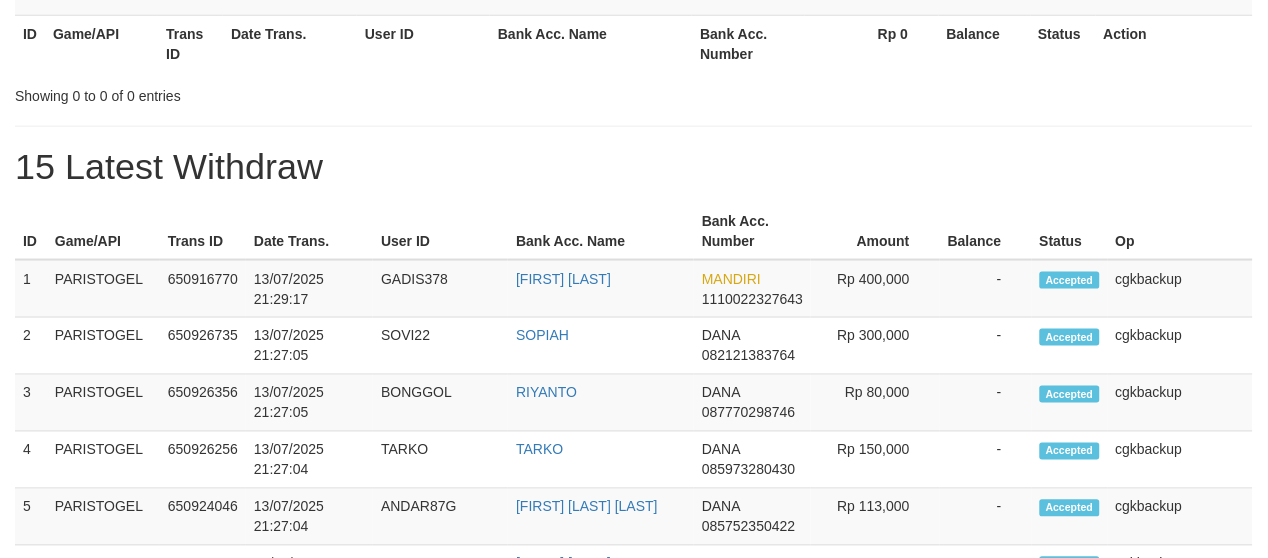 scroll, scrollTop: 333, scrollLeft: 0, axis: vertical 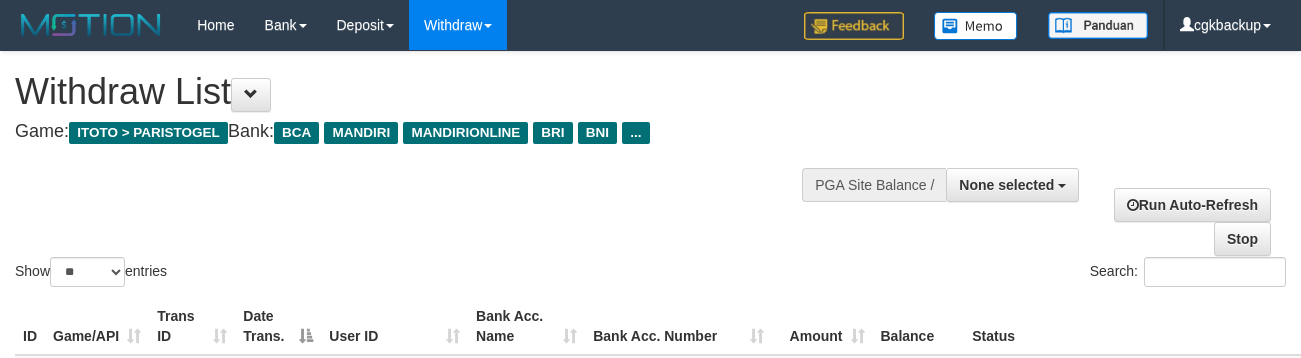 select 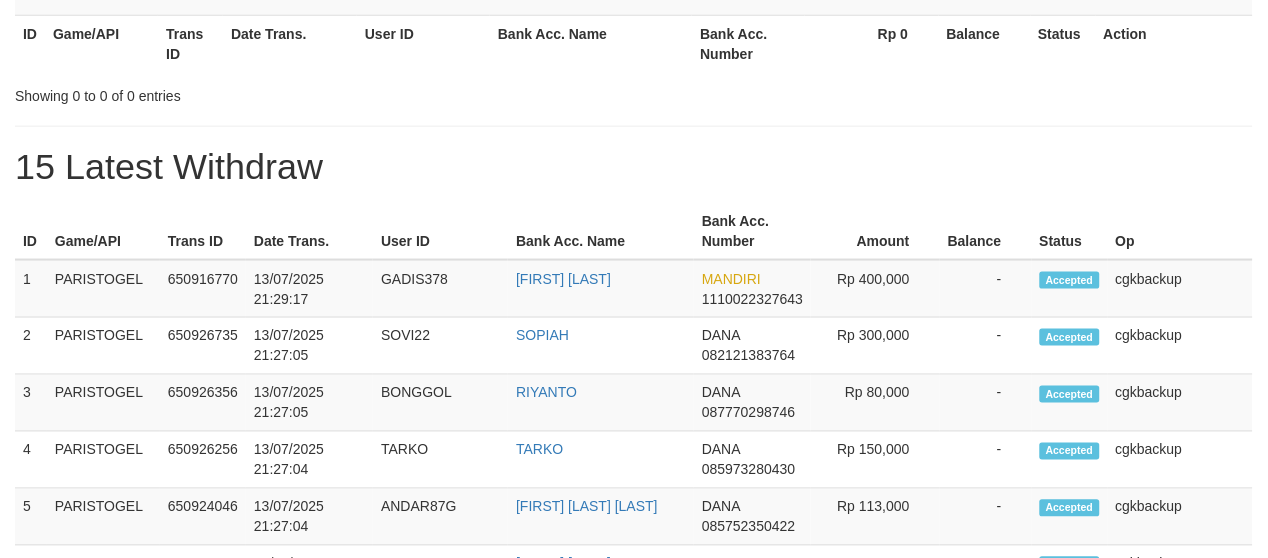 scroll, scrollTop: 333, scrollLeft: 0, axis: vertical 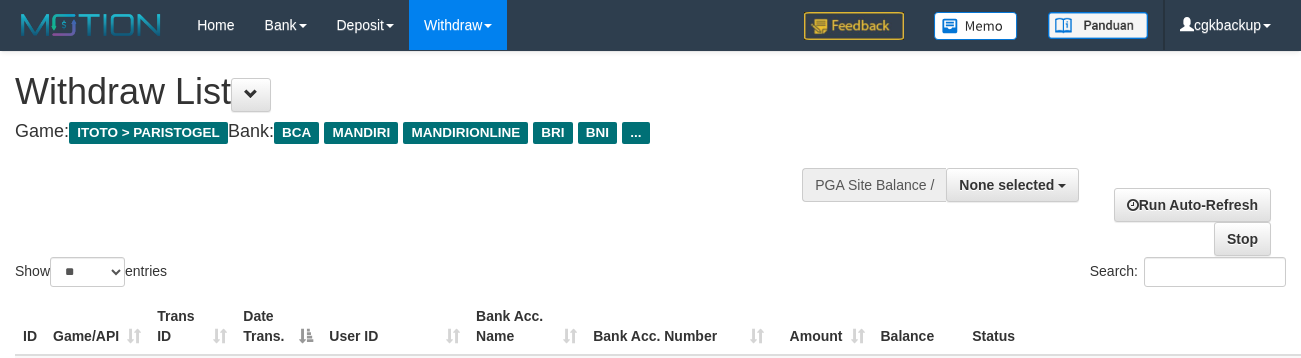 select 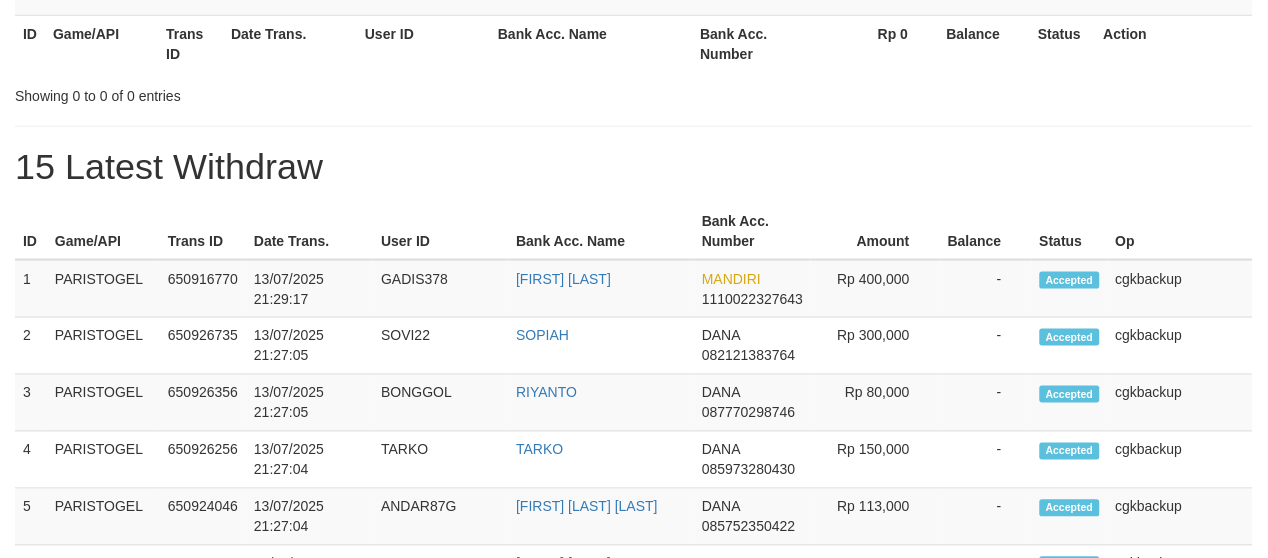 scroll, scrollTop: 333, scrollLeft: 0, axis: vertical 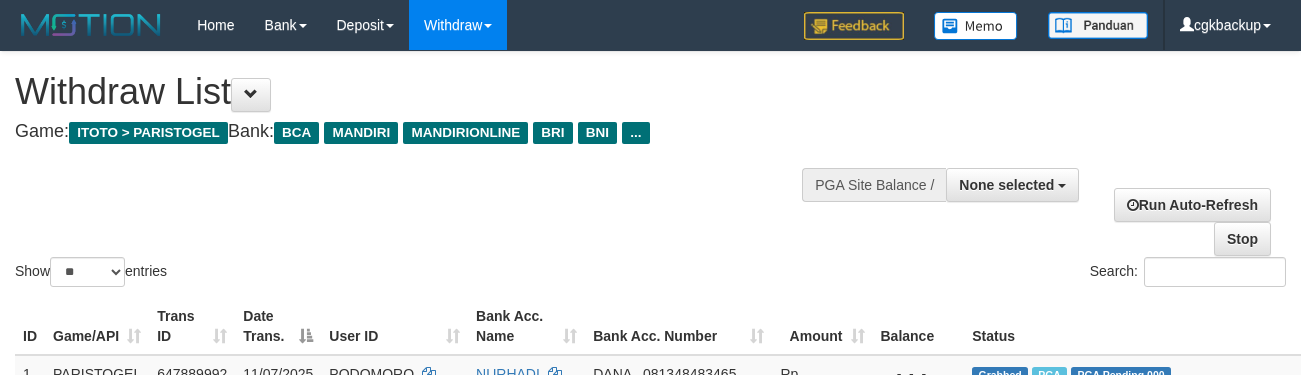 select 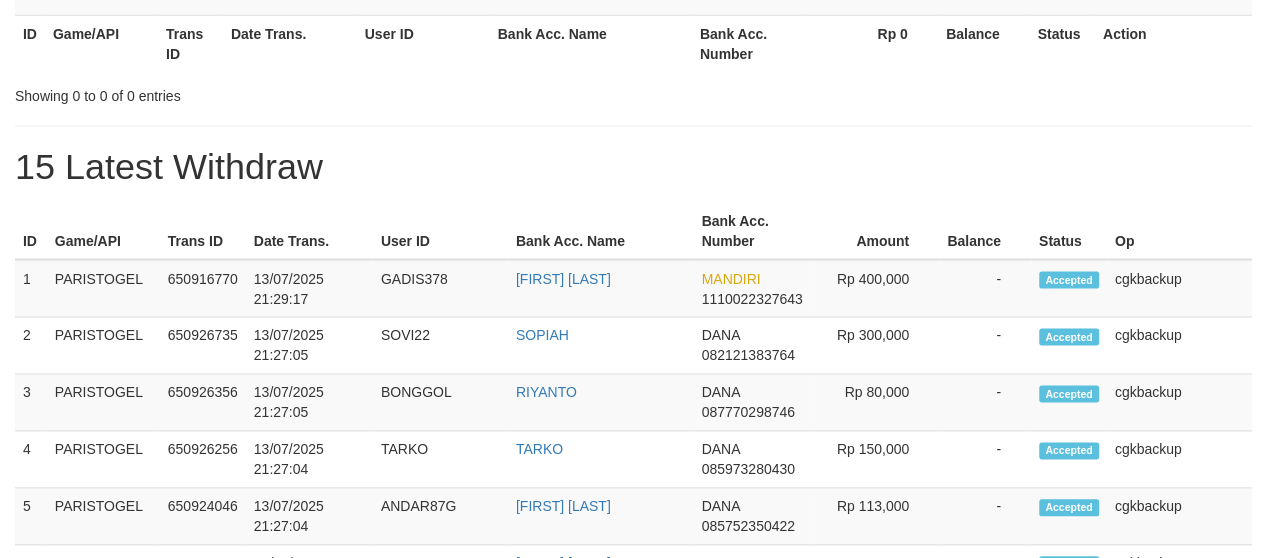 scroll, scrollTop: 333, scrollLeft: 0, axis: vertical 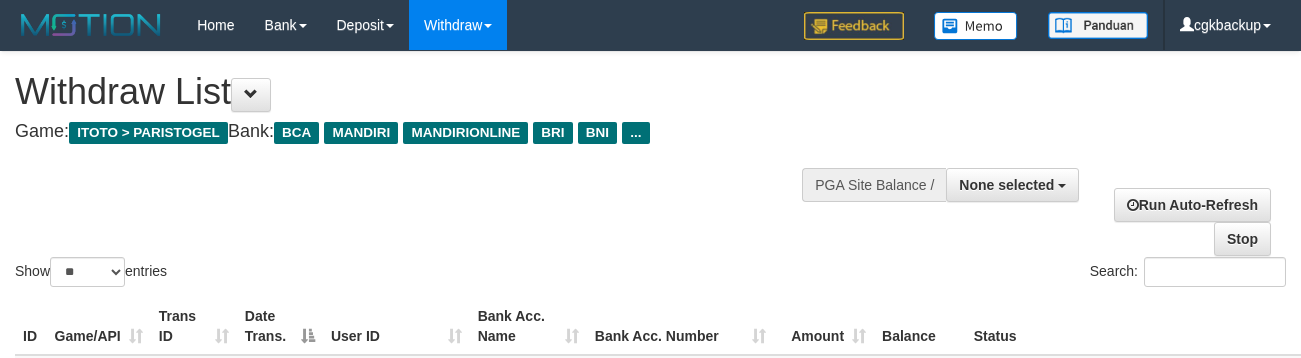 select 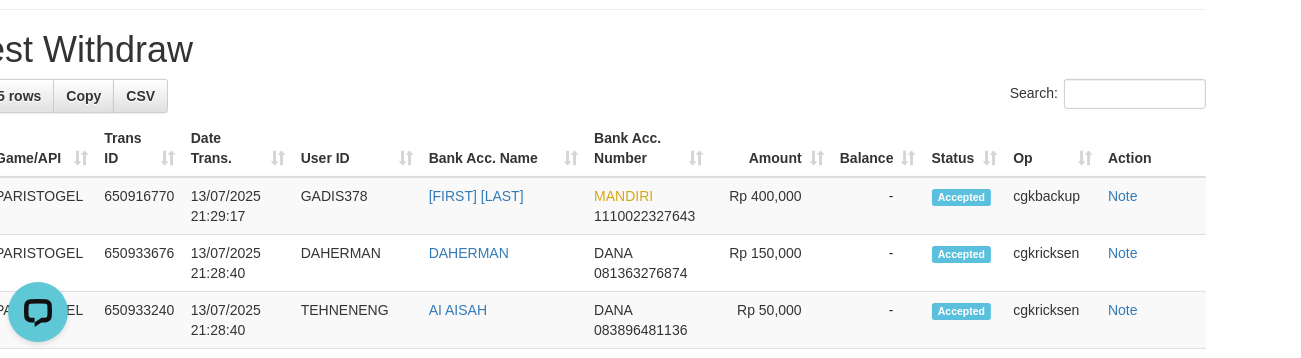 scroll, scrollTop: 0, scrollLeft: 0, axis: both 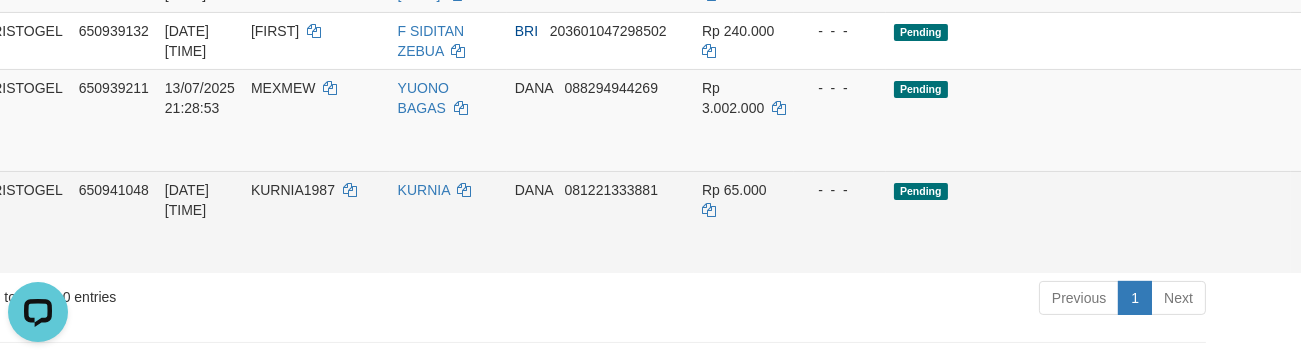 click on "Allow Grab" at bounding box center [1397, 200] 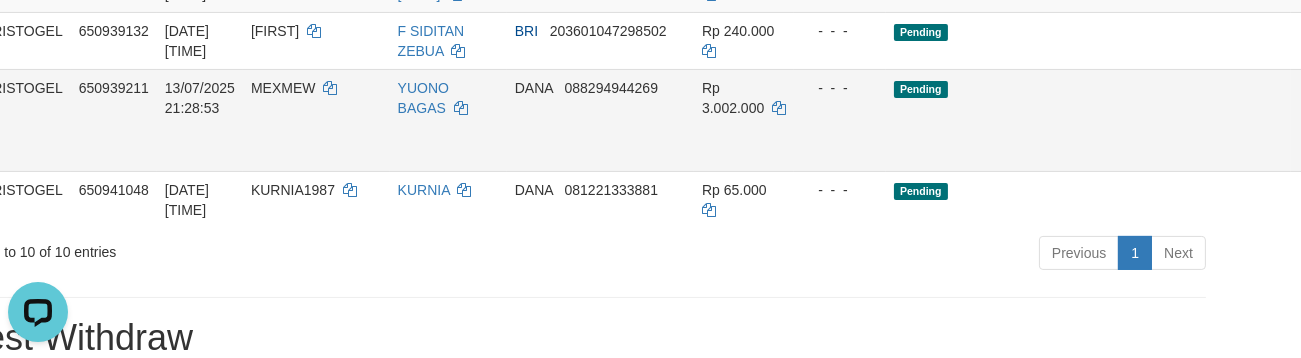 scroll, scrollTop: 691, scrollLeft: 80, axis: both 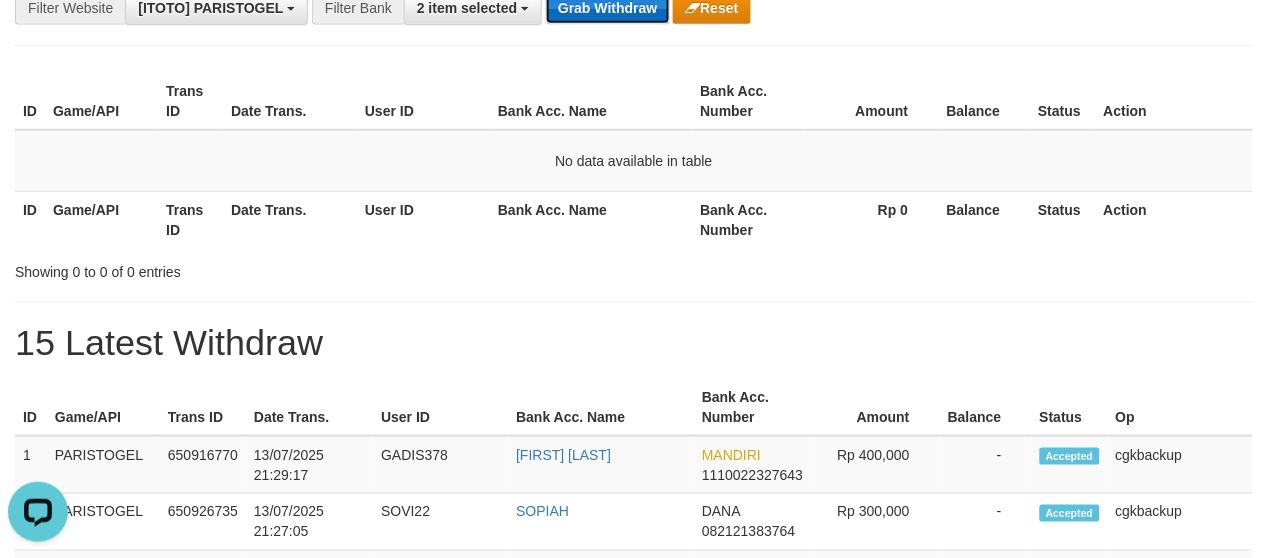 click on "Grab Withdraw" at bounding box center (607, 8) 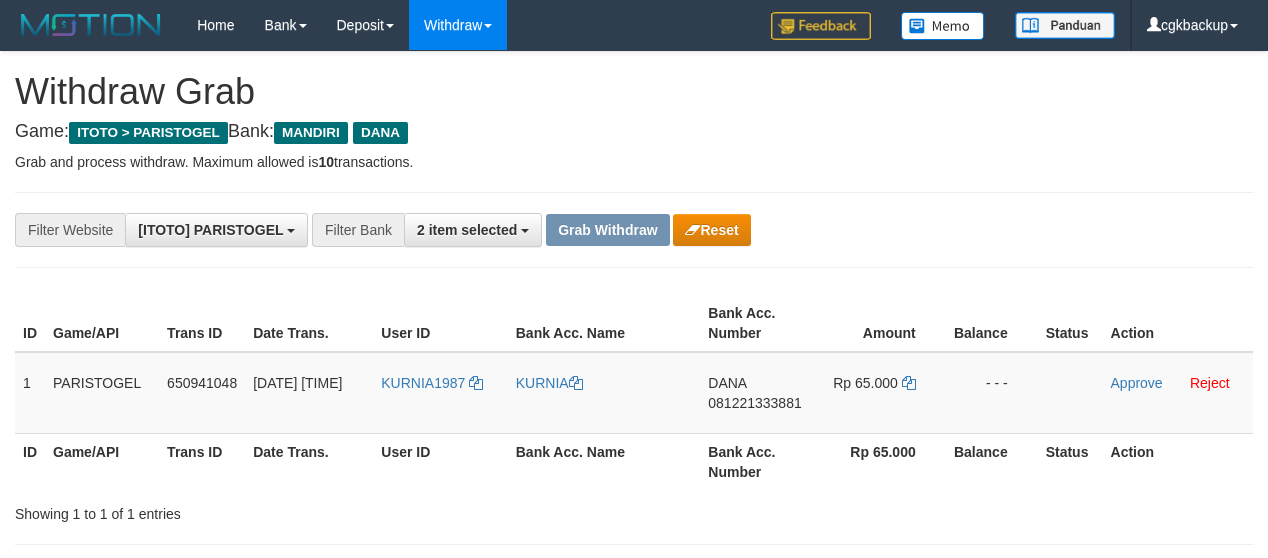 scroll, scrollTop: 0, scrollLeft: 0, axis: both 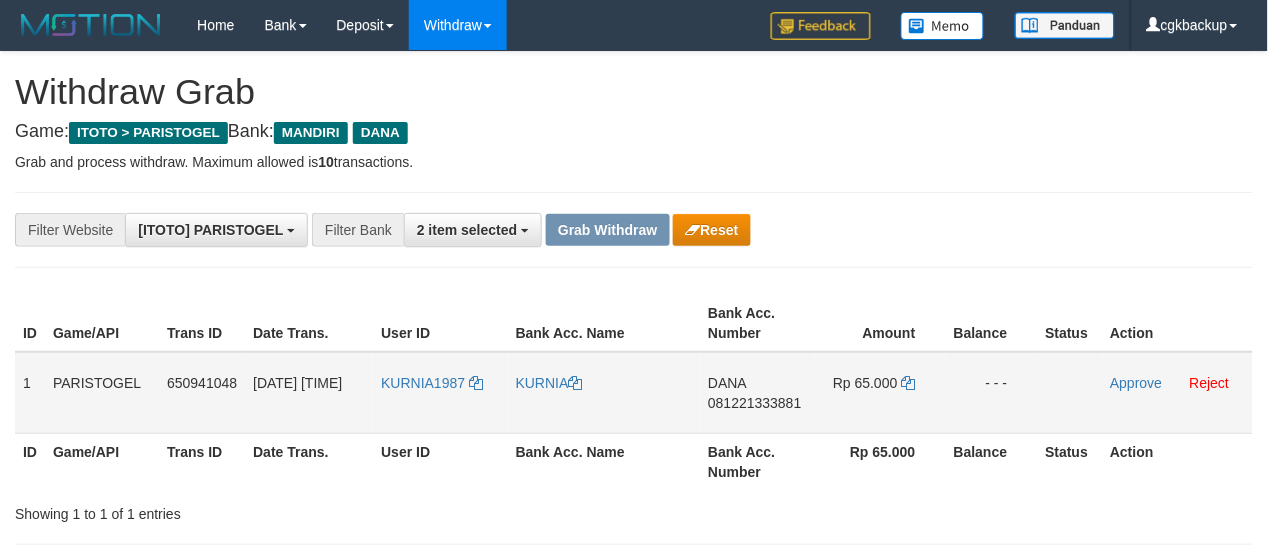 click on "KURNIA1987" at bounding box center [440, 393] 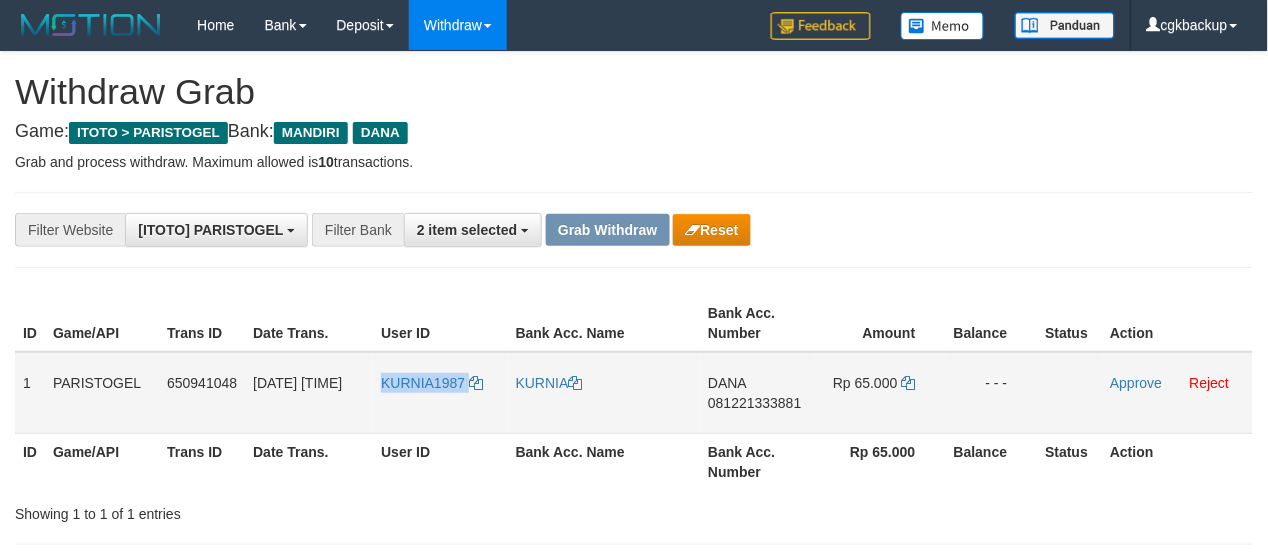 copy on "KURNIA1987" 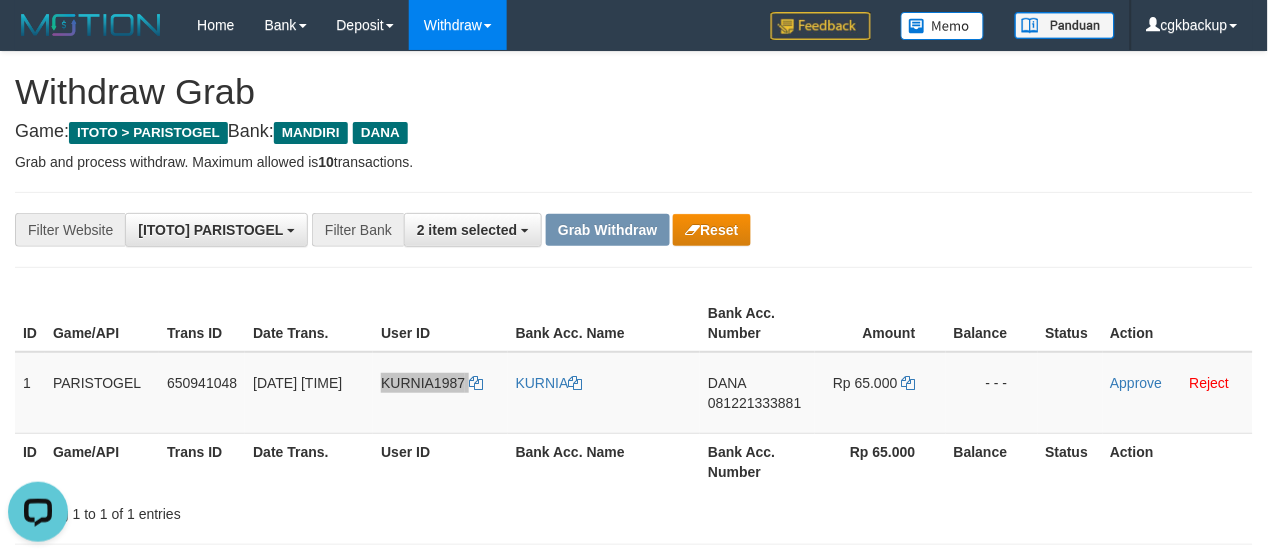 scroll, scrollTop: 0, scrollLeft: 0, axis: both 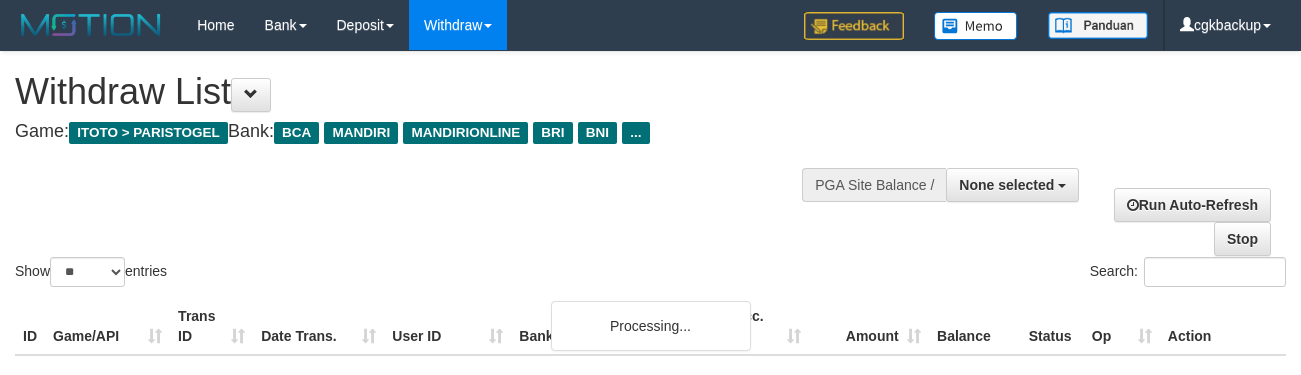 select 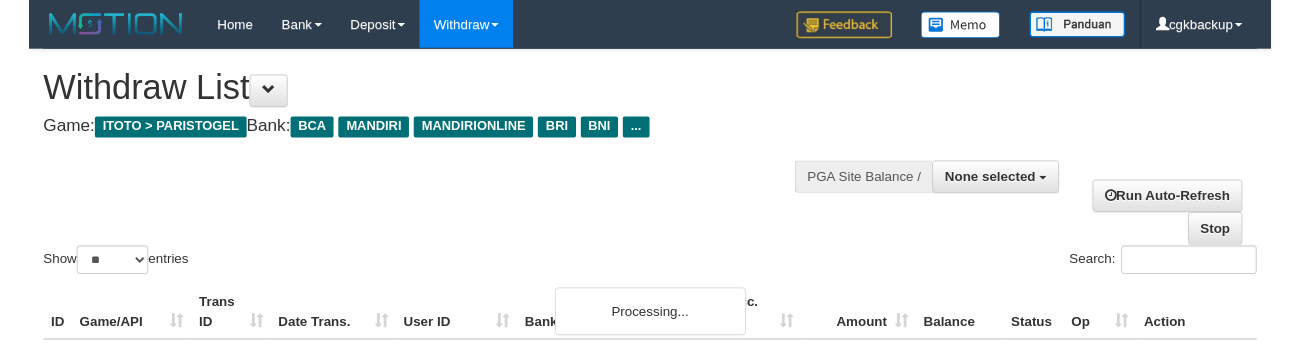 scroll, scrollTop: 691, scrollLeft: 80, axis: both 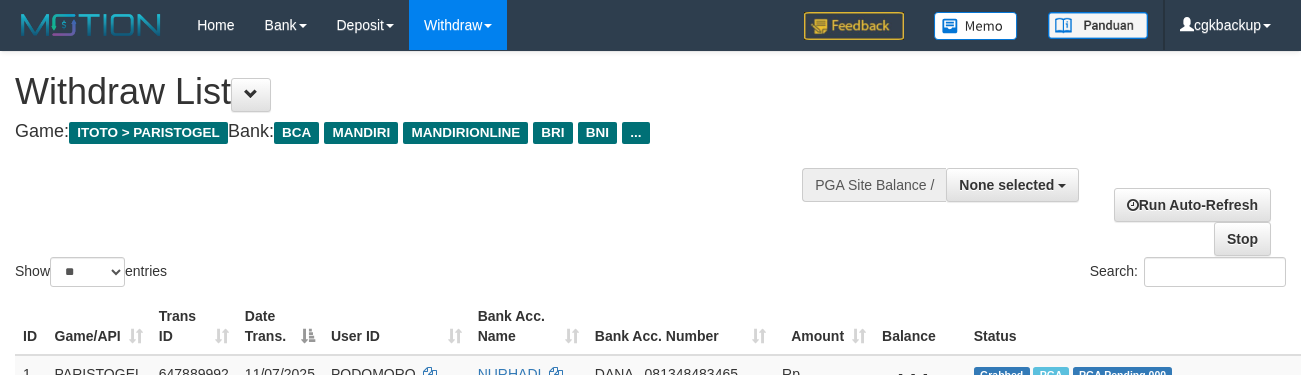select 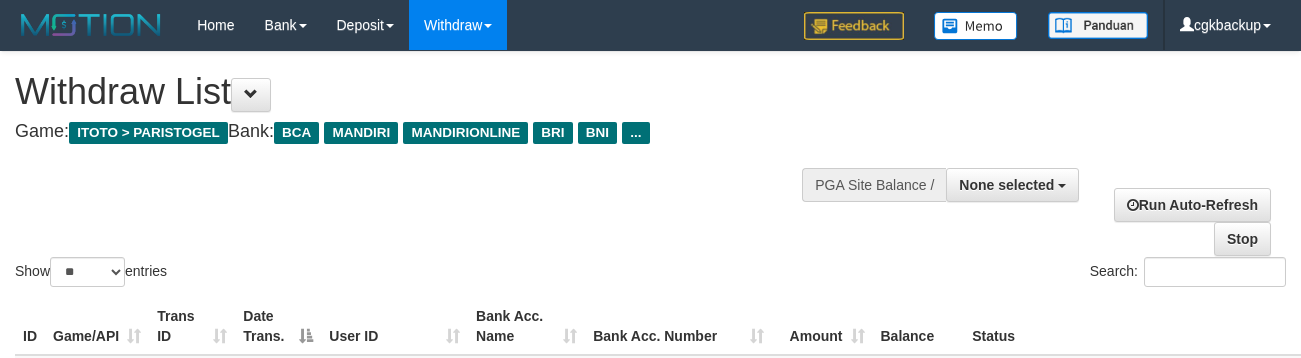 select 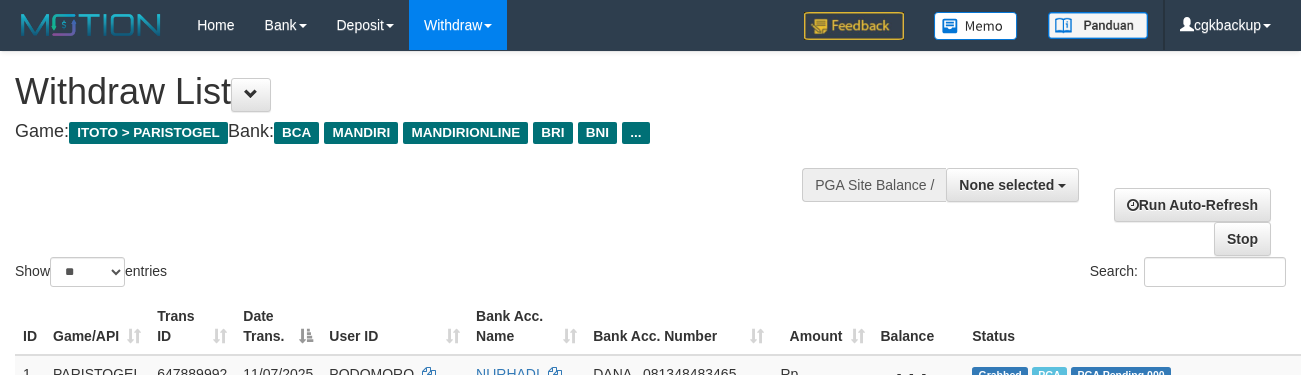 select 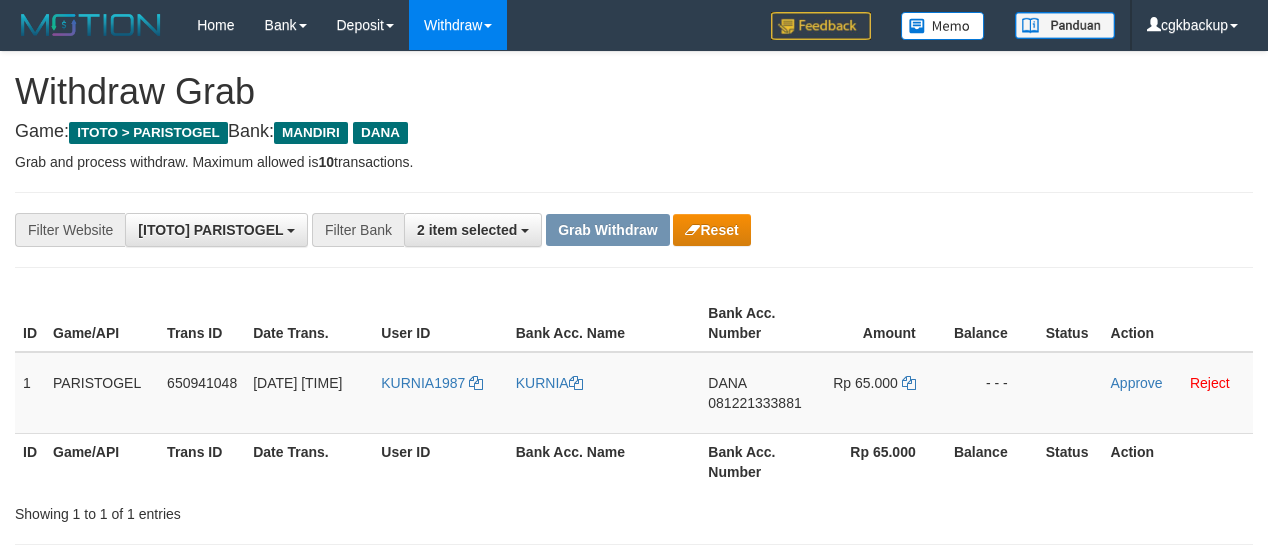 scroll, scrollTop: 0, scrollLeft: 0, axis: both 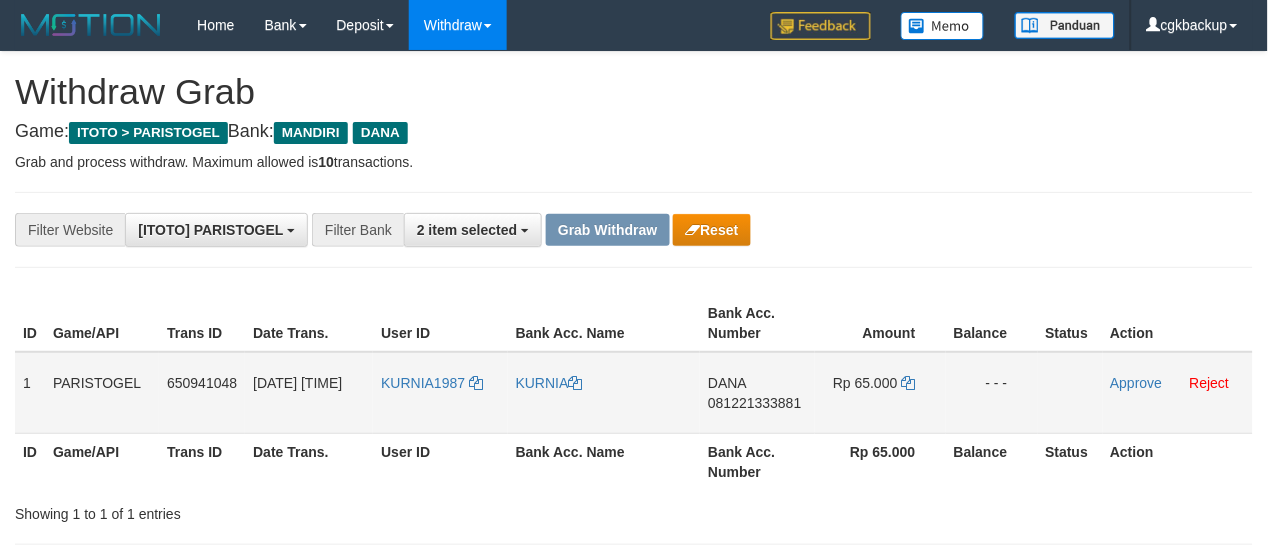 click on "KURNIA1987" at bounding box center (440, 393) 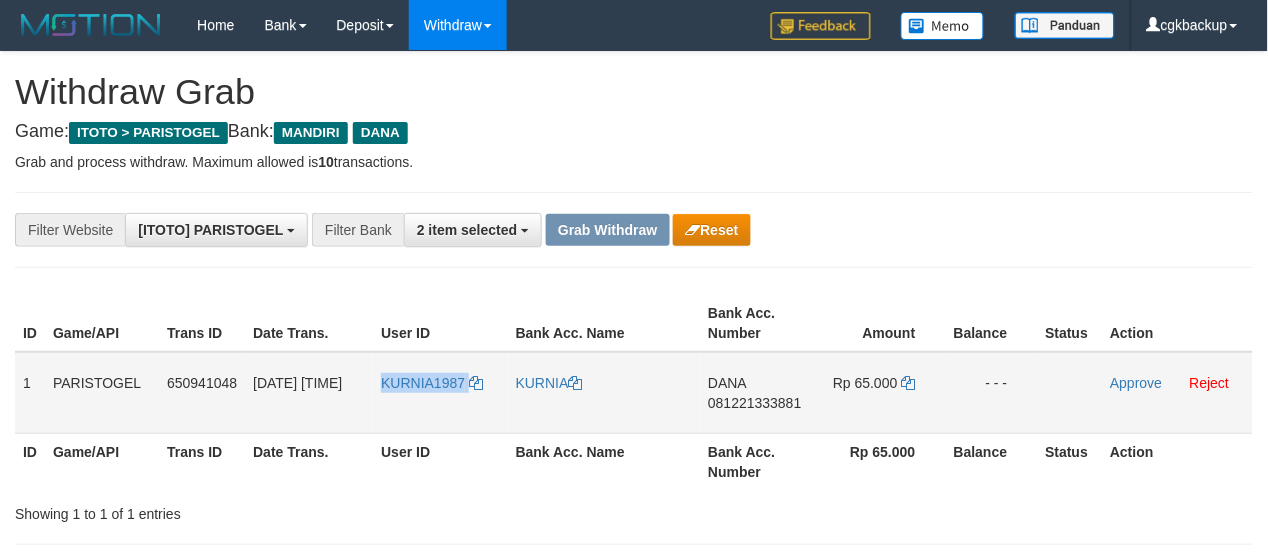 click on "KURNIA1987" at bounding box center [440, 393] 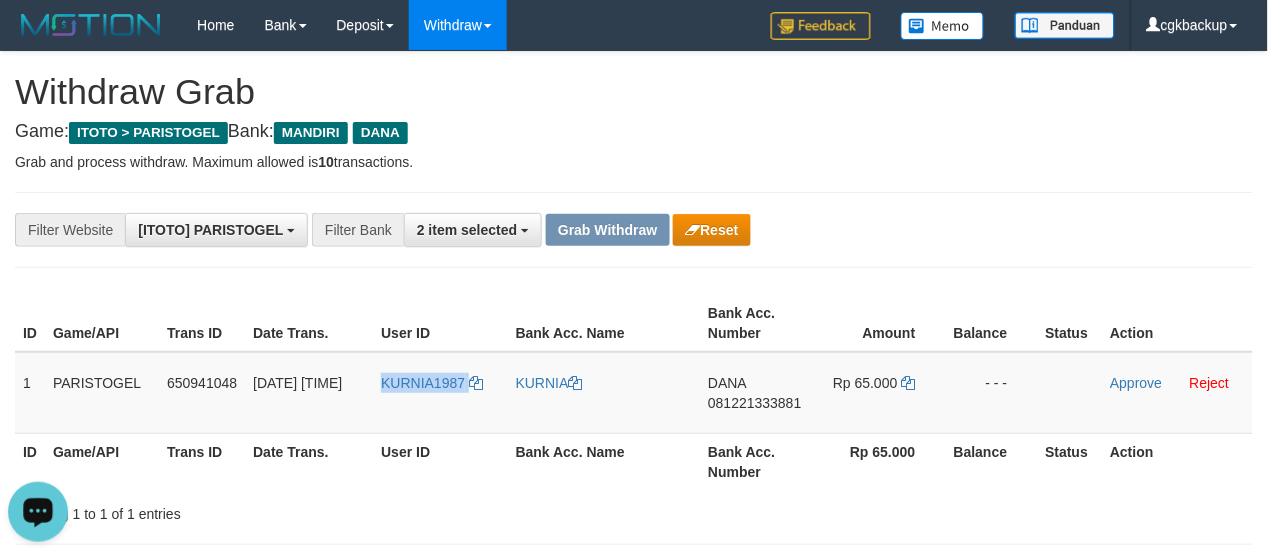 scroll, scrollTop: 0, scrollLeft: 0, axis: both 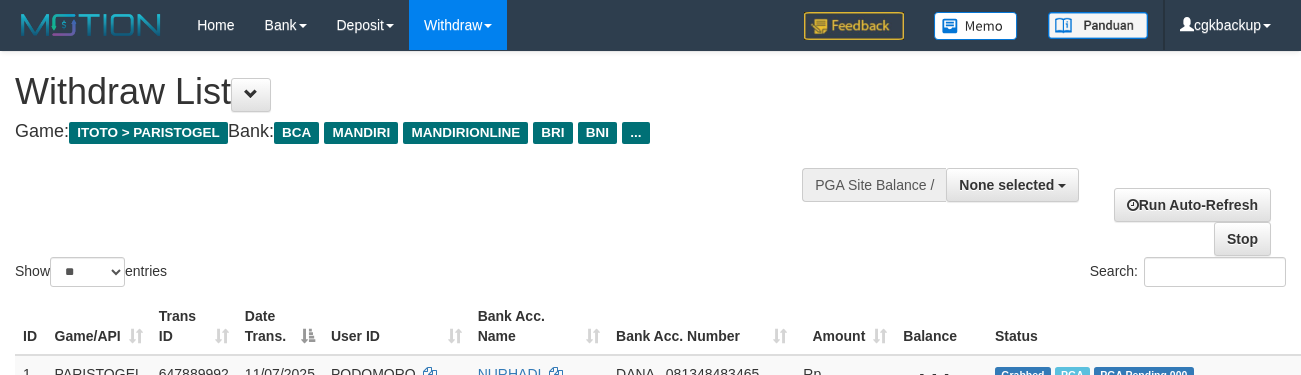select 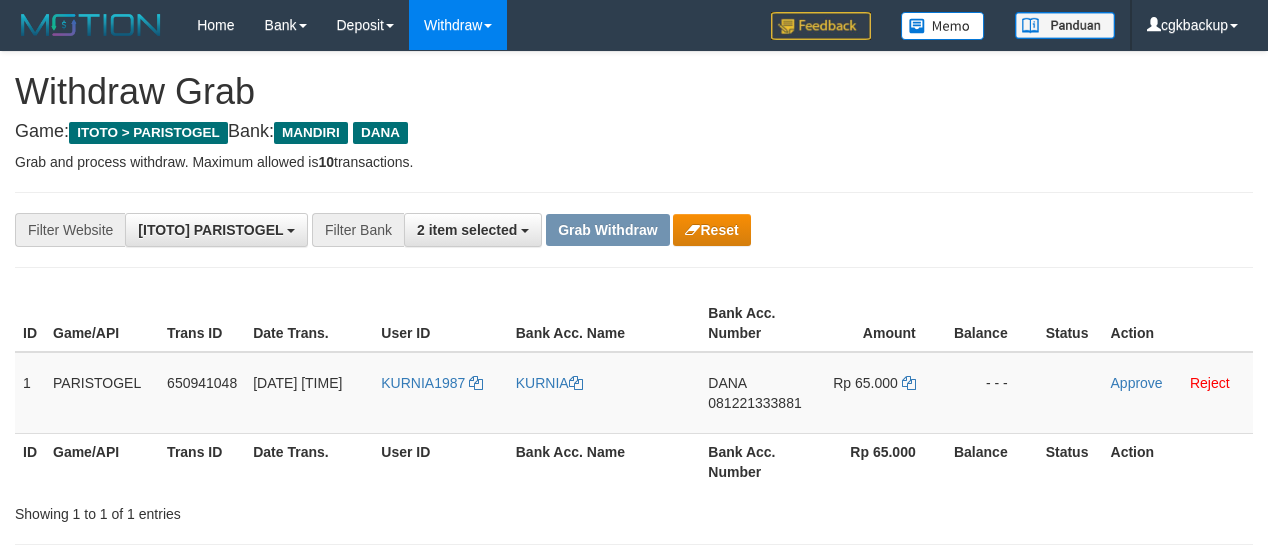 scroll, scrollTop: 0, scrollLeft: 0, axis: both 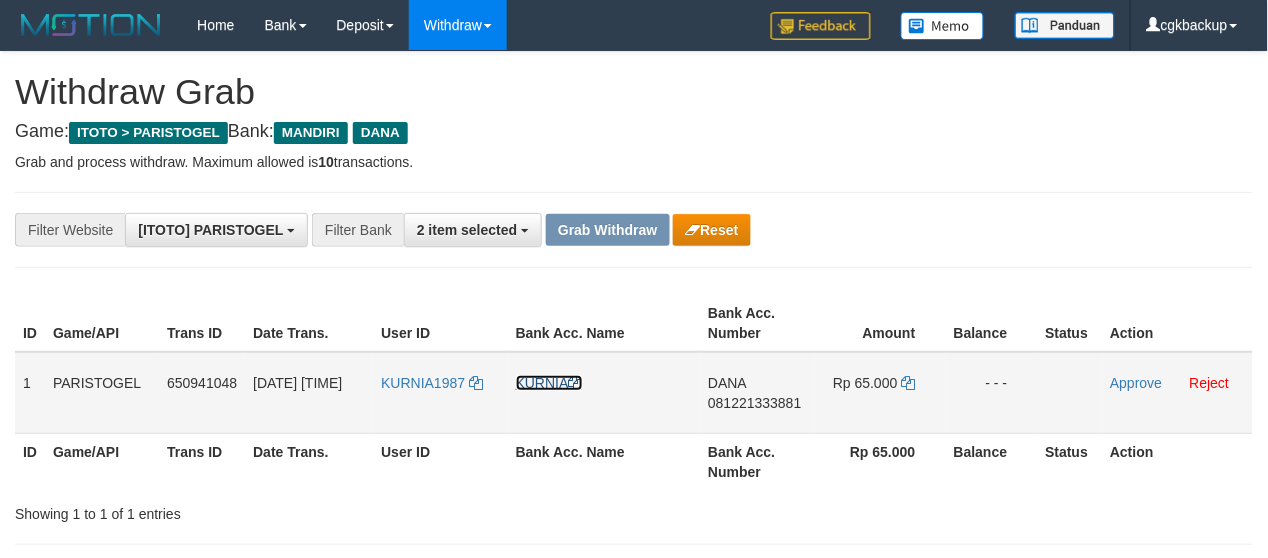 click on "KURNIA" at bounding box center (549, 383) 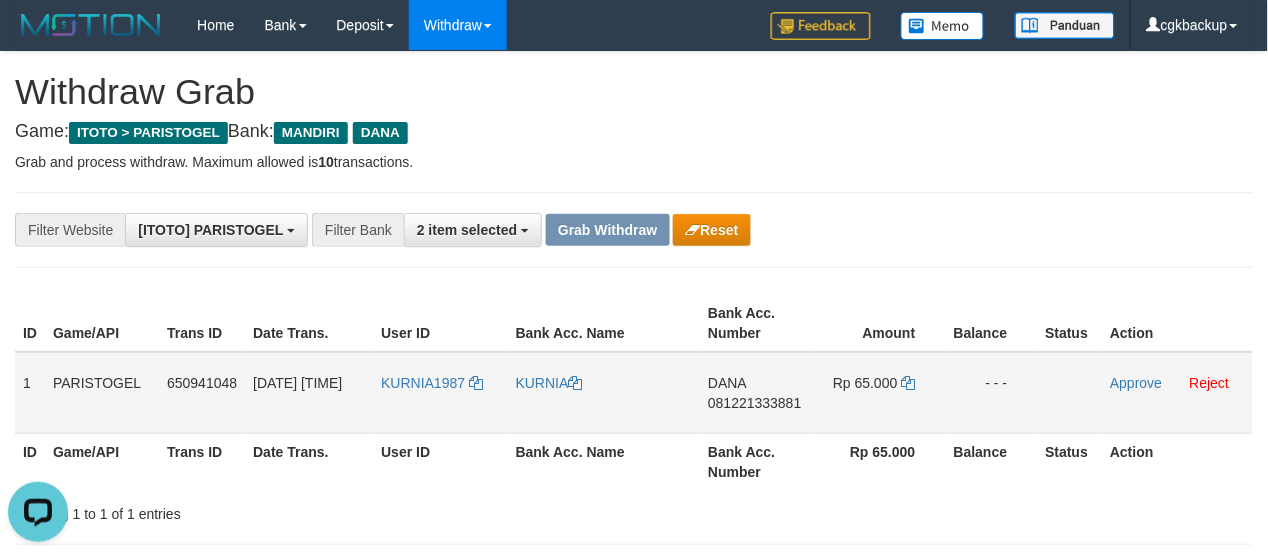 scroll, scrollTop: 0, scrollLeft: 0, axis: both 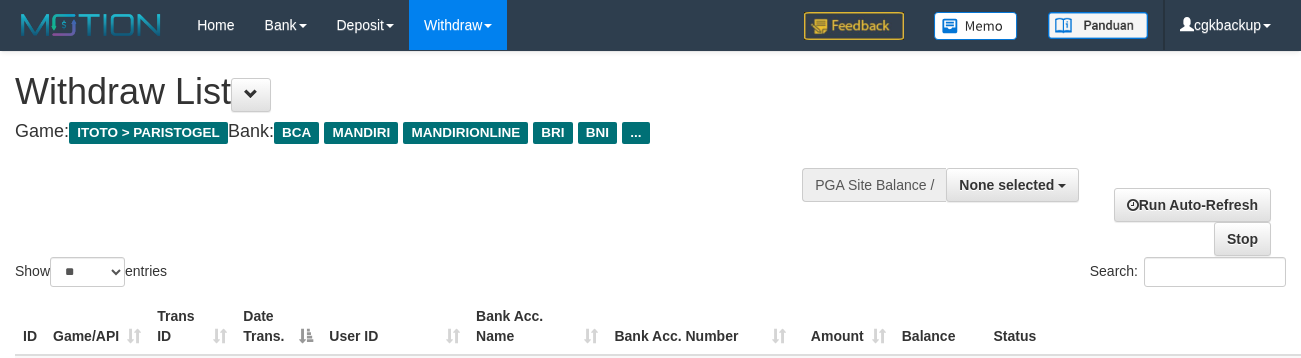 select 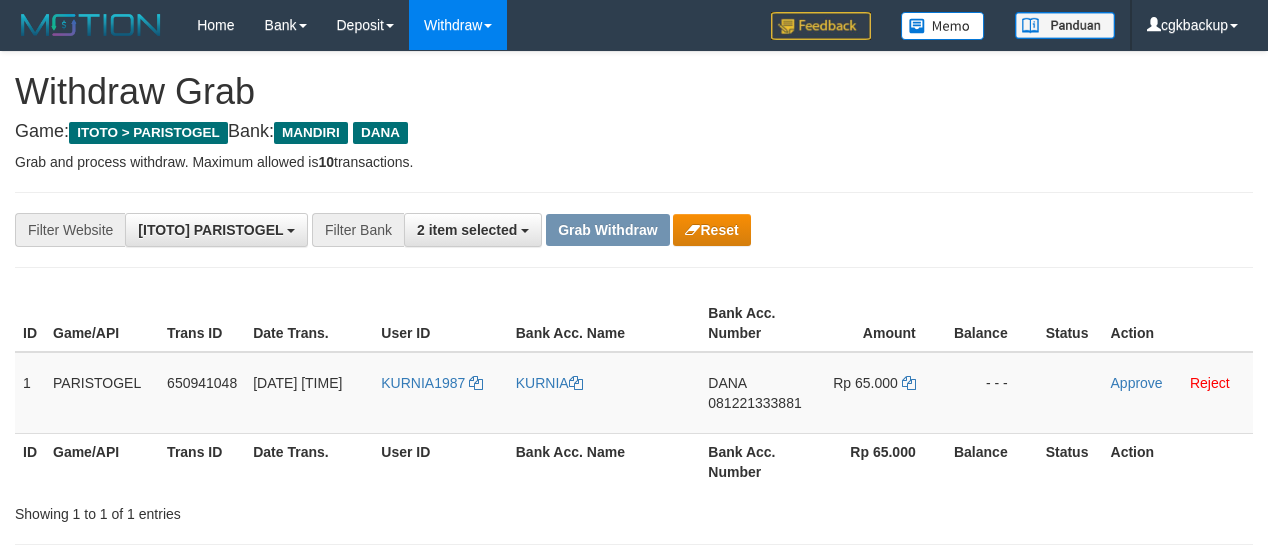 scroll, scrollTop: 0, scrollLeft: 0, axis: both 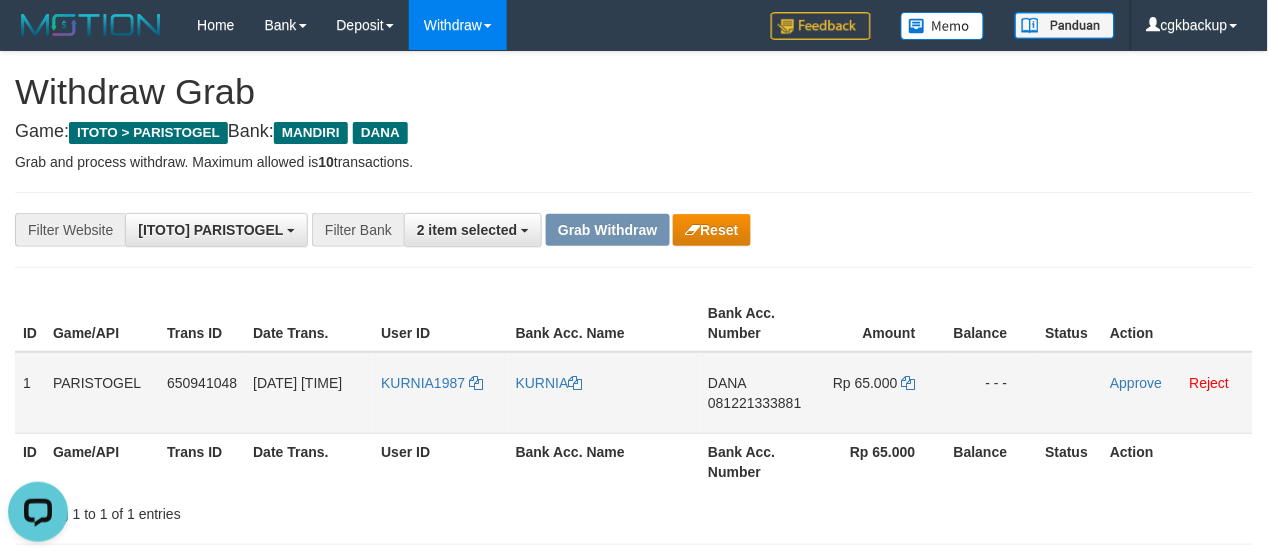 click on "DANA
081221333881" at bounding box center (757, 393) 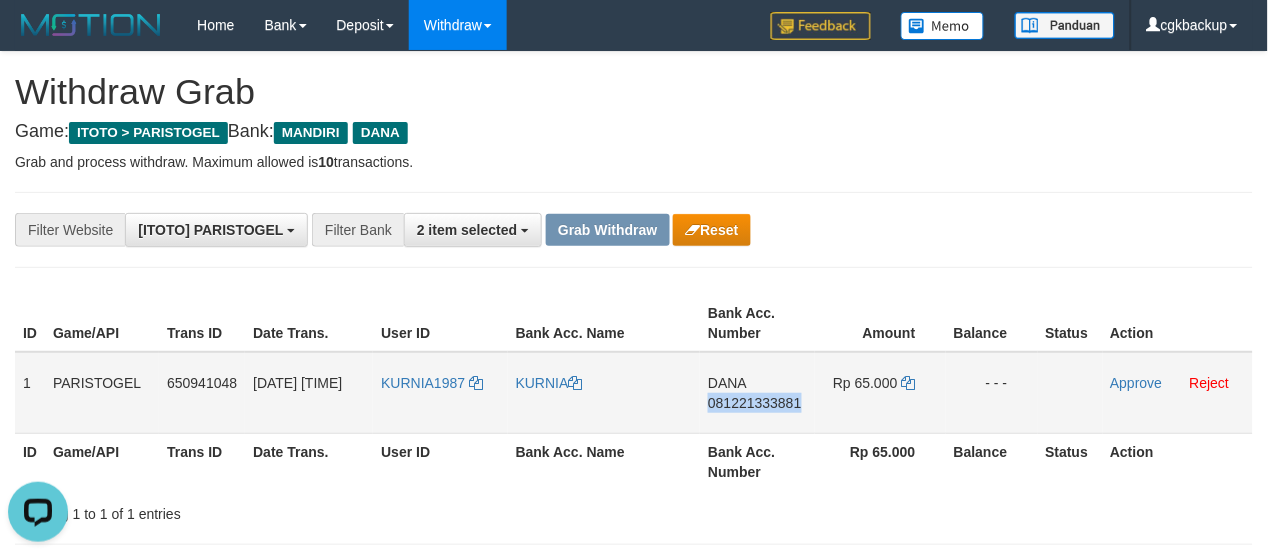 click on "DANA
081221333881" at bounding box center [757, 393] 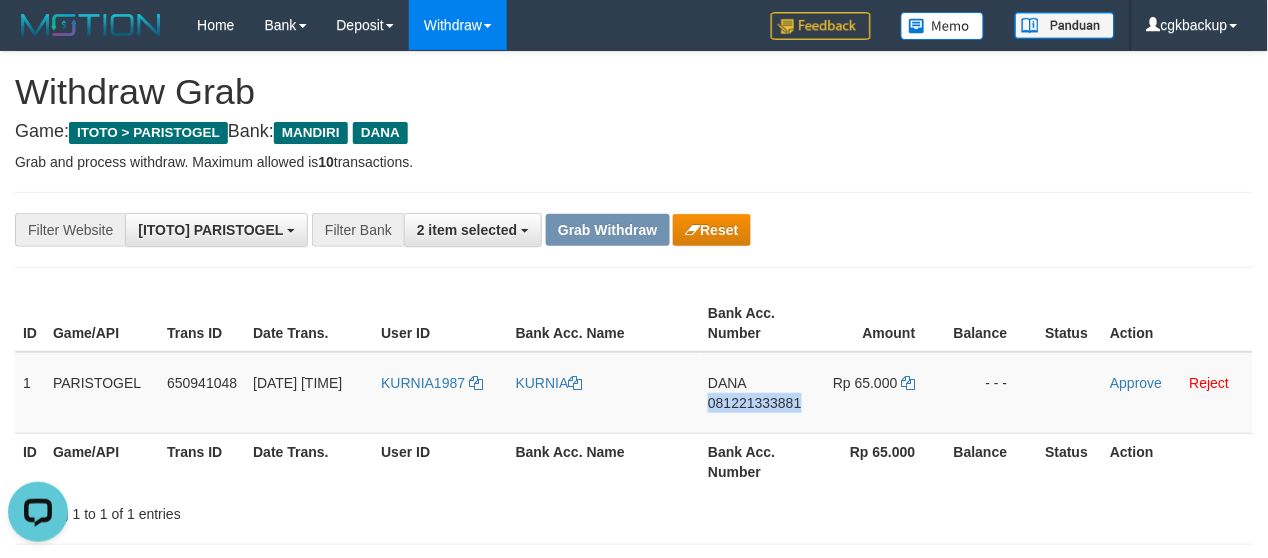 copy on "081221333881" 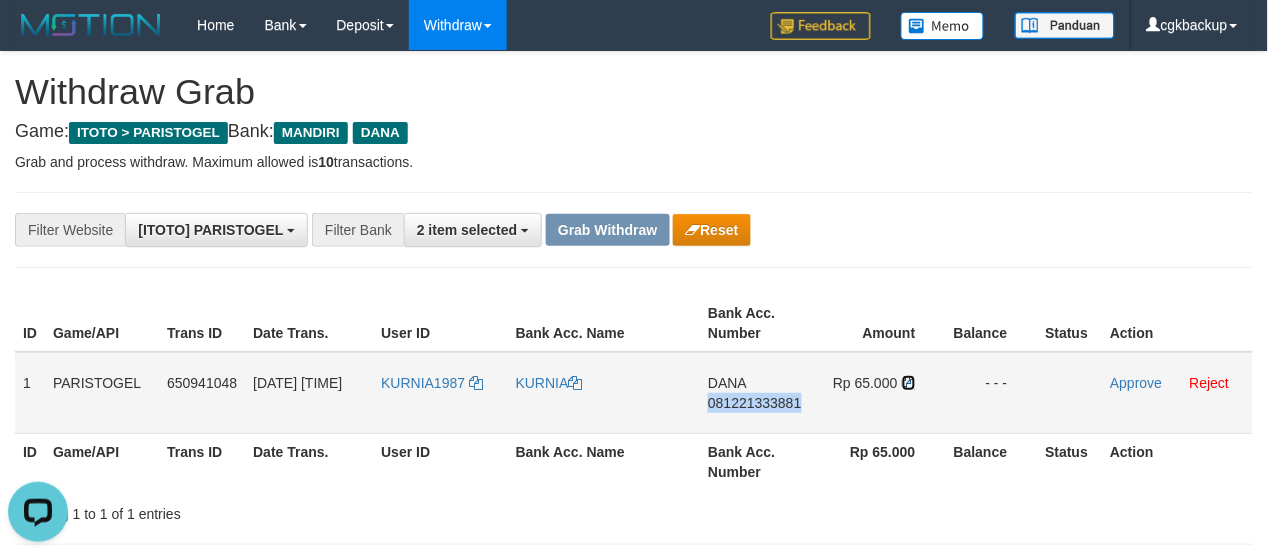 click at bounding box center [909, 383] 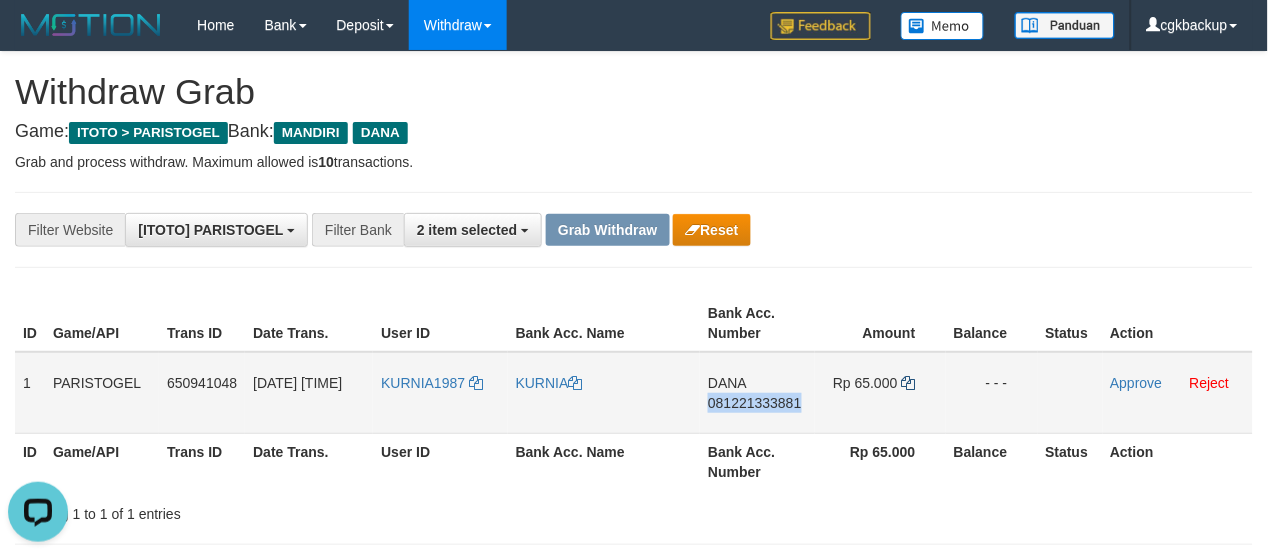 copy on "081221333881" 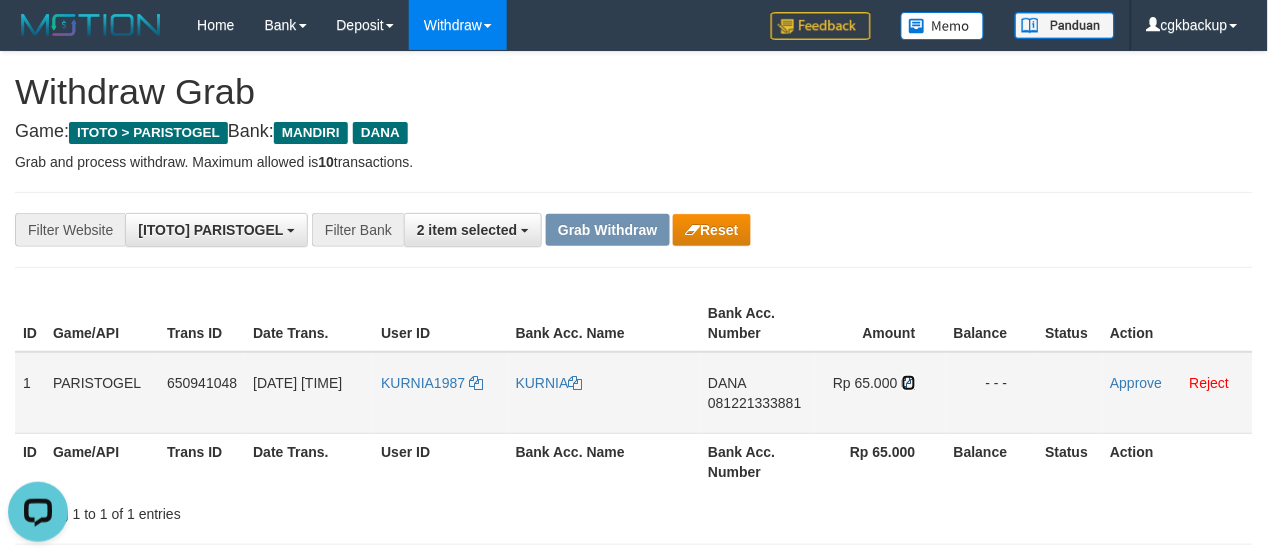 click at bounding box center [909, 383] 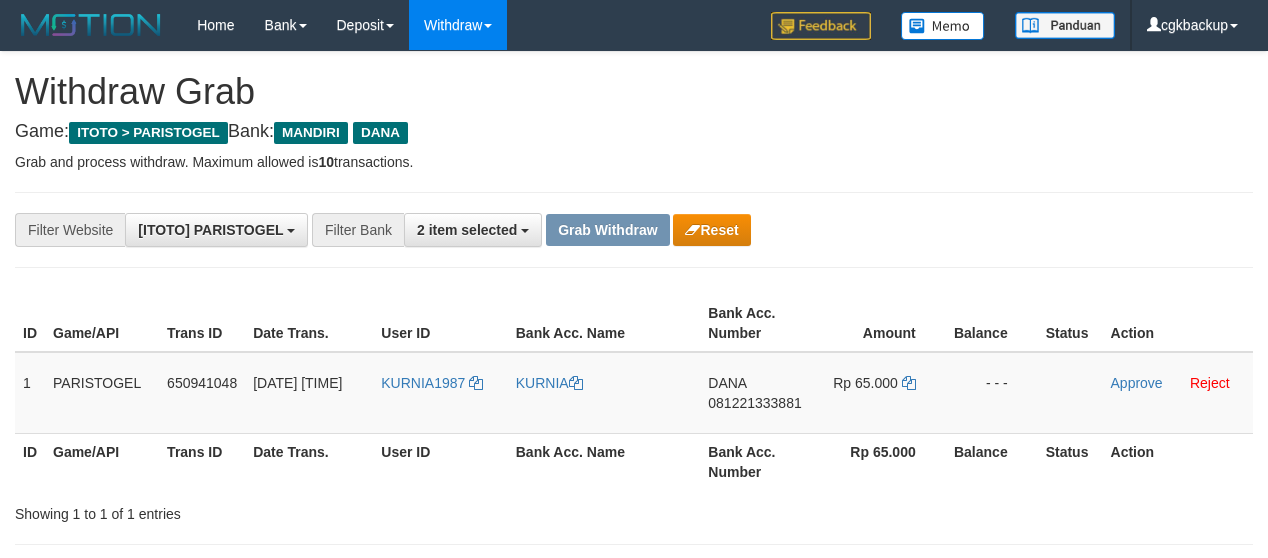 scroll, scrollTop: 0, scrollLeft: 0, axis: both 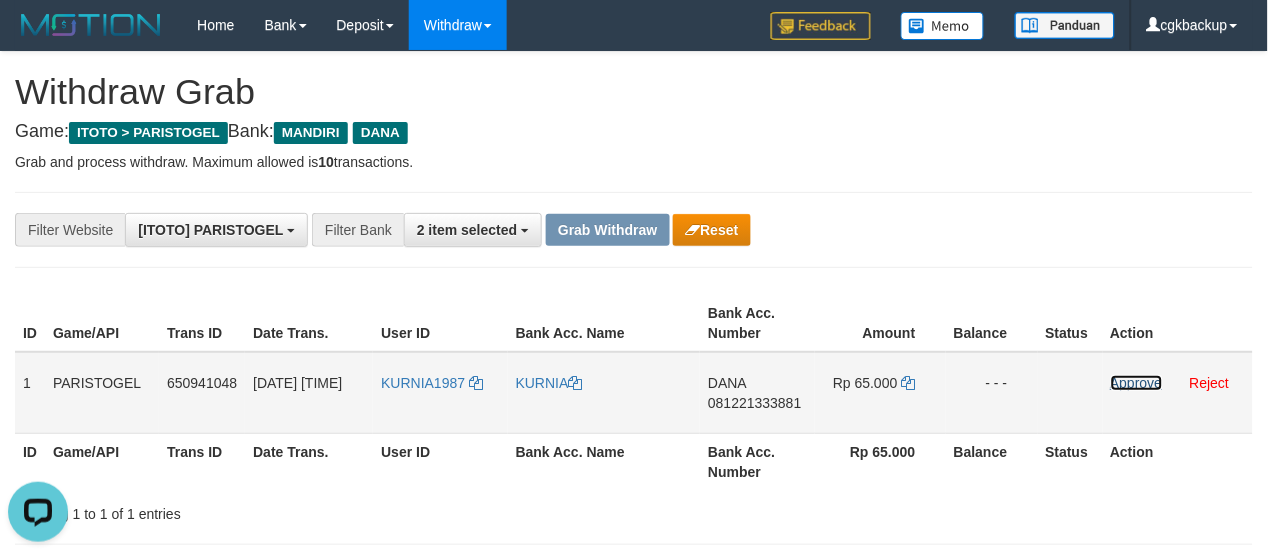 click on "Approve" at bounding box center [1137, 383] 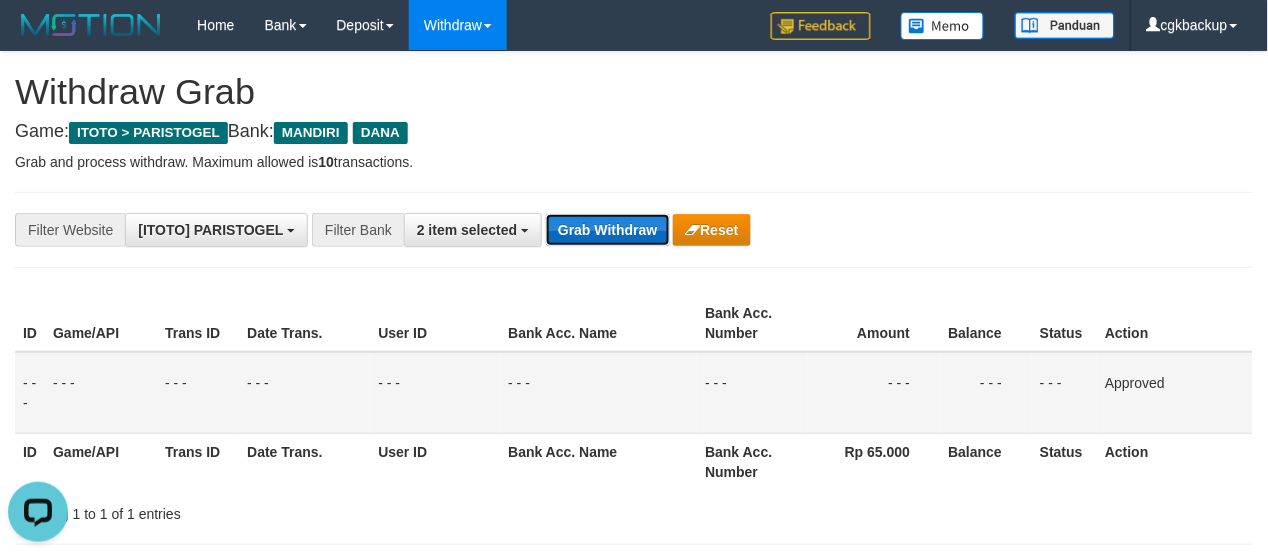 click on "Grab Withdraw" at bounding box center [607, 230] 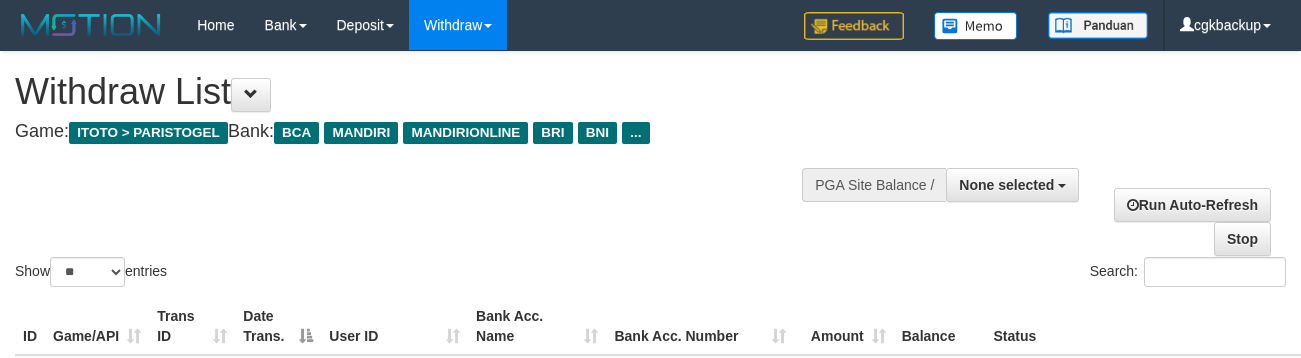 select 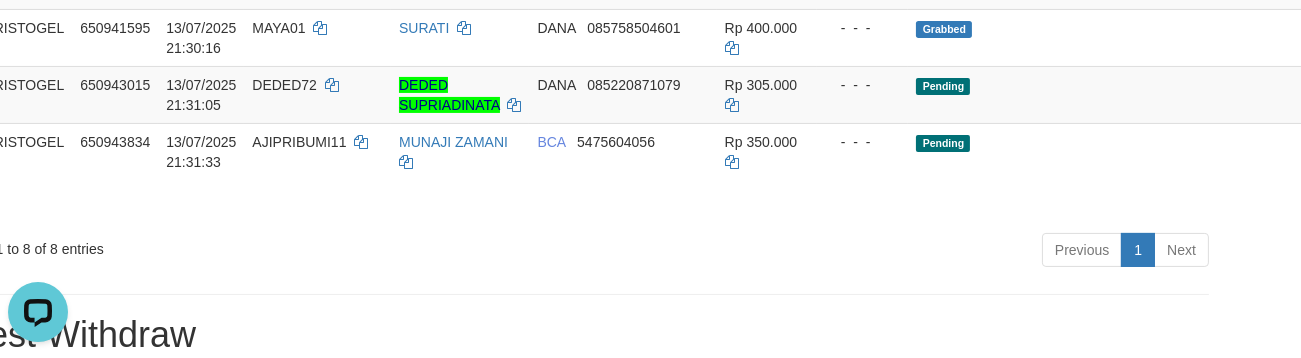 scroll, scrollTop: 691, scrollLeft: 77, axis: both 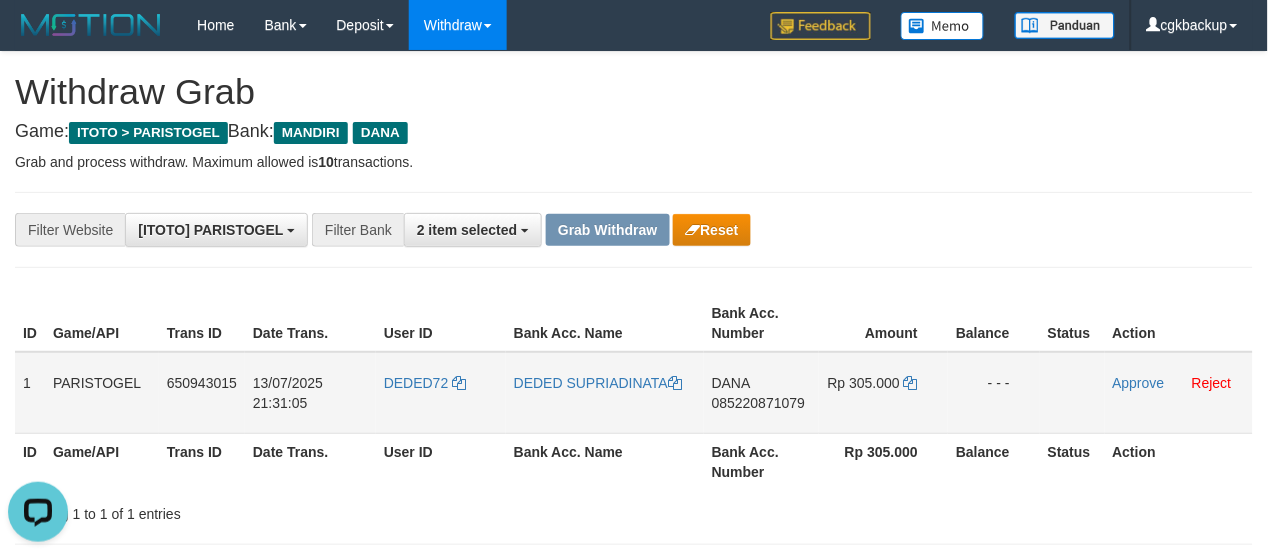 click on "DEDED72" at bounding box center [441, 393] 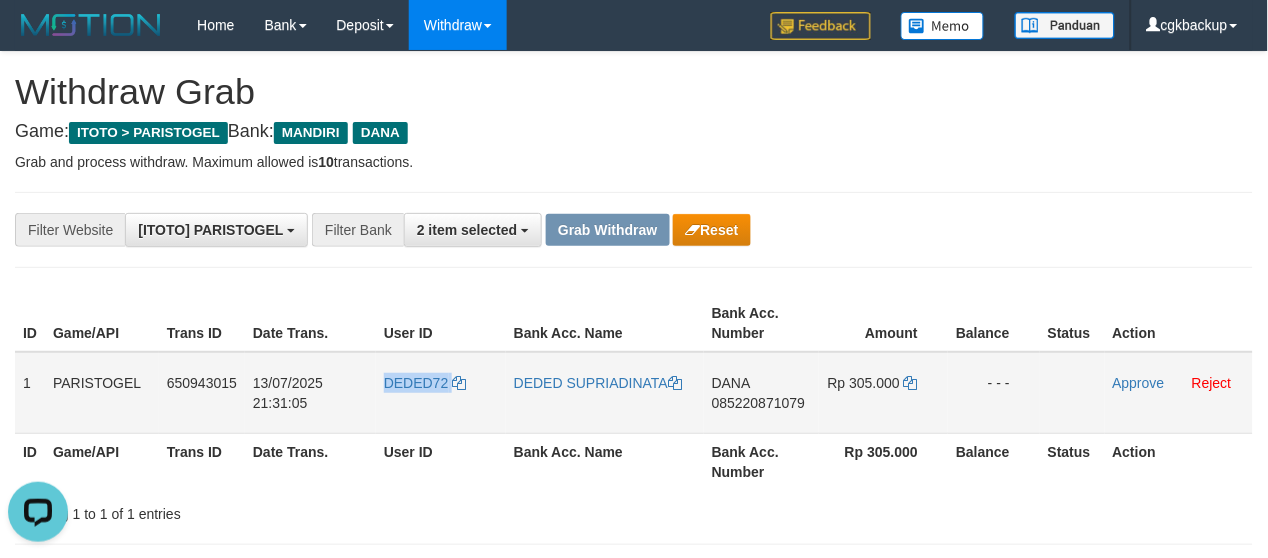 click on "DEDED72" at bounding box center (441, 393) 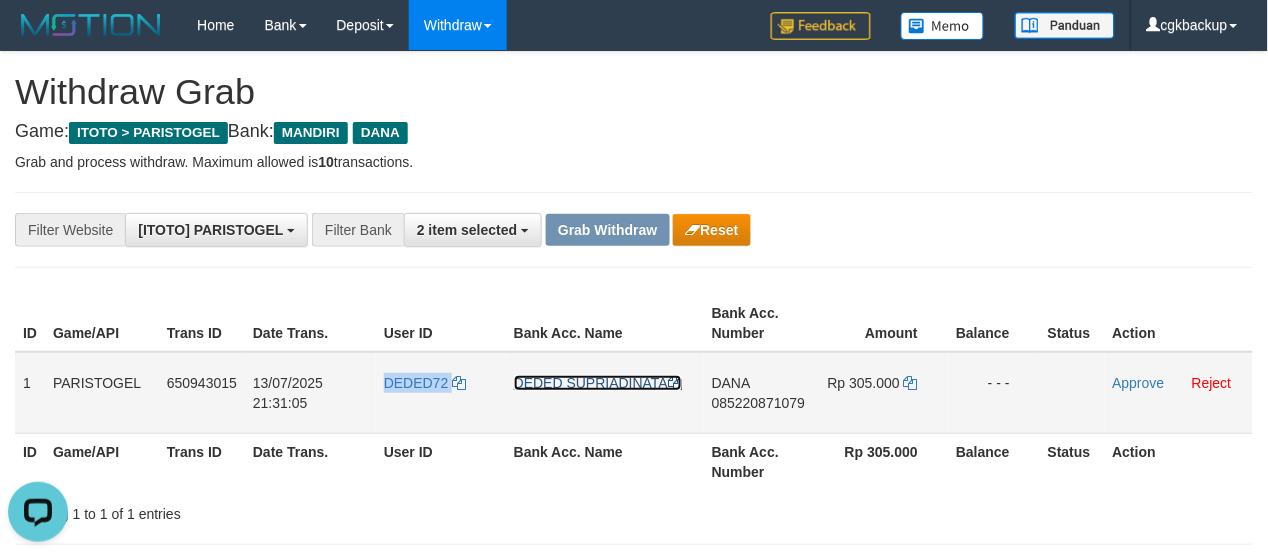 click on "DEDED SUPRIADINATA" at bounding box center (598, 383) 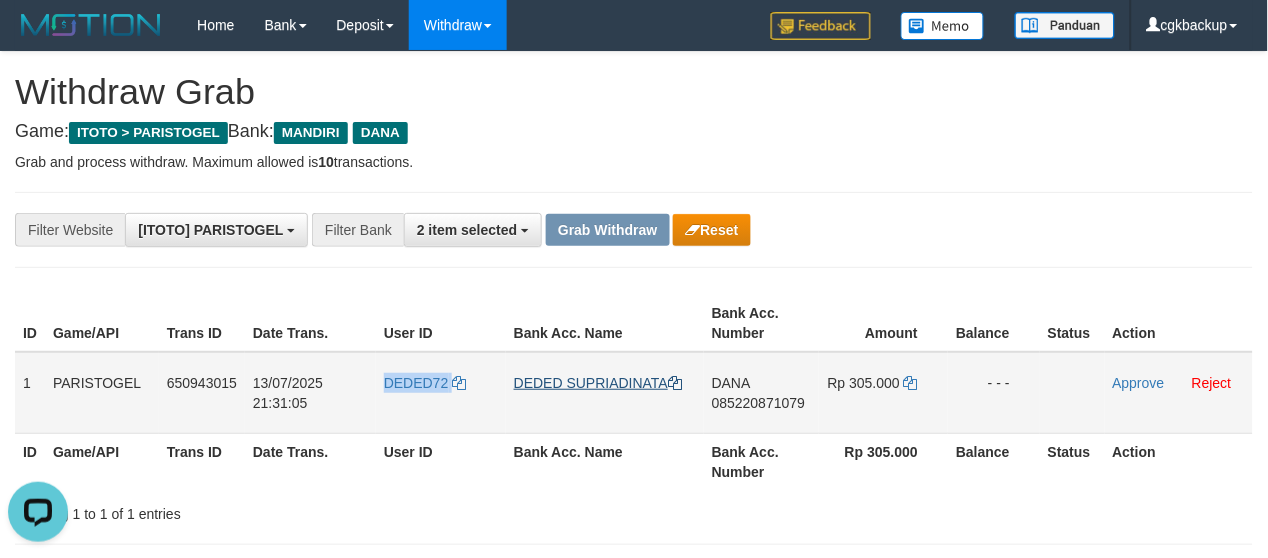 copy on "DEDED72" 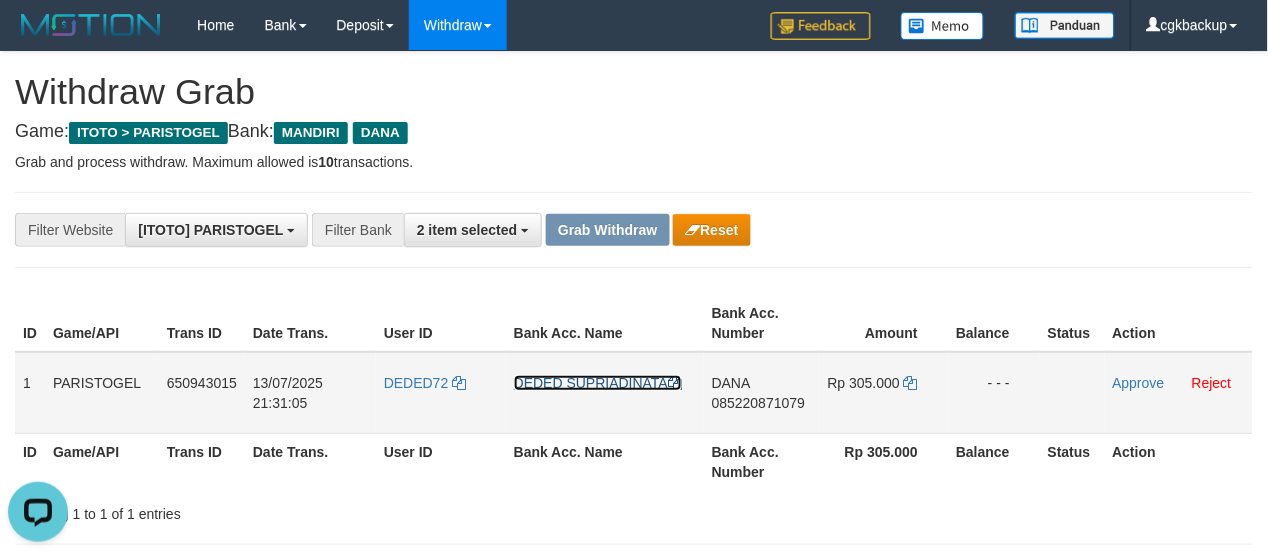 click on "DEDED SUPRIADINATA" at bounding box center (598, 383) 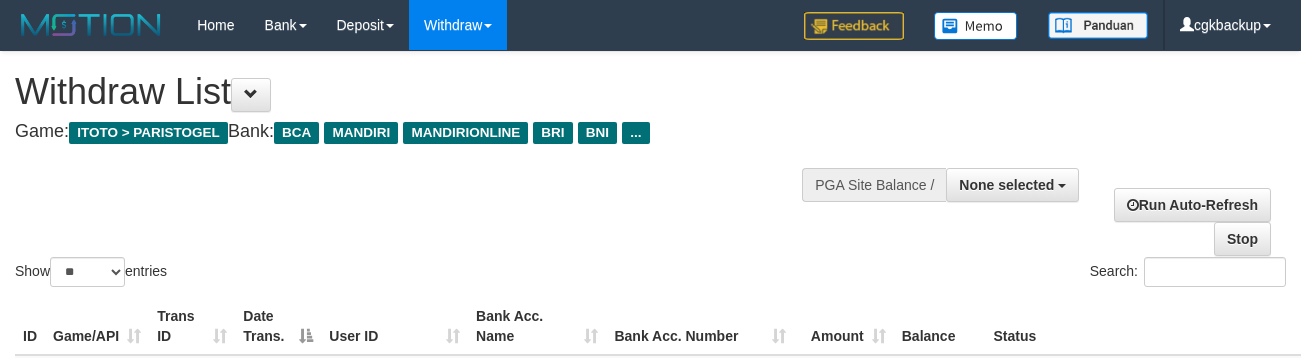 select 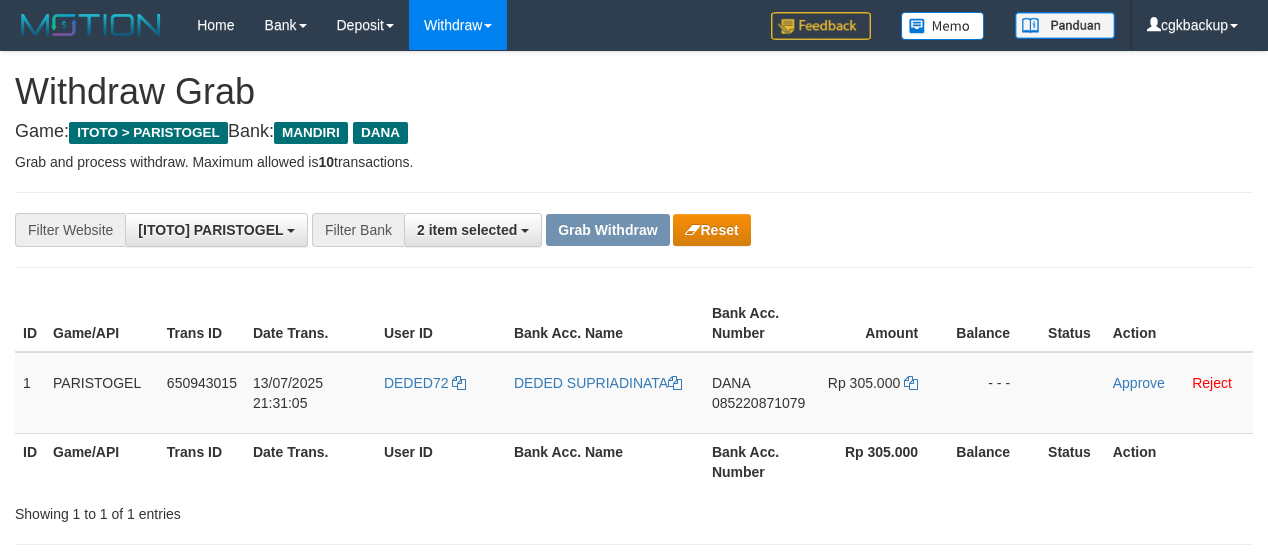 scroll, scrollTop: 0, scrollLeft: 0, axis: both 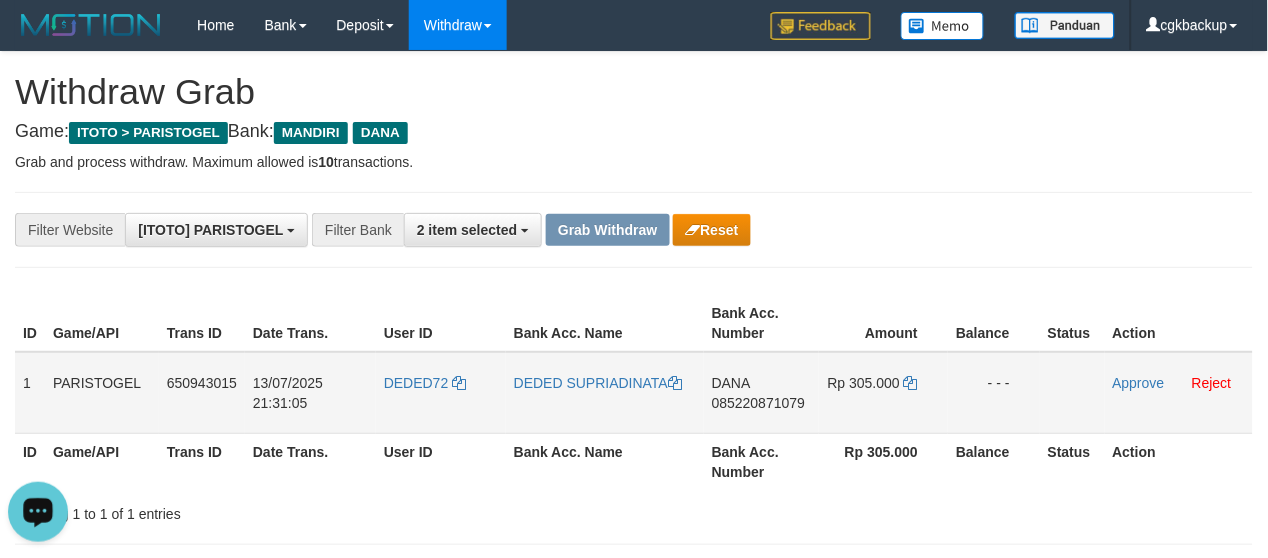 click on "DANA
085220871079" at bounding box center (761, 393) 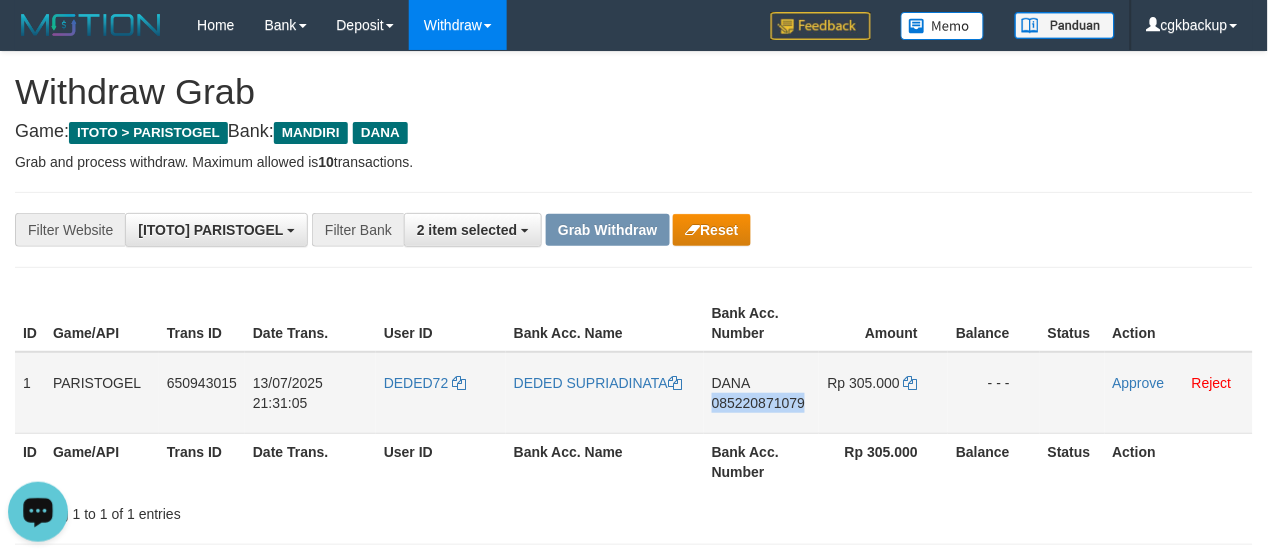 click on "DANA
085220871079" at bounding box center [761, 393] 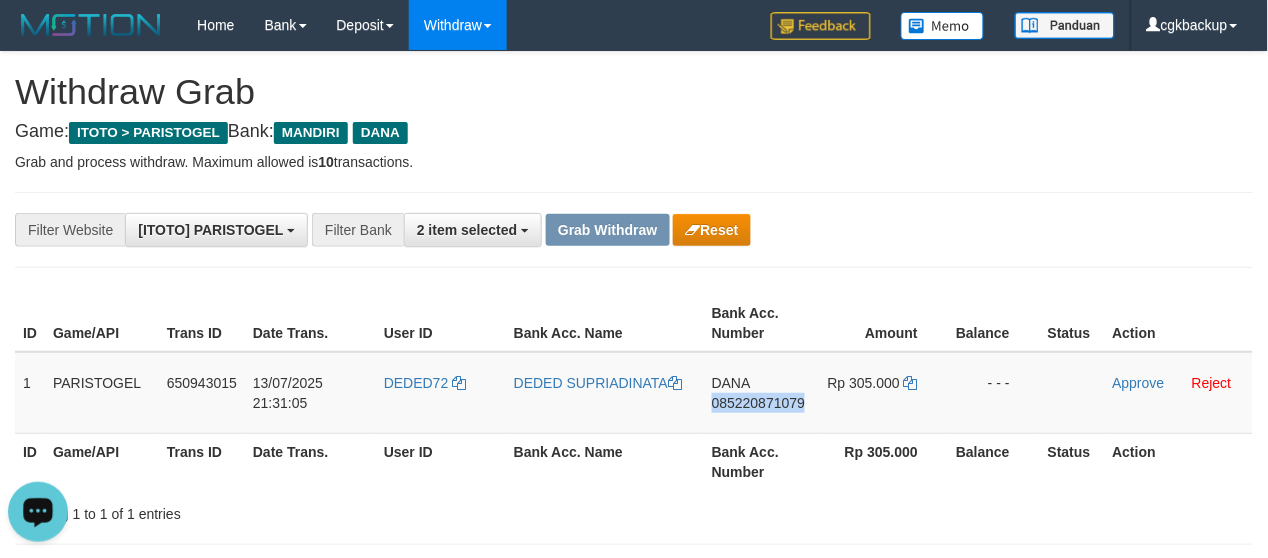 copy on "085220871079" 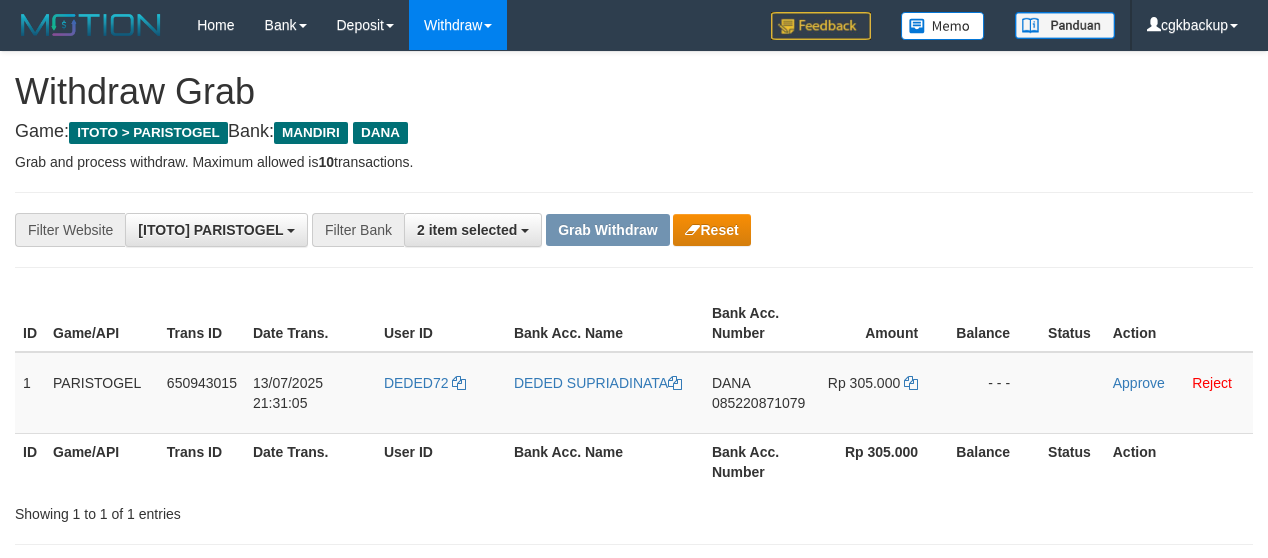 scroll, scrollTop: 0, scrollLeft: 0, axis: both 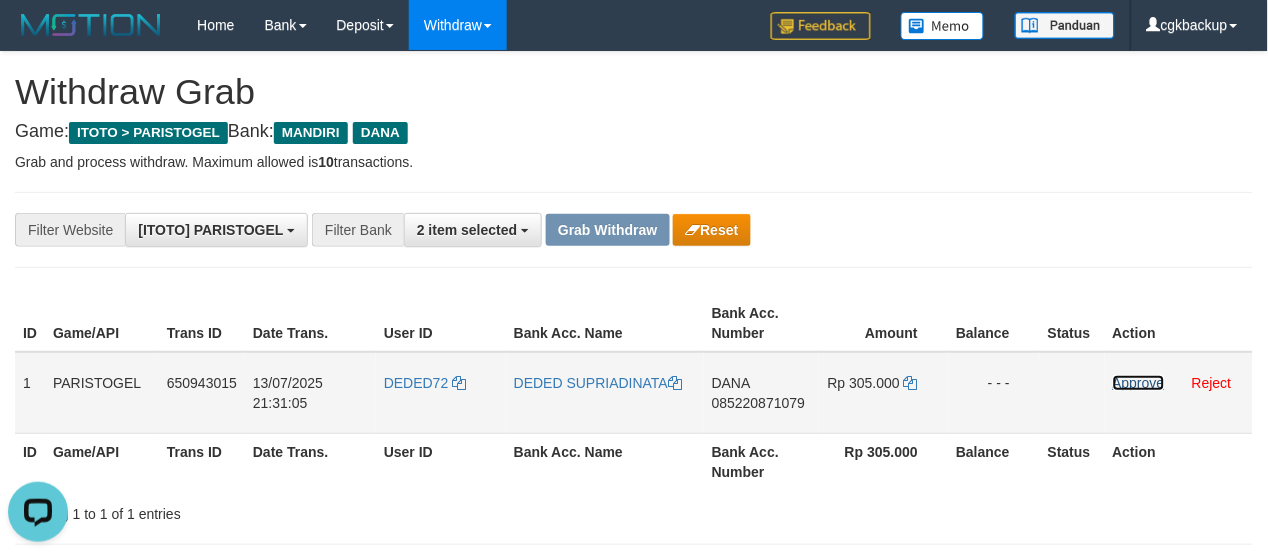 click on "Approve" at bounding box center [1139, 383] 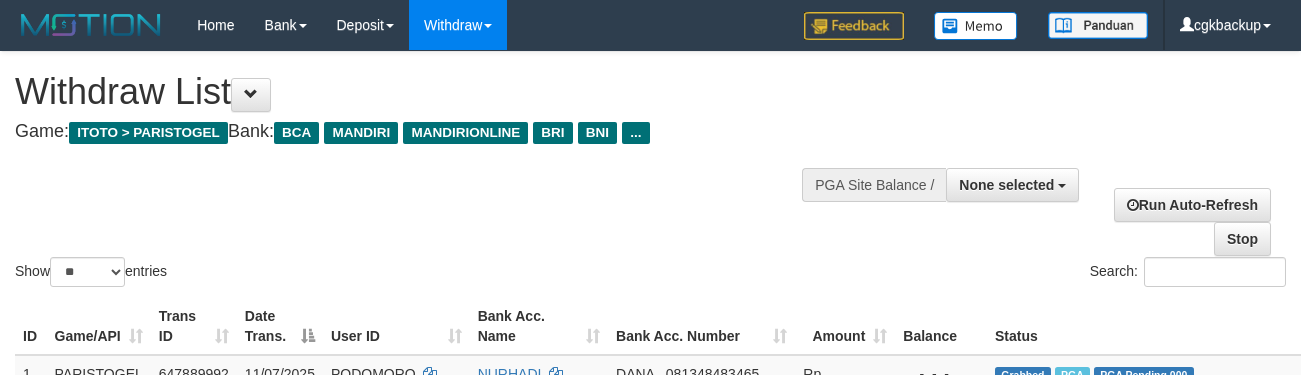 select 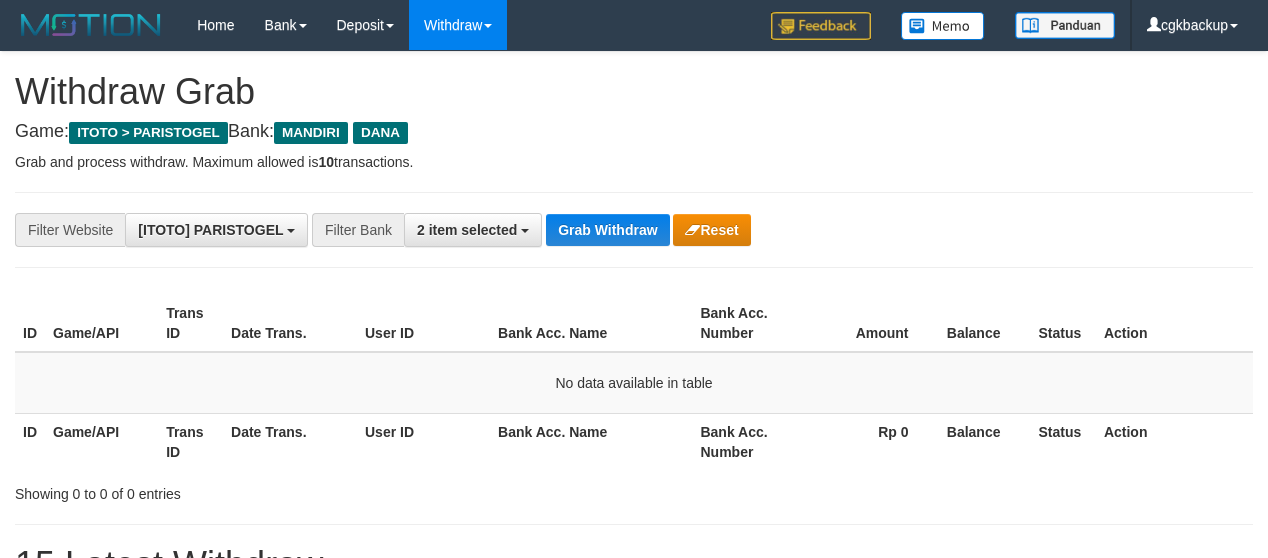 scroll, scrollTop: 0, scrollLeft: 0, axis: both 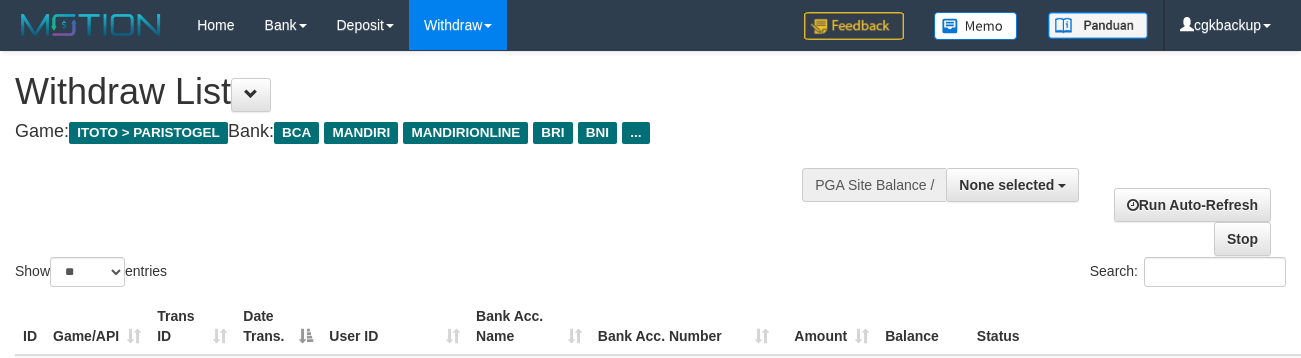 select 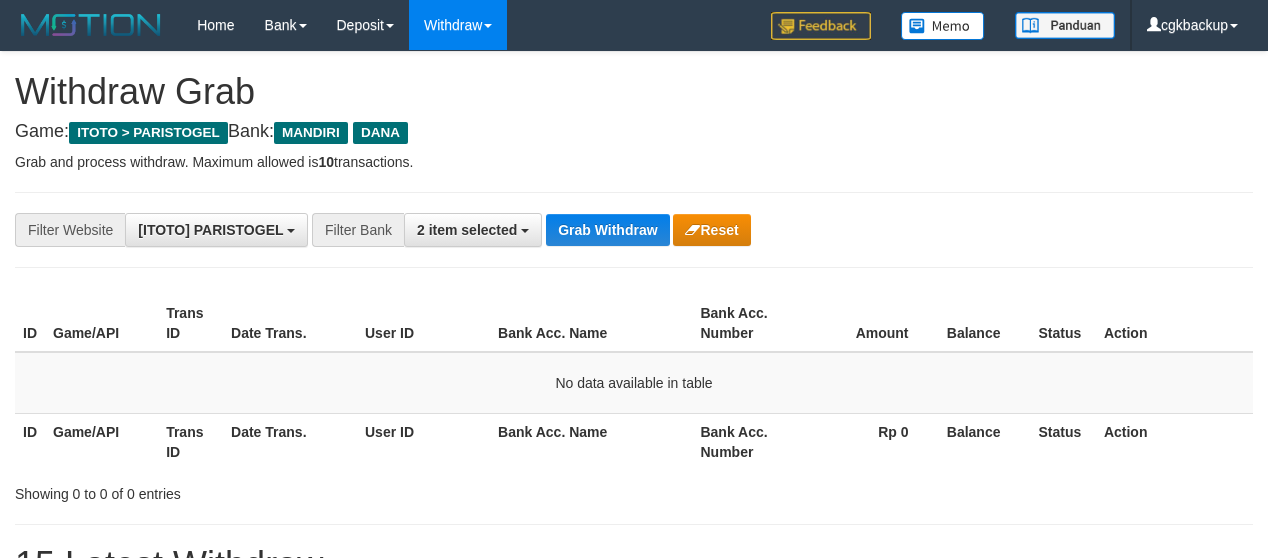 scroll, scrollTop: 0, scrollLeft: 0, axis: both 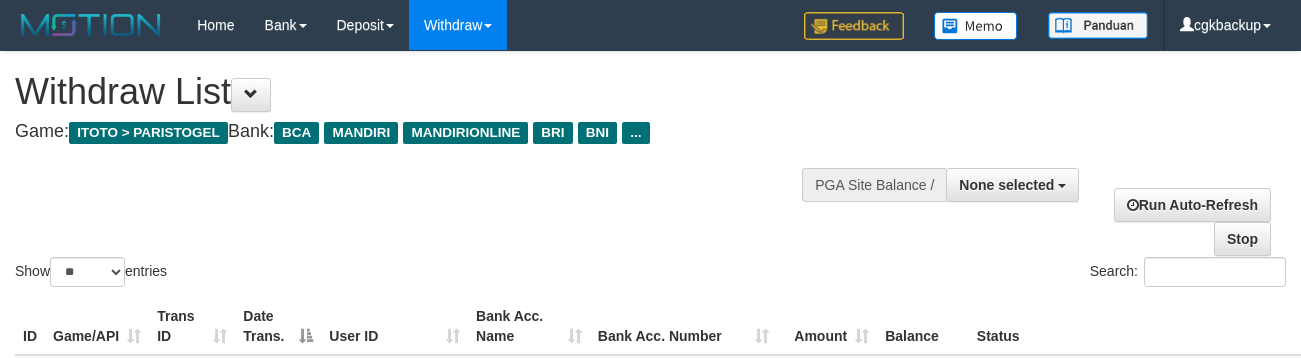 select 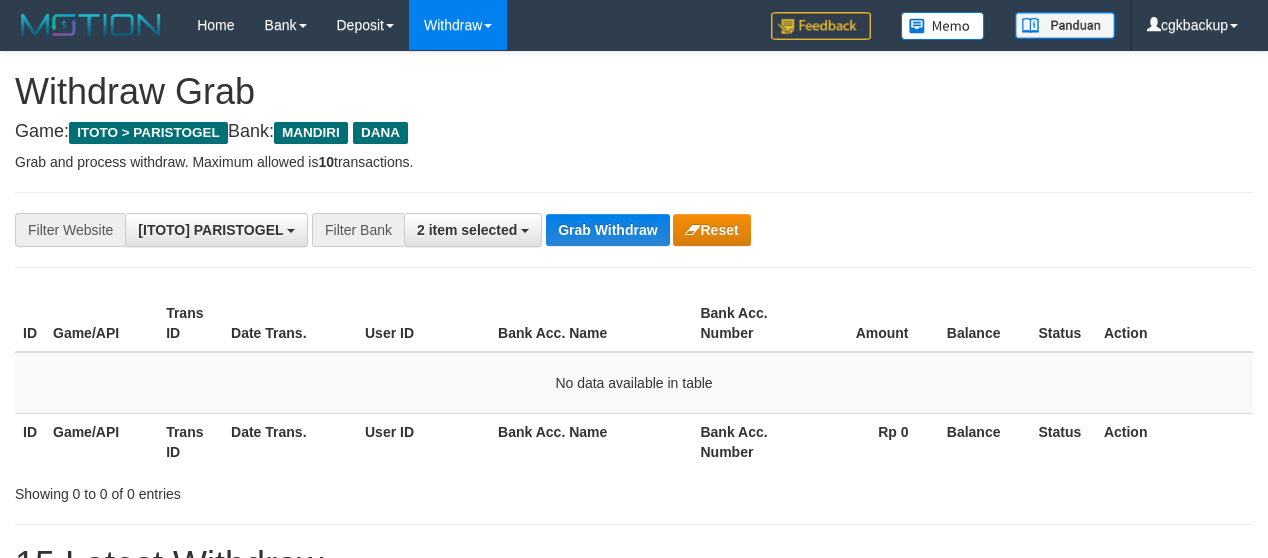 scroll, scrollTop: 0, scrollLeft: 0, axis: both 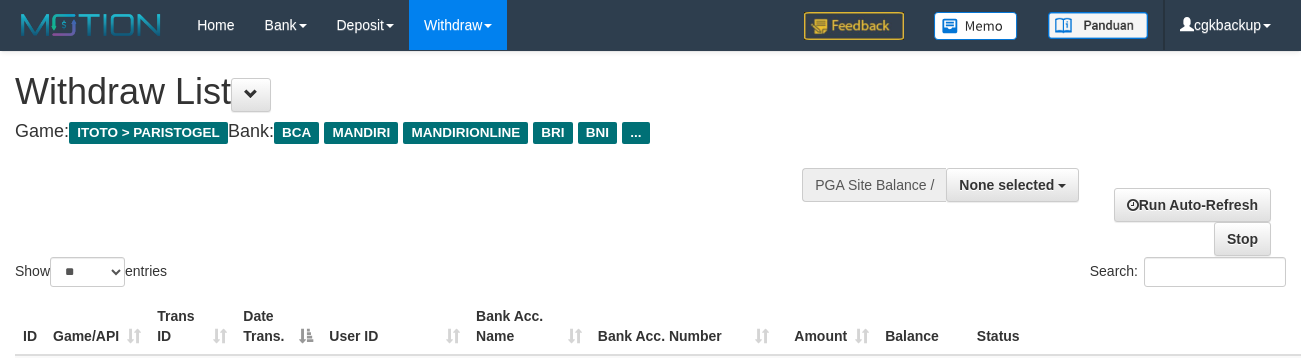 select 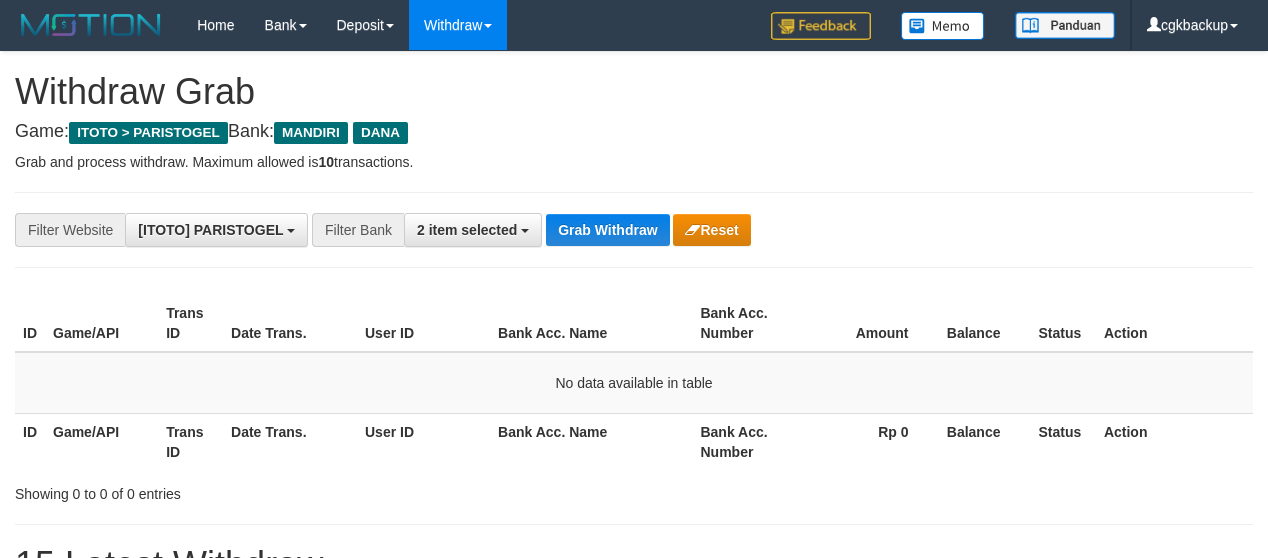 scroll, scrollTop: 0, scrollLeft: 0, axis: both 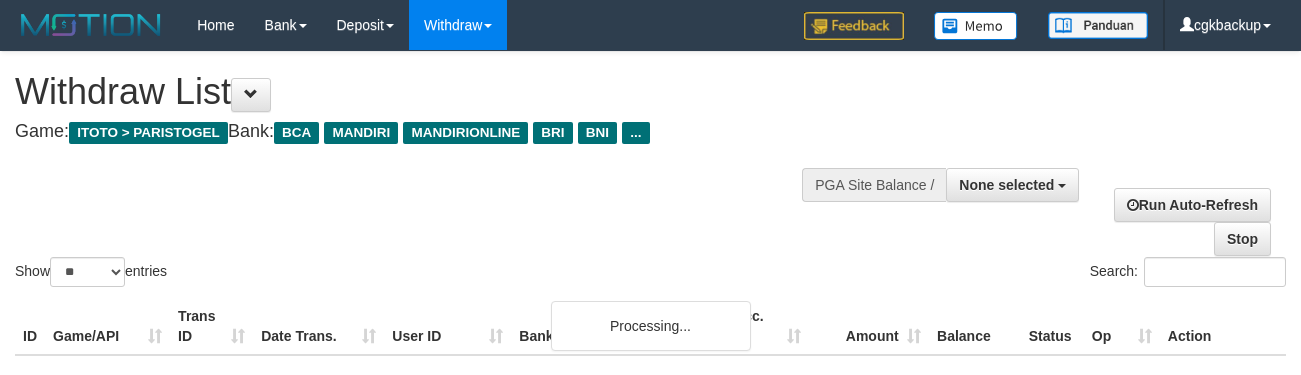 select 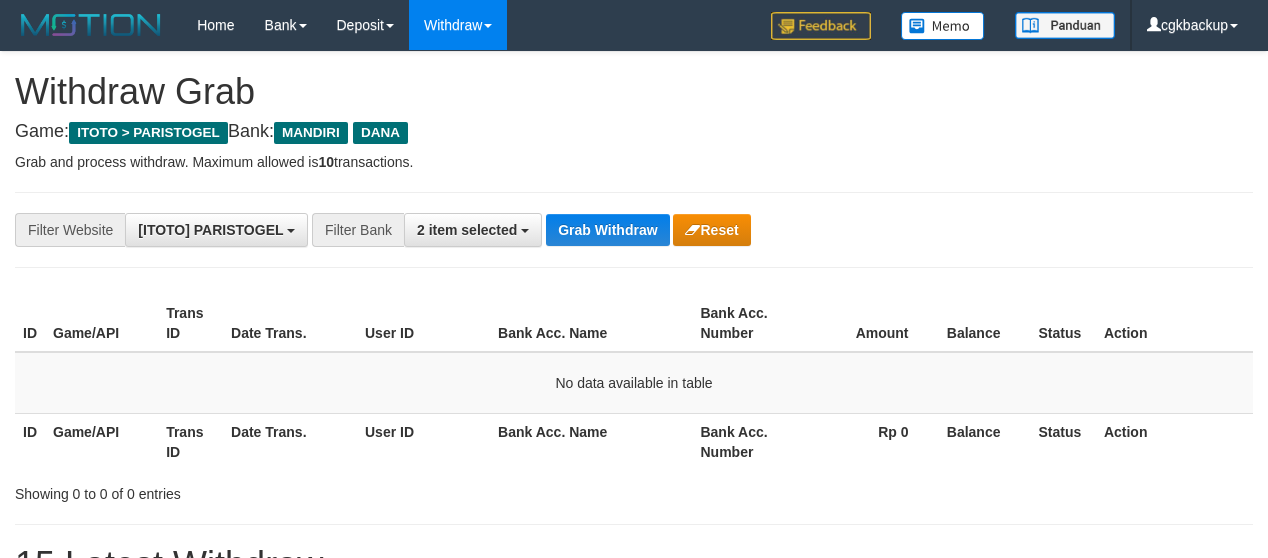scroll, scrollTop: 0, scrollLeft: 0, axis: both 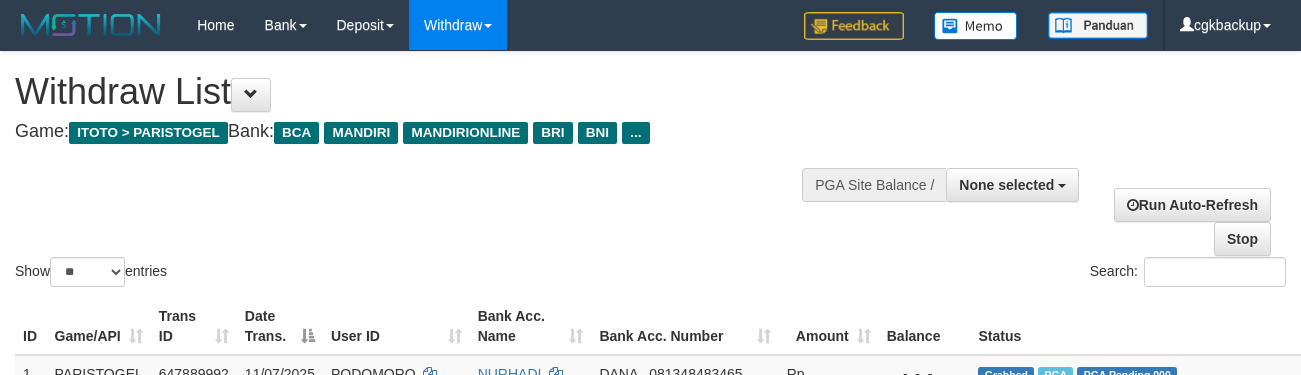 select 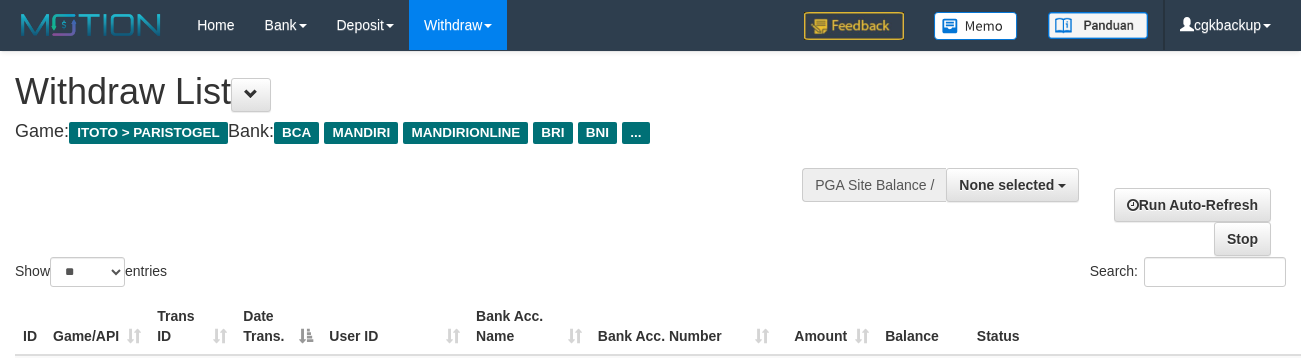 select 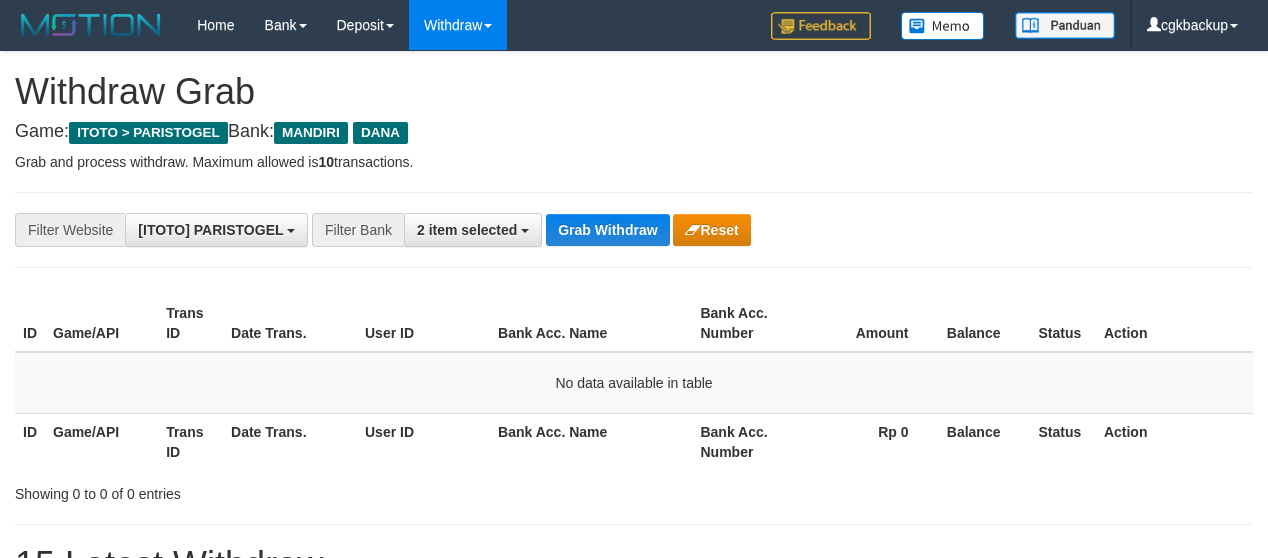 scroll, scrollTop: 0, scrollLeft: 0, axis: both 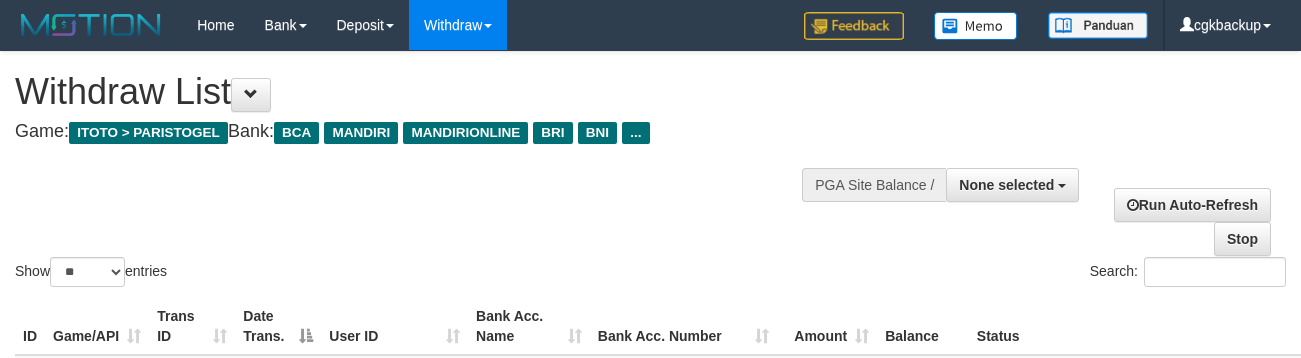 select 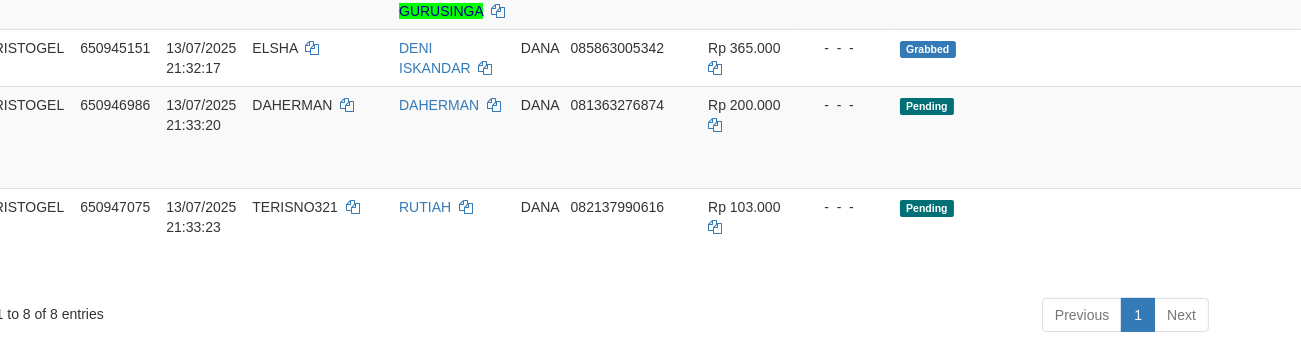scroll, scrollTop: 691, scrollLeft: 77, axis: both 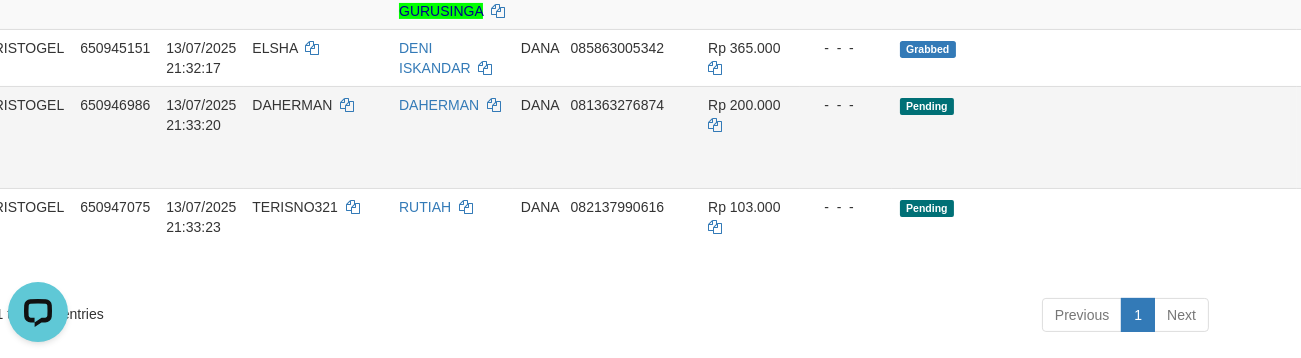 click on "Allow Grab" at bounding box center (1403, 115) 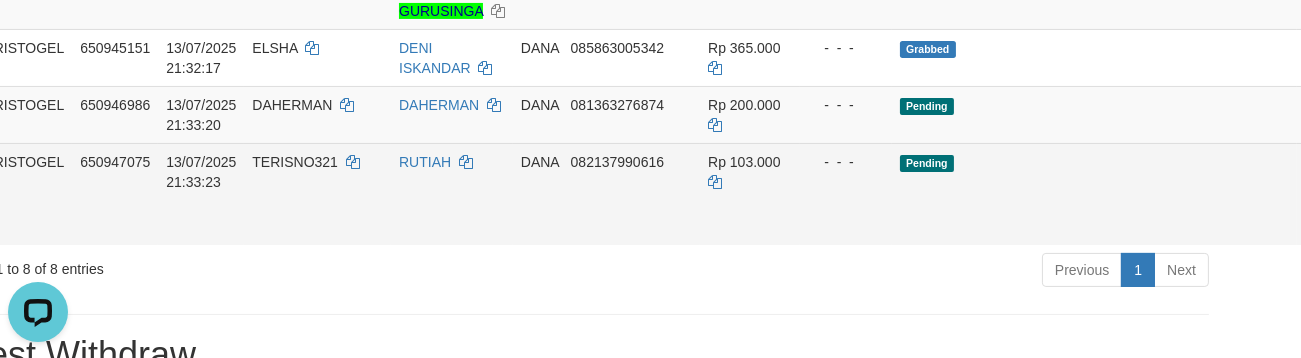click on "Allow Grab" at bounding box center [1403, 172] 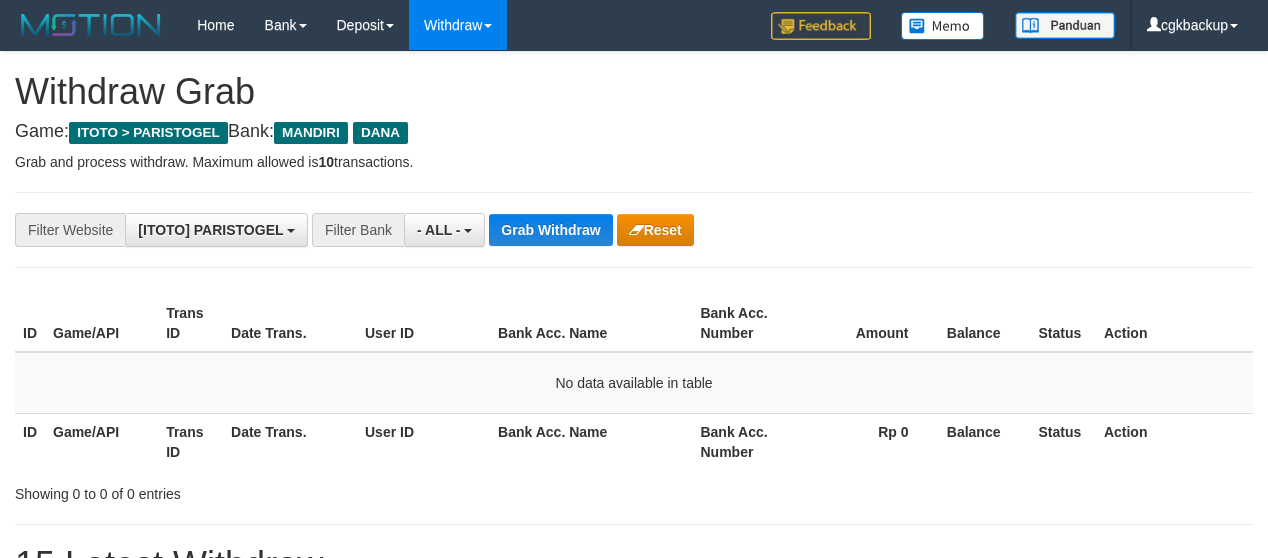 select on "***" 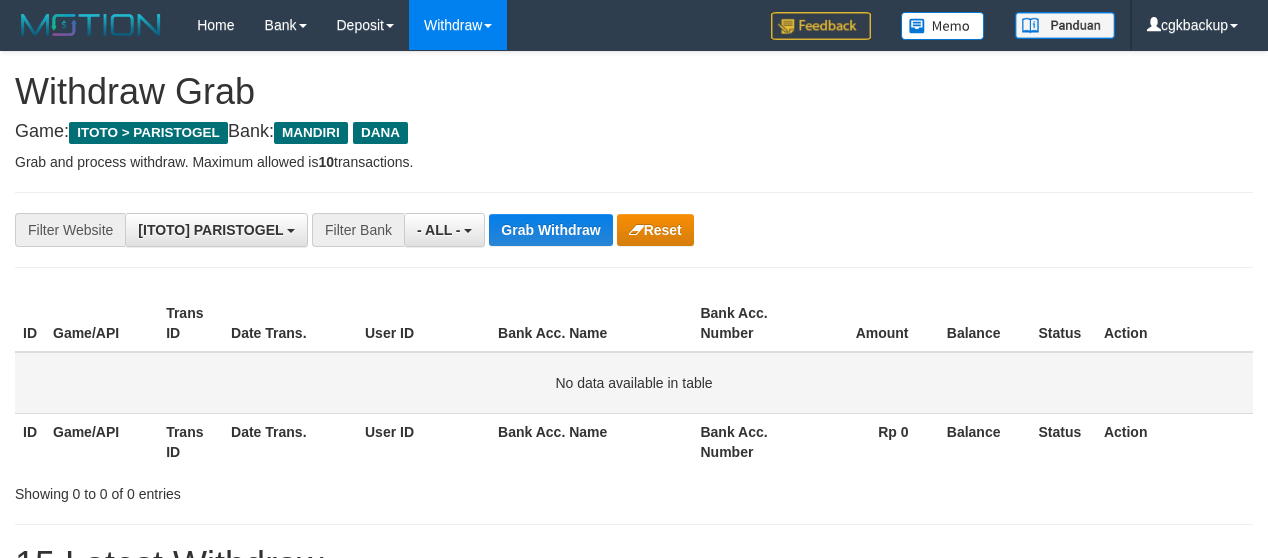 scroll, scrollTop: 0, scrollLeft: 0, axis: both 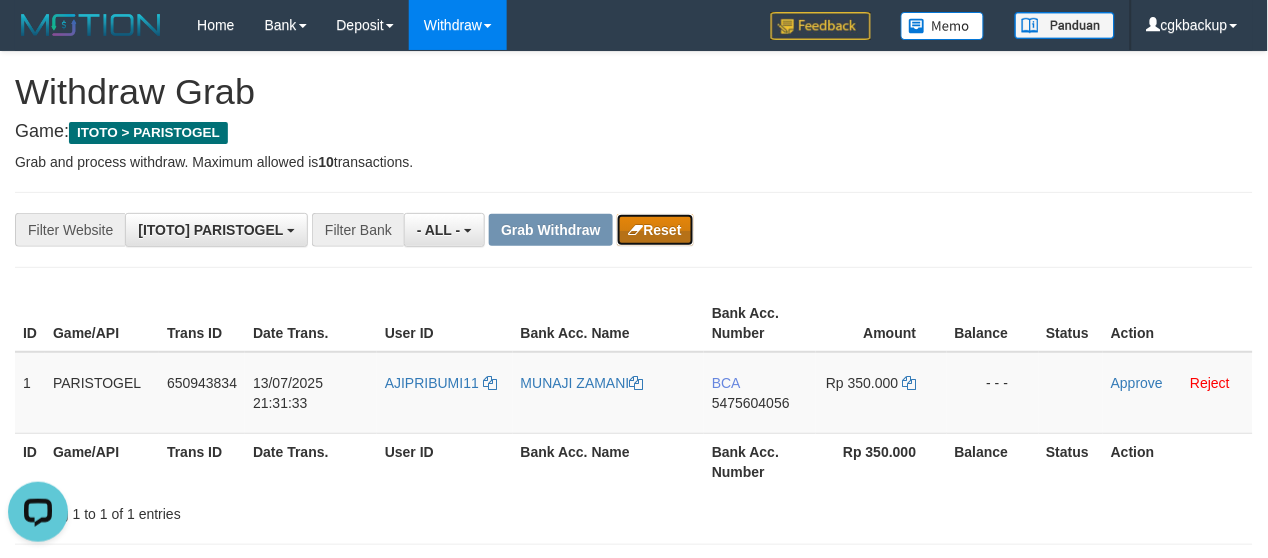 click on "Reset" at bounding box center [655, 230] 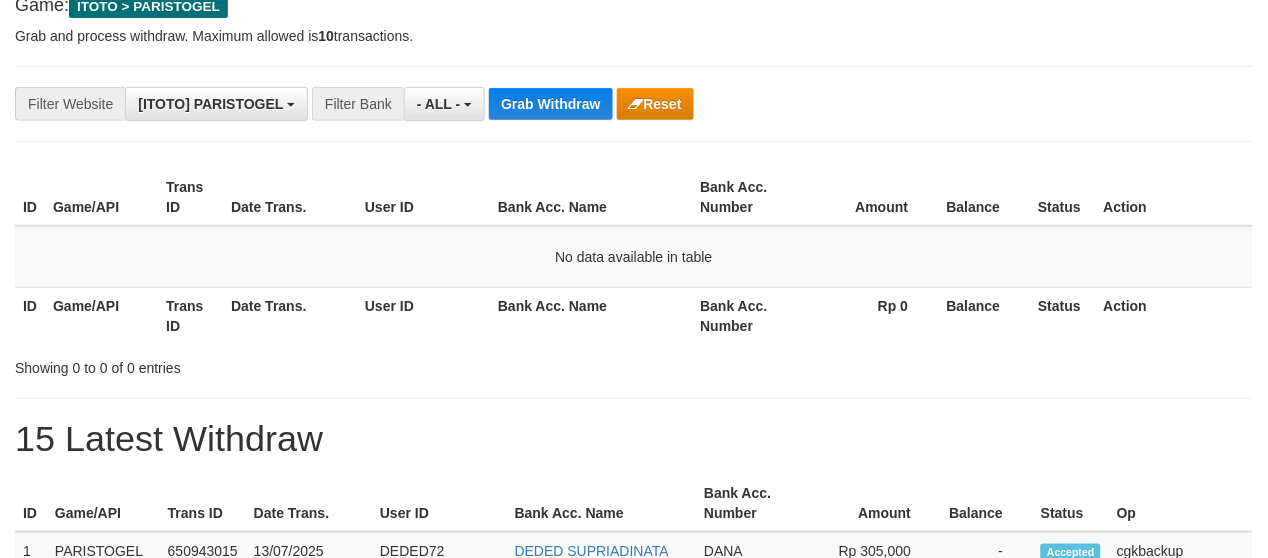scroll, scrollTop: 111, scrollLeft: 0, axis: vertical 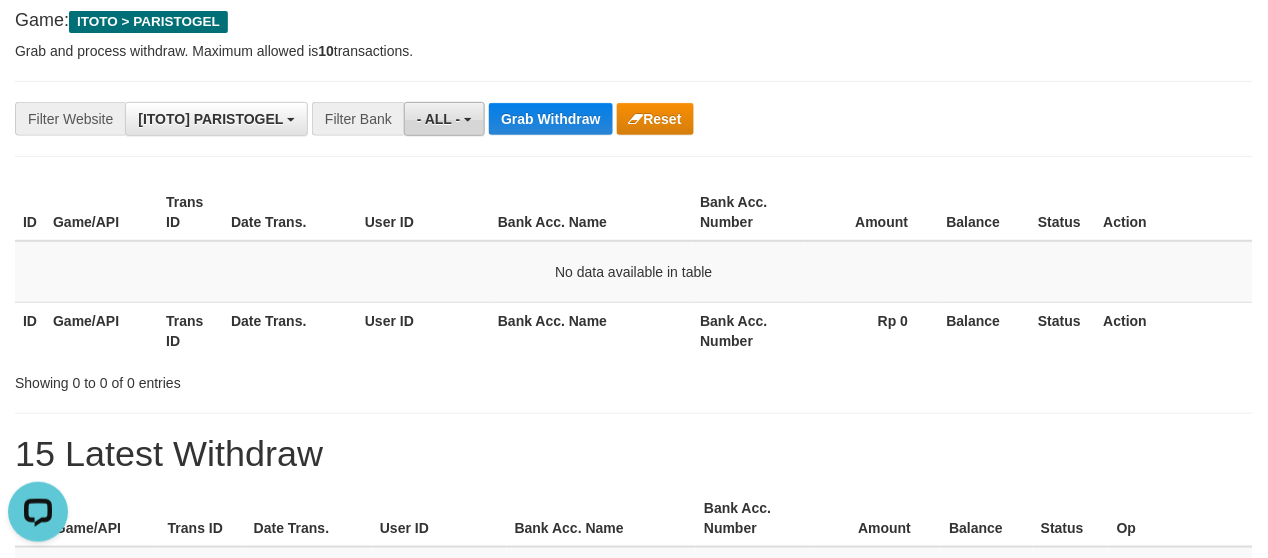click on "- ALL -" at bounding box center (444, 119) 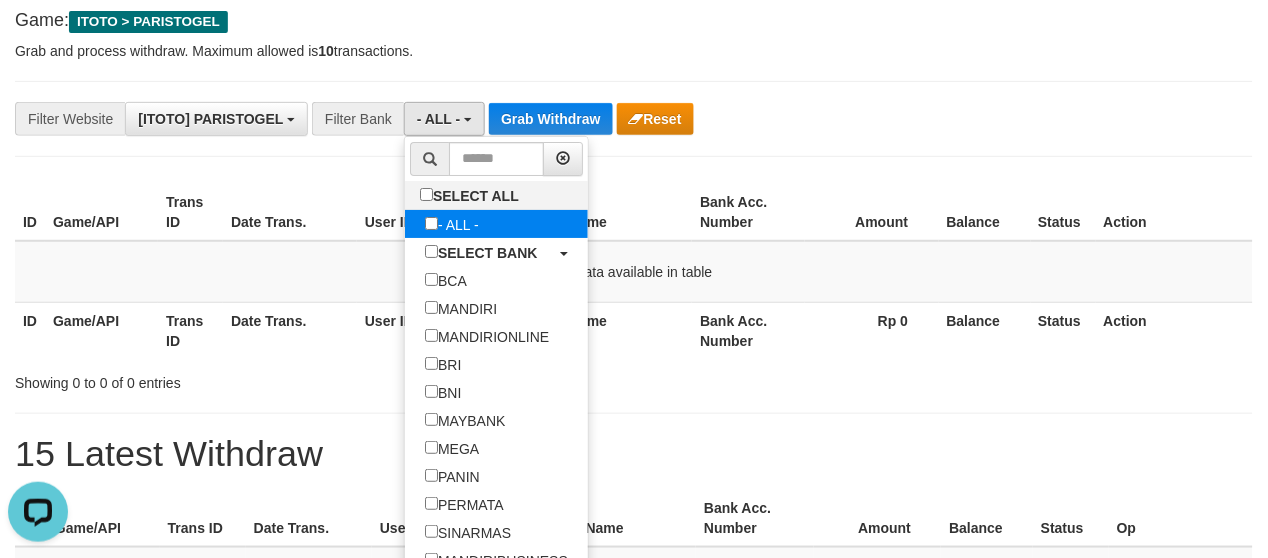 click on "- ALL -" at bounding box center [452, 224] 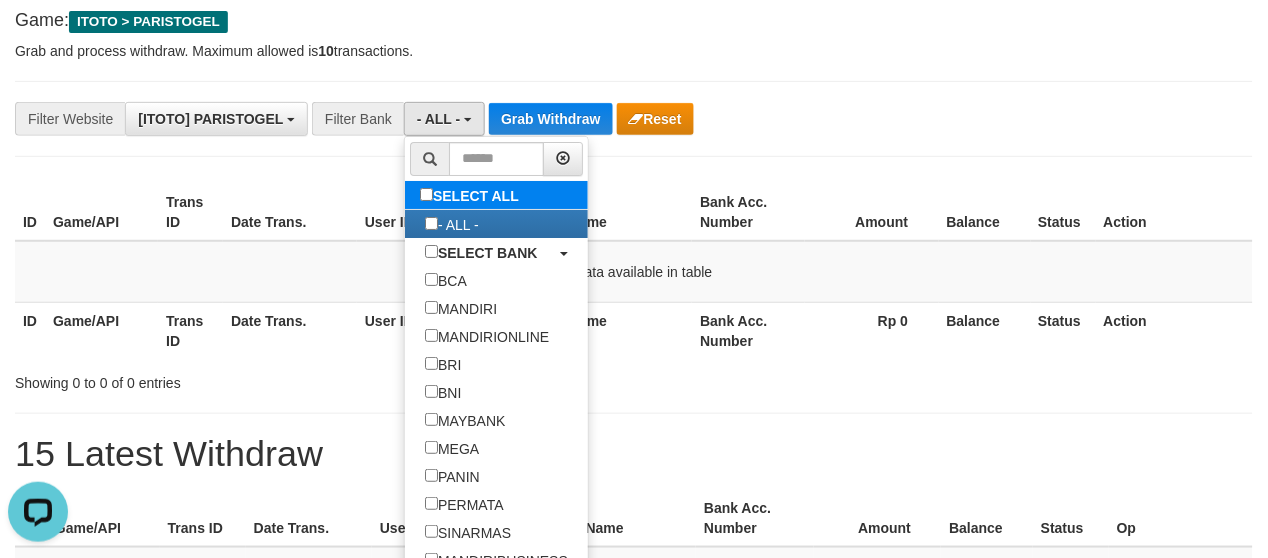 type 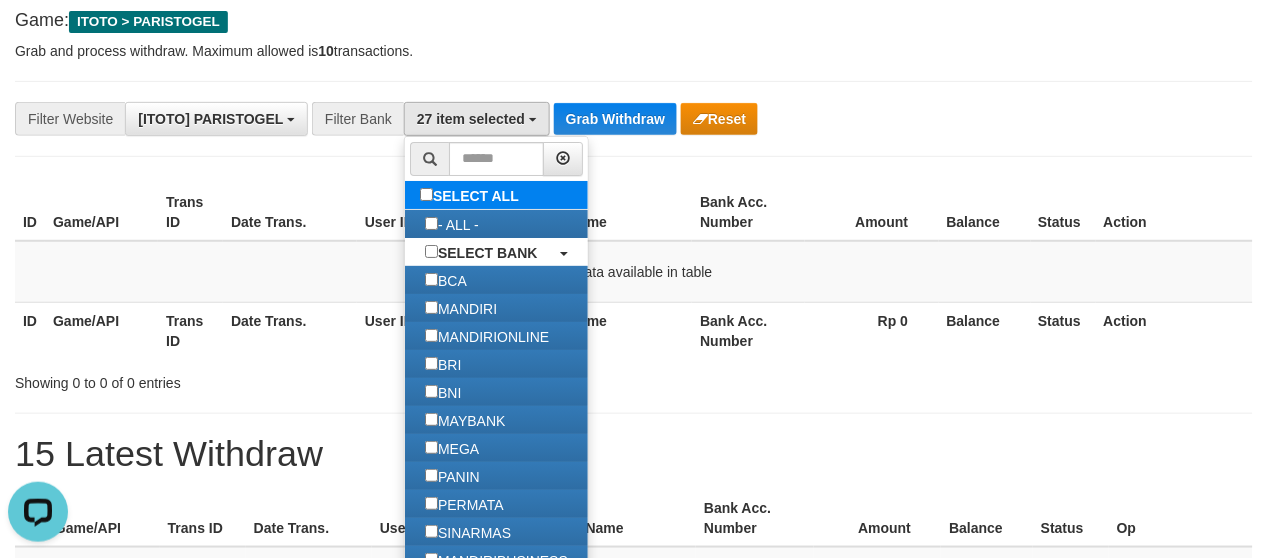 click on "SELECT ALL" at bounding box center (472, 195) 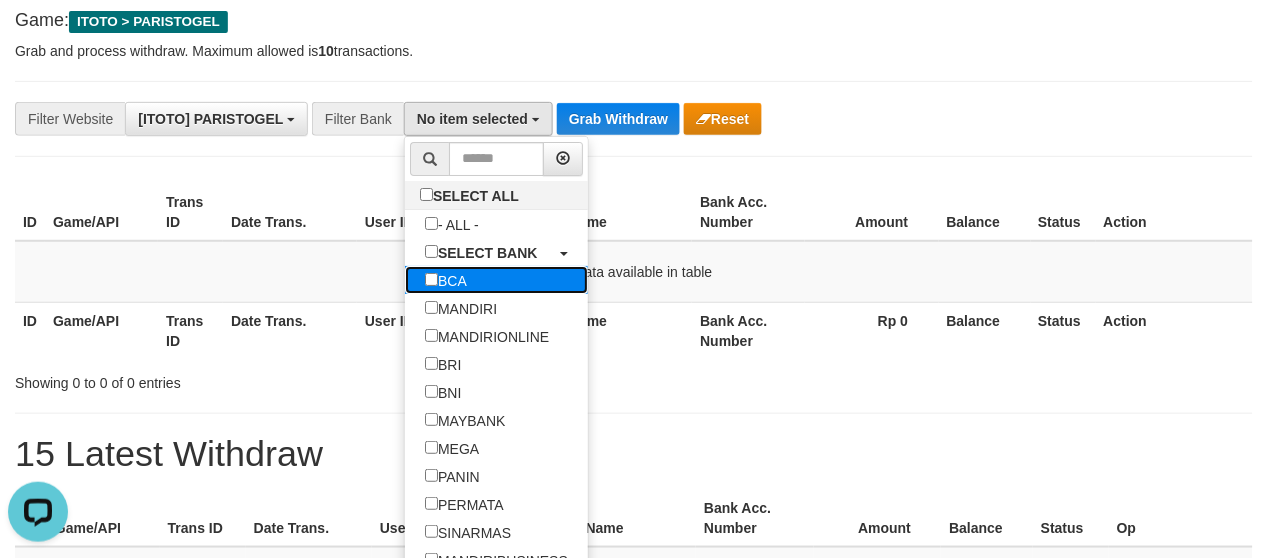 click on "BCA" at bounding box center [446, 280] 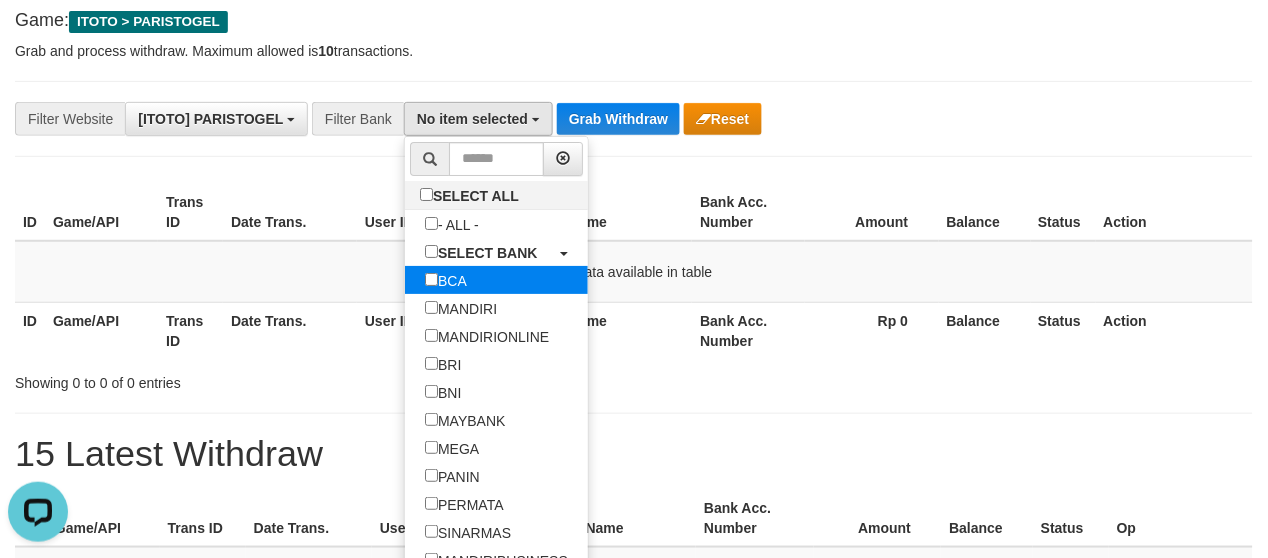 select on "***" 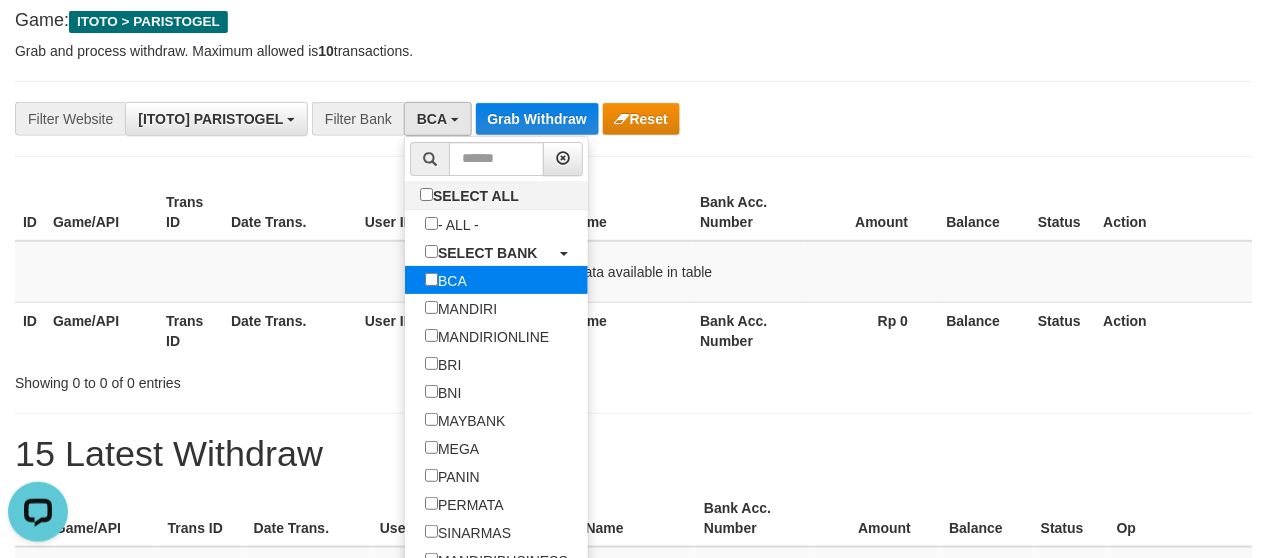 click on "BCA" at bounding box center [446, 280] 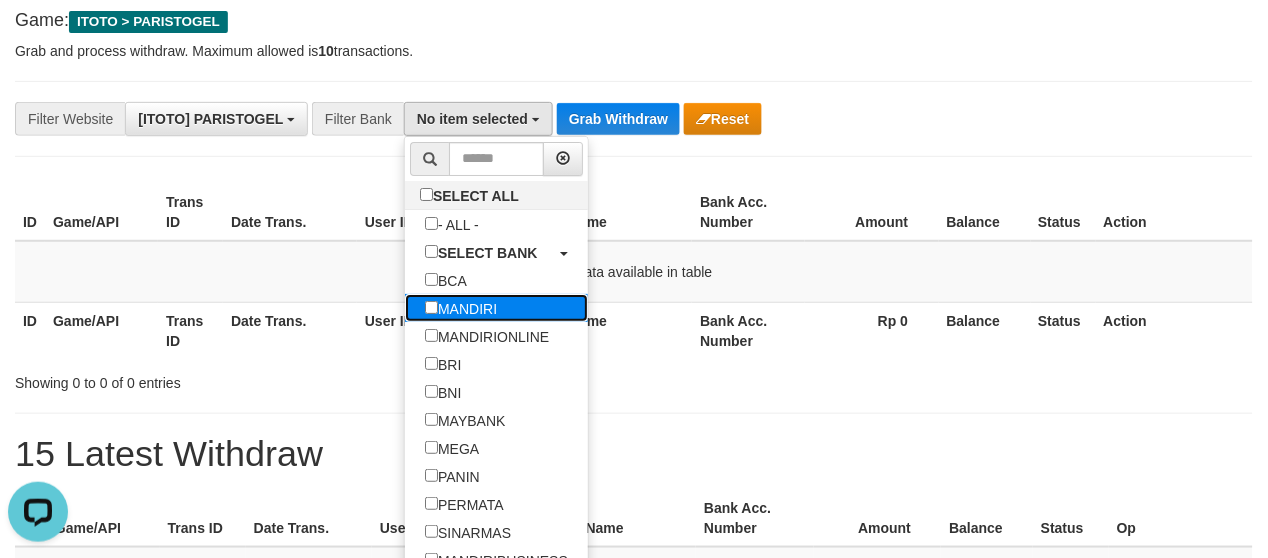 click on "MANDIRI" at bounding box center (461, 308) 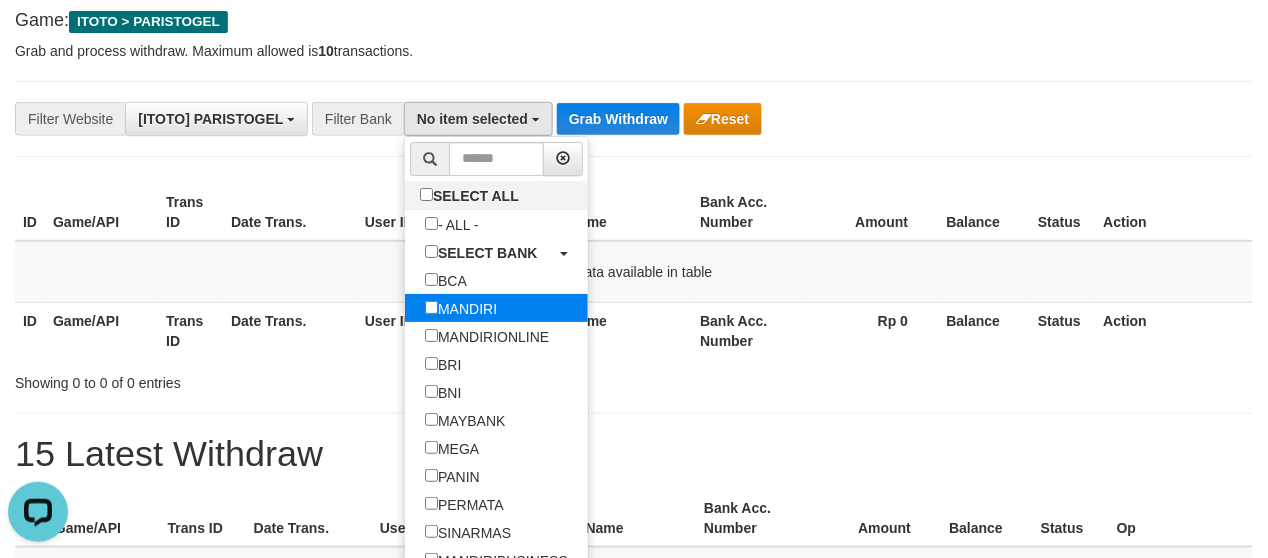 select on "*******" 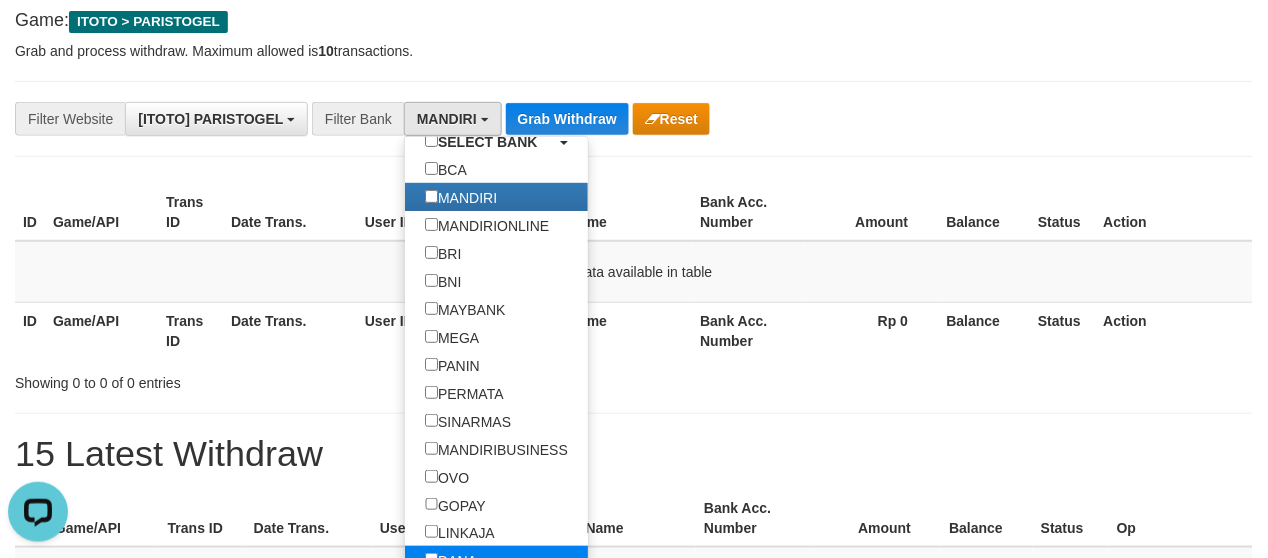 scroll, scrollTop: 333, scrollLeft: 0, axis: vertical 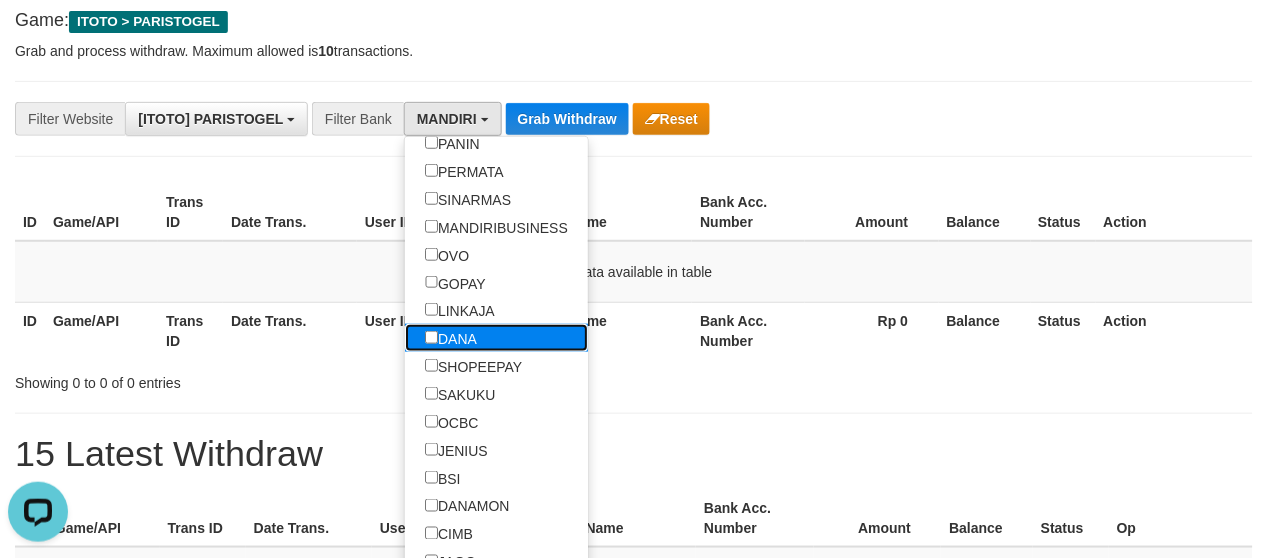 click on "DANA" at bounding box center [451, 338] 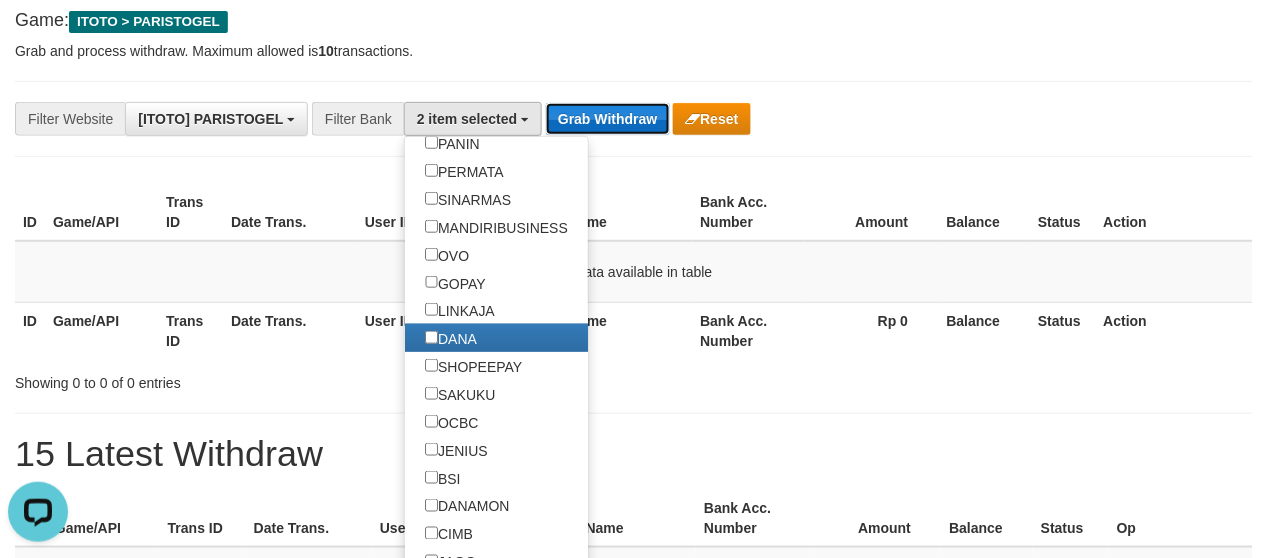 click on "Grab Withdraw" at bounding box center [607, 119] 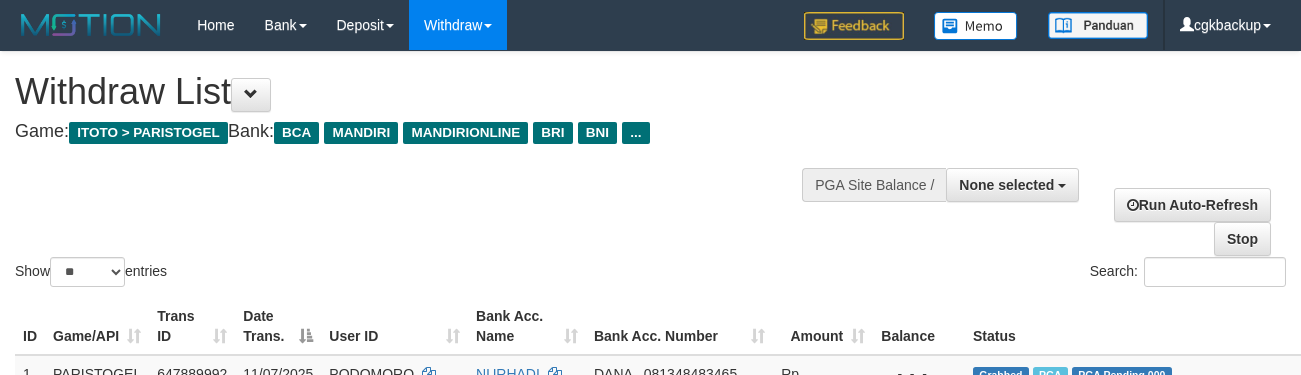 select 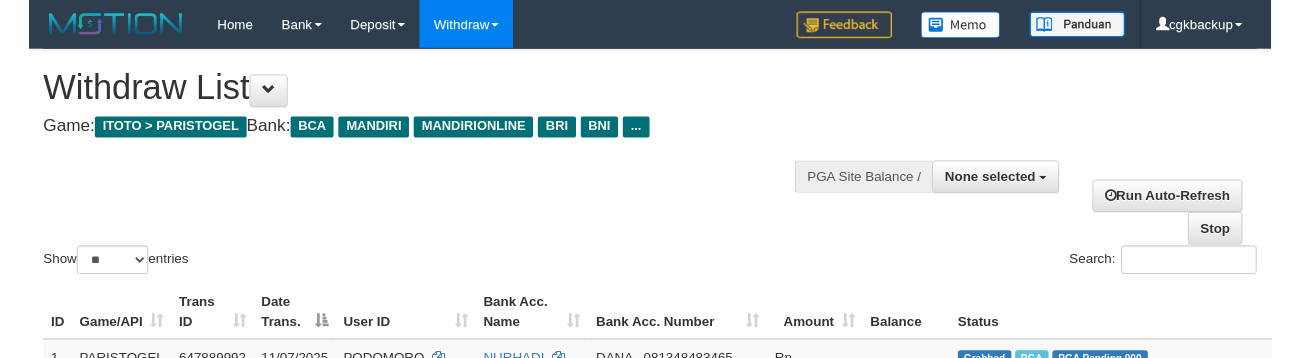 scroll, scrollTop: 691, scrollLeft: 77, axis: both 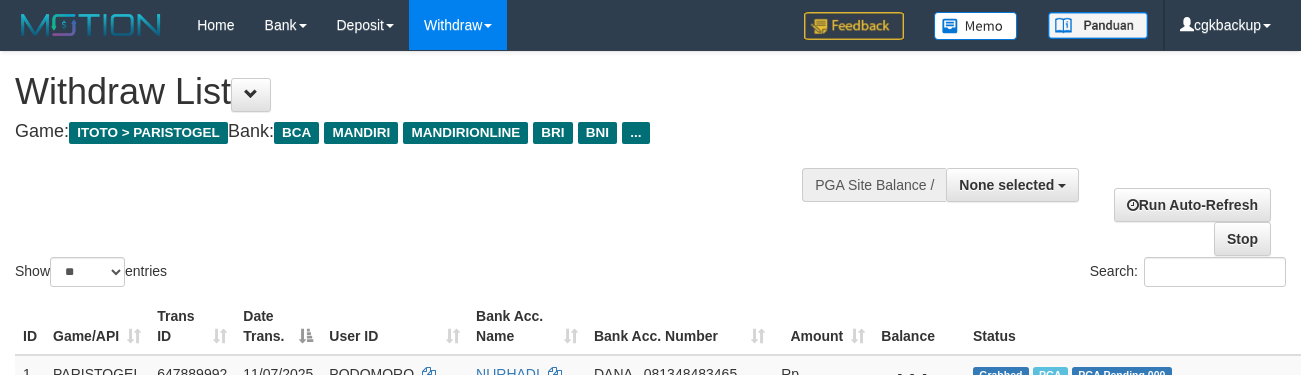 select 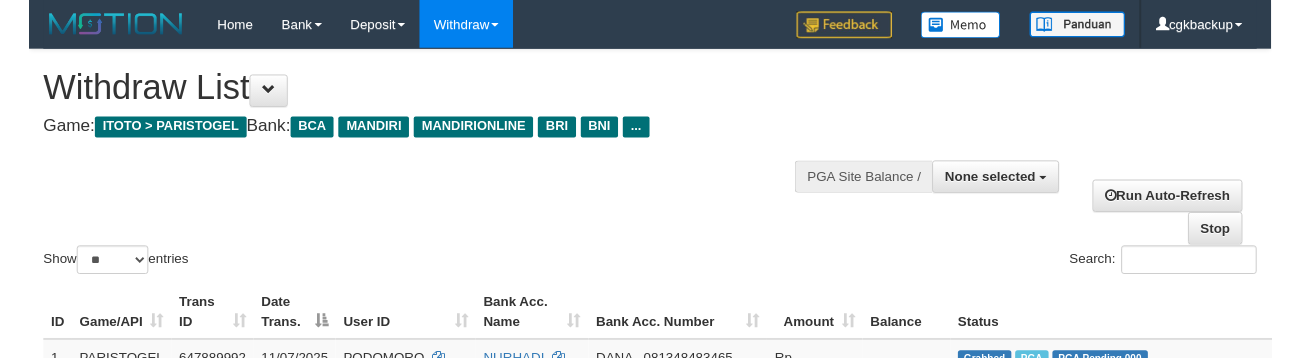scroll, scrollTop: 691, scrollLeft: 77, axis: both 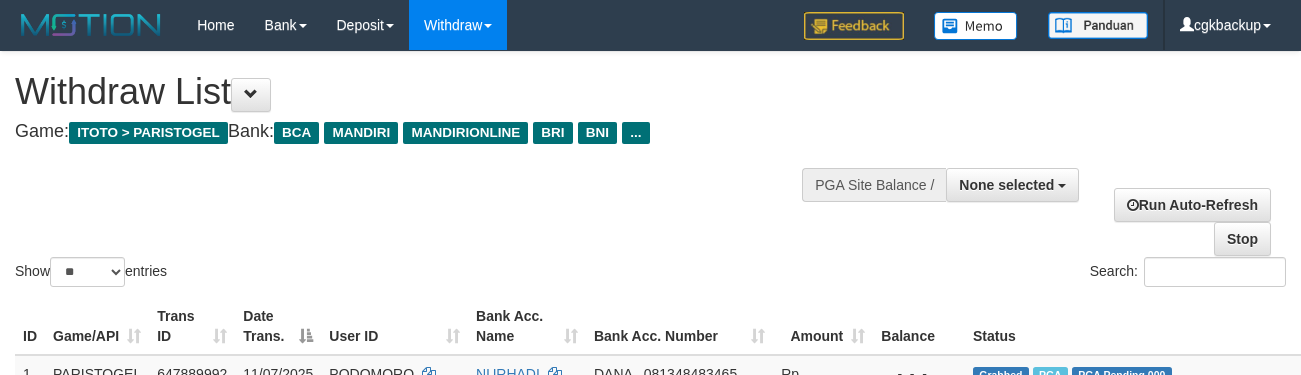 select 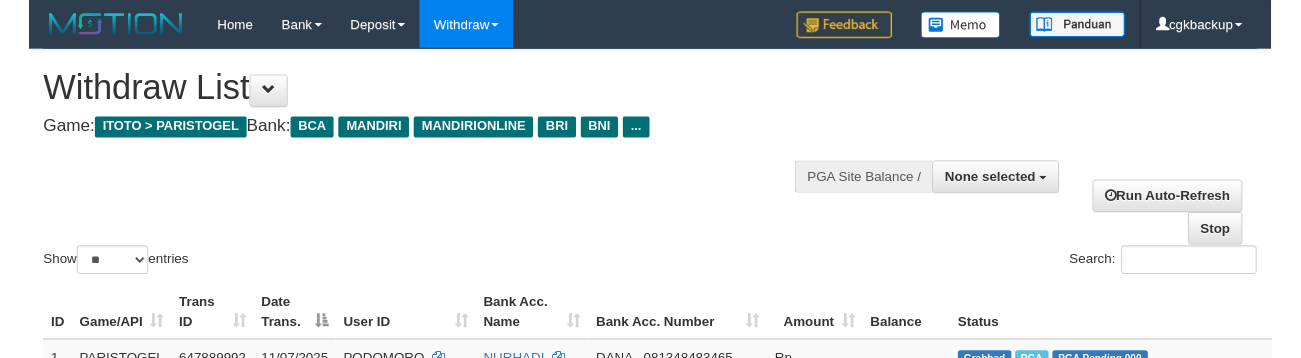 scroll, scrollTop: 691, scrollLeft: 77, axis: both 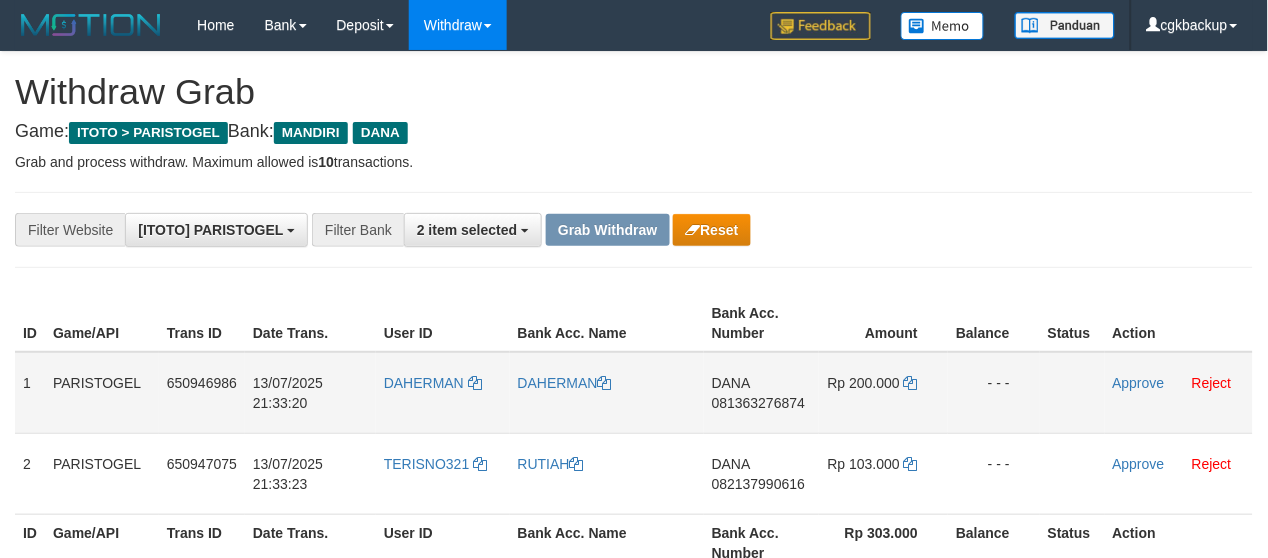 click on "DAHERMAN" at bounding box center (443, 393) 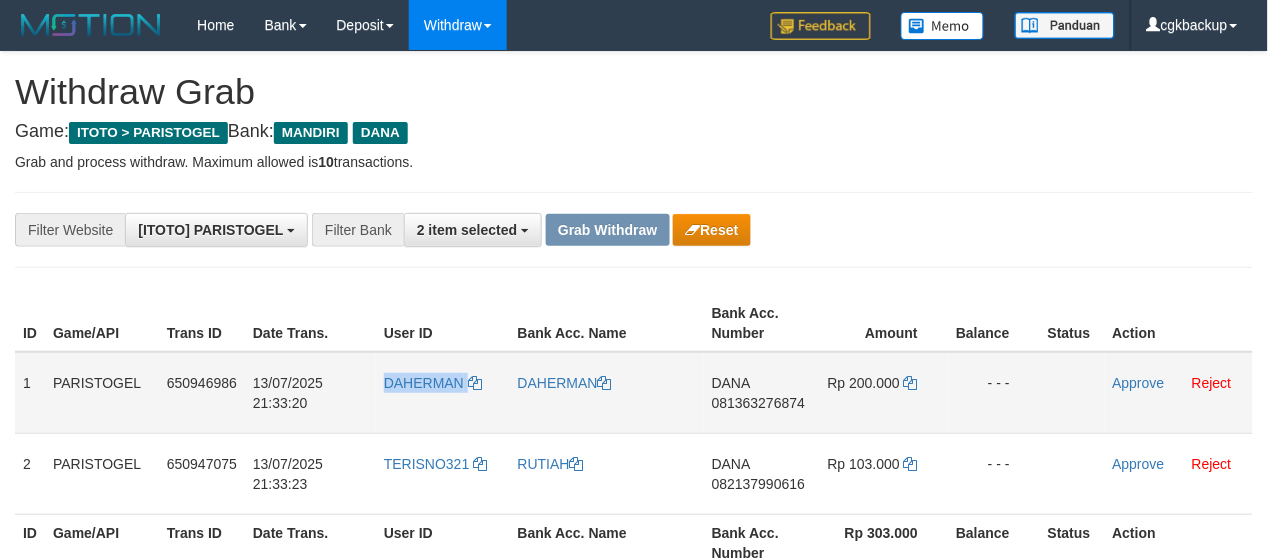 click on "DAHERMAN" at bounding box center (443, 393) 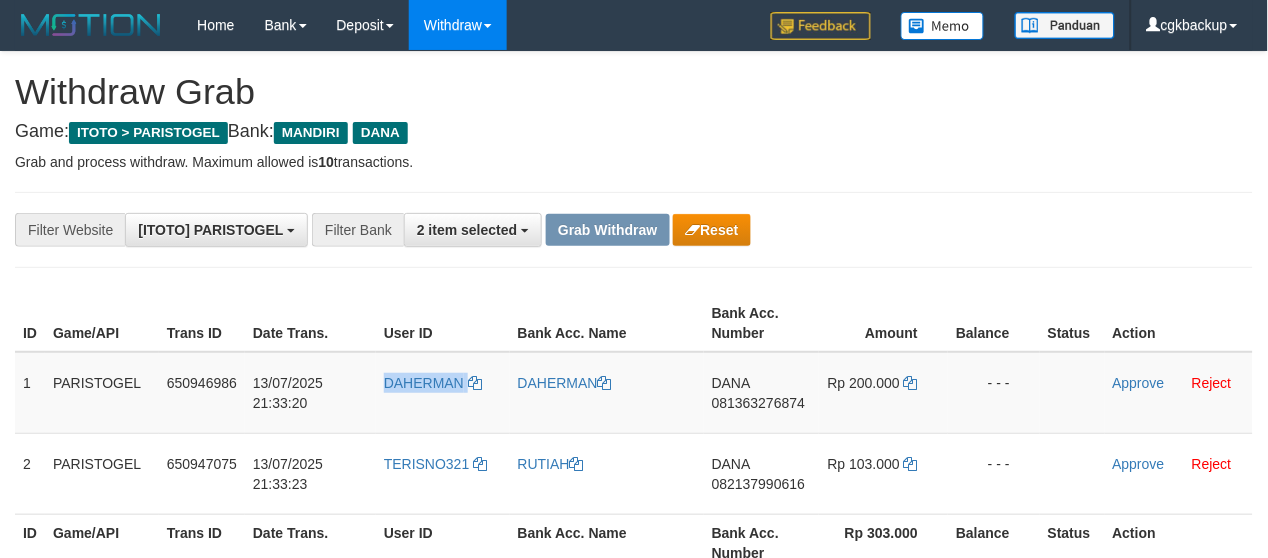copy on "DAHERMAN" 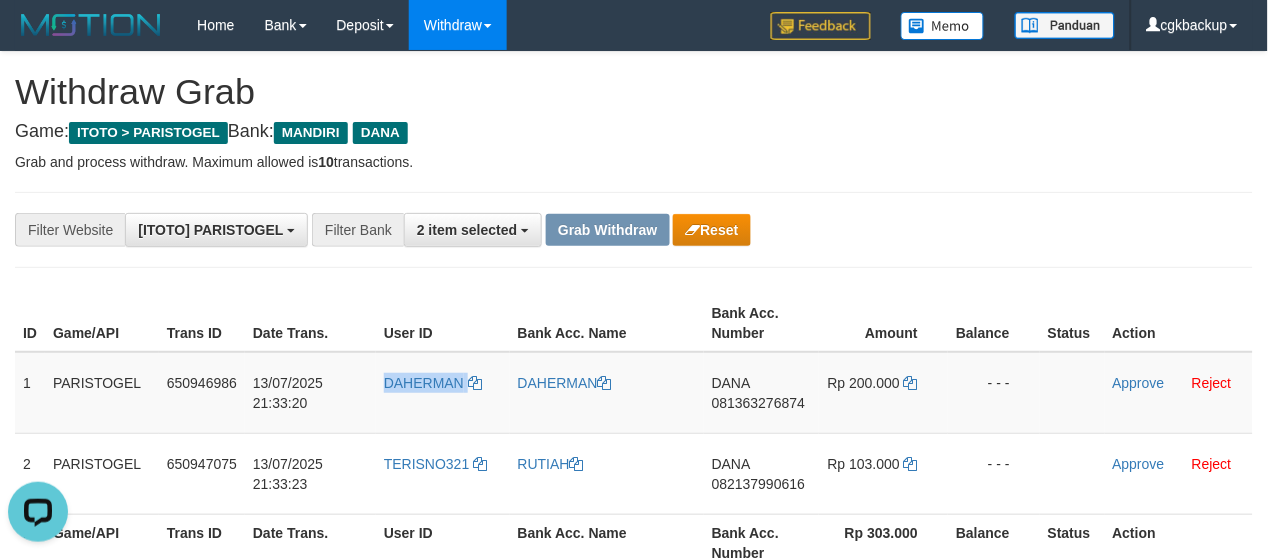 scroll, scrollTop: 0, scrollLeft: 0, axis: both 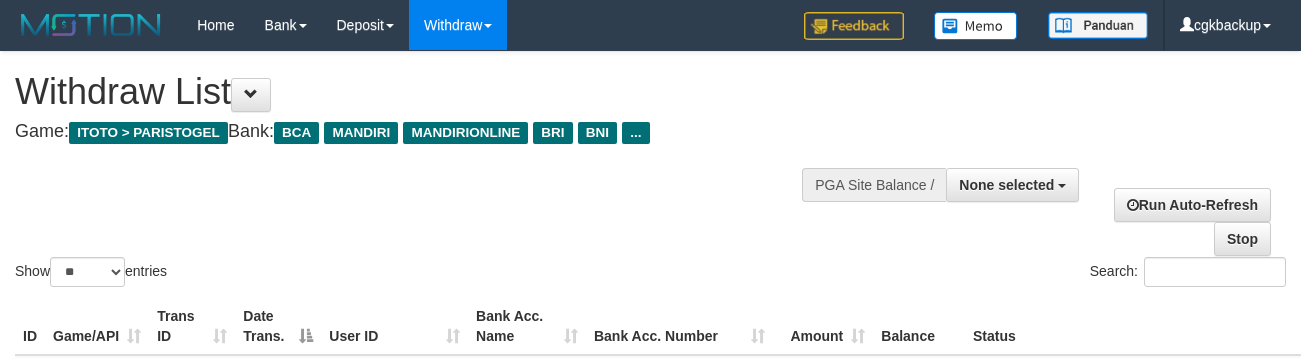 select 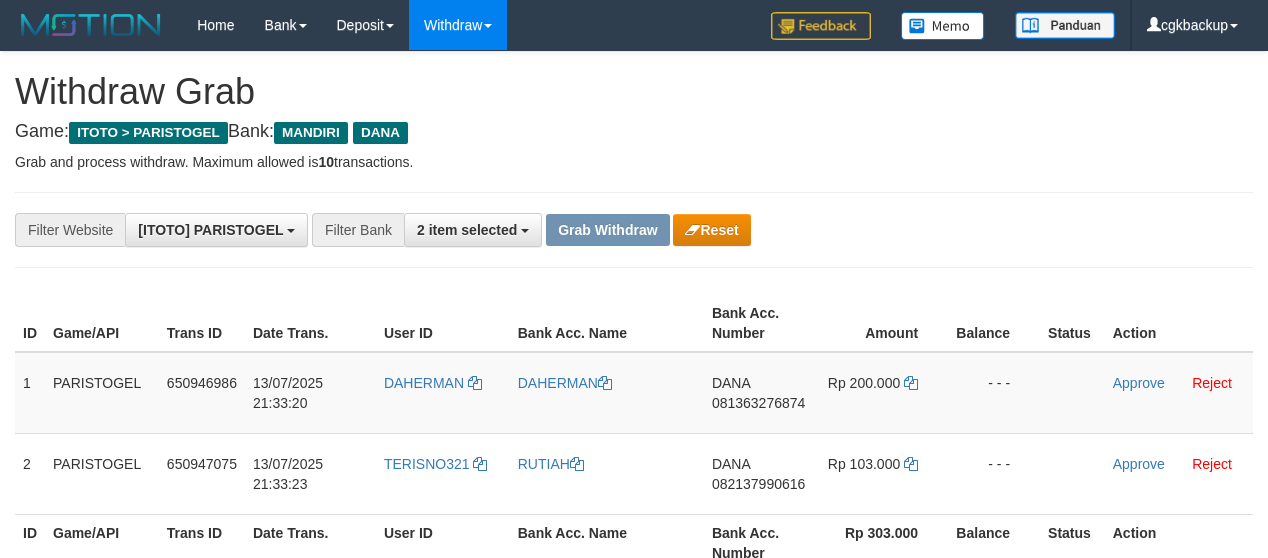 scroll, scrollTop: 0, scrollLeft: 0, axis: both 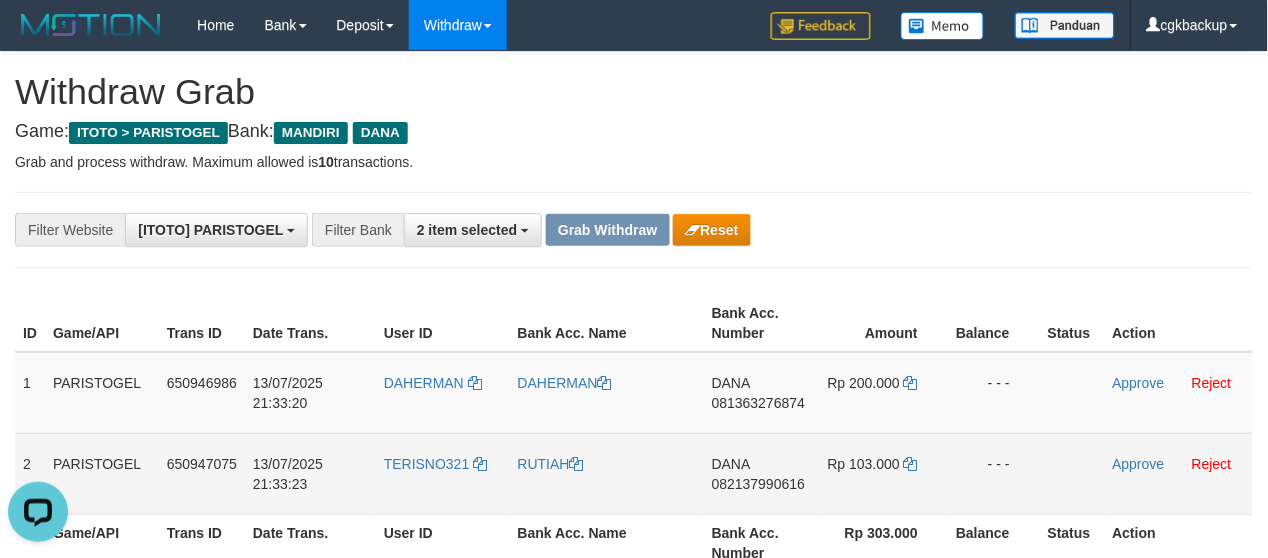 click on "TERISNO321" at bounding box center (443, 473) 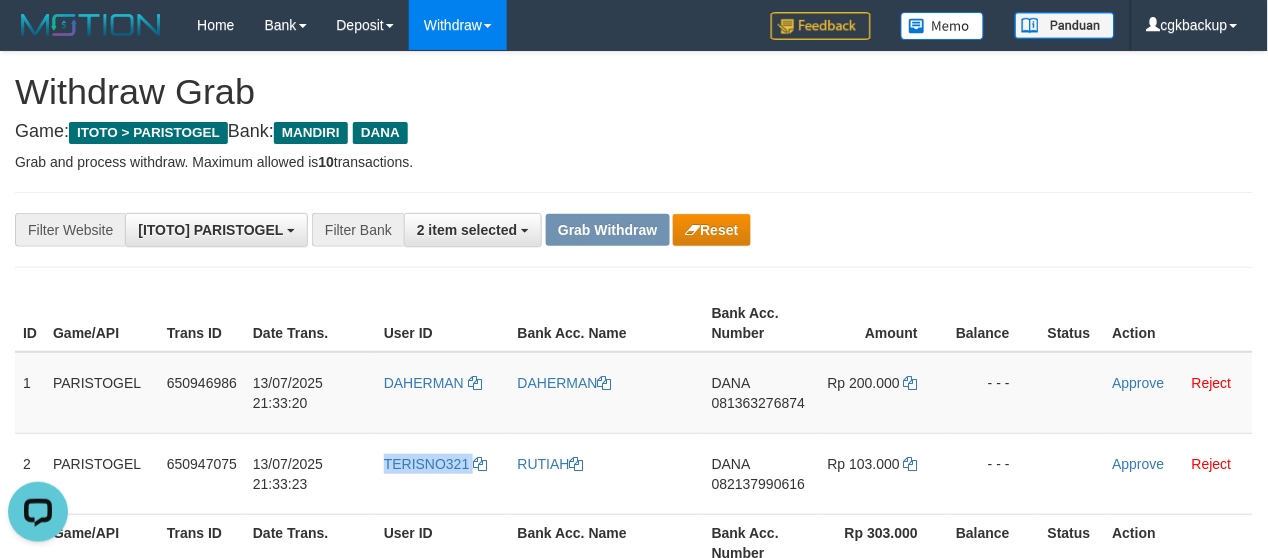 drag, startPoint x: 423, startPoint y: 477, endPoint x: 184, endPoint y: 524, distance: 243.5775 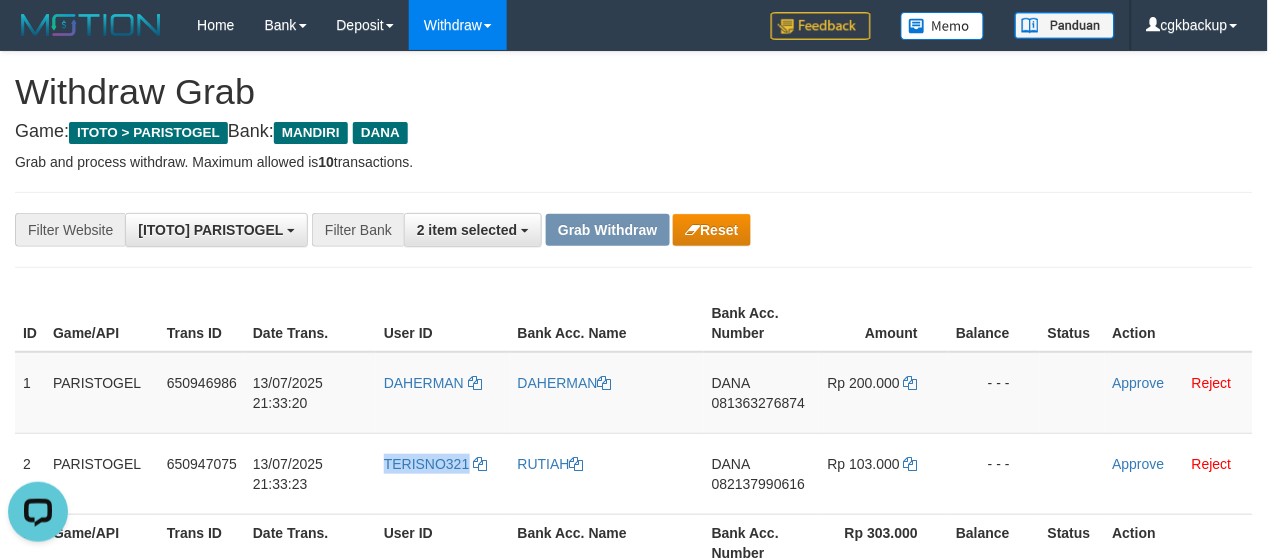 copy on "TERISNO321" 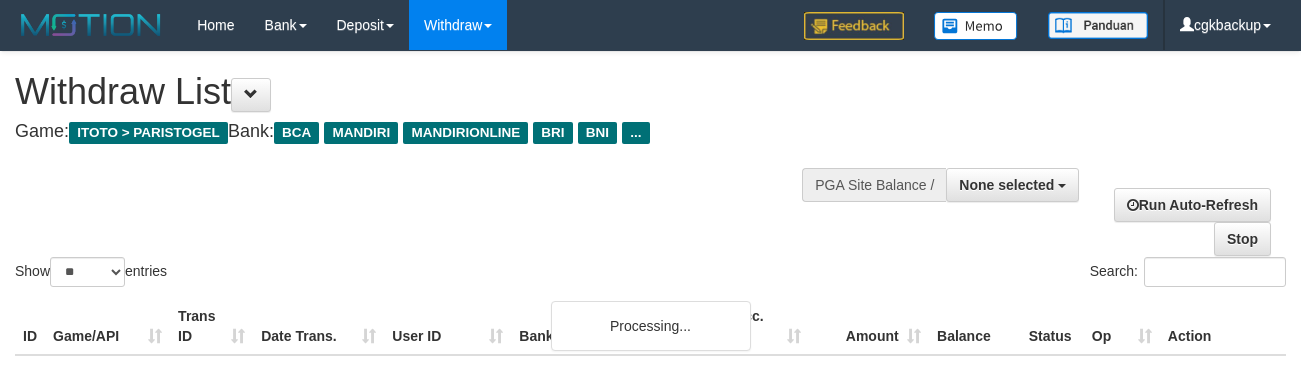 select 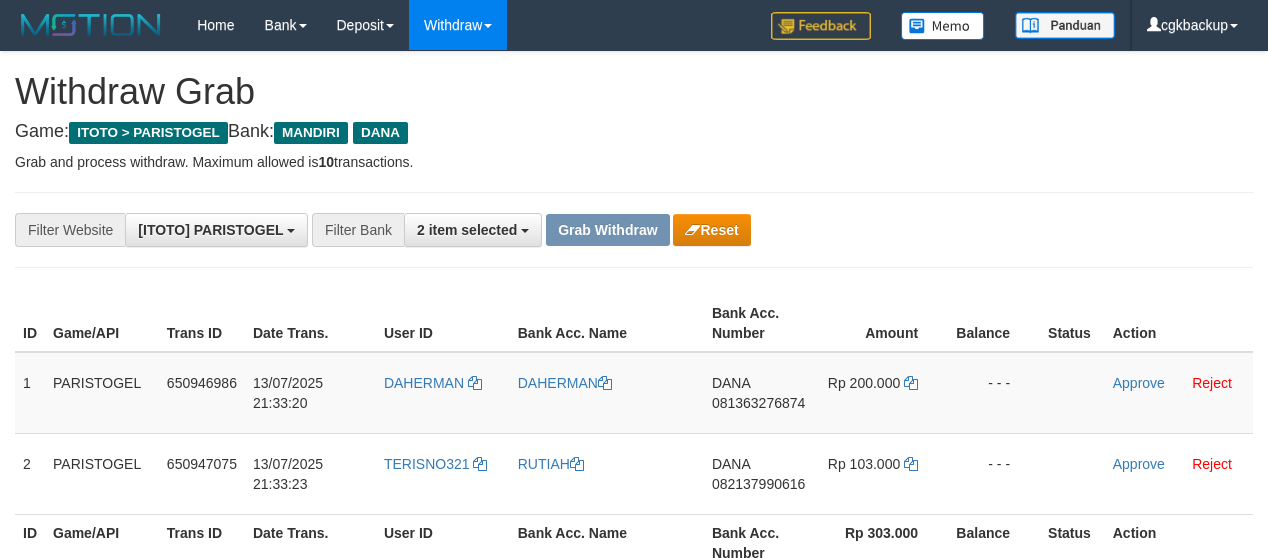 scroll, scrollTop: 0, scrollLeft: 0, axis: both 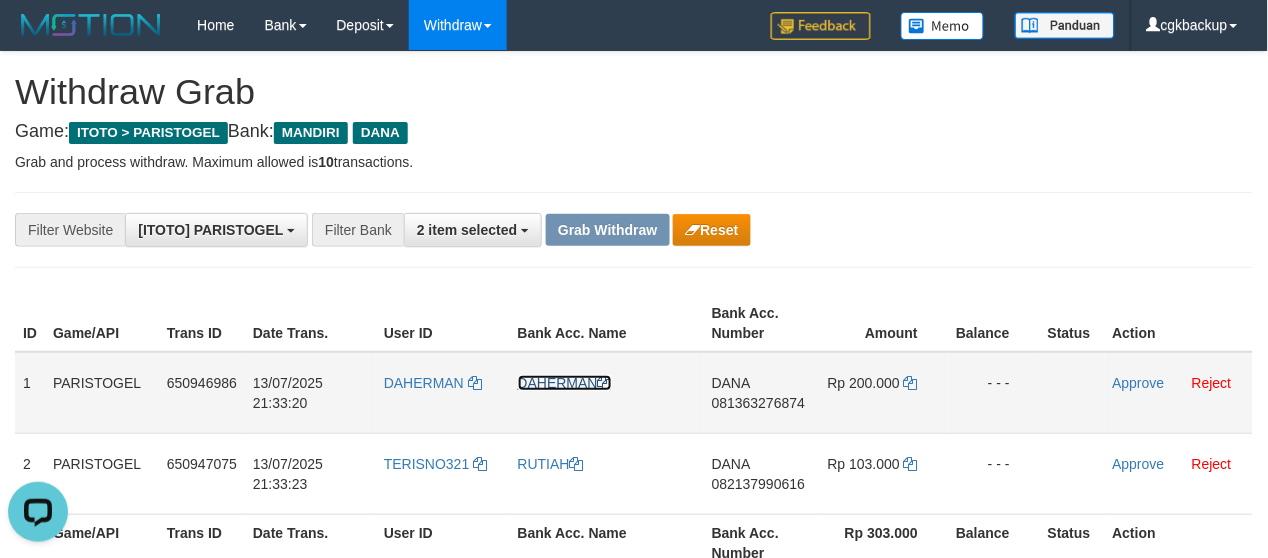 click on "DAHERMAN" at bounding box center (565, 383) 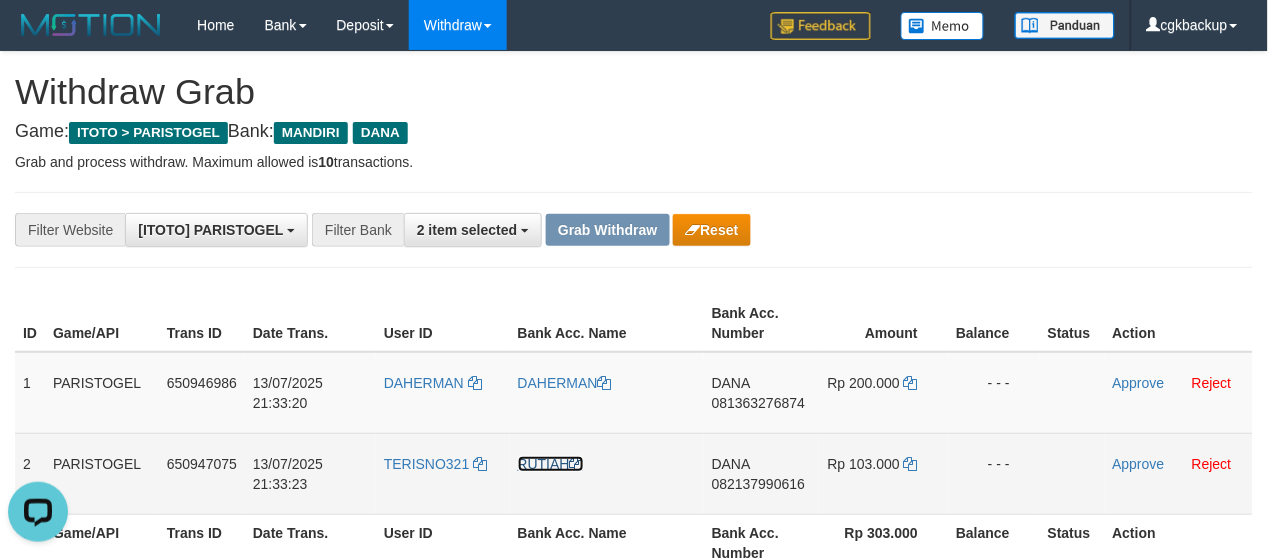 drag, startPoint x: 528, startPoint y: 464, endPoint x: 48, endPoint y: 457, distance: 480.05103 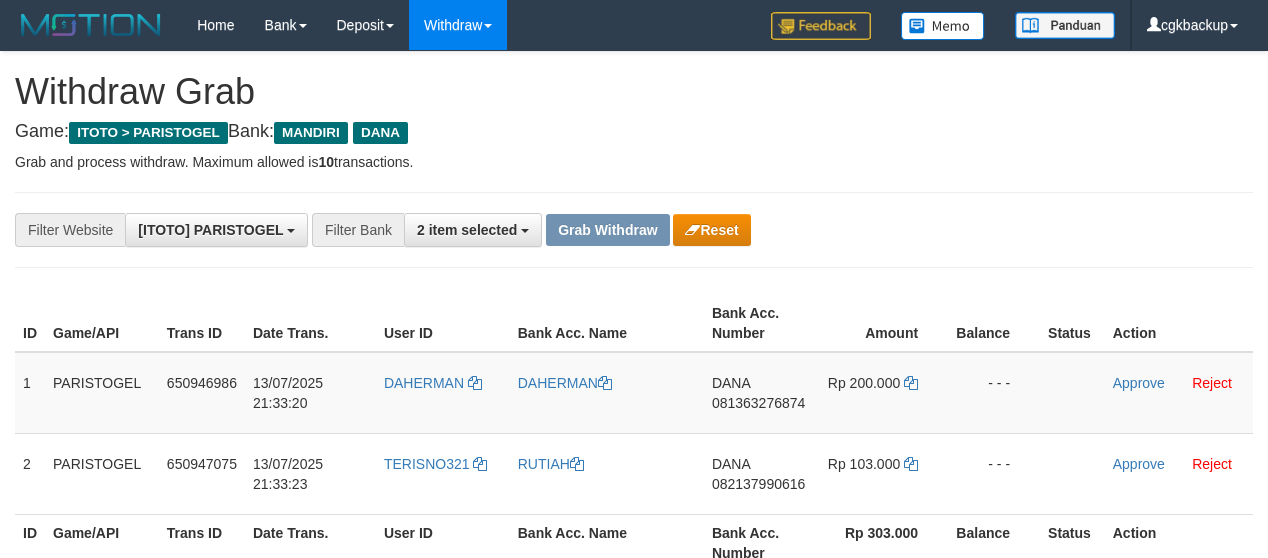 scroll, scrollTop: 0, scrollLeft: 0, axis: both 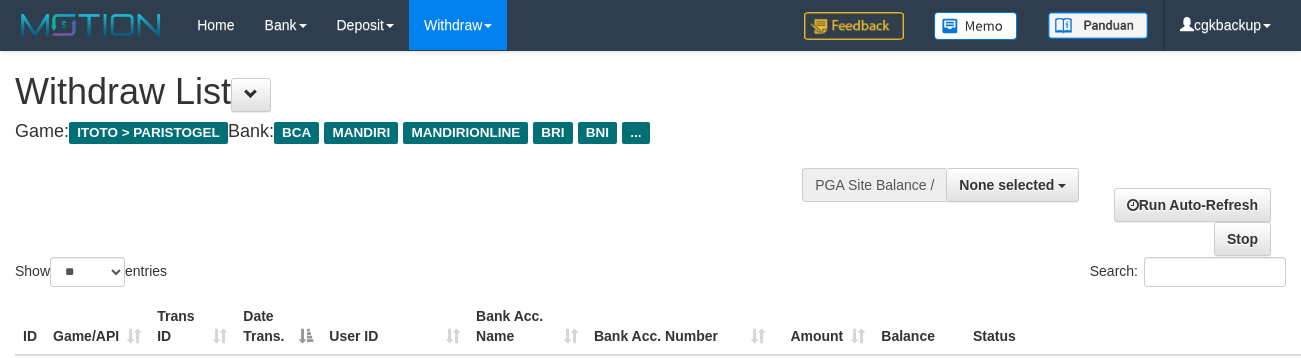 select 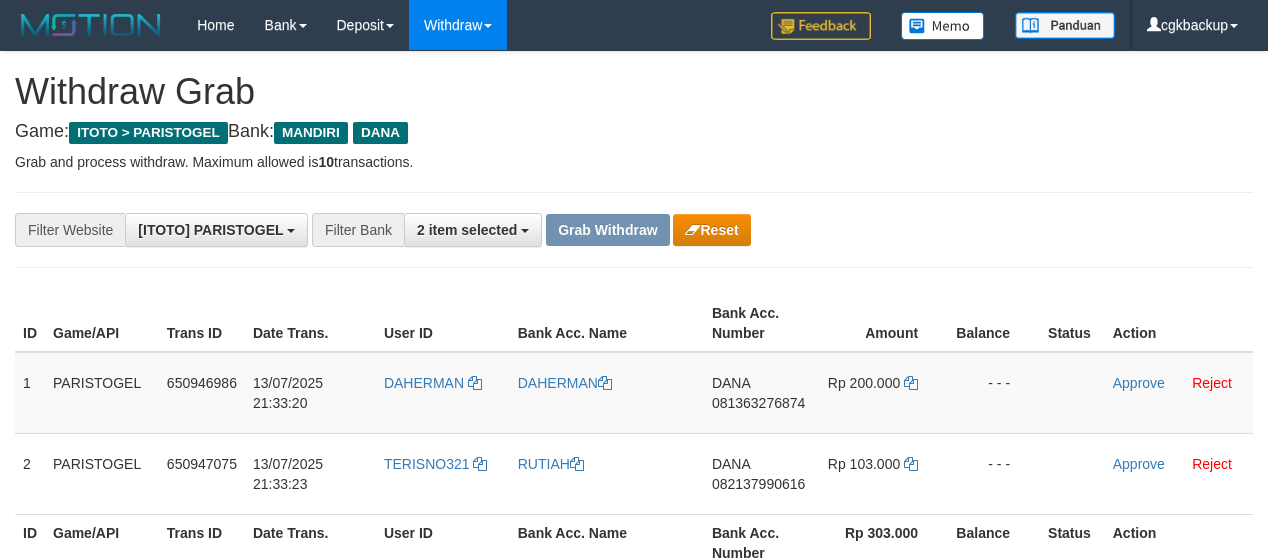 scroll, scrollTop: 0, scrollLeft: 0, axis: both 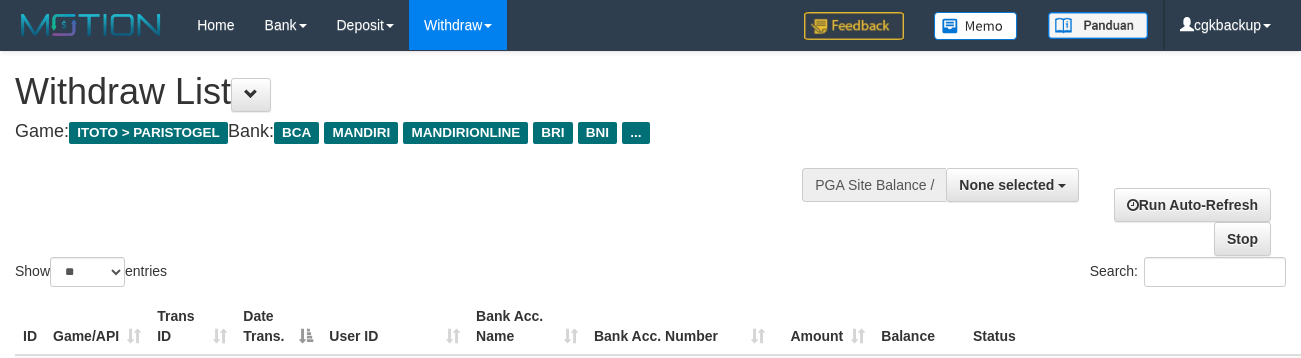 select 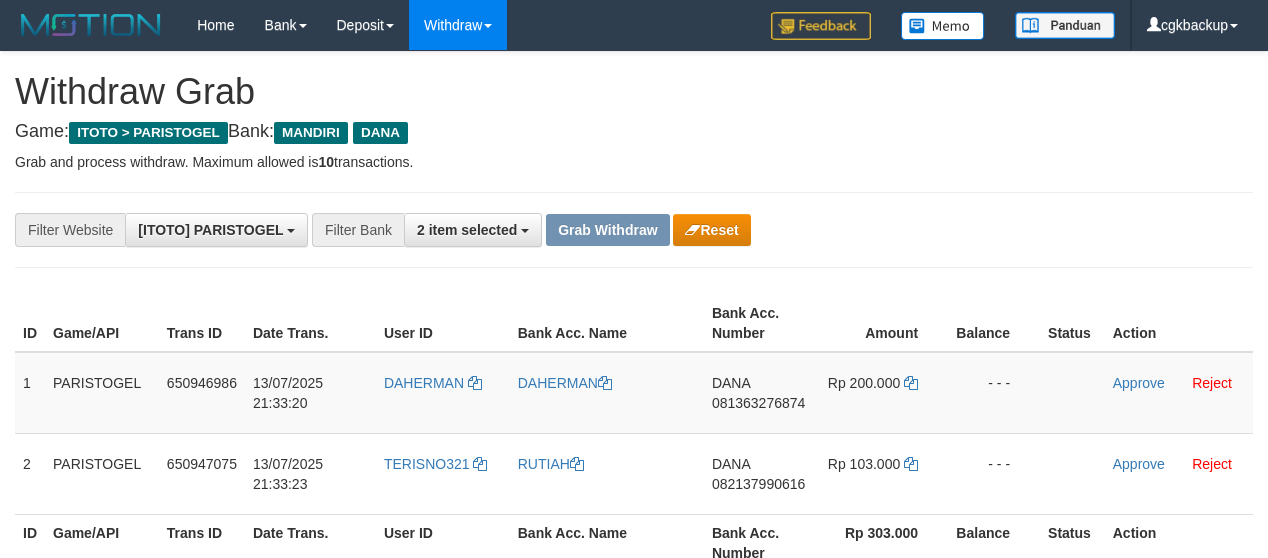scroll, scrollTop: 0, scrollLeft: 0, axis: both 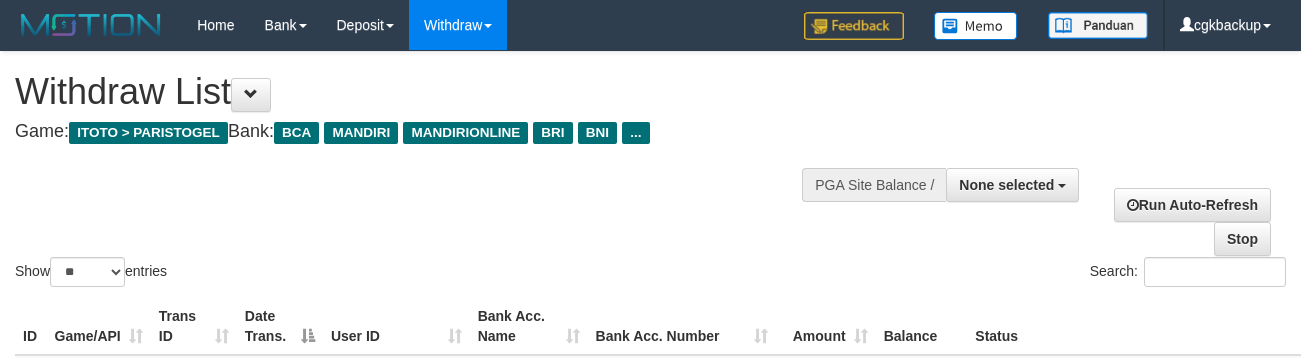 select 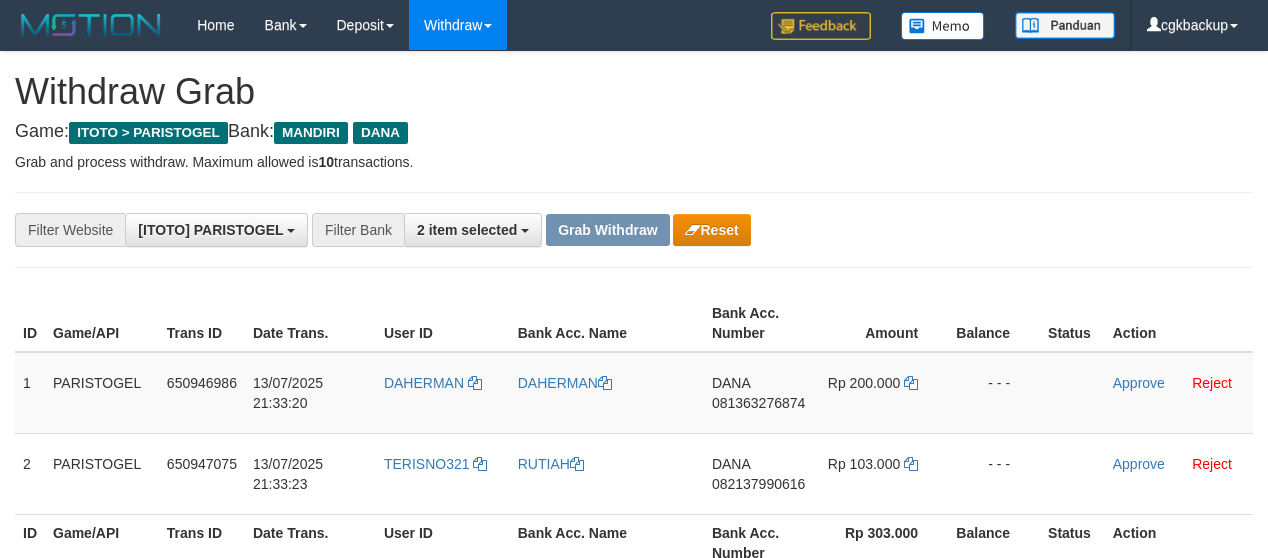 scroll, scrollTop: 0, scrollLeft: 0, axis: both 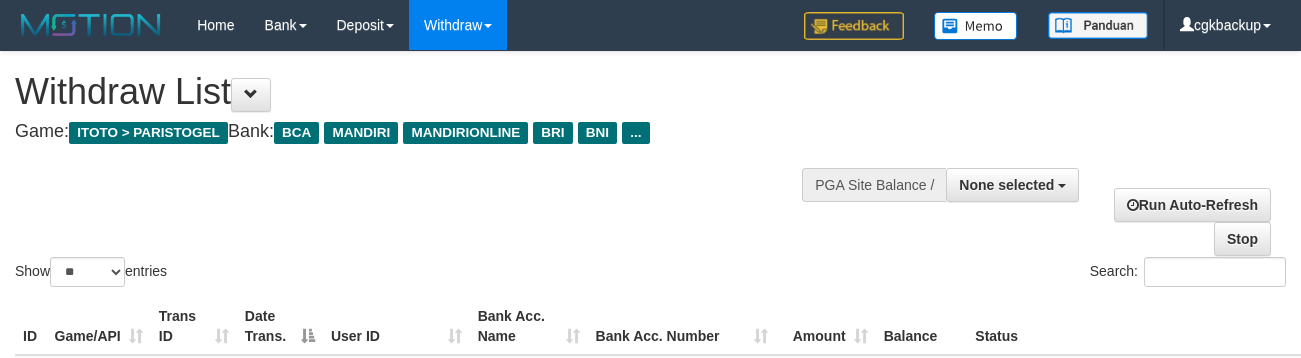 select 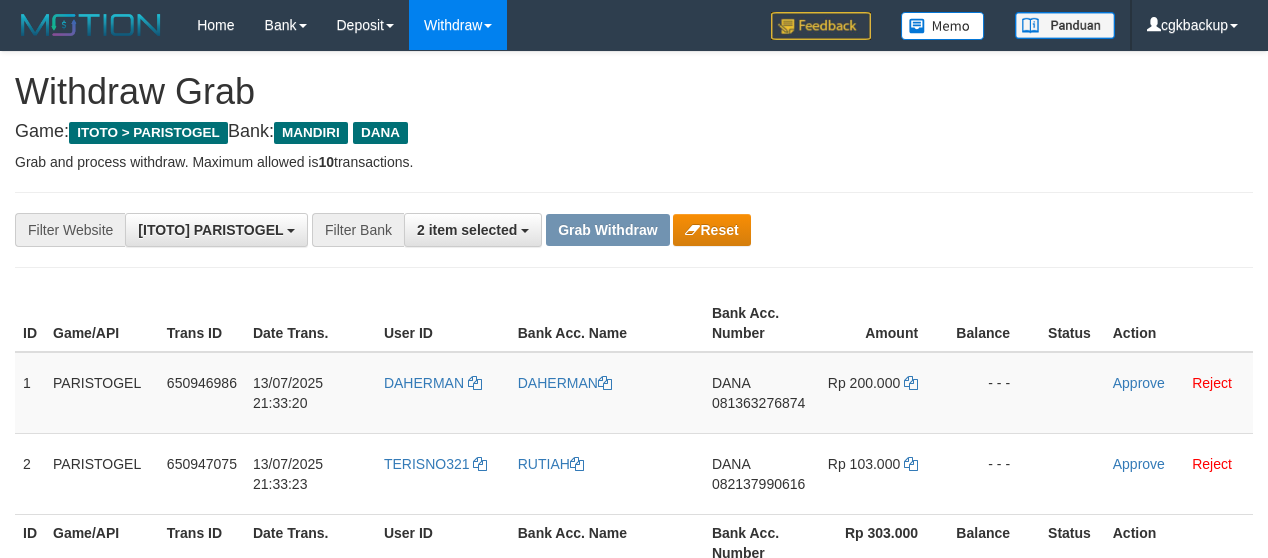 scroll, scrollTop: 0, scrollLeft: 0, axis: both 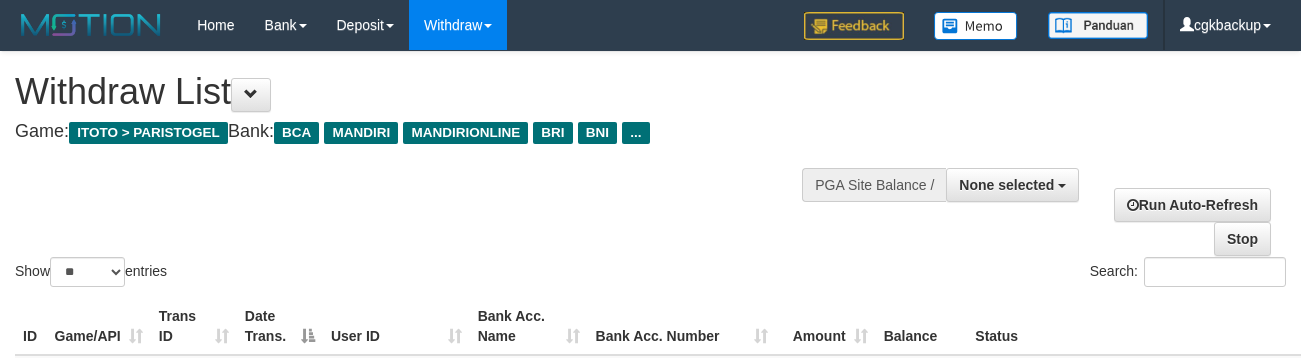 select 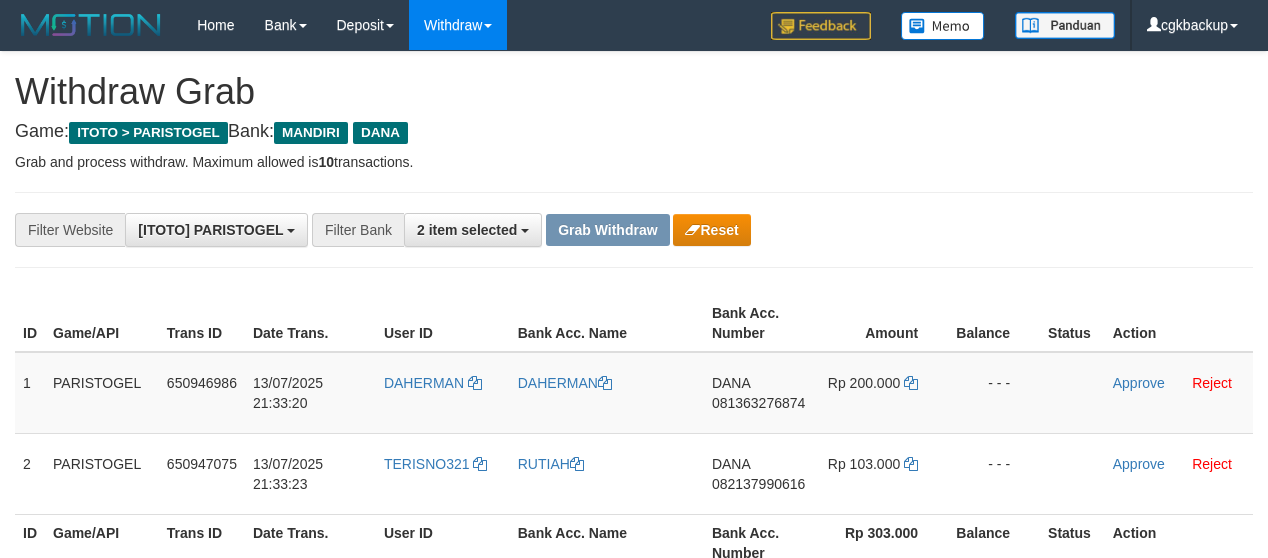 scroll, scrollTop: 0, scrollLeft: 0, axis: both 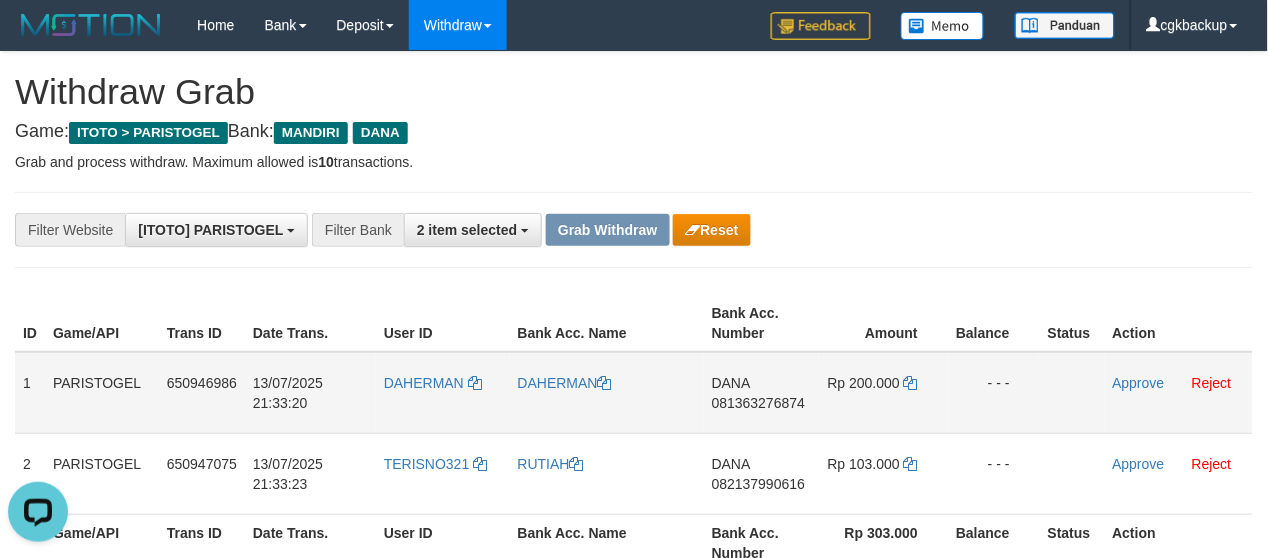 click on "DANA
081363276874" at bounding box center [761, 393] 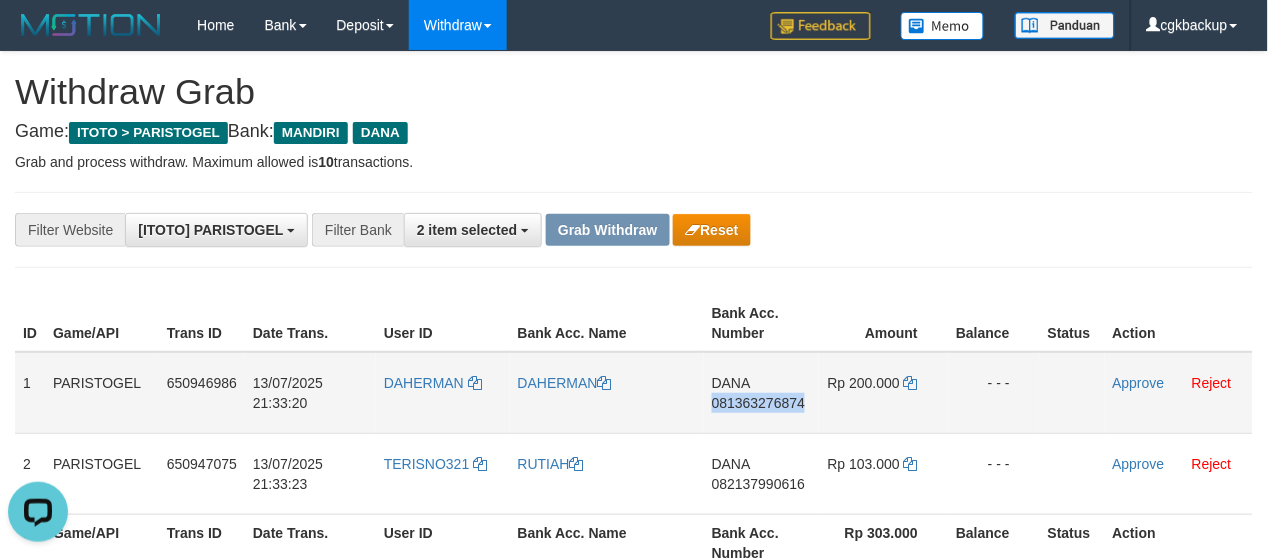copy on "081363276874" 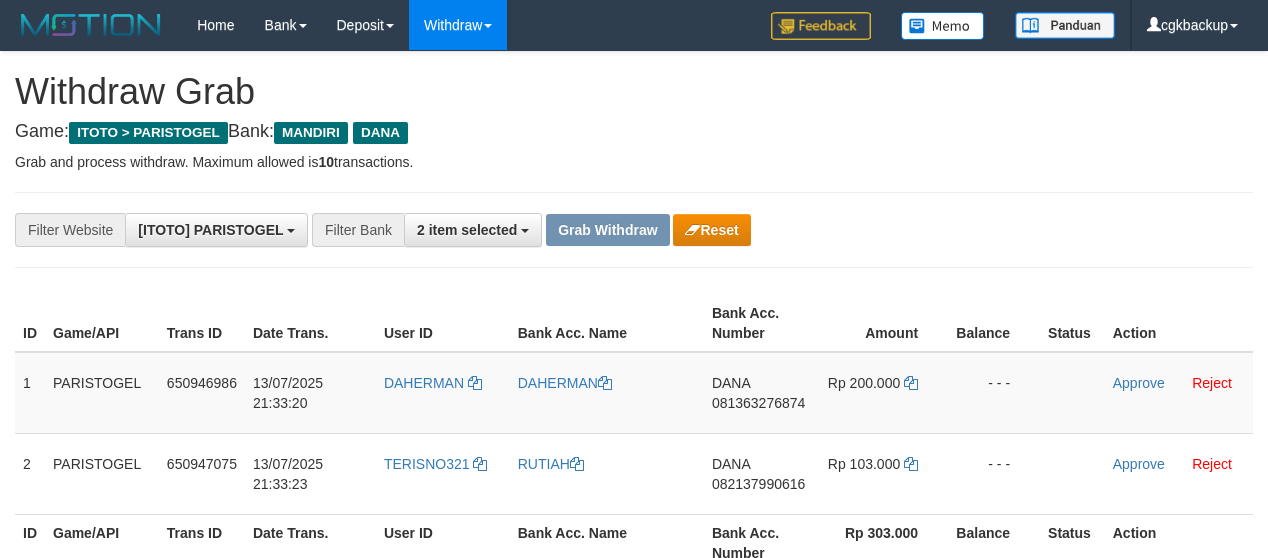 scroll, scrollTop: 0, scrollLeft: 0, axis: both 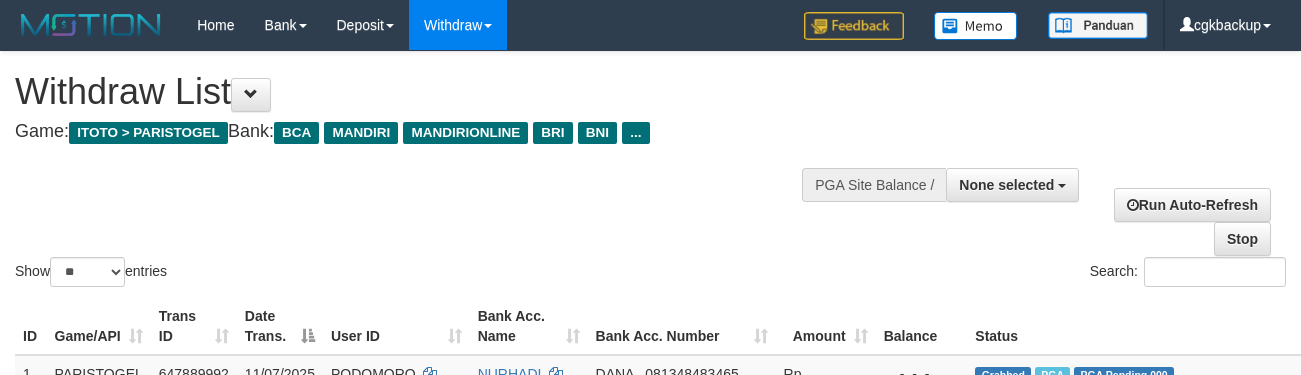 select 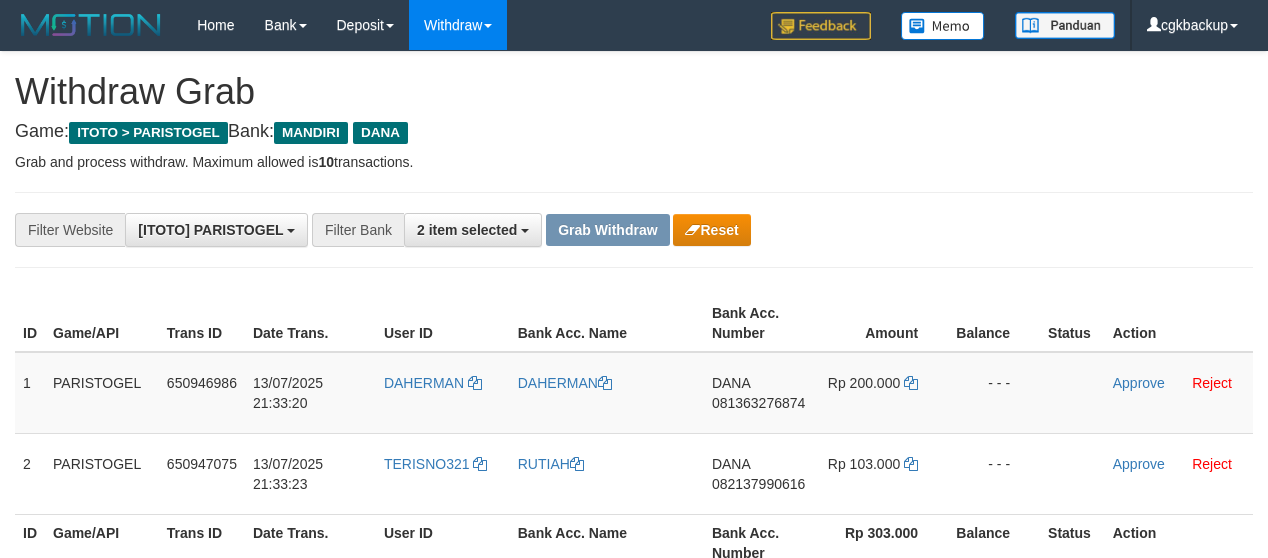 scroll, scrollTop: 0, scrollLeft: 0, axis: both 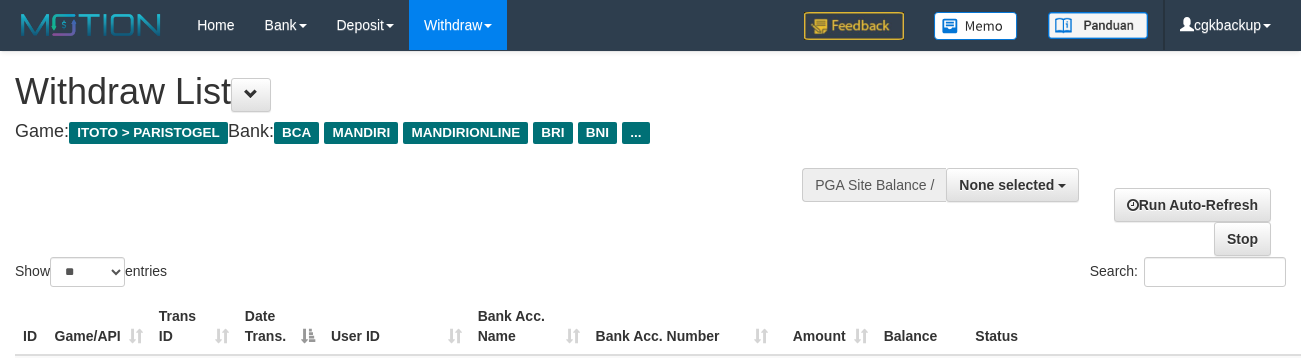 select 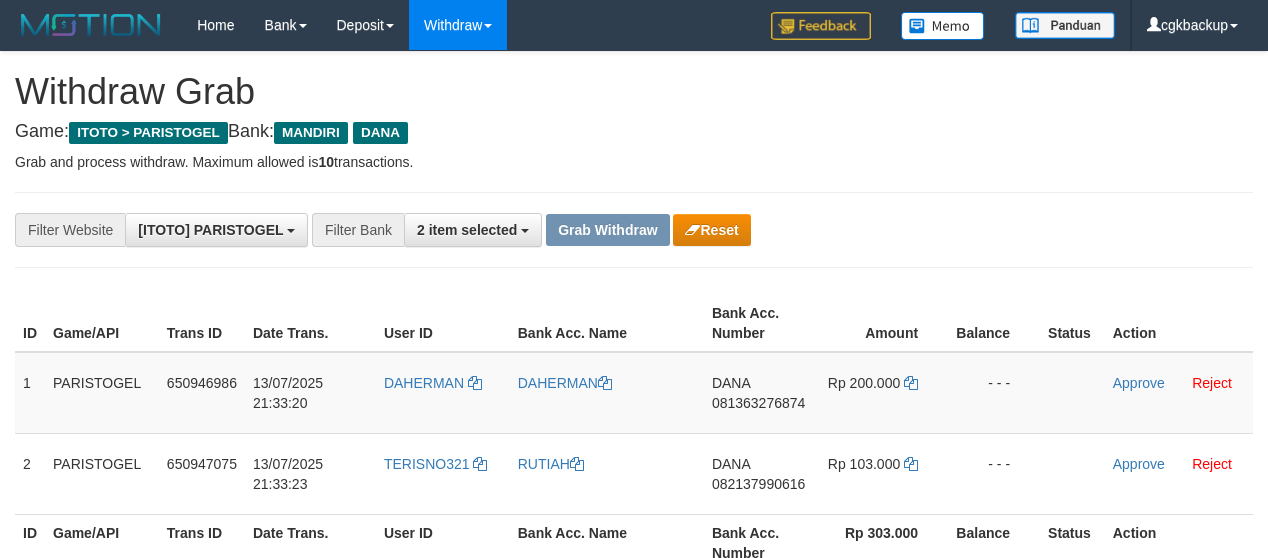 scroll, scrollTop: 0, scrollLeft: 0, axis: both 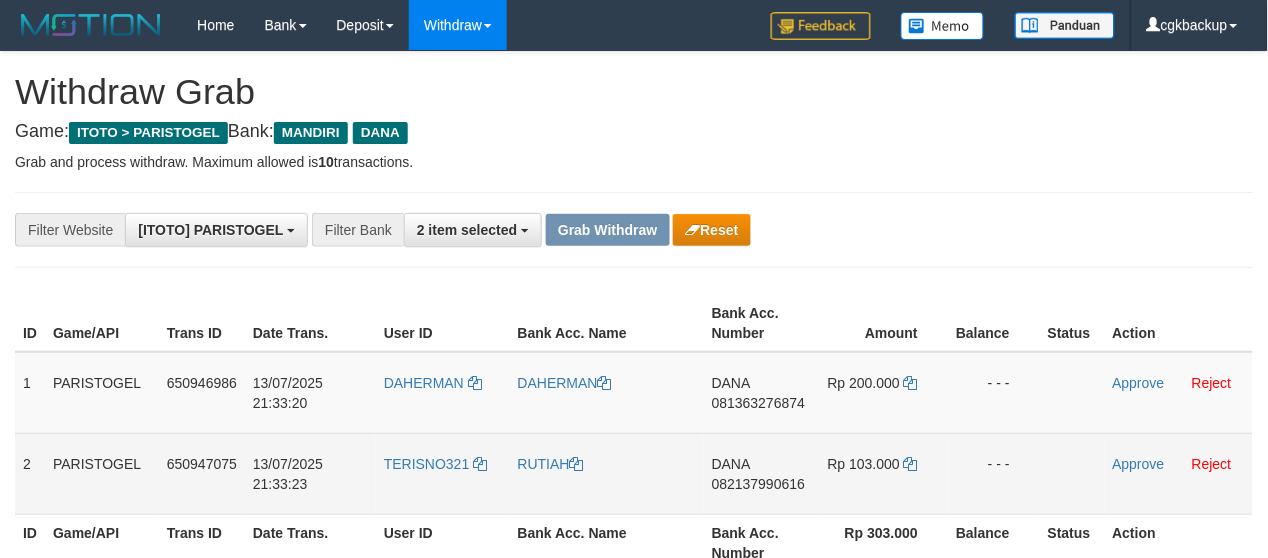 drag, startPoint x: 0, startPoint y: 0, endPoint x: 765, endPoint y: 494, distance: 910.6377 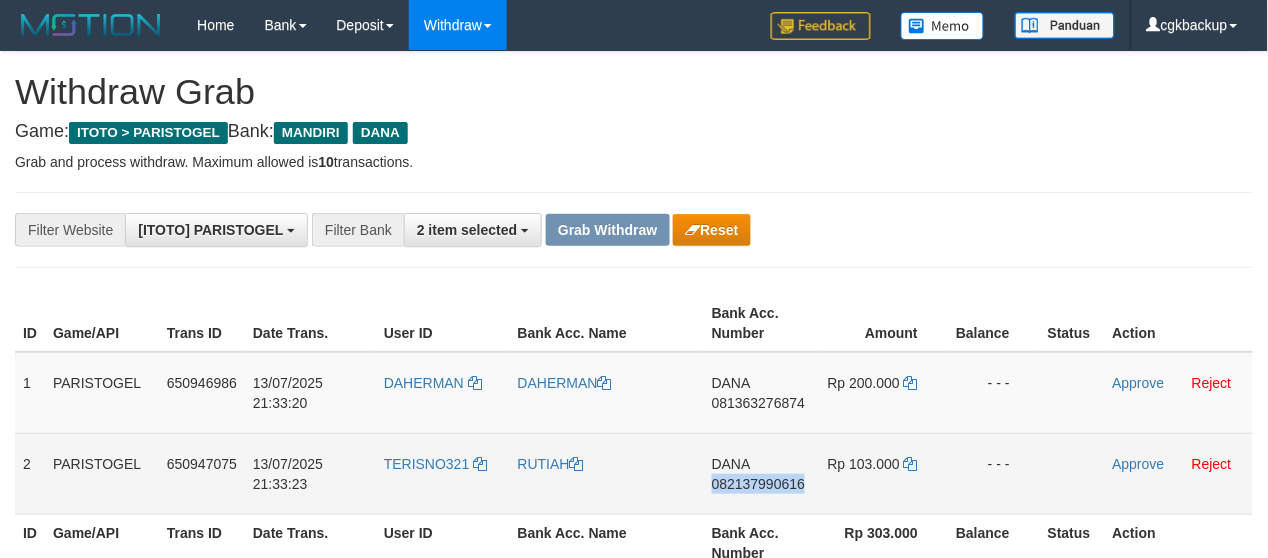 click on "DANA
082137990616" at bounding box center (761, 473) 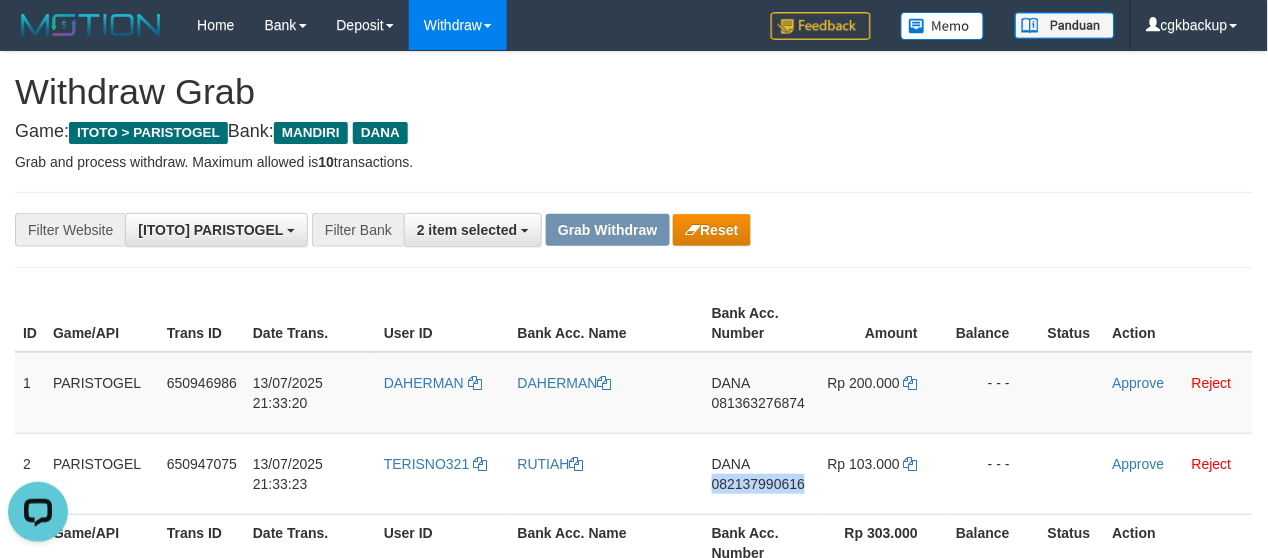 scroll, scrollTop: 0, scrollLeft: 0, axis: both 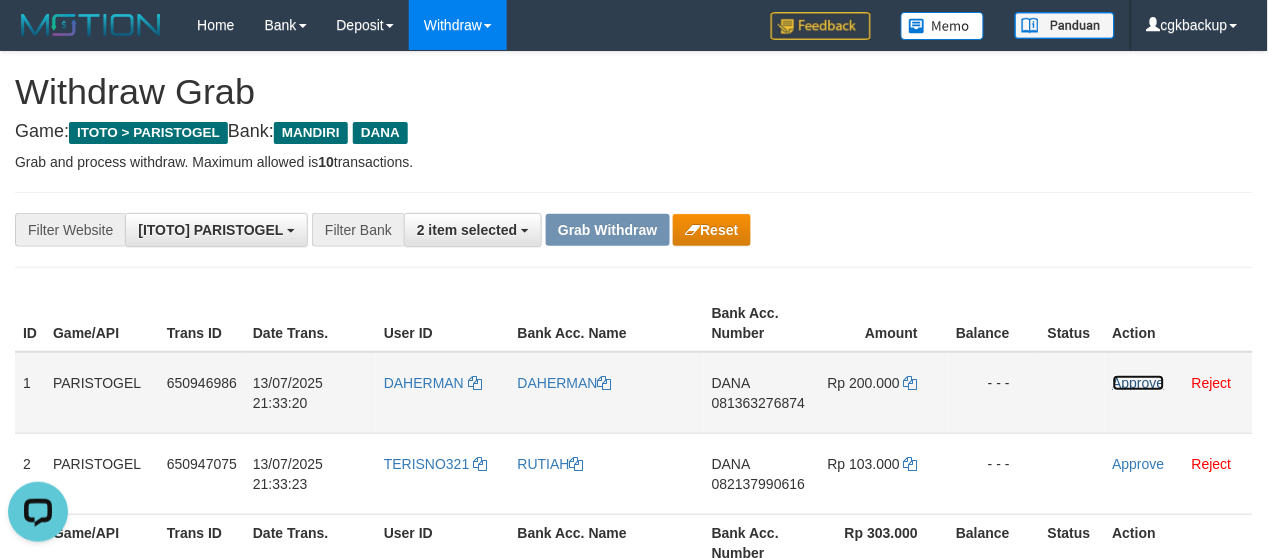 click on "Approve" at bounding box center (1139, 383) 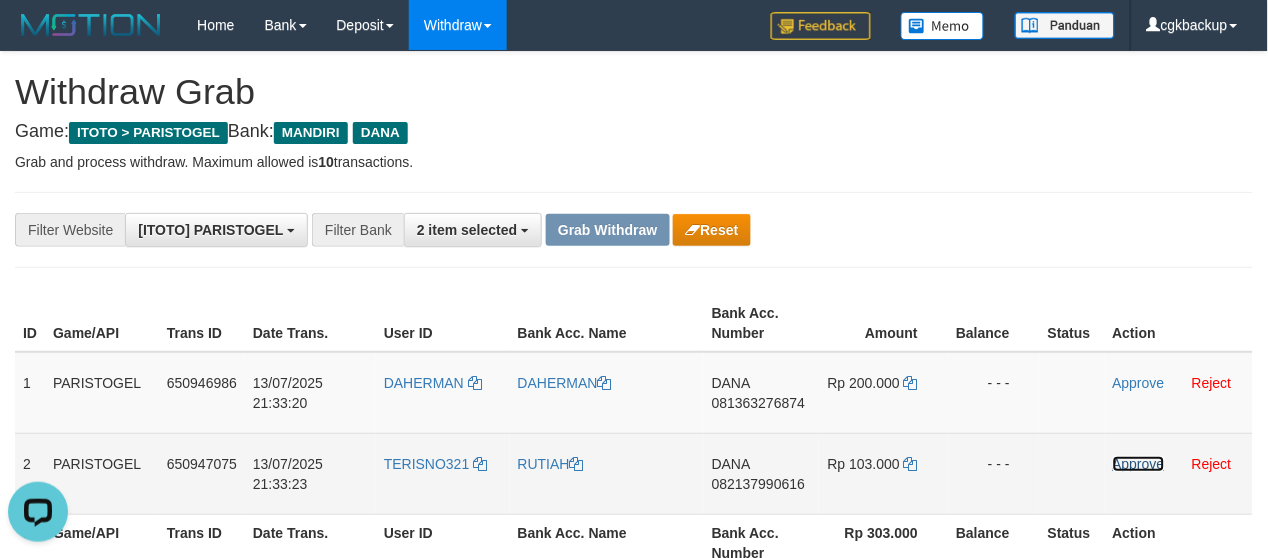 click on "Approve" at bounding box center [1139, 464] 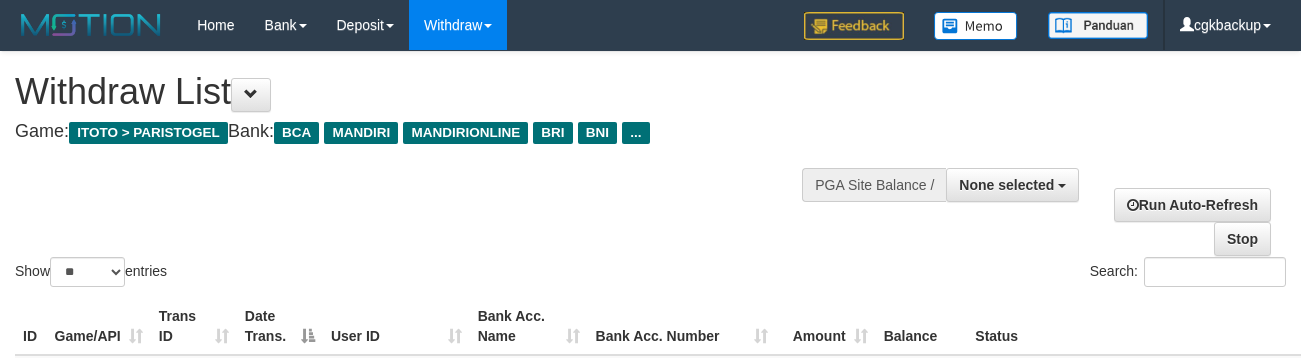 select 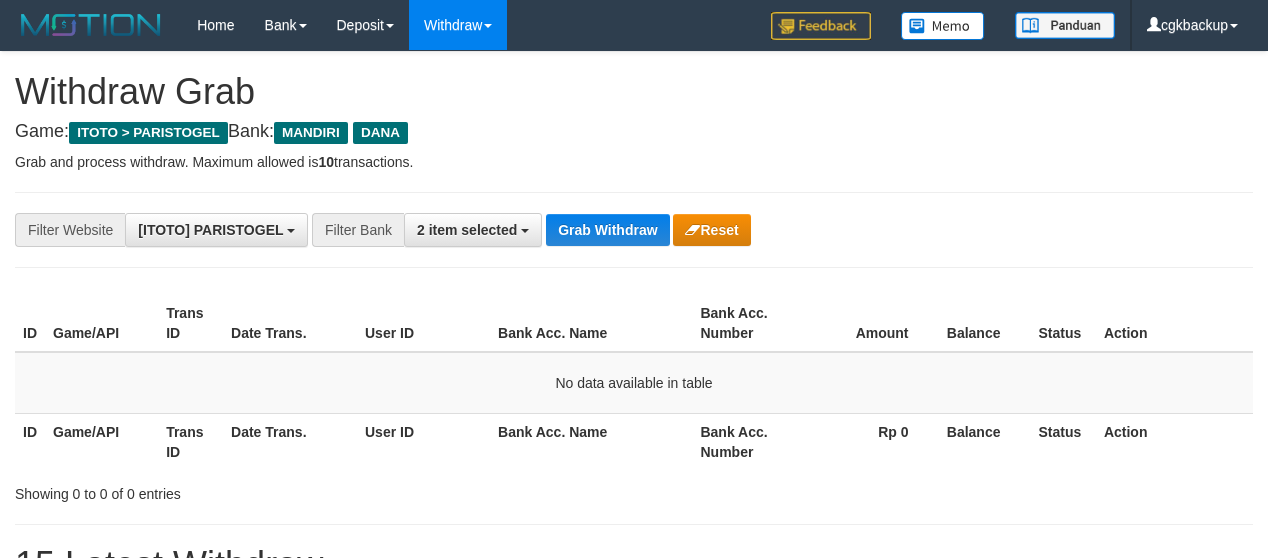 scroll, scrollTop: 0, scrollLeft: 0, axis: both 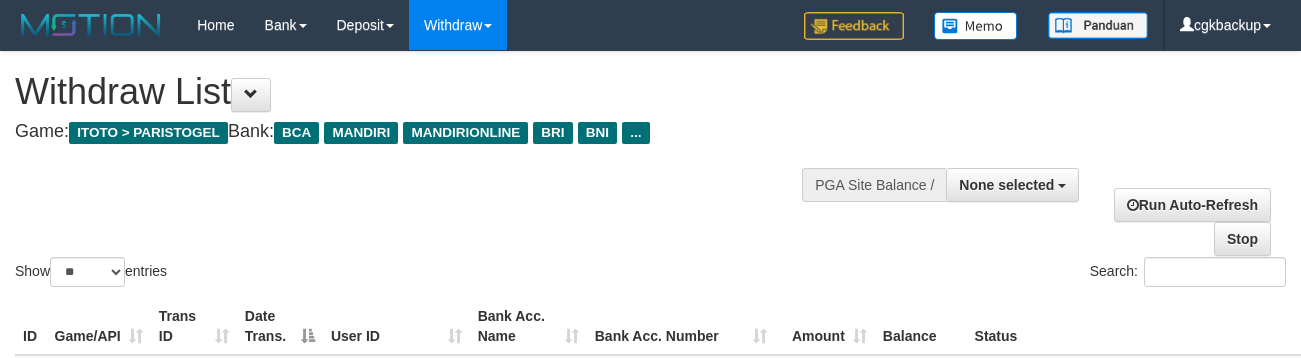 select 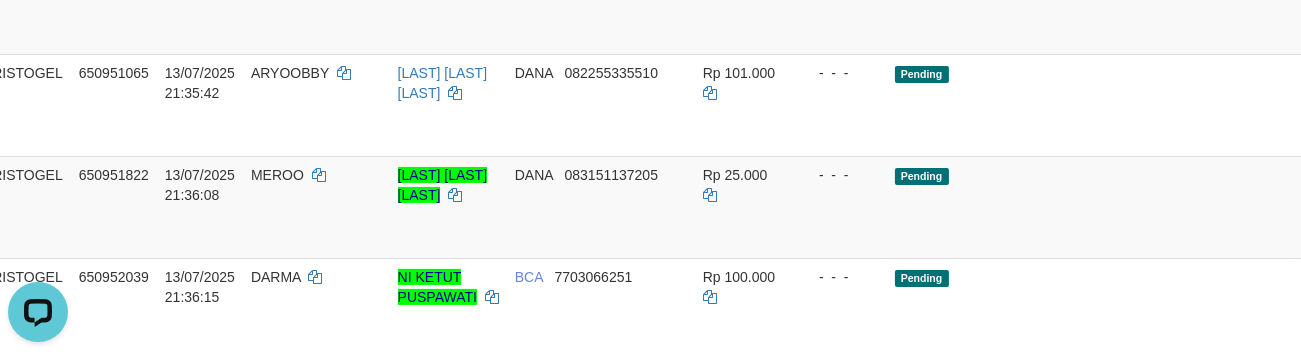 scroll, scrollTop: 0, scrollLeft: 0, axis: both 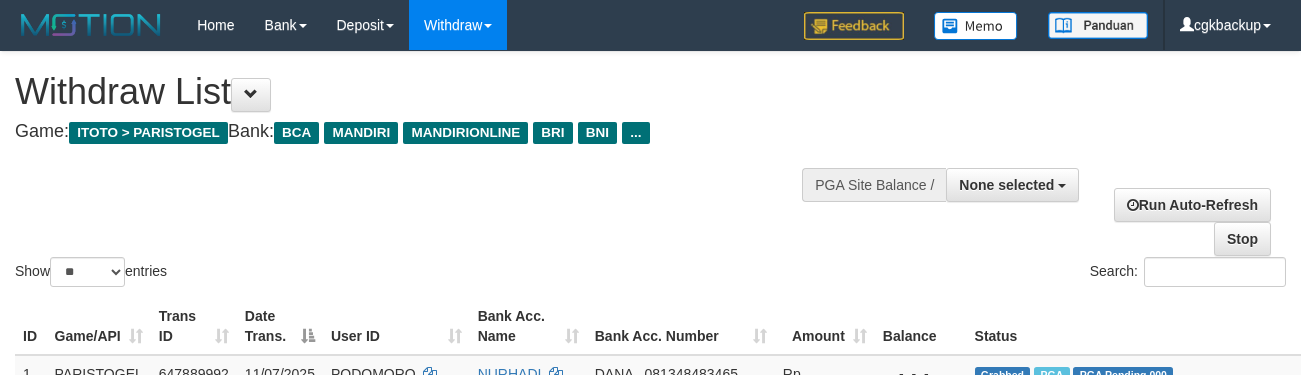 select 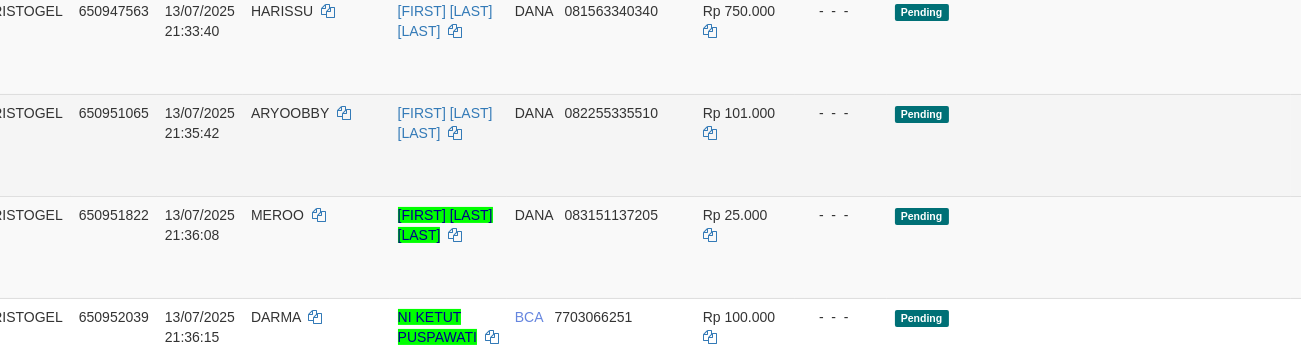 scroll, scrollTop: 691, scrollLeft: 80, axis: both 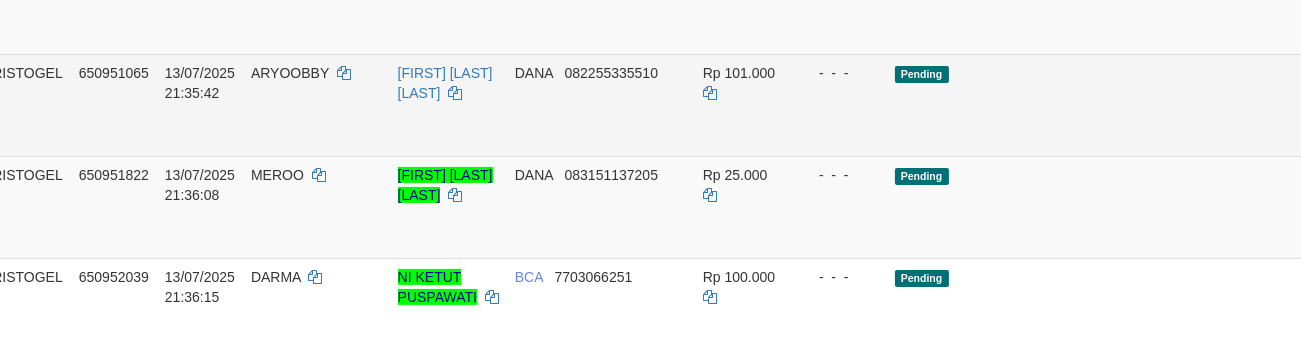 click on "Allow Grab" at bounding box center (1398, 83) 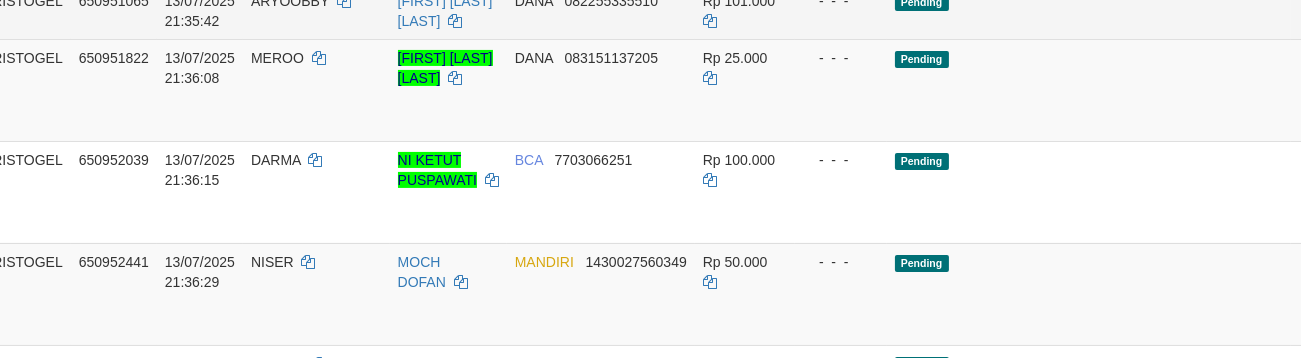 scroll, scrollTop: 802, scrollLeft: 80, axis: both 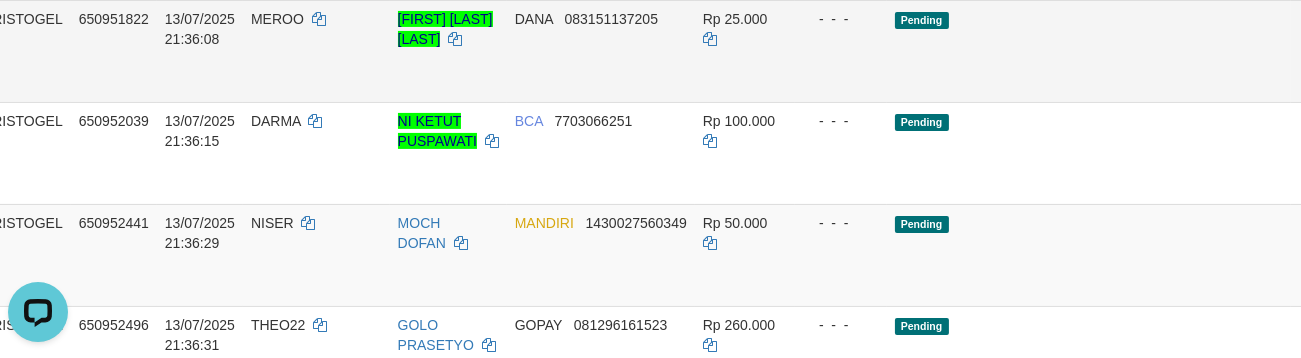 click on "Allow Grab" at bounding box center (1398, 29) 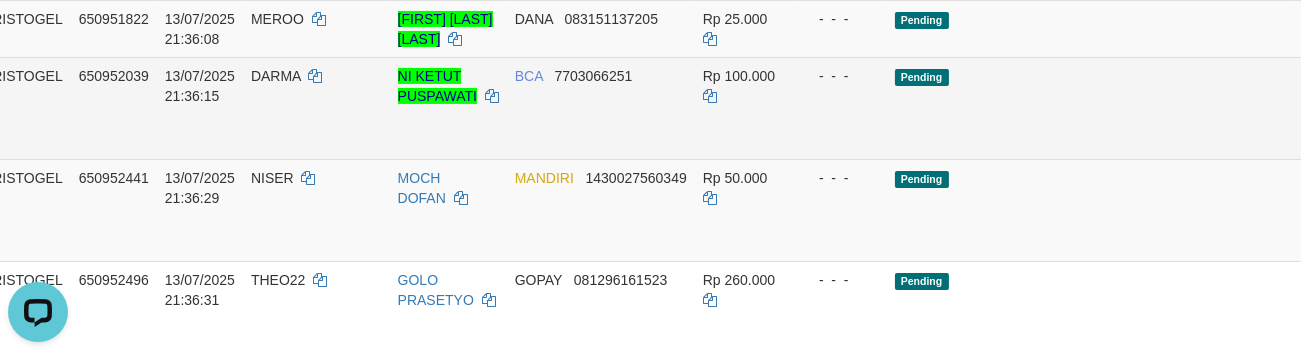 click on "Allow Grab" at bounding box center (1398, 86) 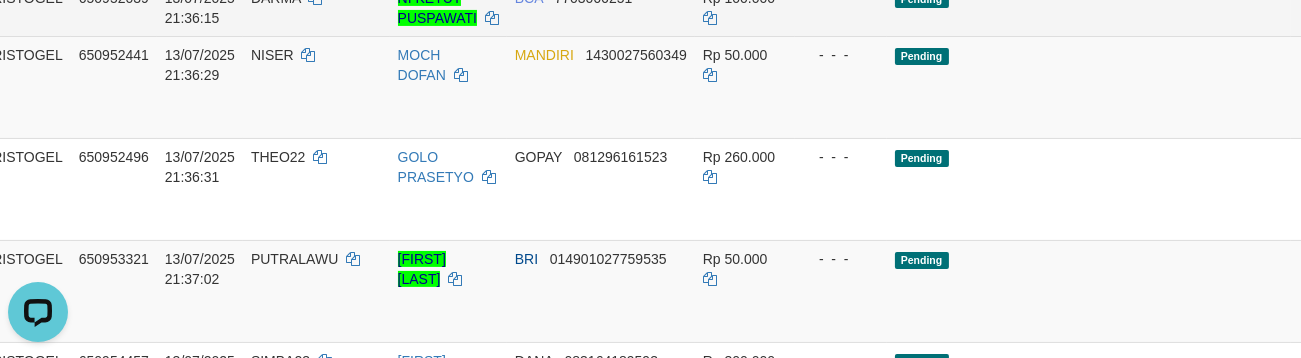 scroll, scrollTop: 913, scrollLeft: 80, axis: both 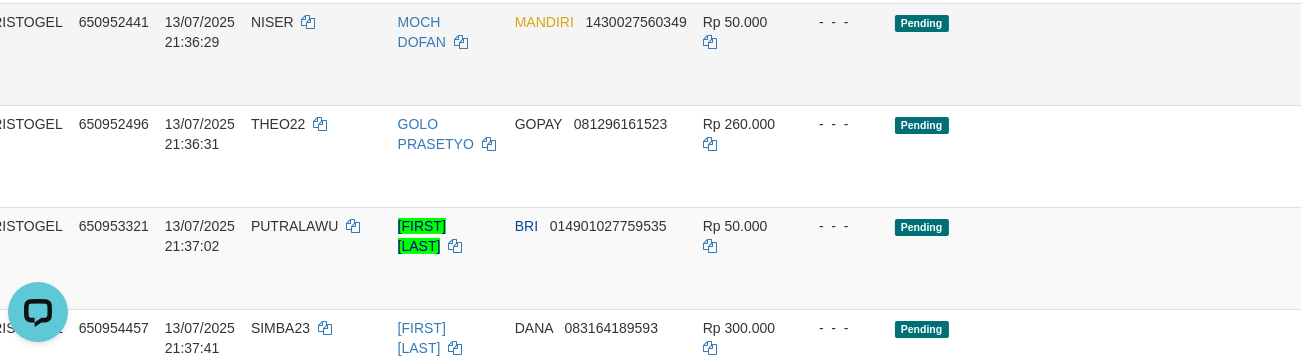click on "Allow Grab" at bounding box center (1398, 32) 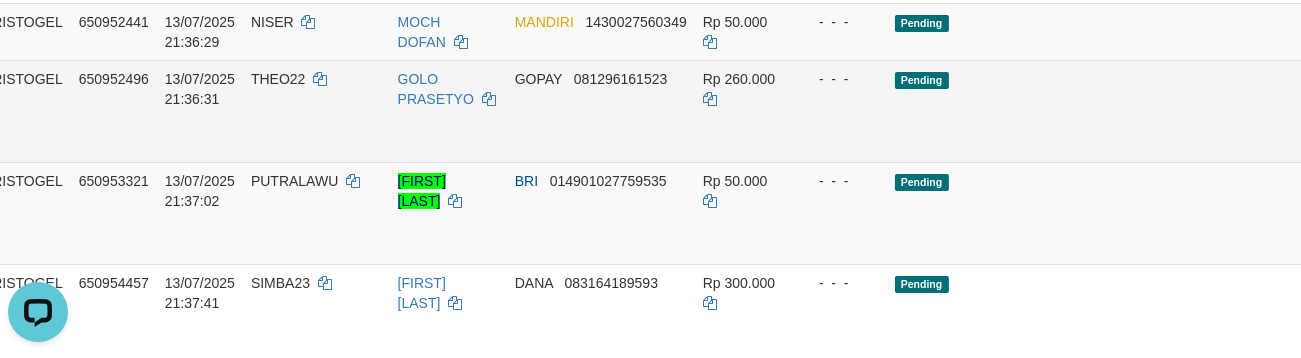 click on "Allow Grab" at bounding box center (1398, 89) 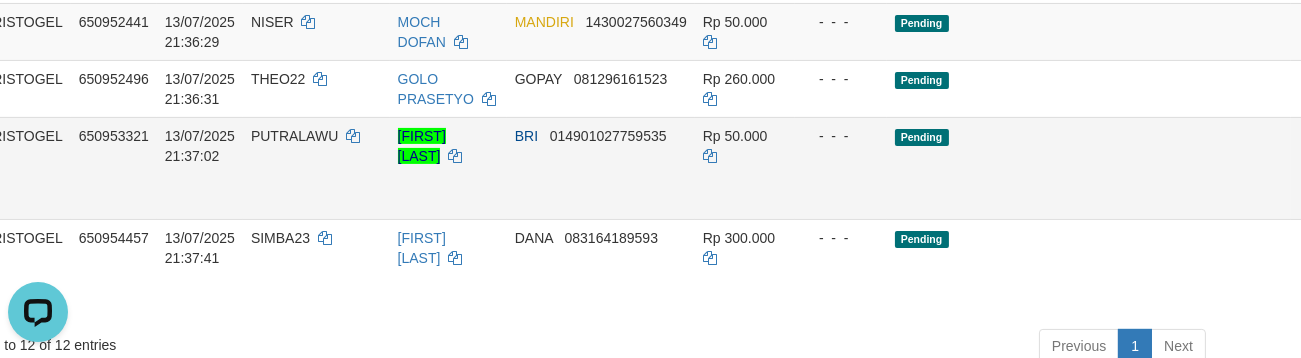 click on "Allow Grab" at bounding box center (1398, 146) 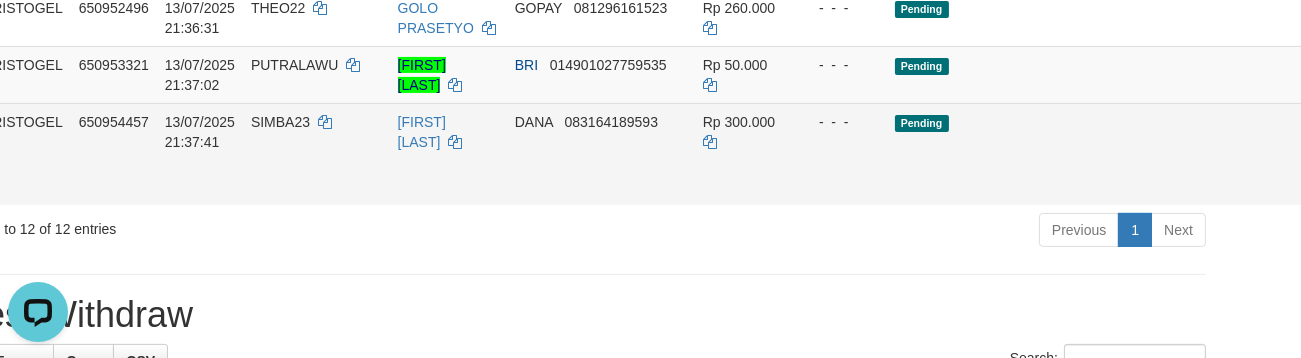 scroll, scrollTop: 1024, scrollLeft: 80, axis: both 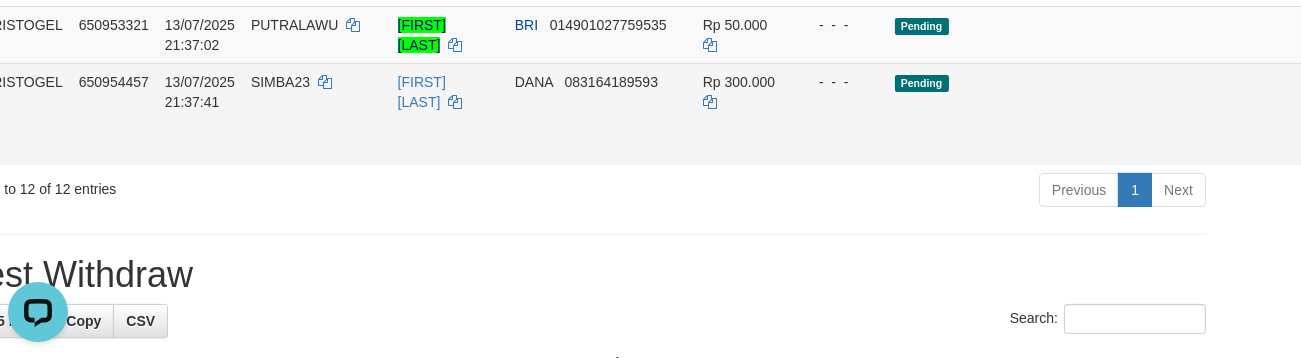 click on "Allow Grab" at bounding box center [1398, 92] 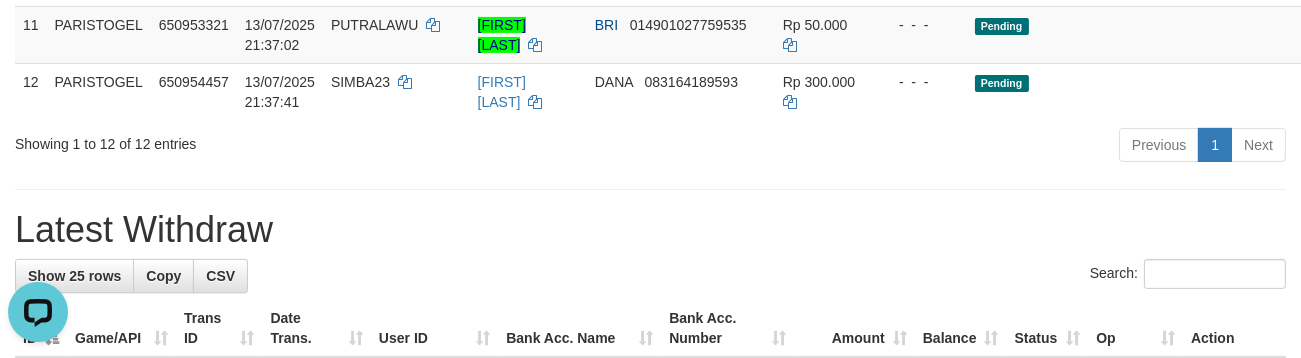scroll, scrollTop: 1024, scrollLeft: 131, axis: both 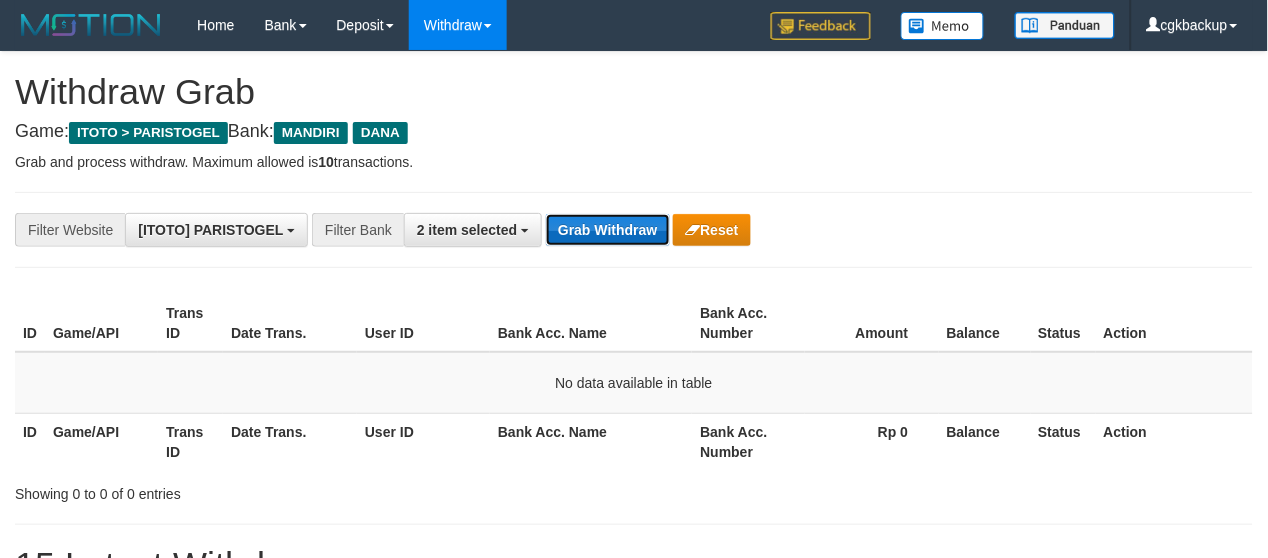click on "Grab Withdraw" at bounding box center [607, 230] 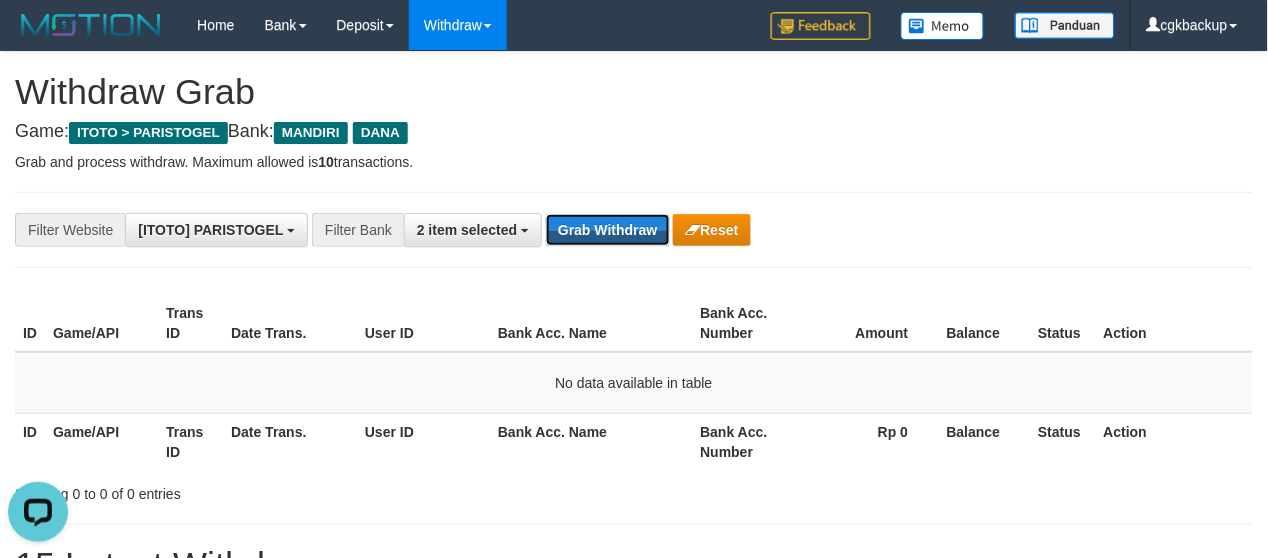 scroll, scrollTop: 0, scrollLeft: 0, axis: both 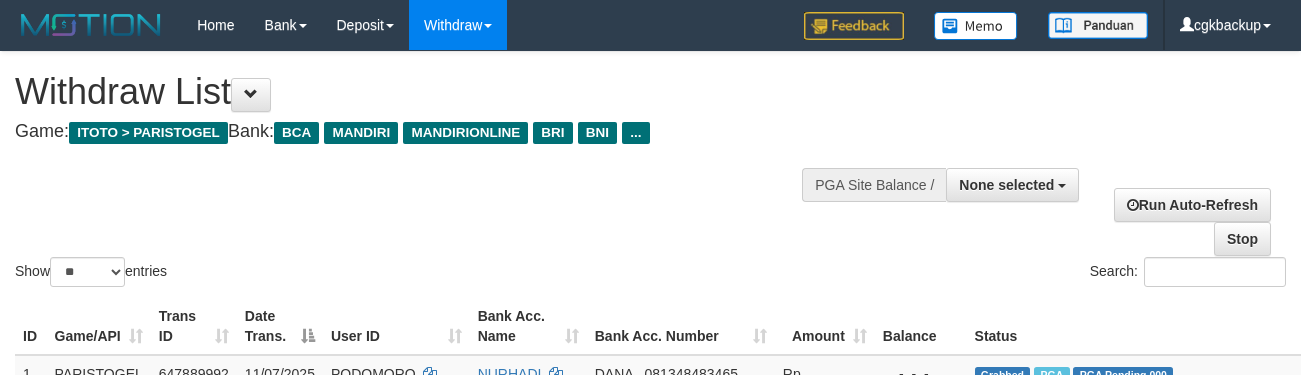 select 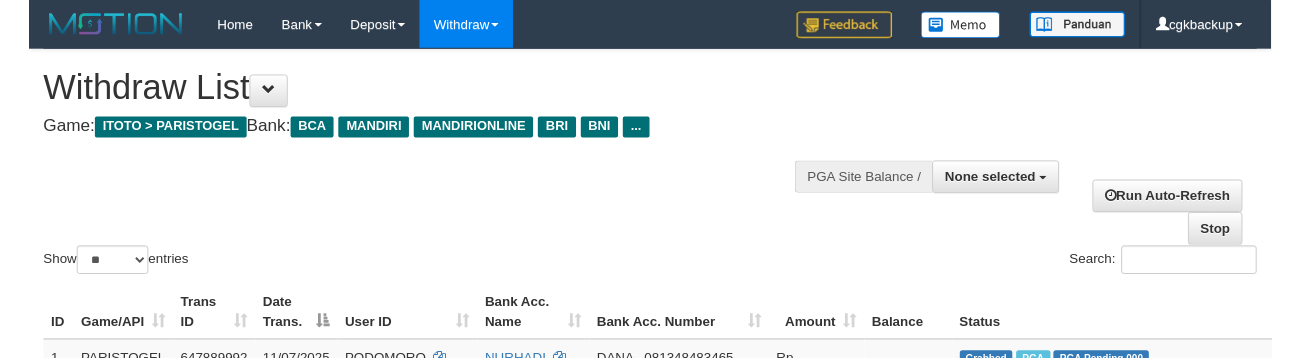 scroll, scrollTop: 1024, scrollLeft: 131, axis: both 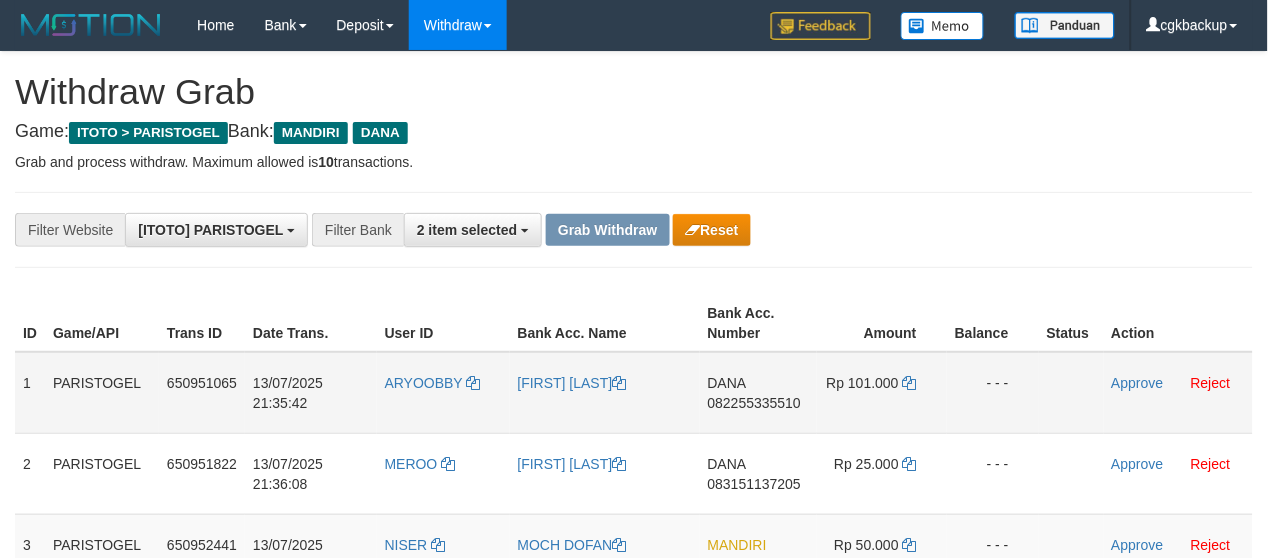 click on "ARYOOBBY" at bounding box center [443, 393] 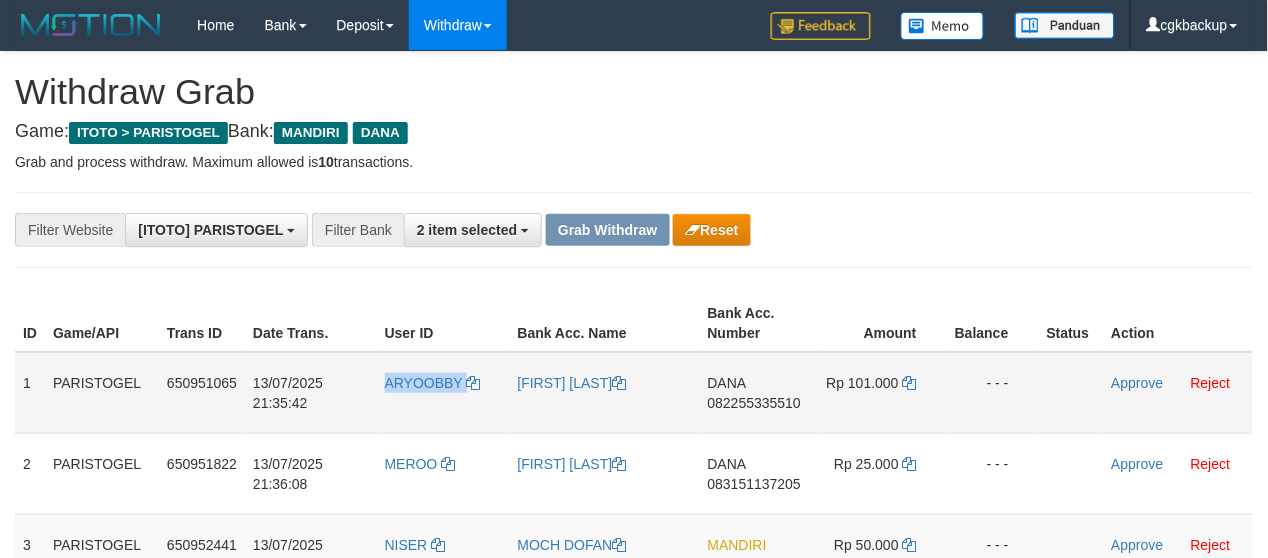 click on "ARYOOBBY" at bounding box center (443, 393) 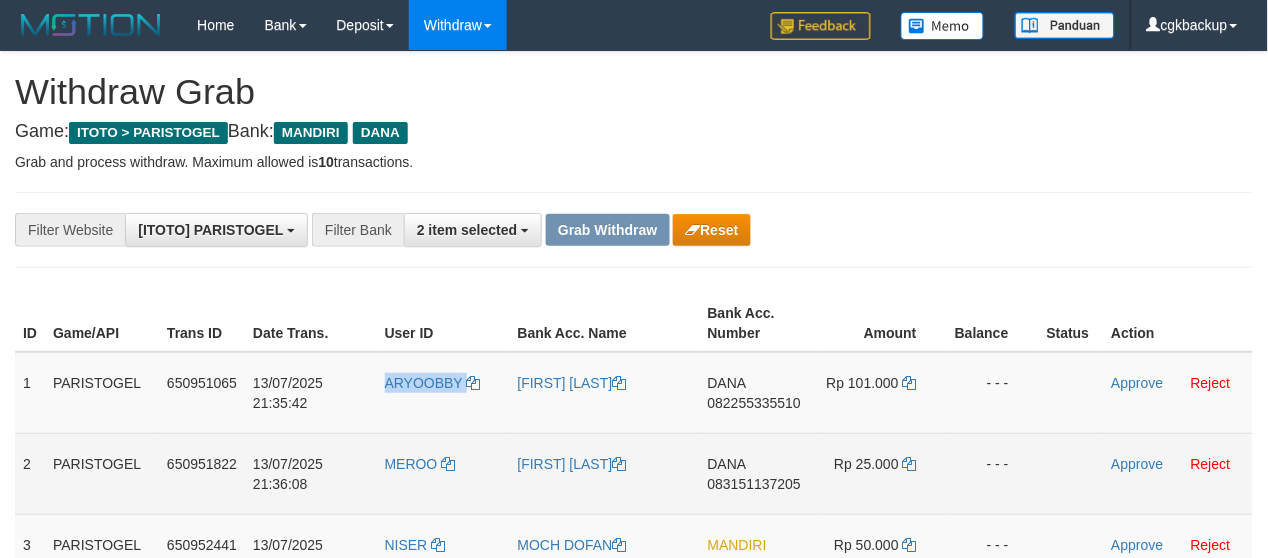 copy on "ARYOOBBY" 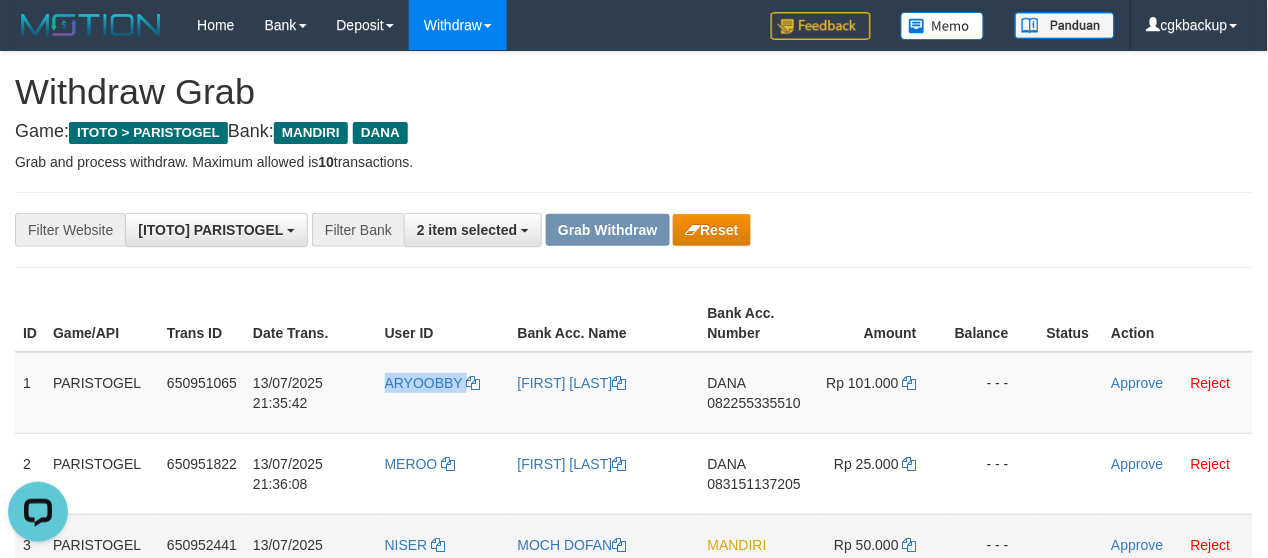 scroll, scrollTop: 0, scrollLeft: 0, axis: both 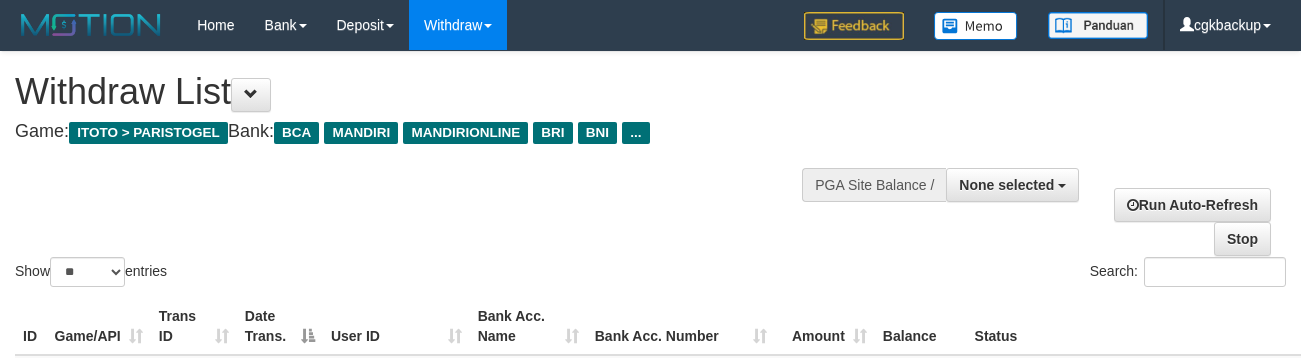 select 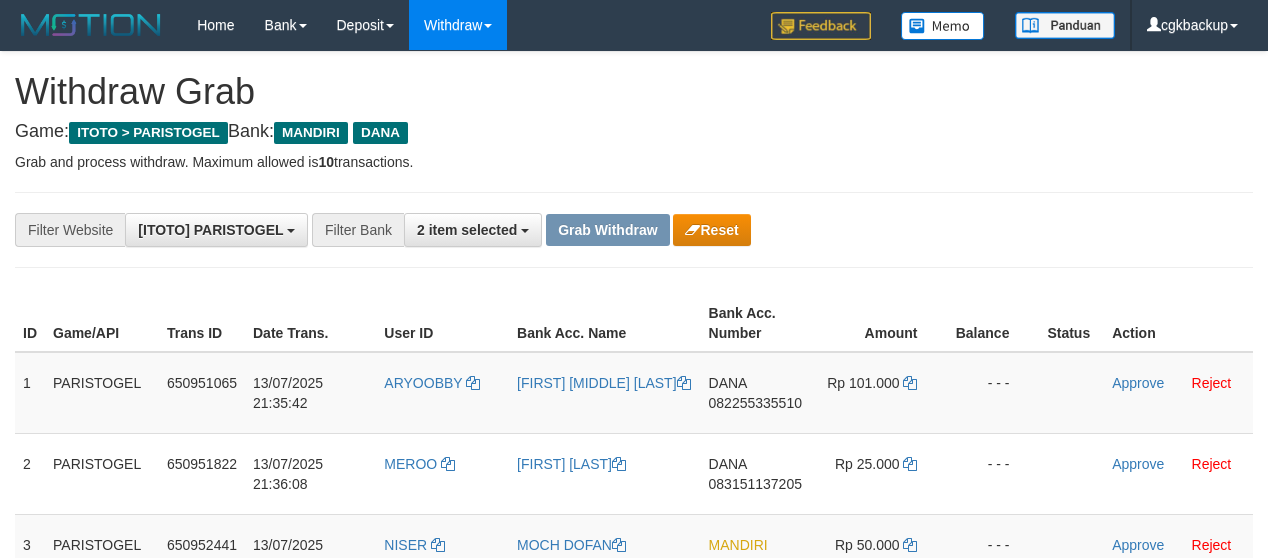 scroll, scrollTop: 0, scrollLeft: 0, axis: both 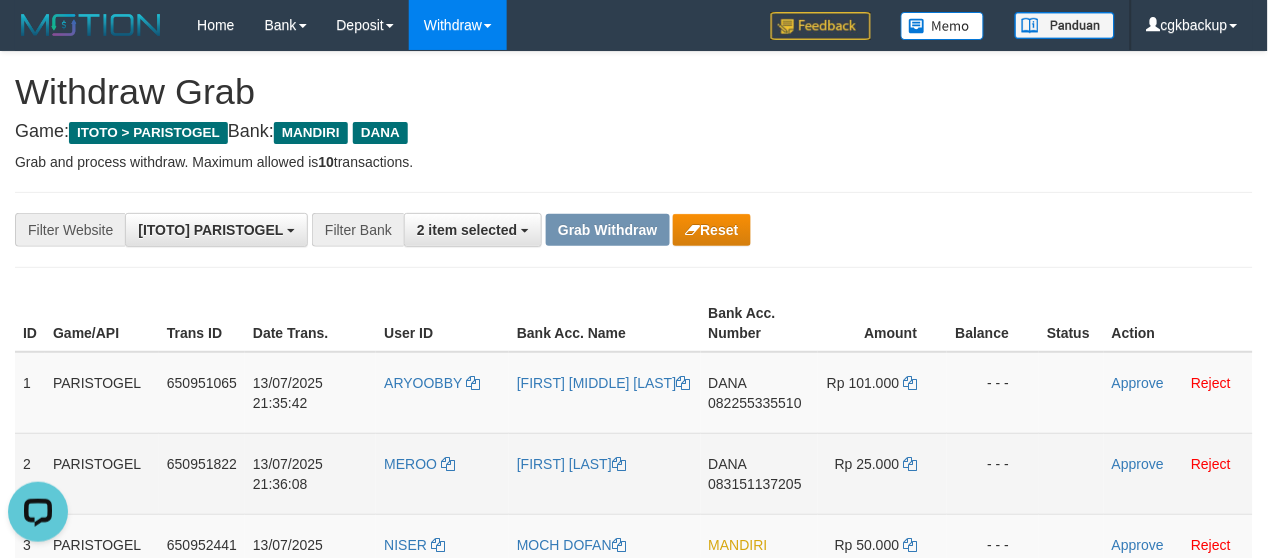 click on "MEROO" at bounding box center [442, 473] 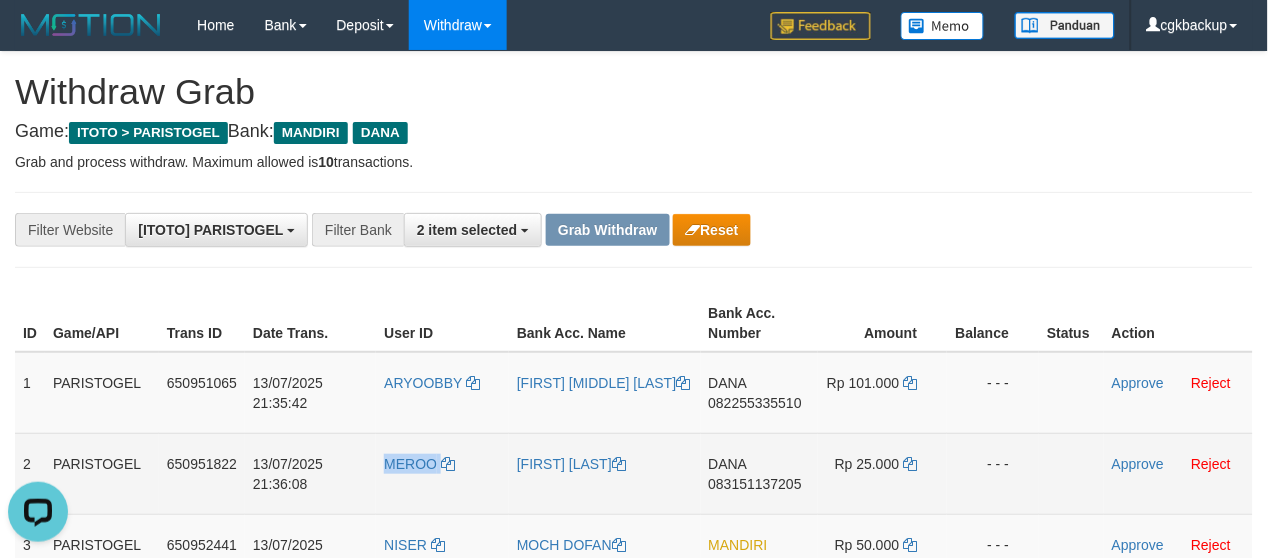click on "MEROO" at bounding box center [442, 473] 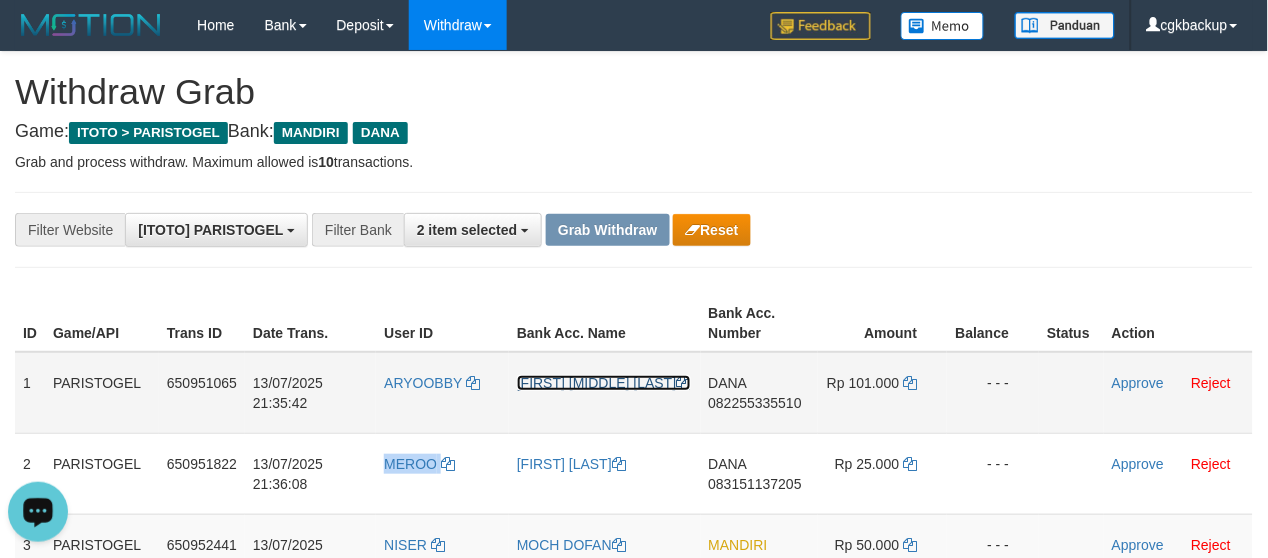 click on "[FIRST] [LAST]" at bounding box center [603, 383] 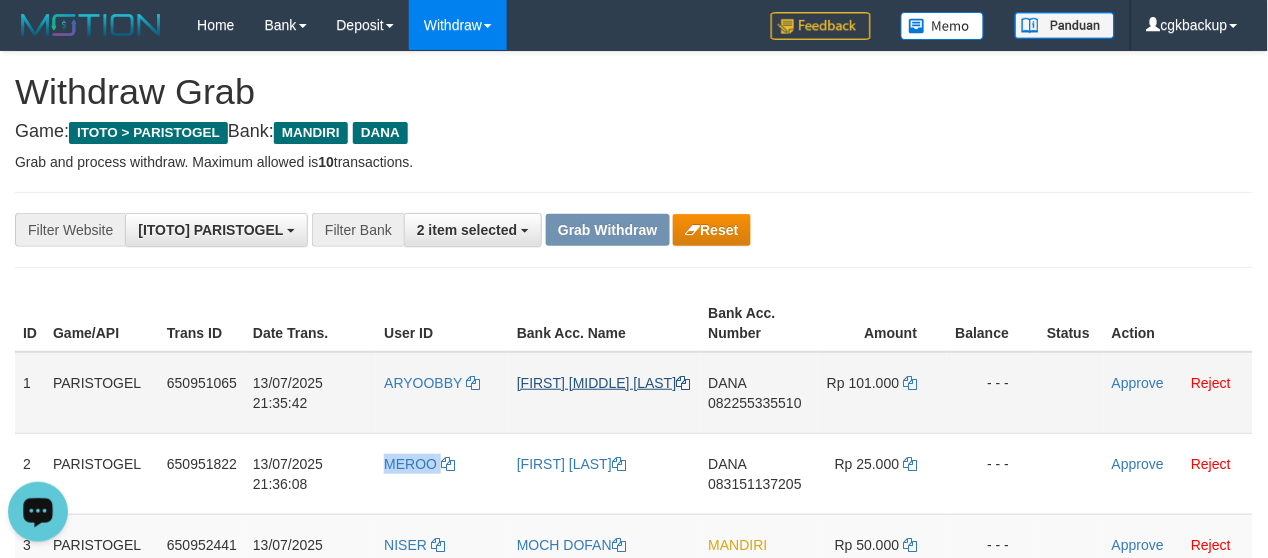 copy on "MEROO" 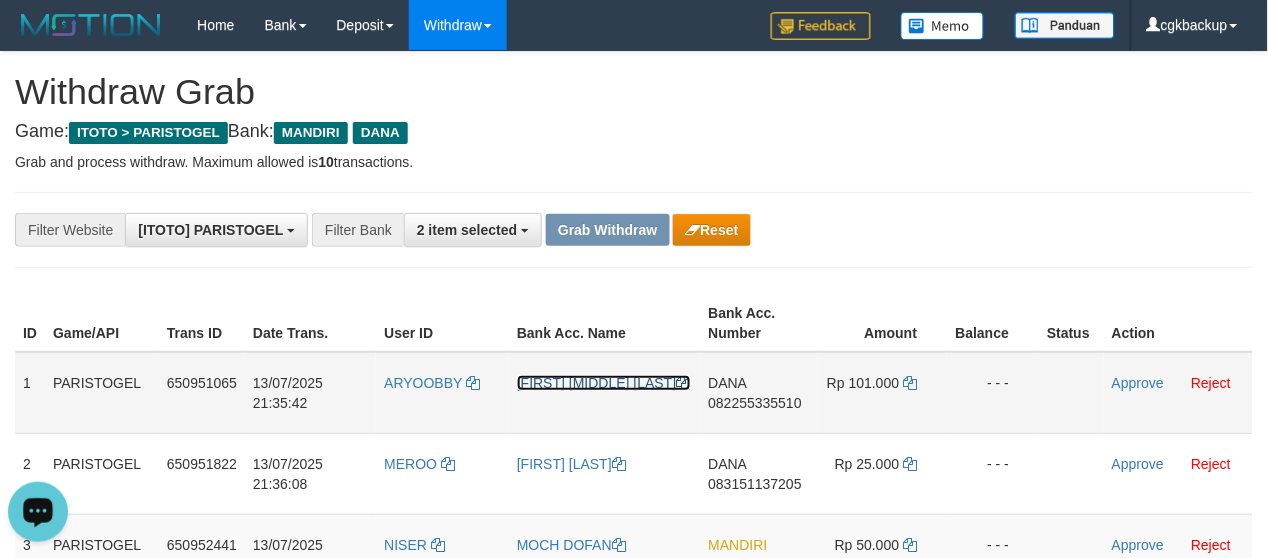 click on "[FIRST] [LAST]" at bounding box center [603, 383] 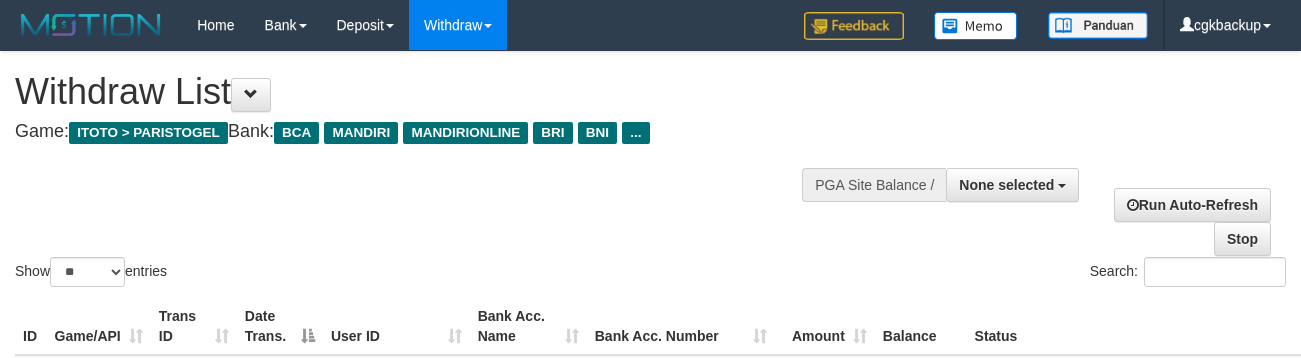 select 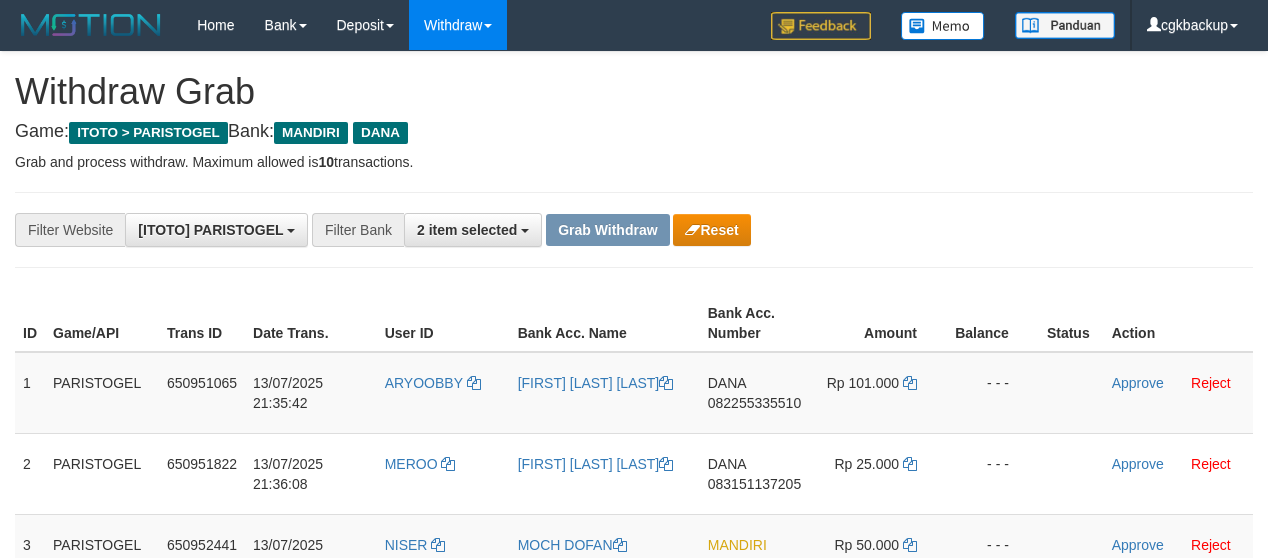 scroll, scrollTop: 0, scrollLeft: 0, axis: both 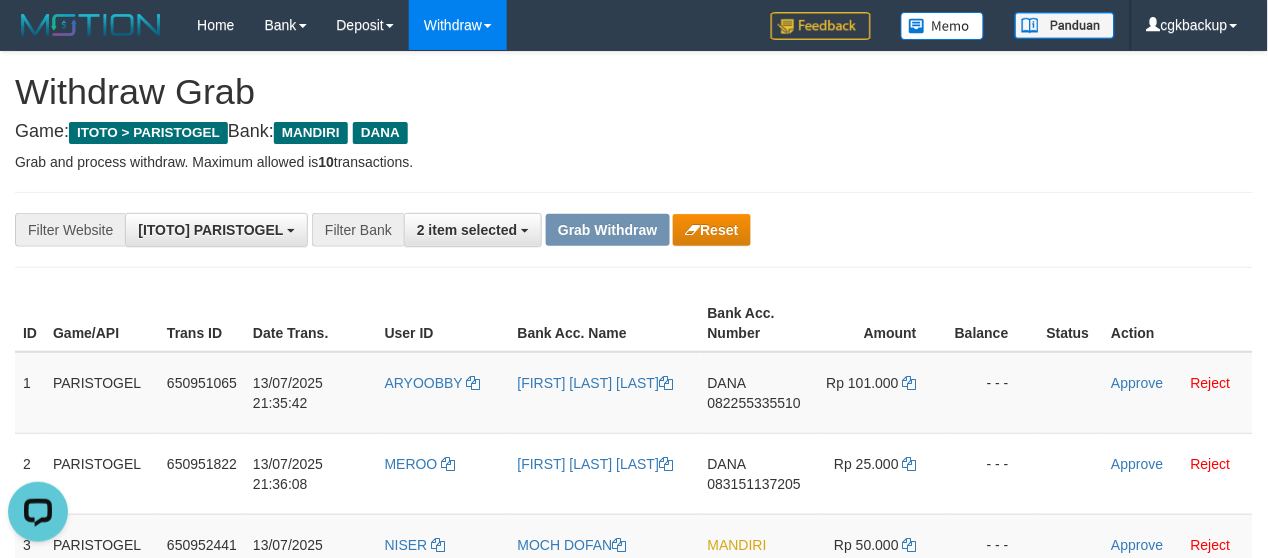 click on "**********" at bounding box center [528, 230] 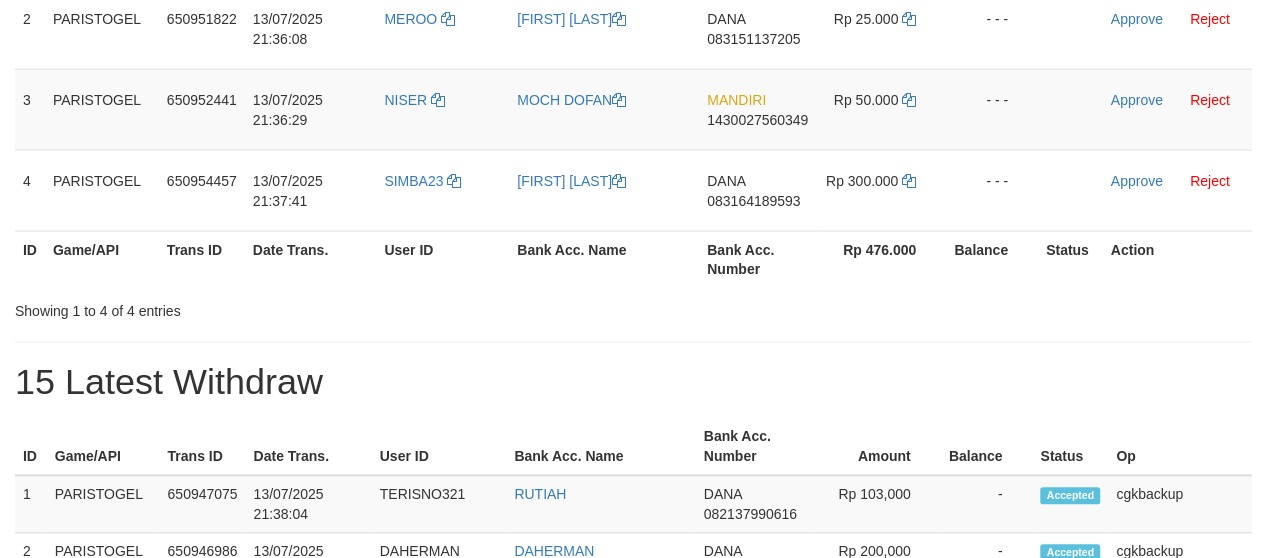 scroll, scrollTop: 488, scrollLeft: 0, axis: vertical 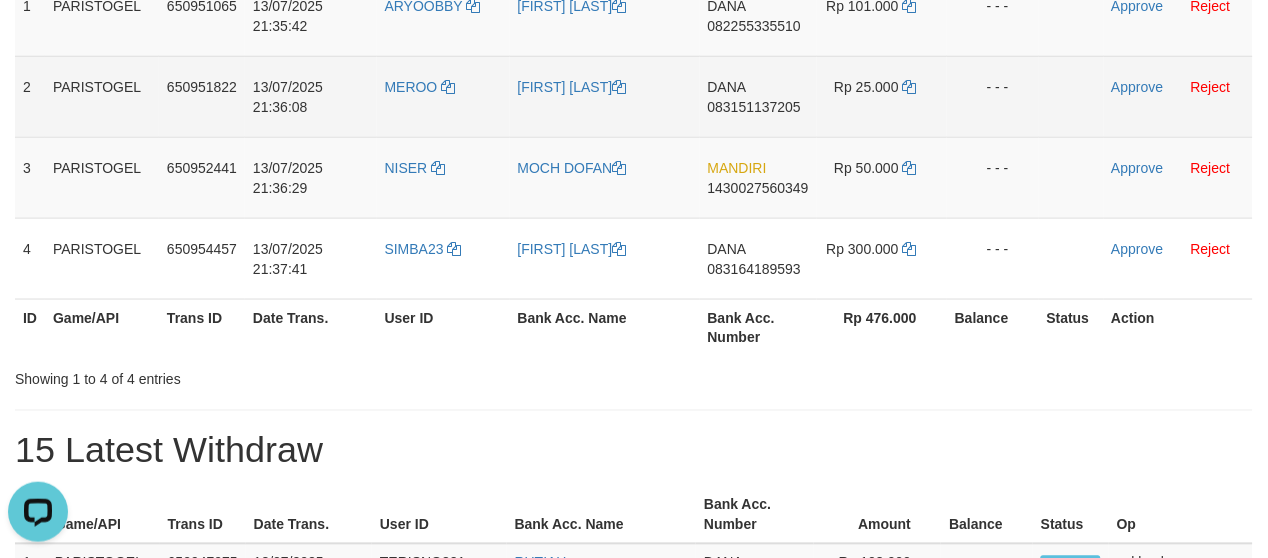 click on "[FIRST] [LAST]" at bounding box center (605, 96) 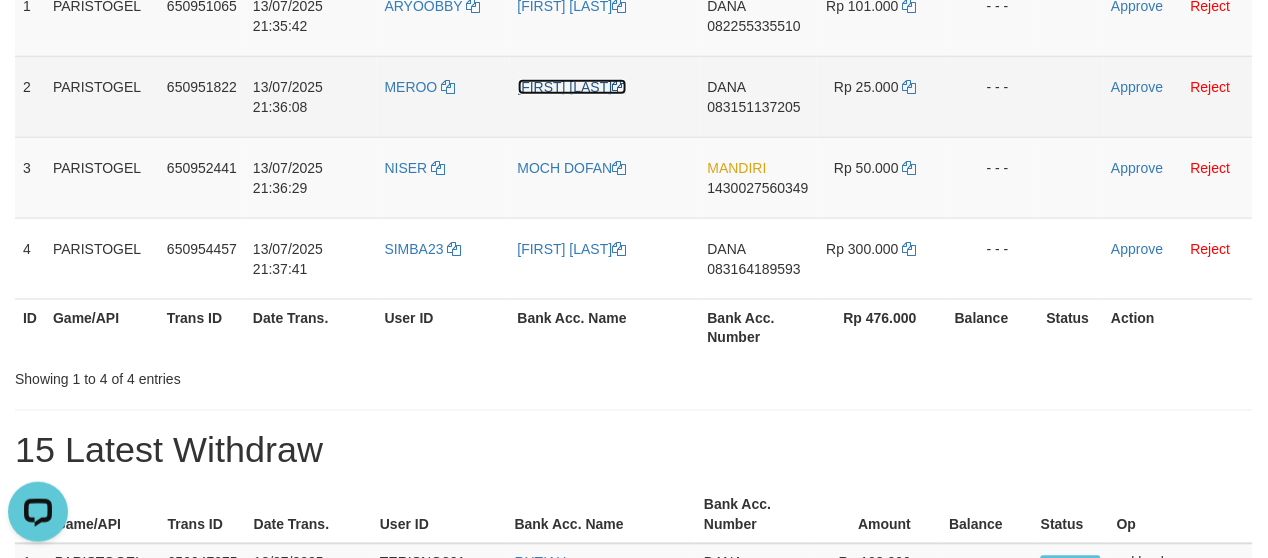 click on "[FIRST] [LAST]" at bounding box center [572, 87] 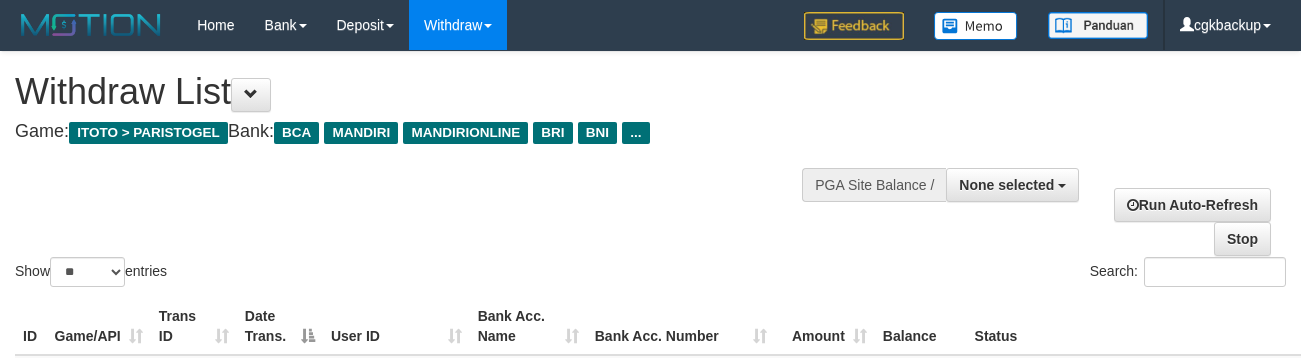 select 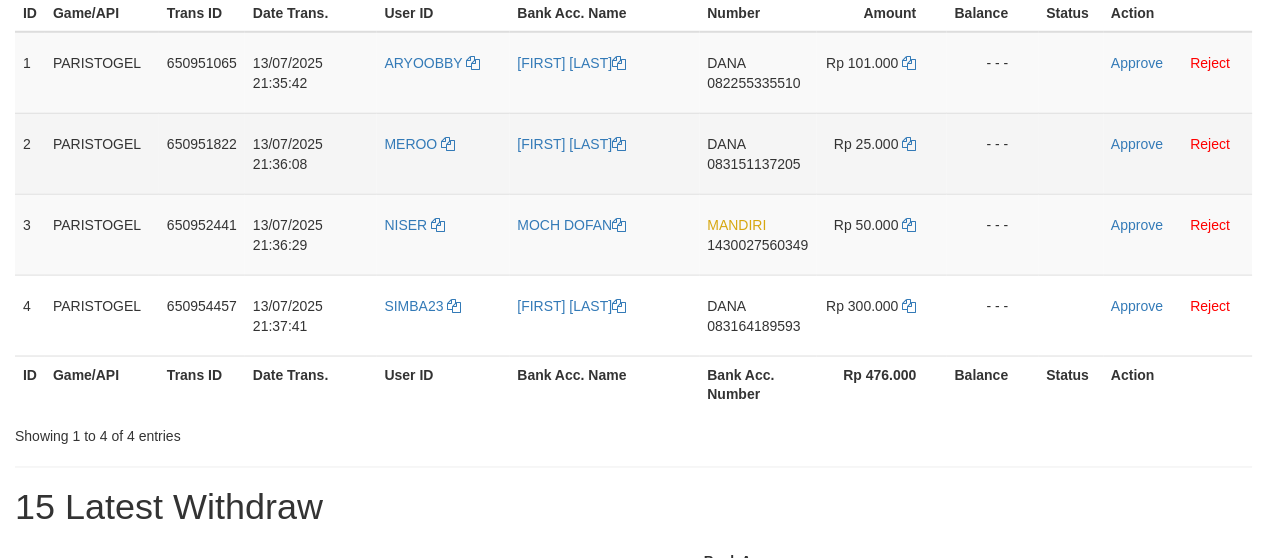 scroll, scrollTop: 266, scrollLeft: 0, axis: vertical 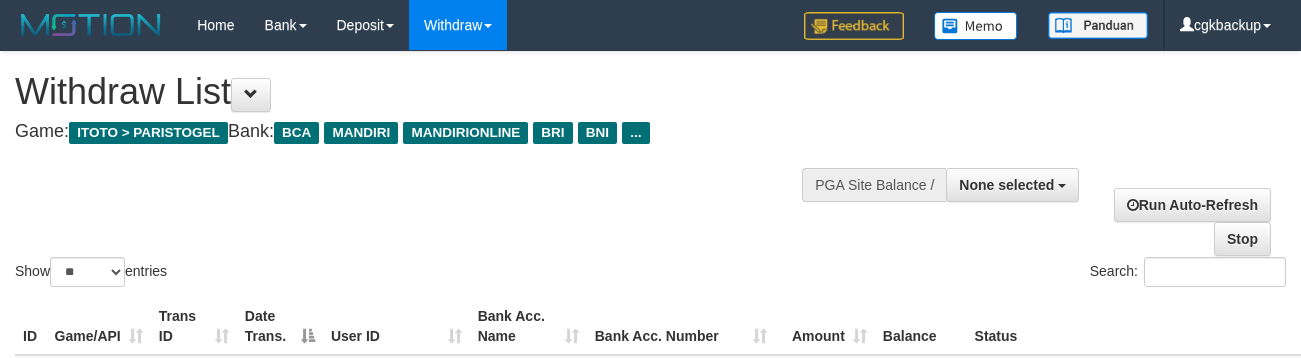 select 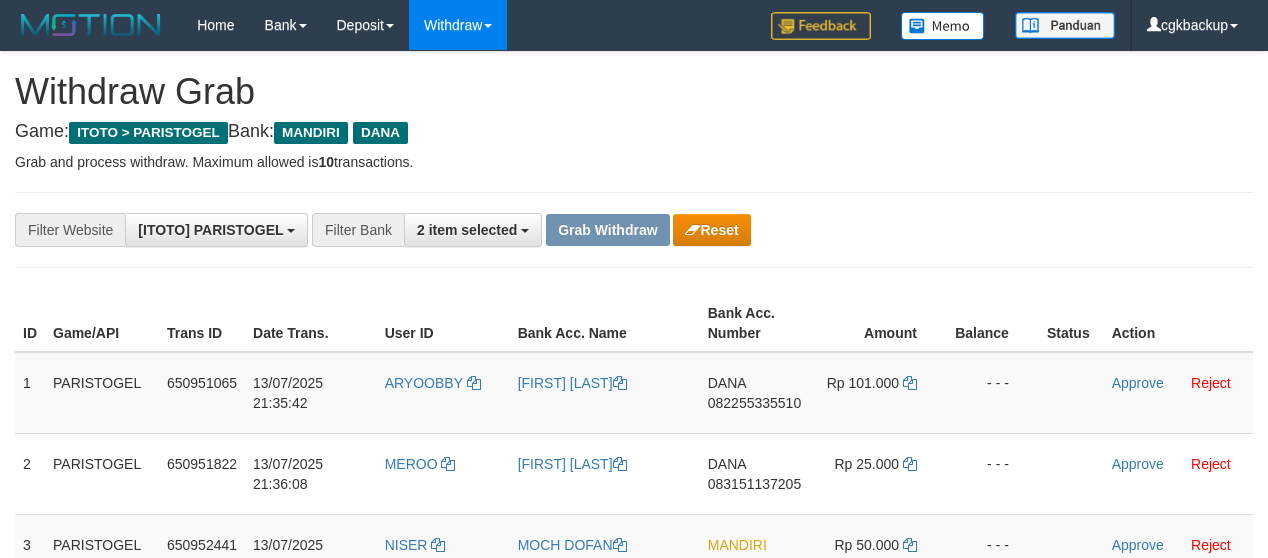 scroll, scrollTop: 266, scrollLeft: 0, axis: vertical 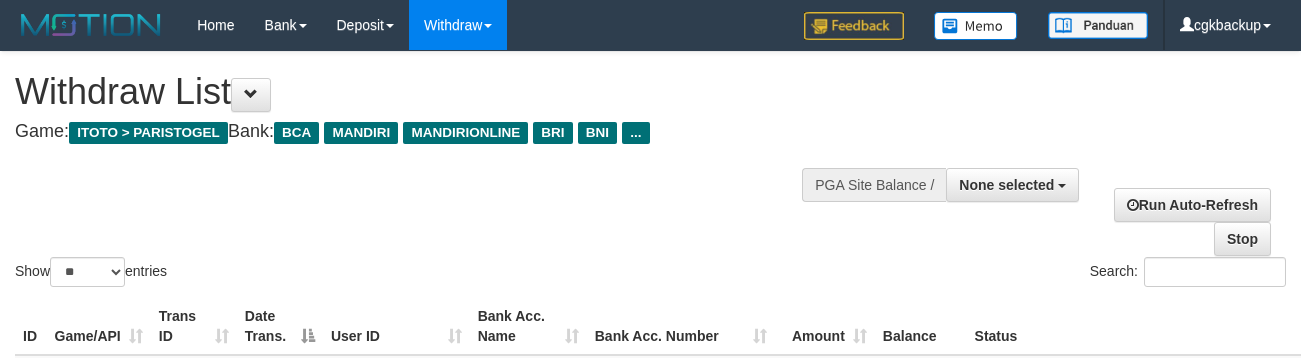 select 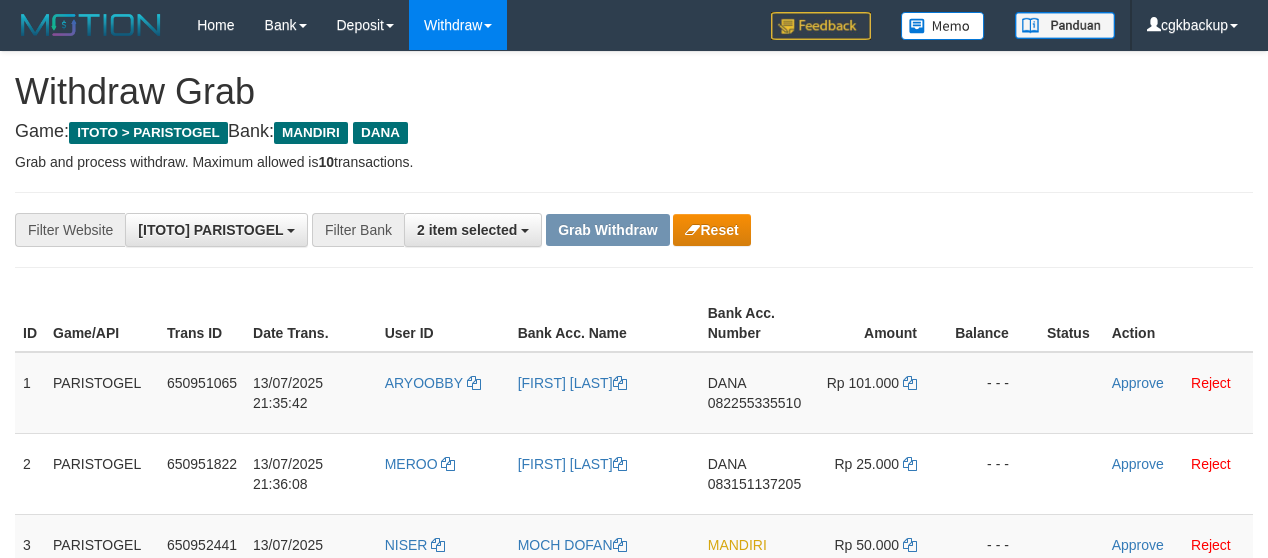 scroll, scrollTop: 266, scrollLeft: 0, axis: vertical 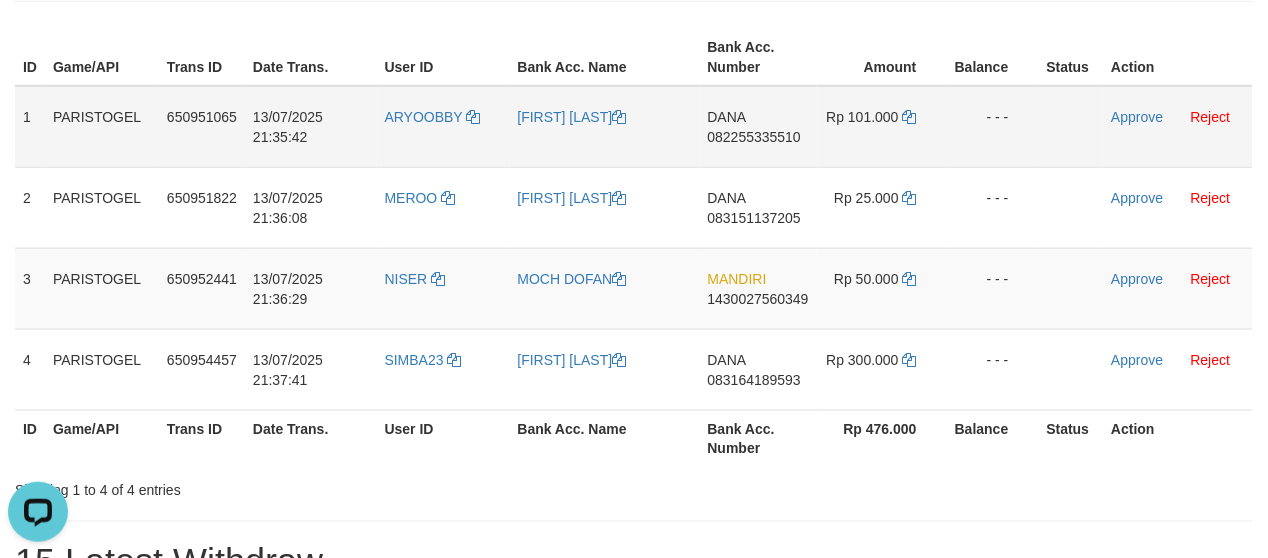 click on "DANA
082255335510" at bounding box center (758, 127) 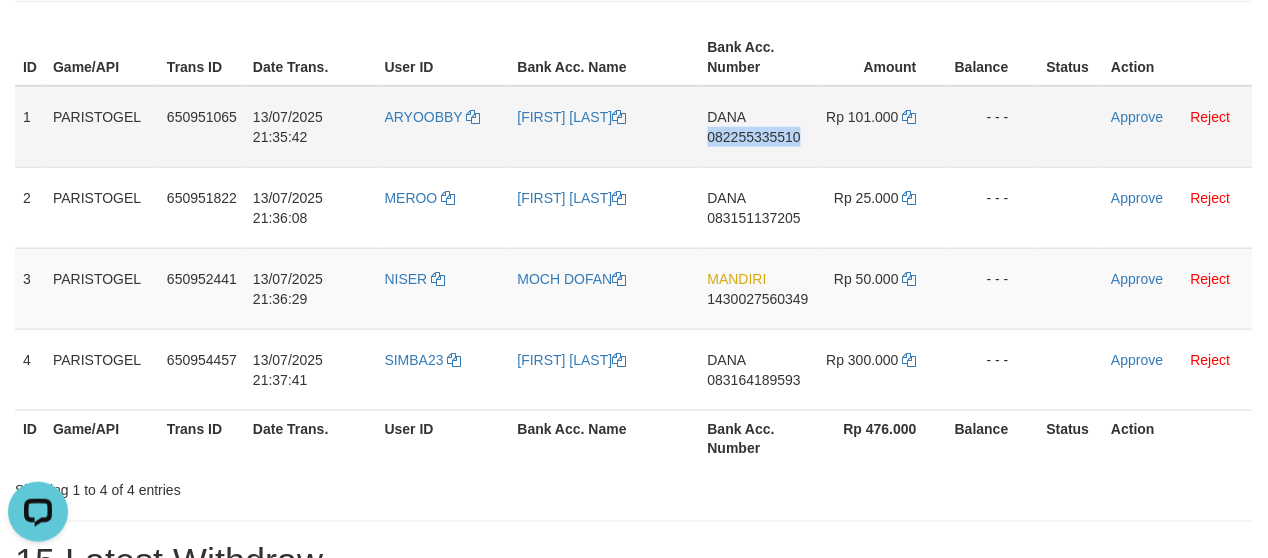 click on "DANA
082255335510" at bounding box center [758, 127] 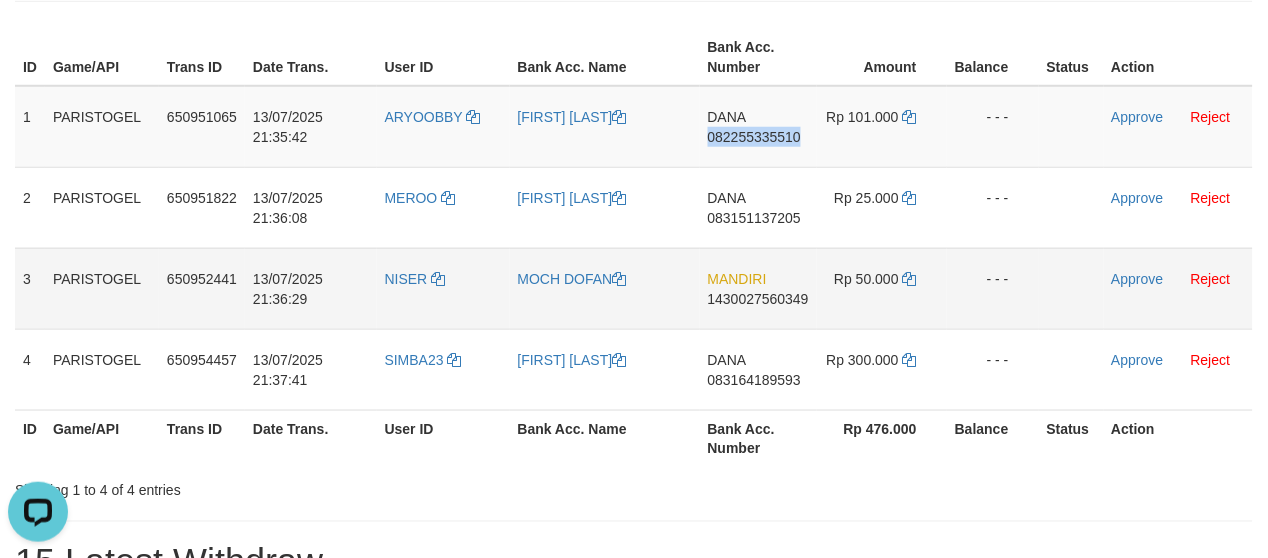 copy on "082255335510" 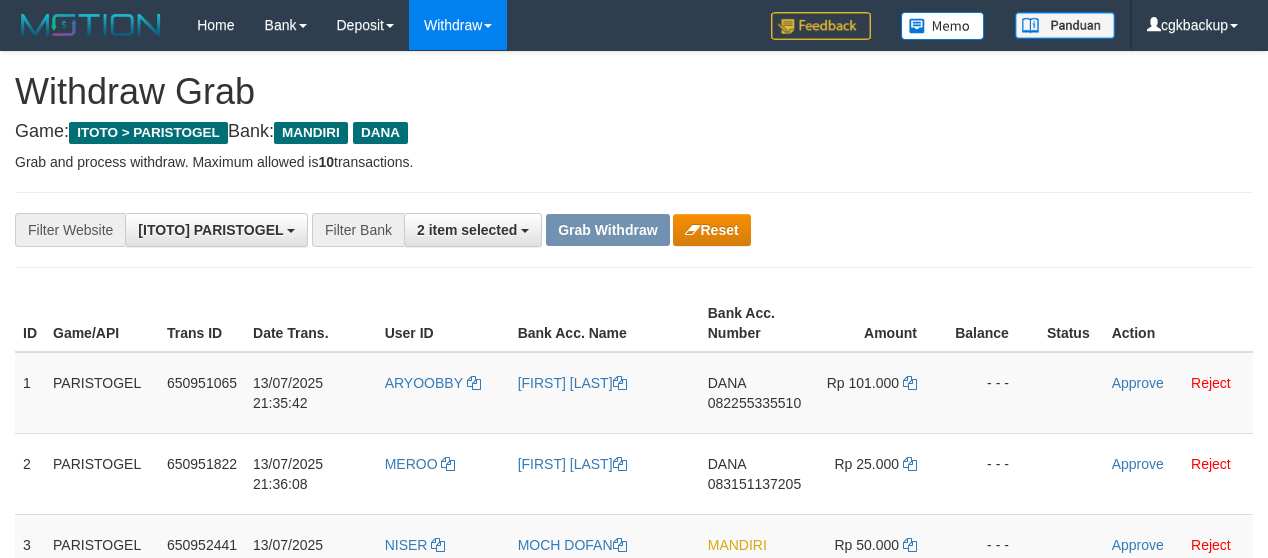 scroll, scrollTop: 266, scrollLeft: 0, axis: vertical 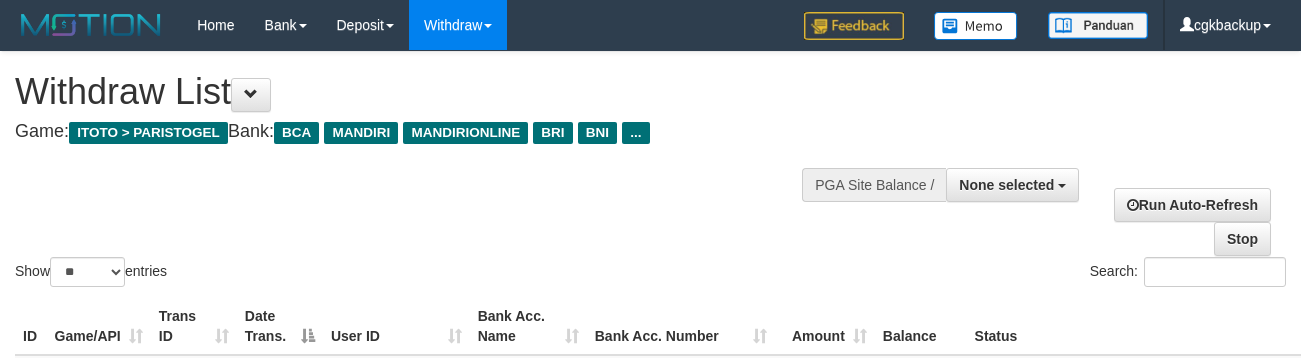 select 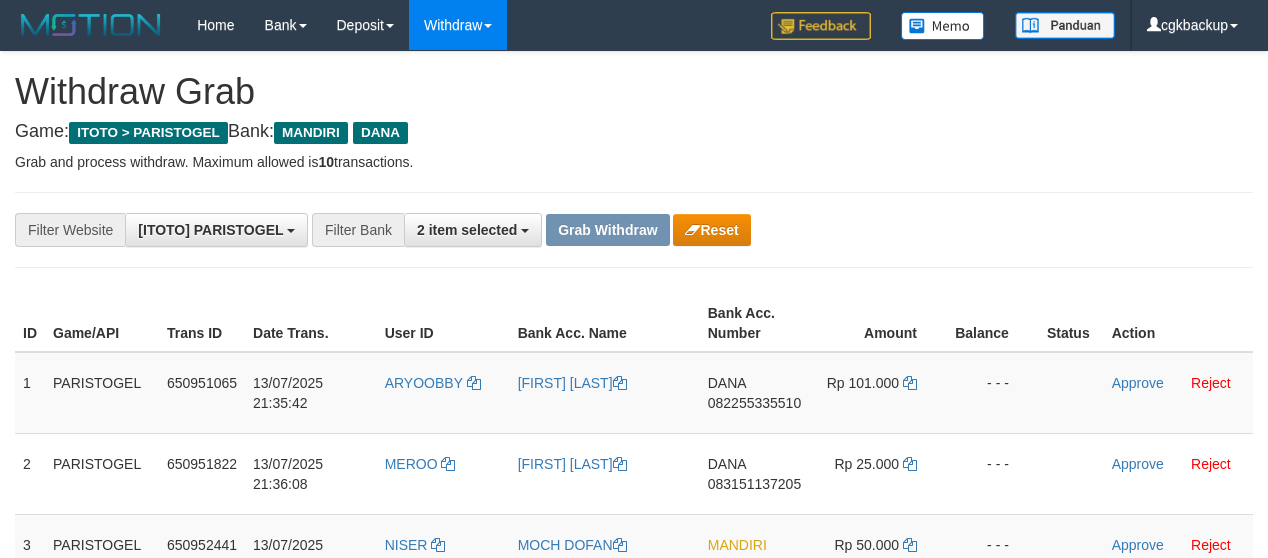 scroll, scrollTop: 266, scrollLeft: 0, axis: vertical 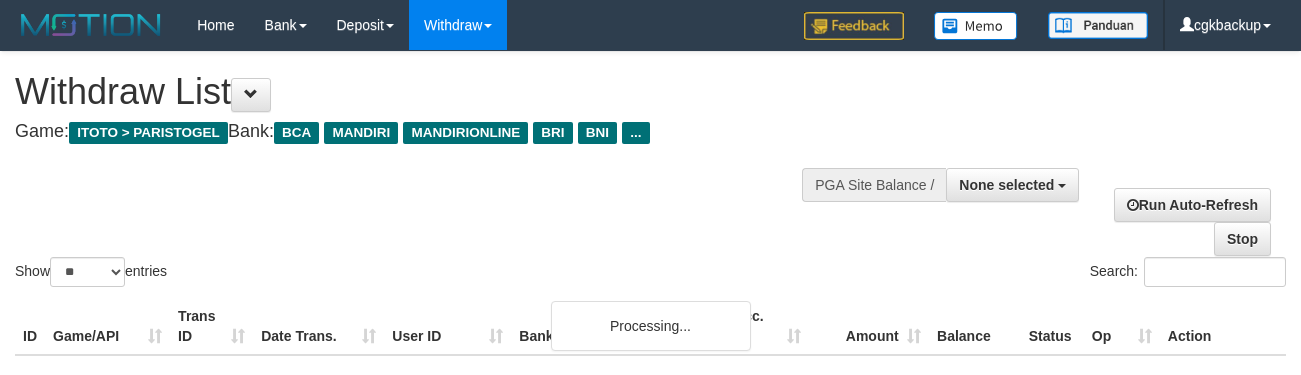 select 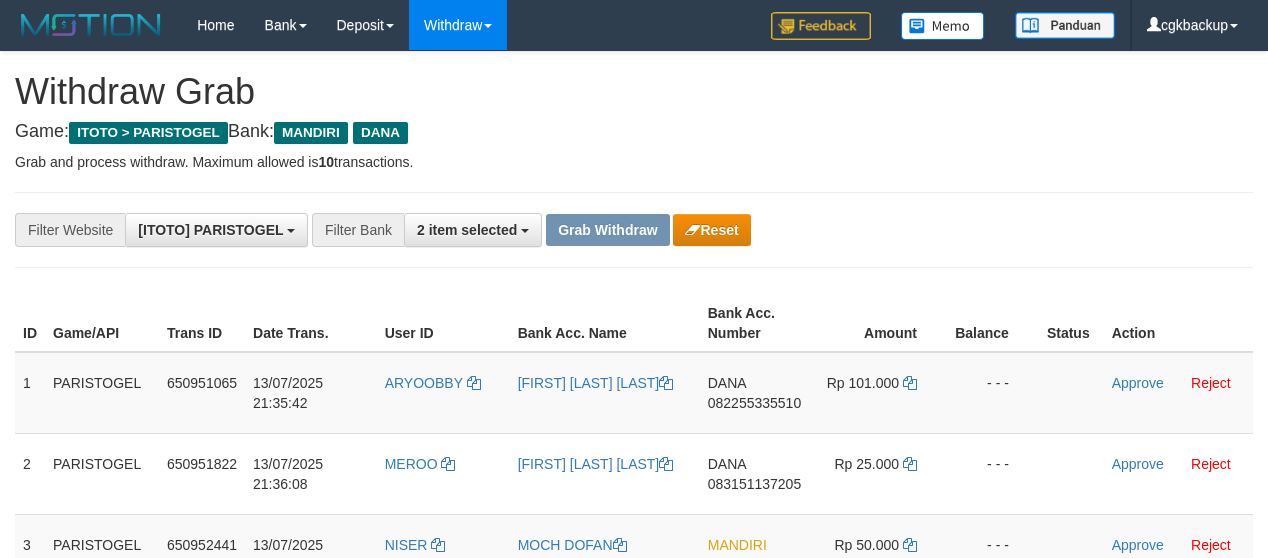 scroll, scrollTop: 266, scrollLeft: 0, axis: vertical 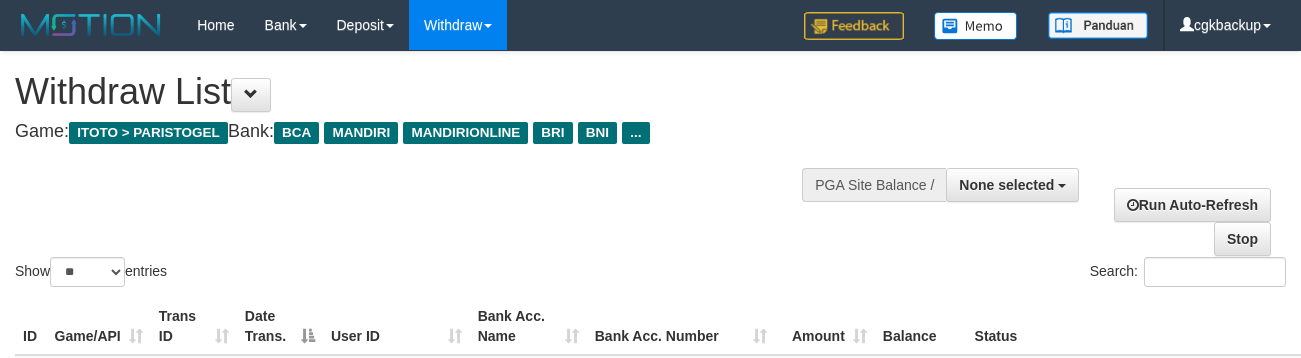 select 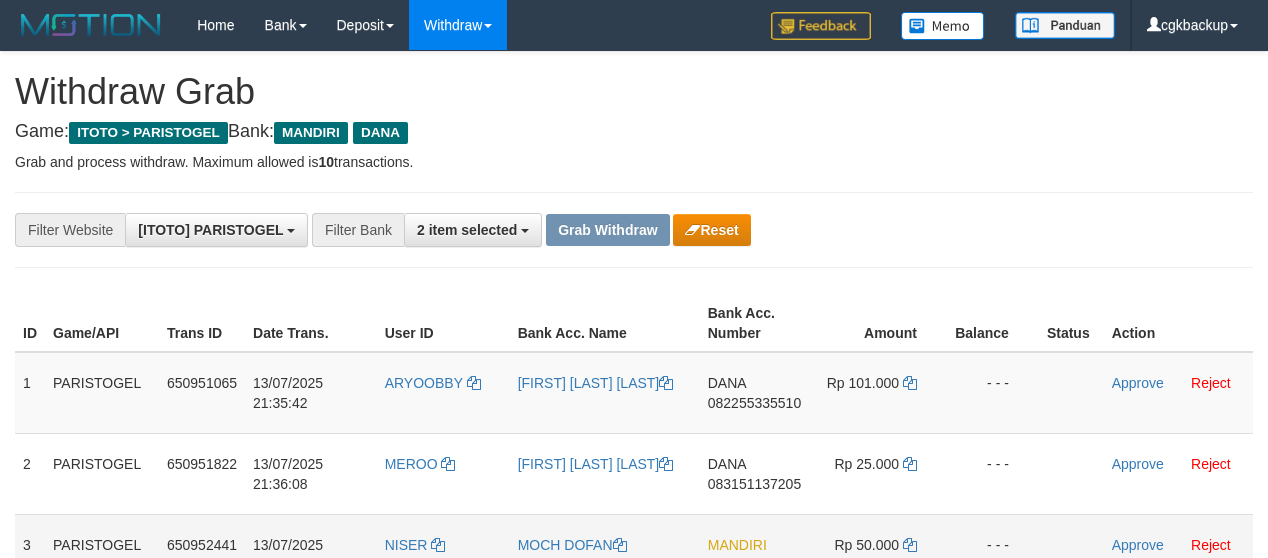 scroll, scrollTop: 266, scrollLeft: 0, axis: vertical 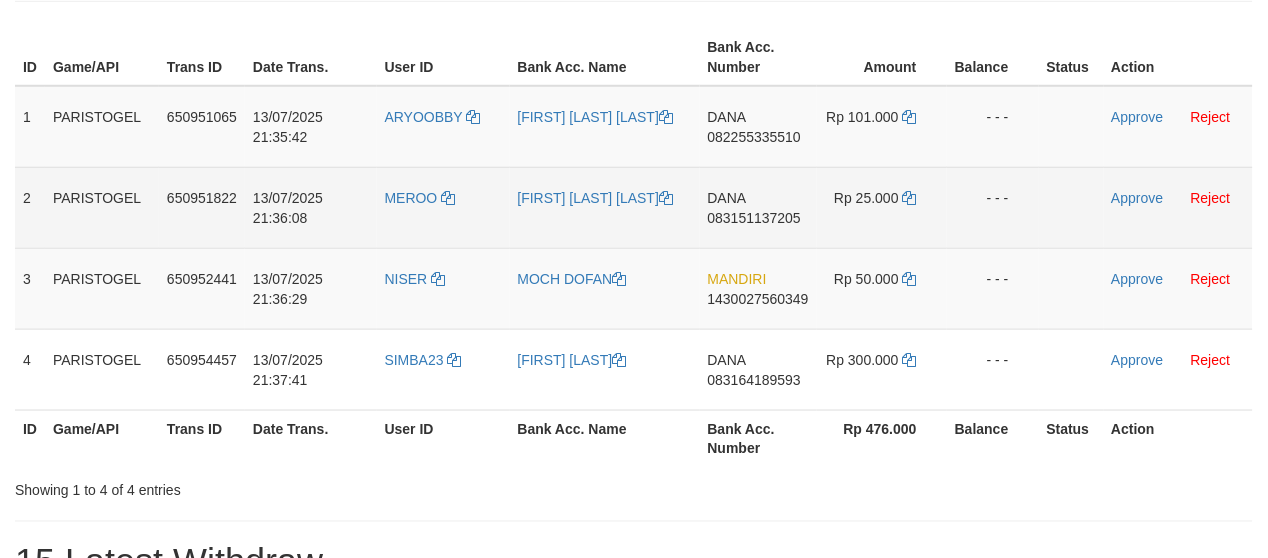 click on "DANA
083151137205" at bounding box center (758, 207) 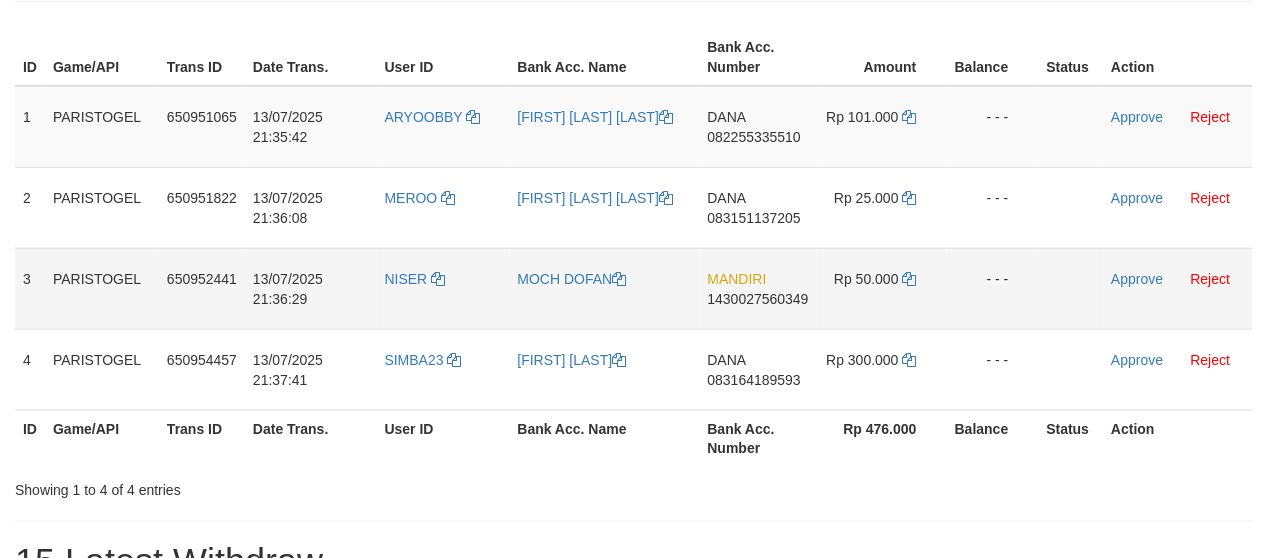 click on "MANDIRI
1430027560349" at bounding box center [758, 288] 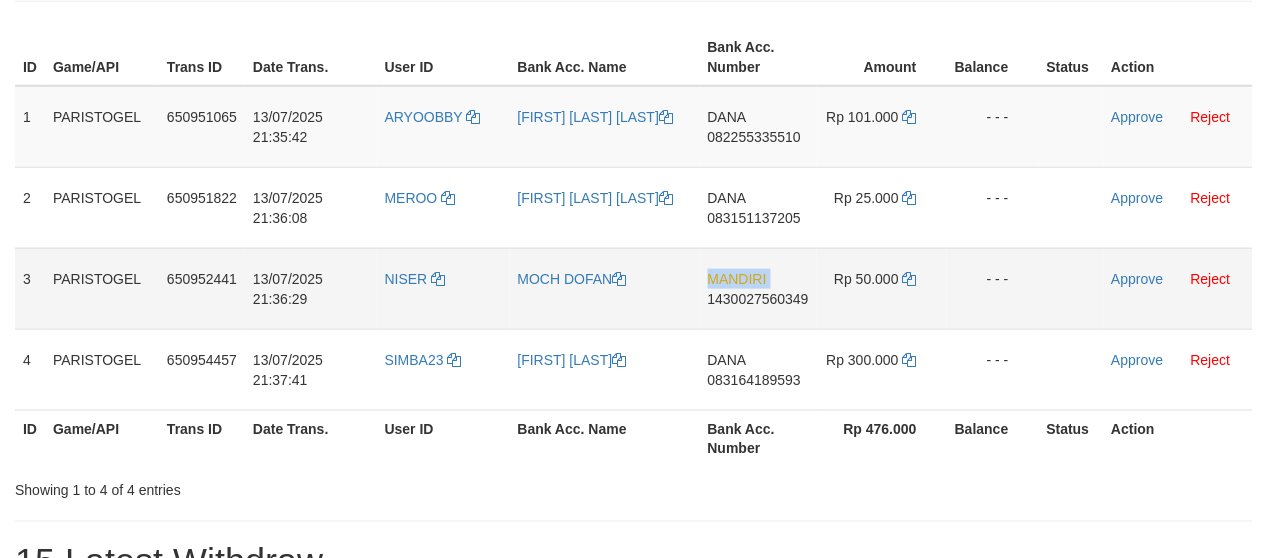 click on "MANDIRI
1430027560349" at bounding box center (758, 288) 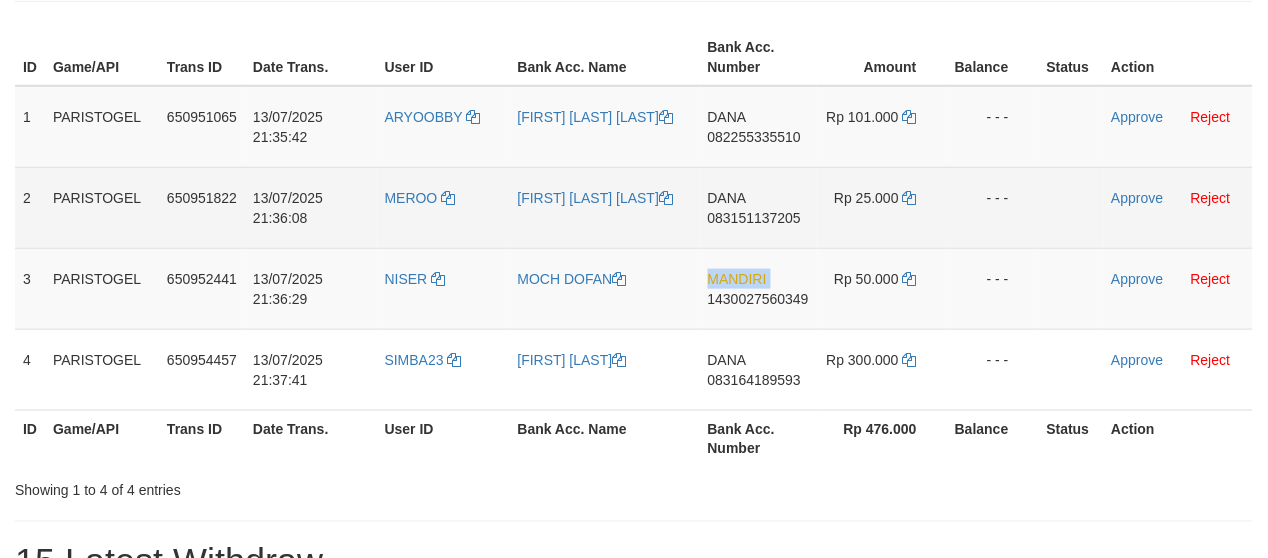 copy on "MANDIRI" 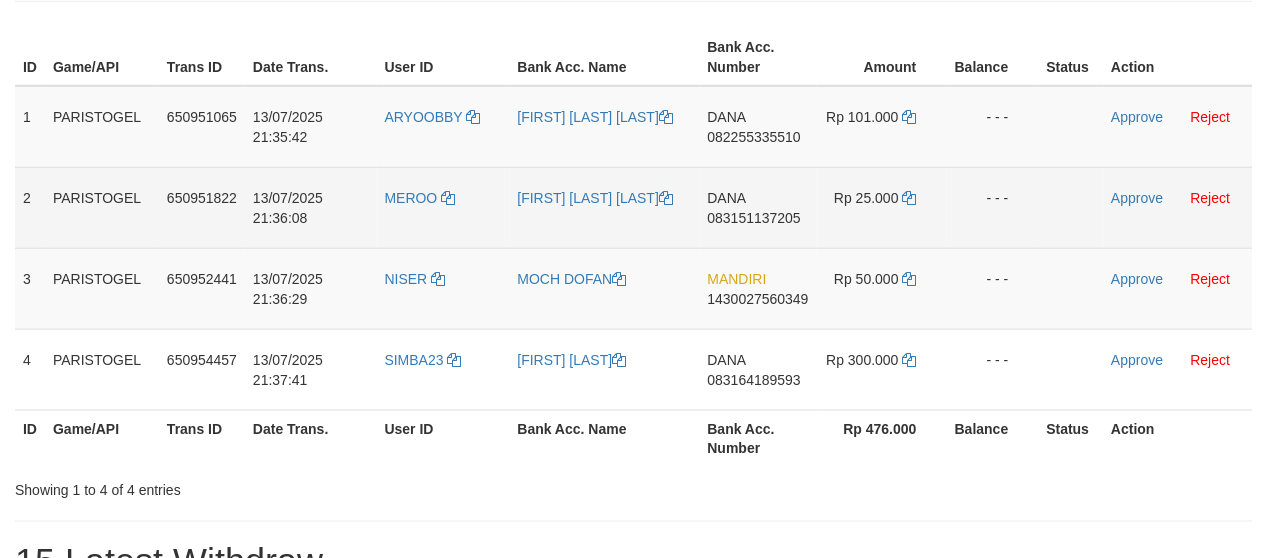 click on "DANA
083151137205" at bounding box center (758, 207) 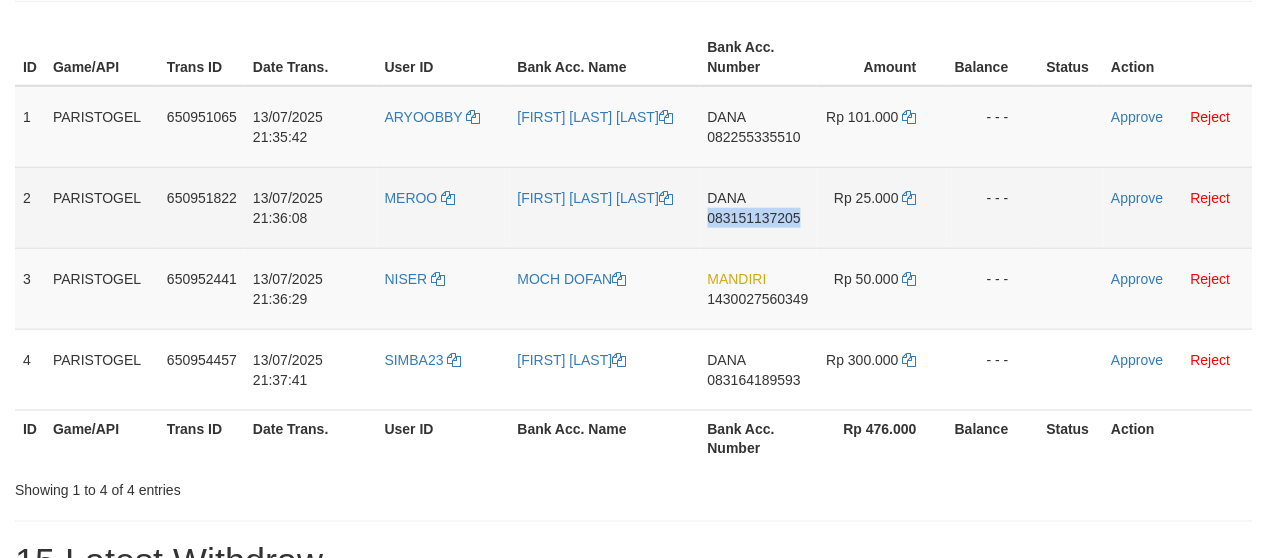 click on "DANA
083151137205" at bounding box center [758, 207] 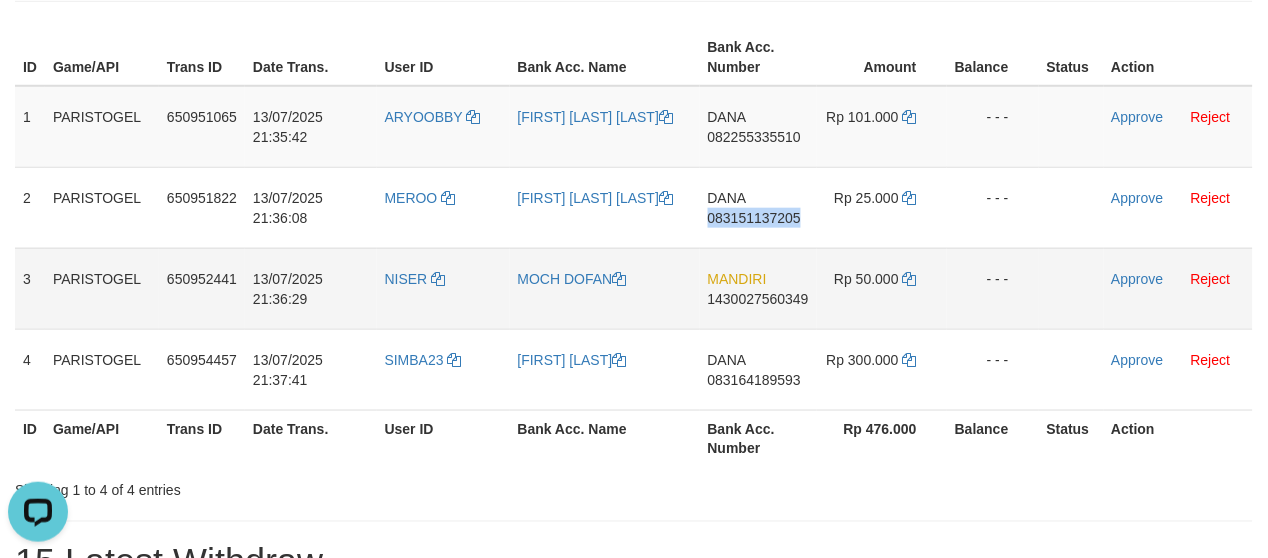 scroll, scrollTop: 0, scrollLeft: 0, axis: both 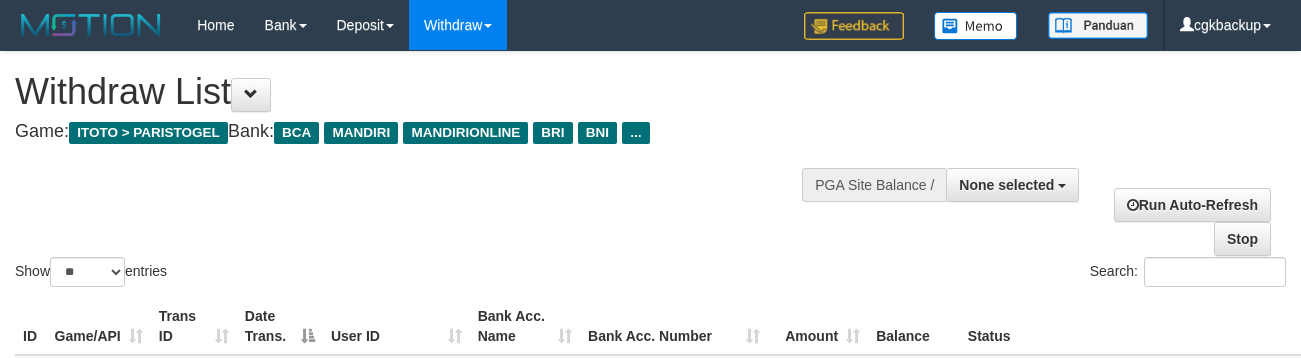 select 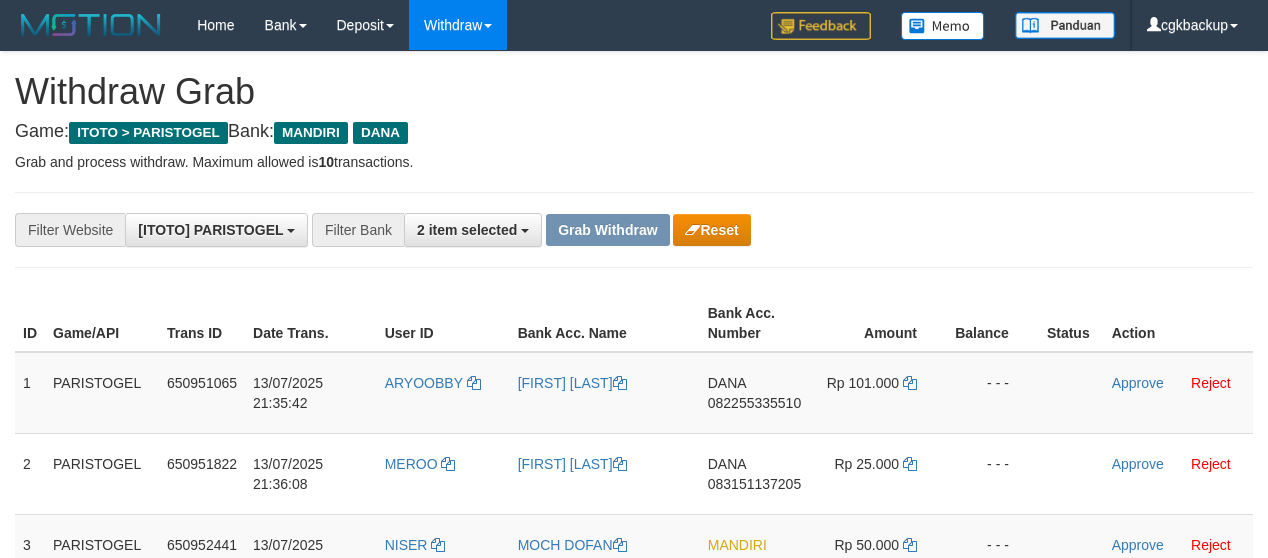 scroll, scrollTop: 266, scrollLeft: 0, axis: vertical 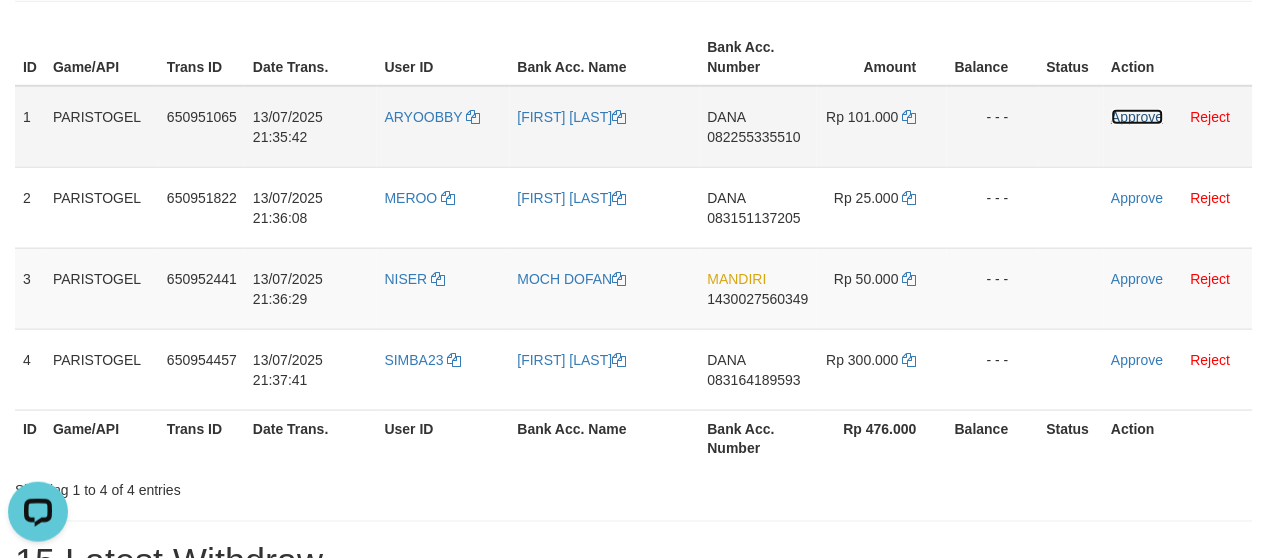click on "Approve" at bounding box center [1138, 117] 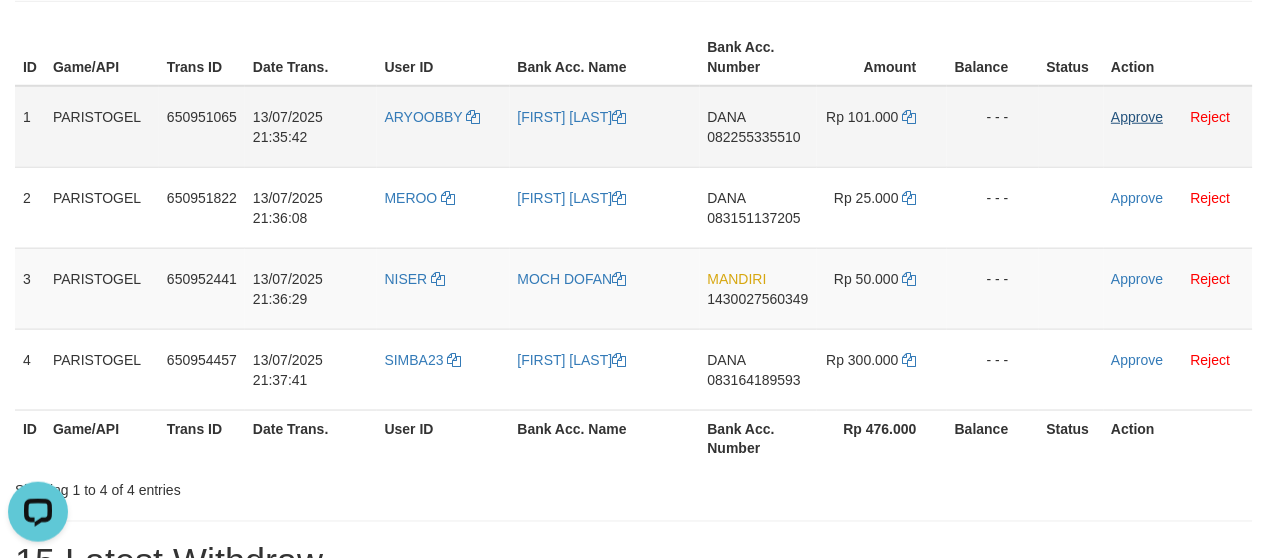 click on "Approve
Reject" at bounding box center [1178, 207] 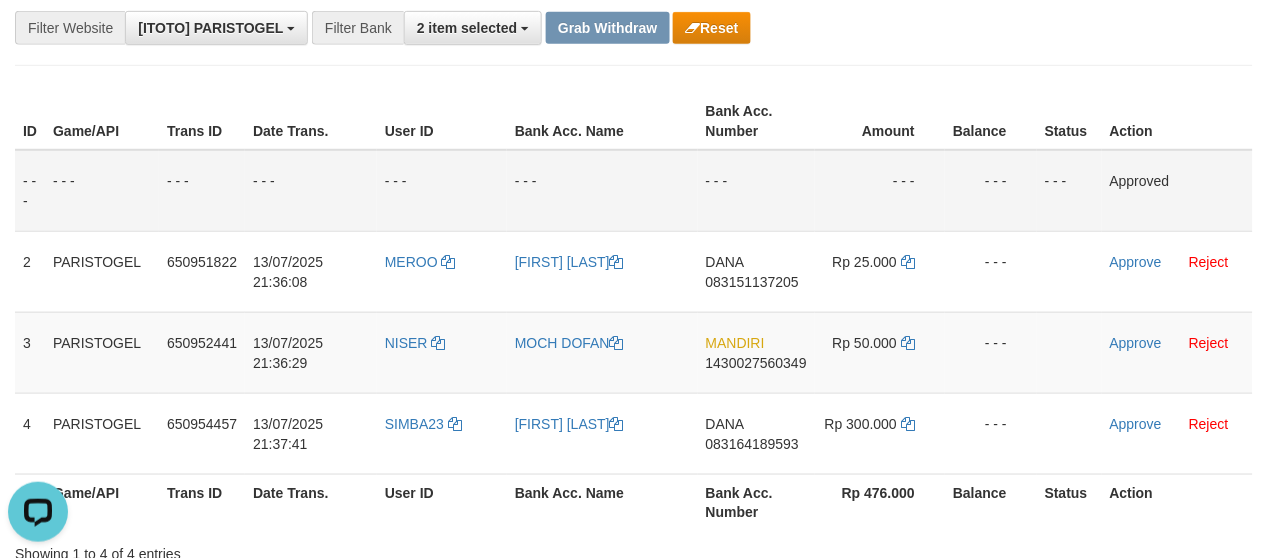 scroll, scrollTop: 200, scrollLeft: 0, axis: vertical 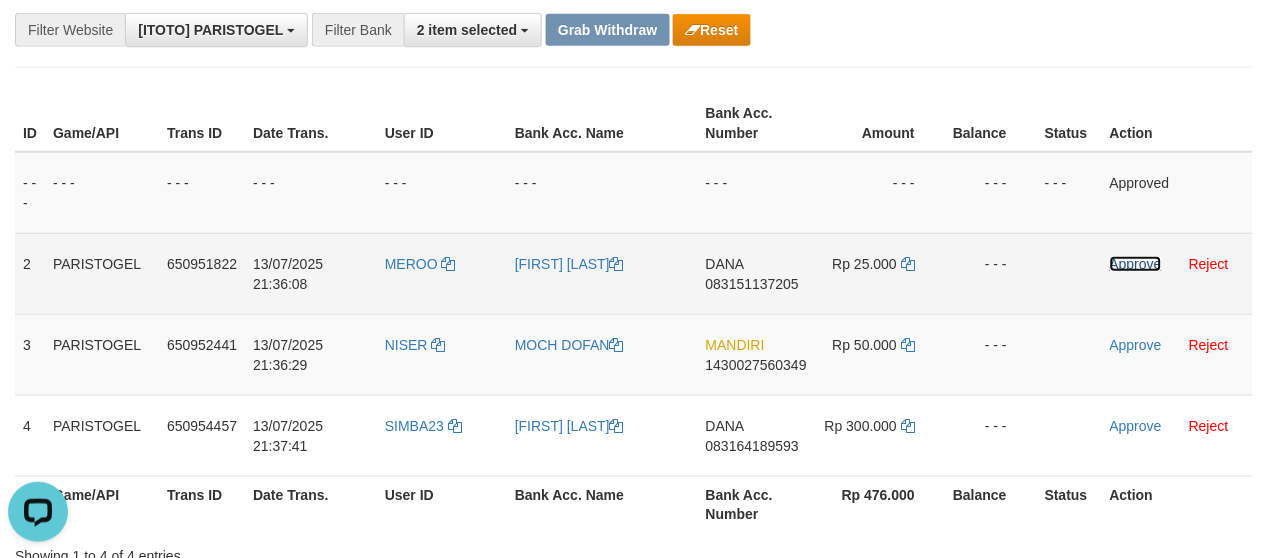 click on "Approve" at bounding box center (1136, 264) 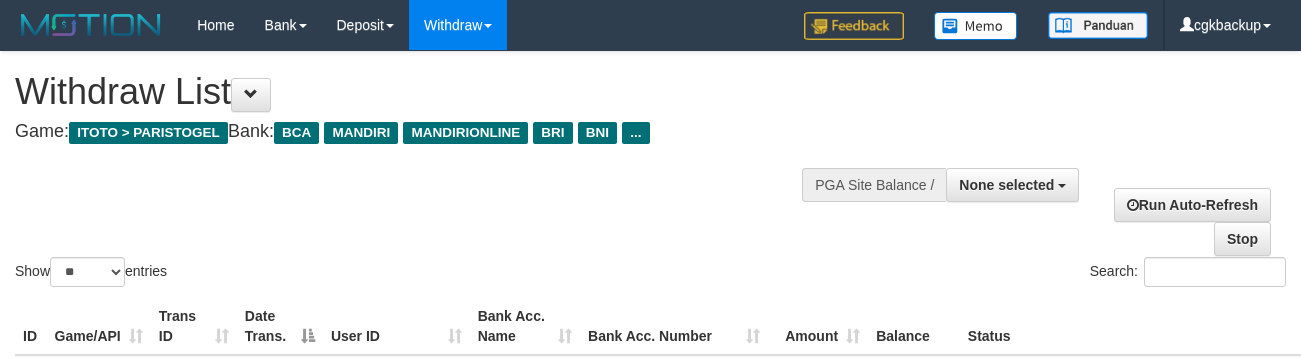 select 